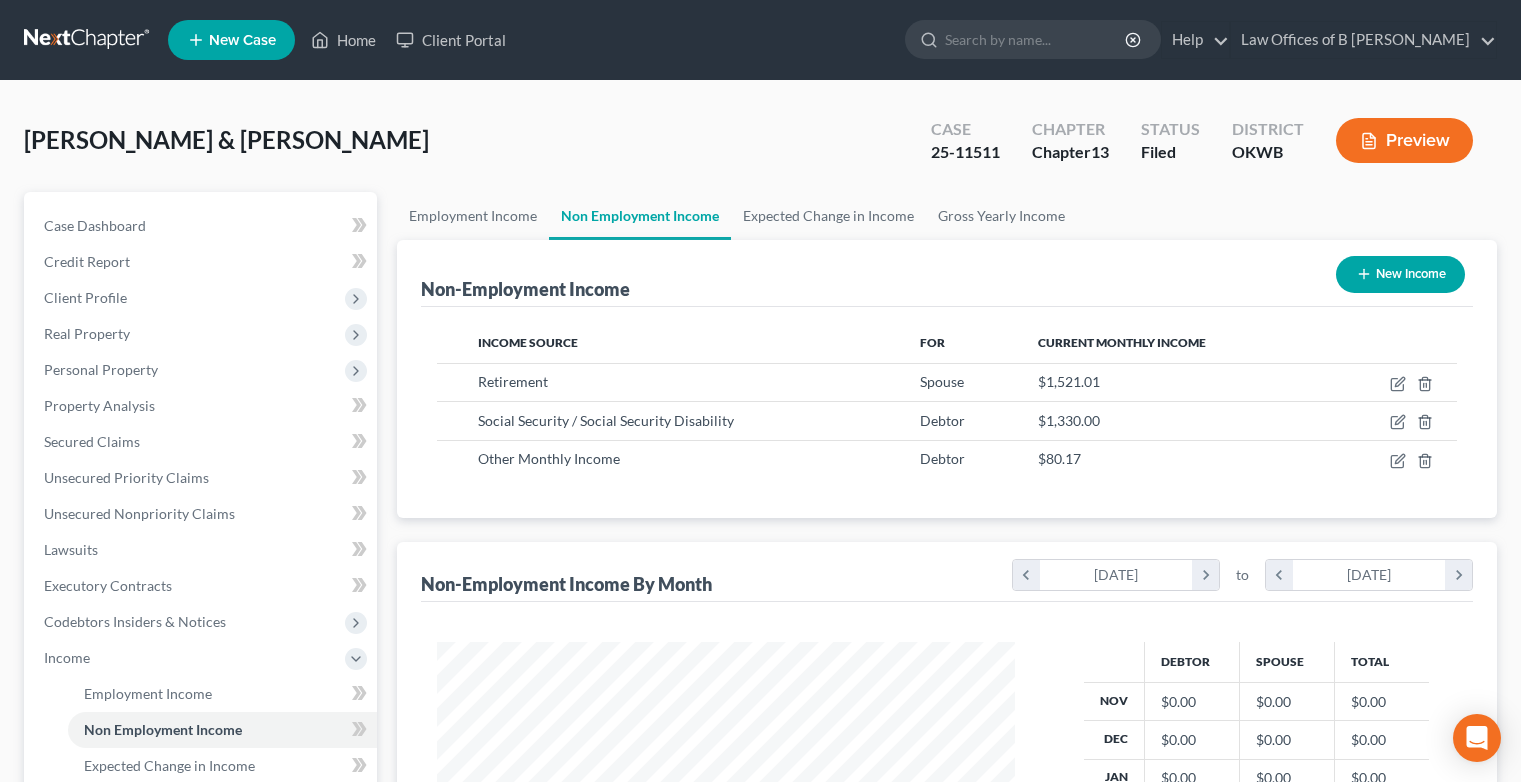 scroll, scrollTop: 459, scrollLeft: 0, axis: vertical 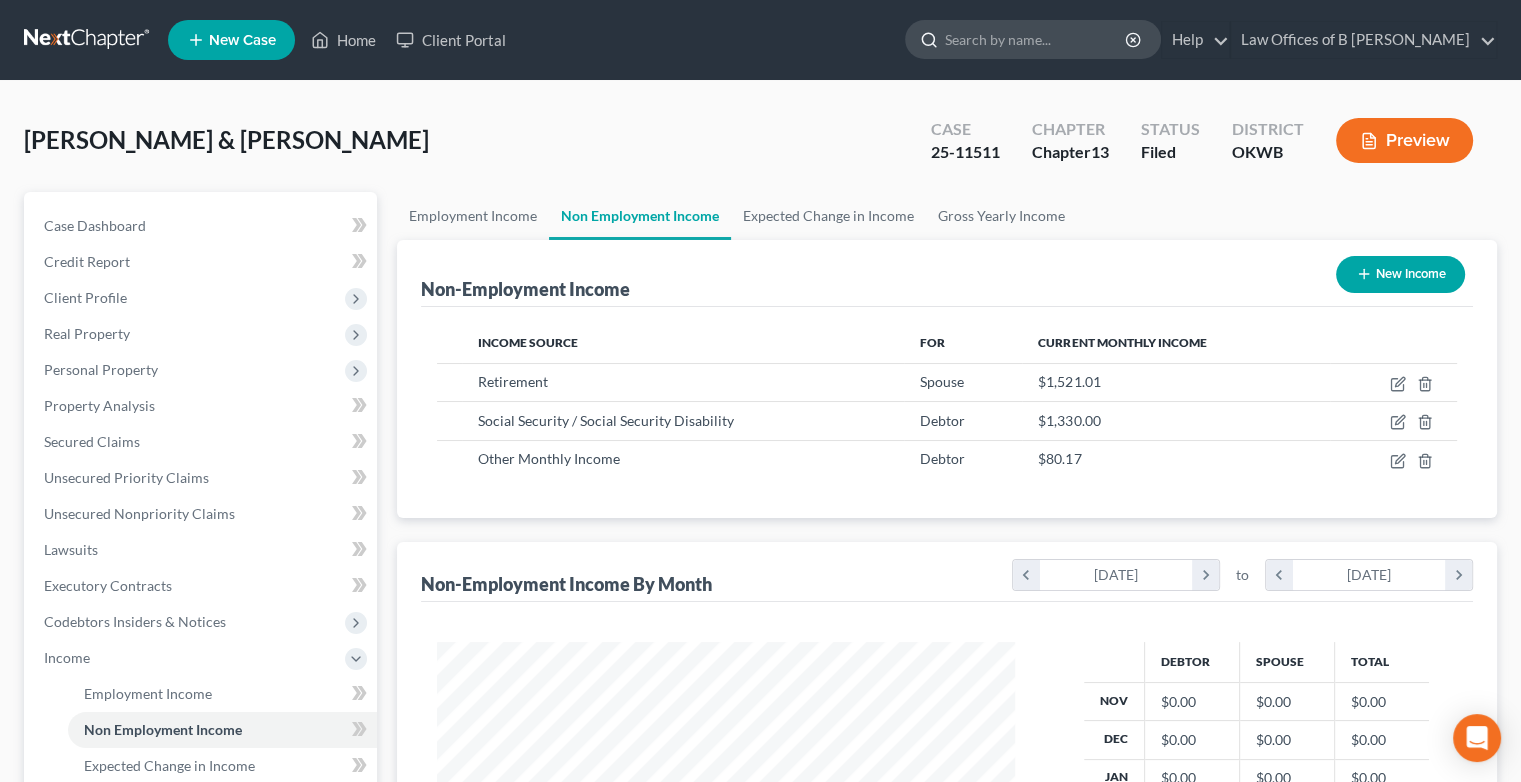 click at bounding box center [1036, 39] 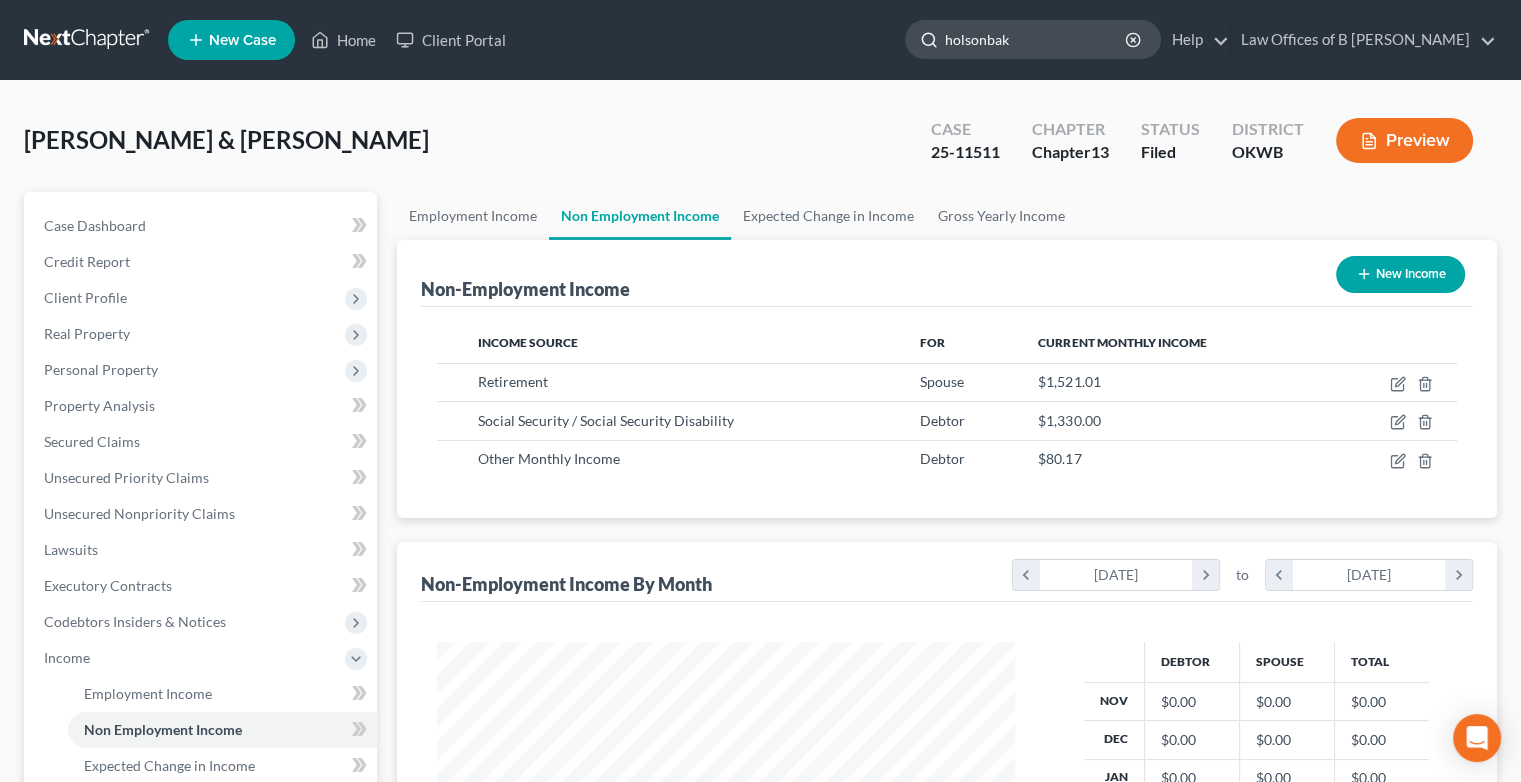type on "[PERSON_NAME]" 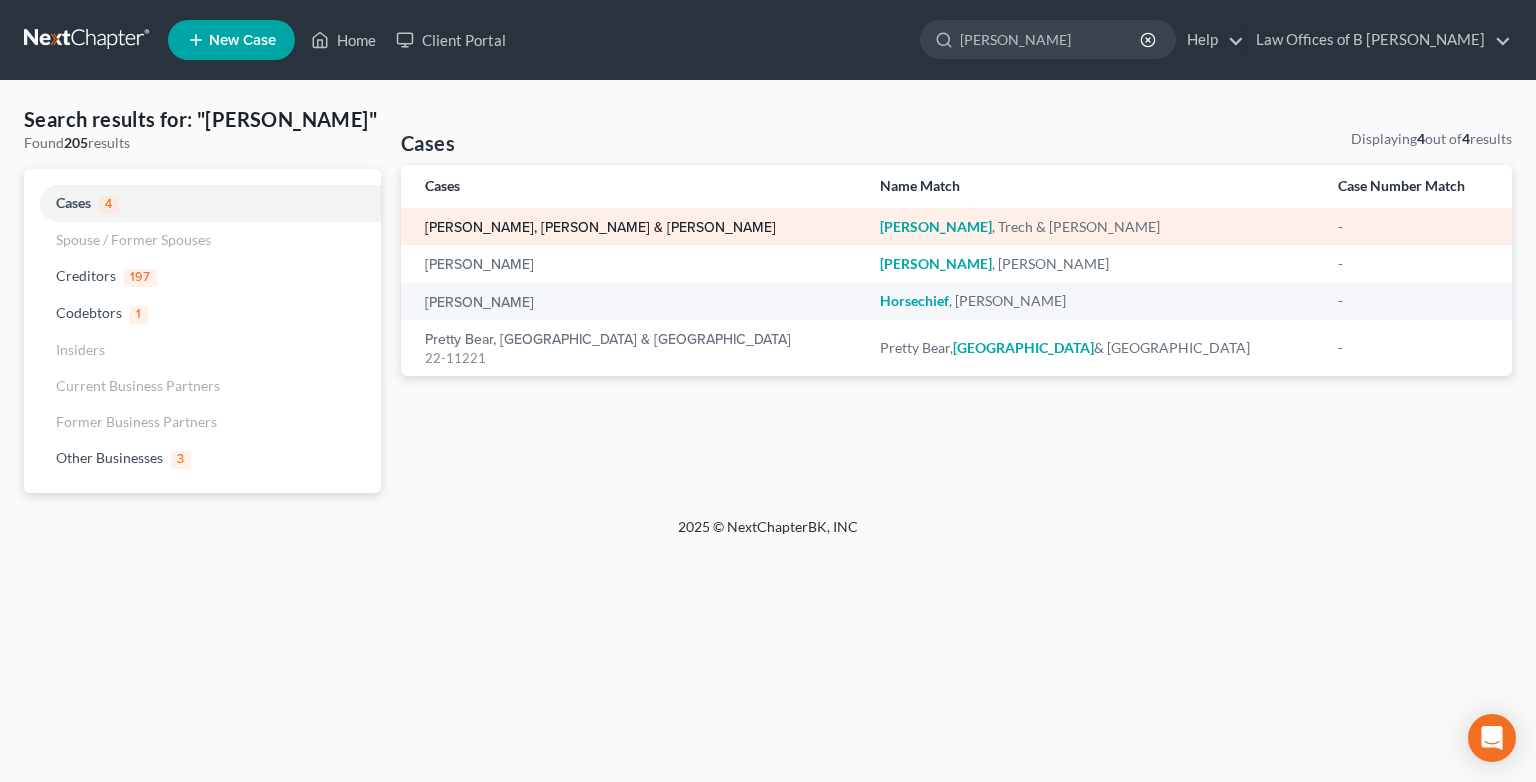 click on "[PERSON_NAME], [PERSON_NAME] & [PERSON_NAME]" at bounding box center [600, 228] 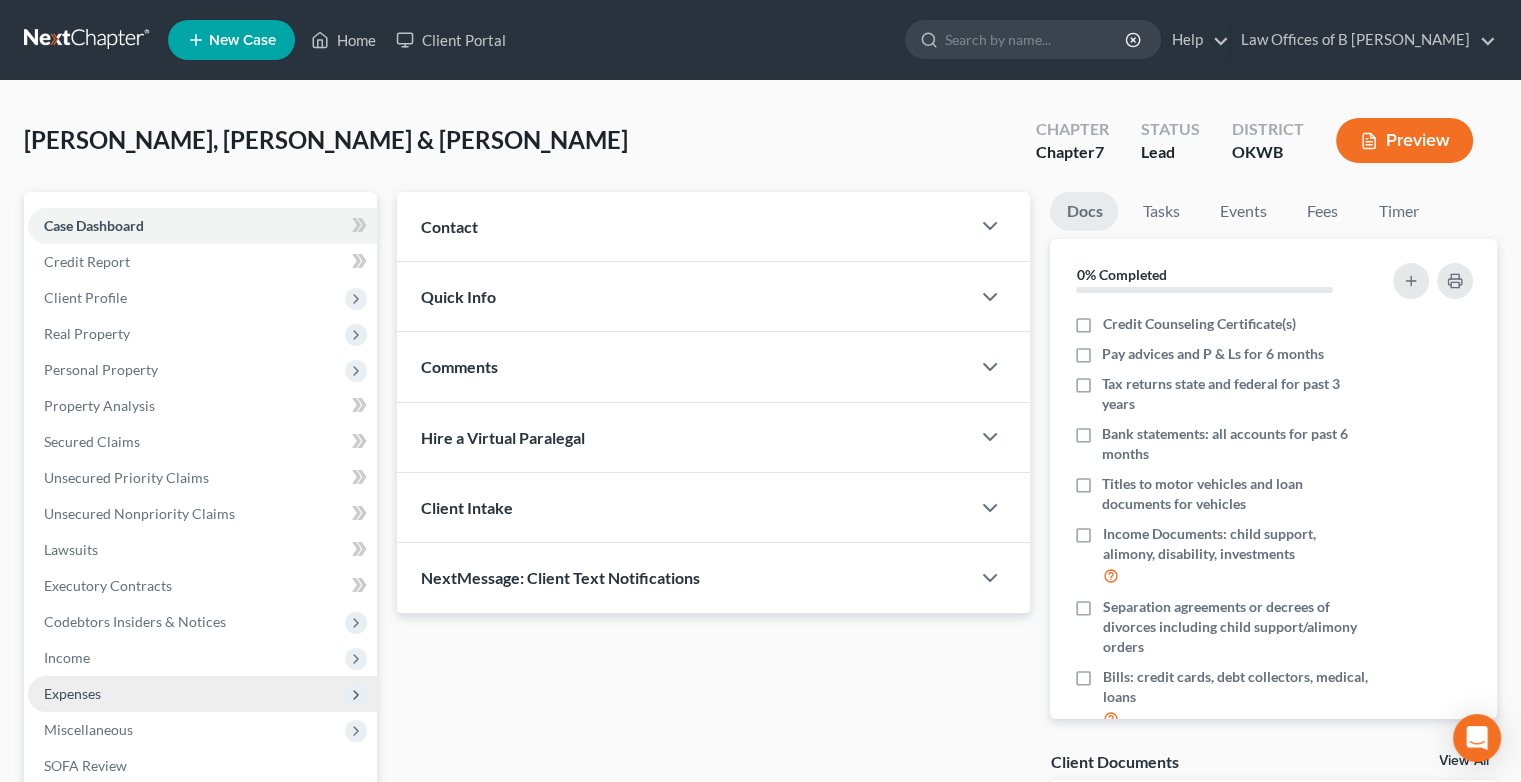 scroll, scrollTop: 279, scrollLeft: 0, axis: vertical 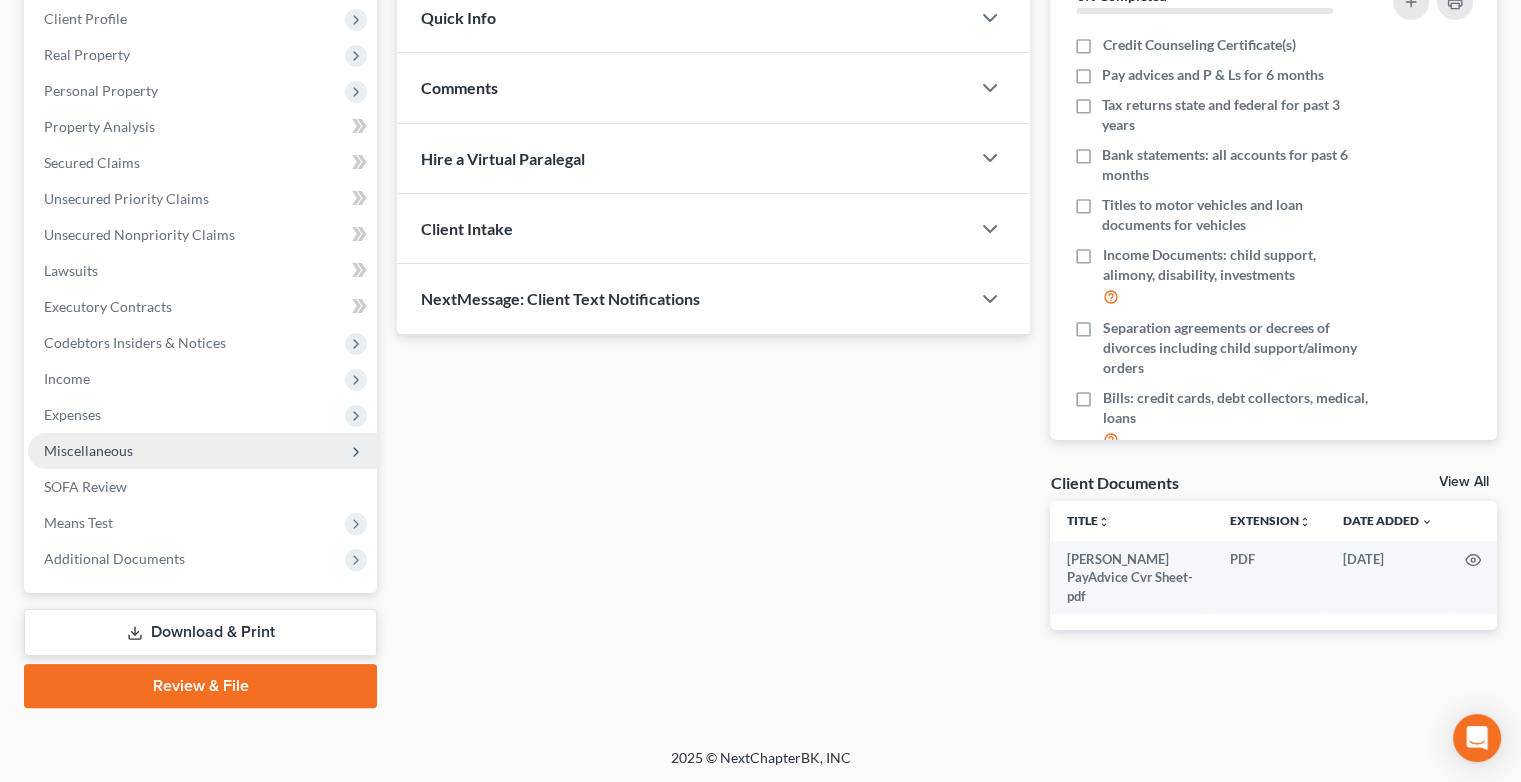 click on "Miscellaneous" at bounding box center (88, 450) 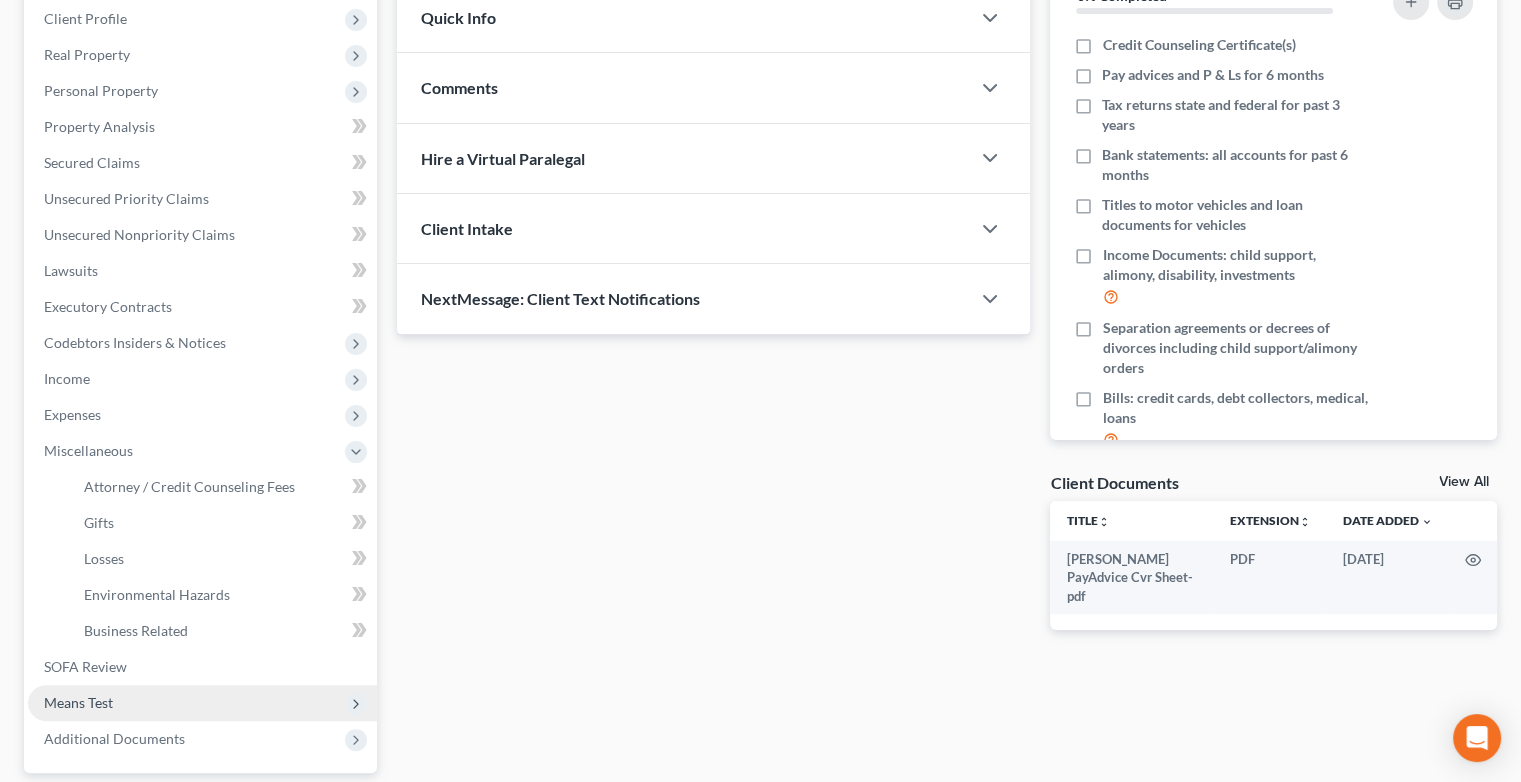 scroll, scrollTop: 459, scrollLeft: 0, axis: vertical 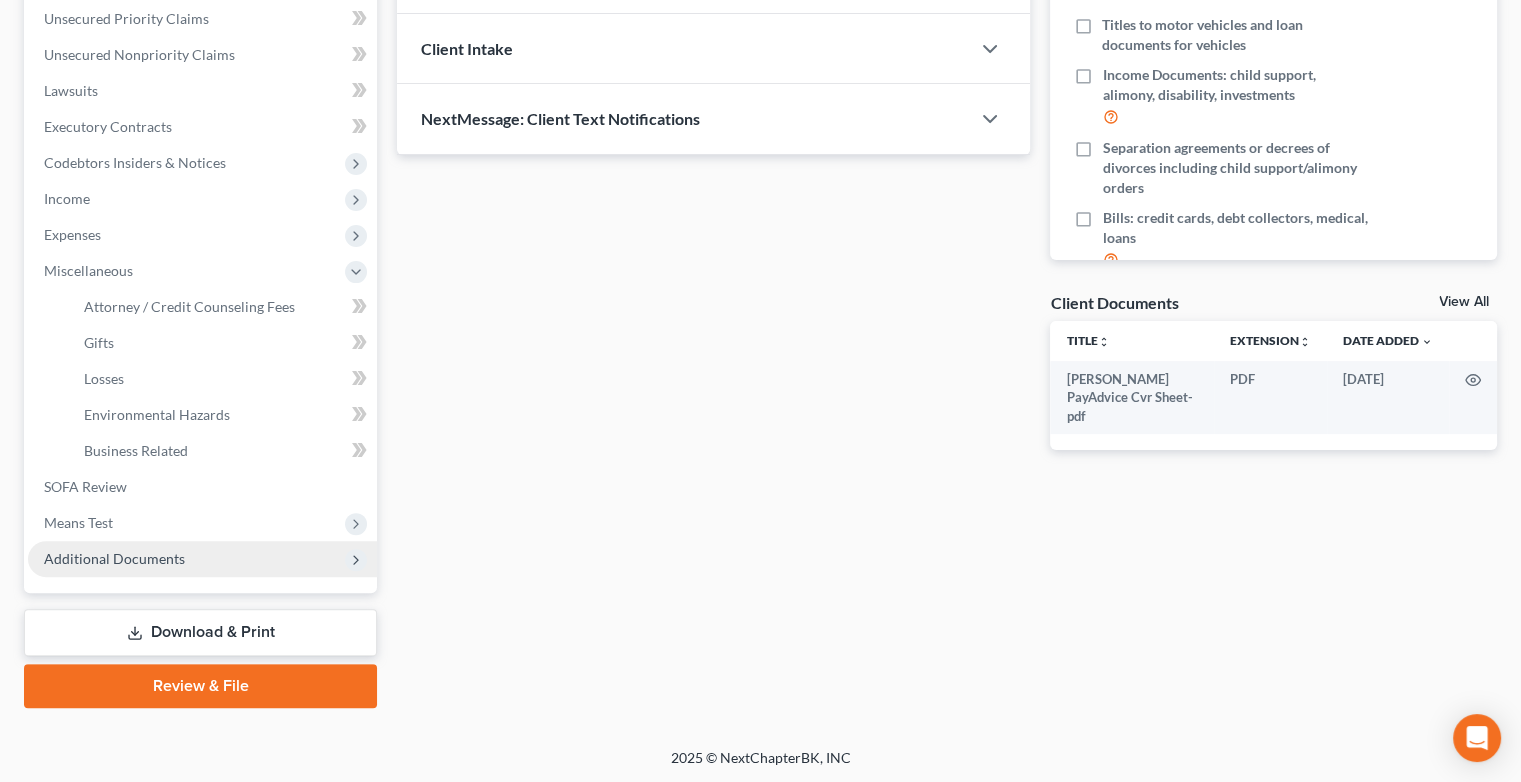 click on "Additional Documents" at bounding box center (114, 558) 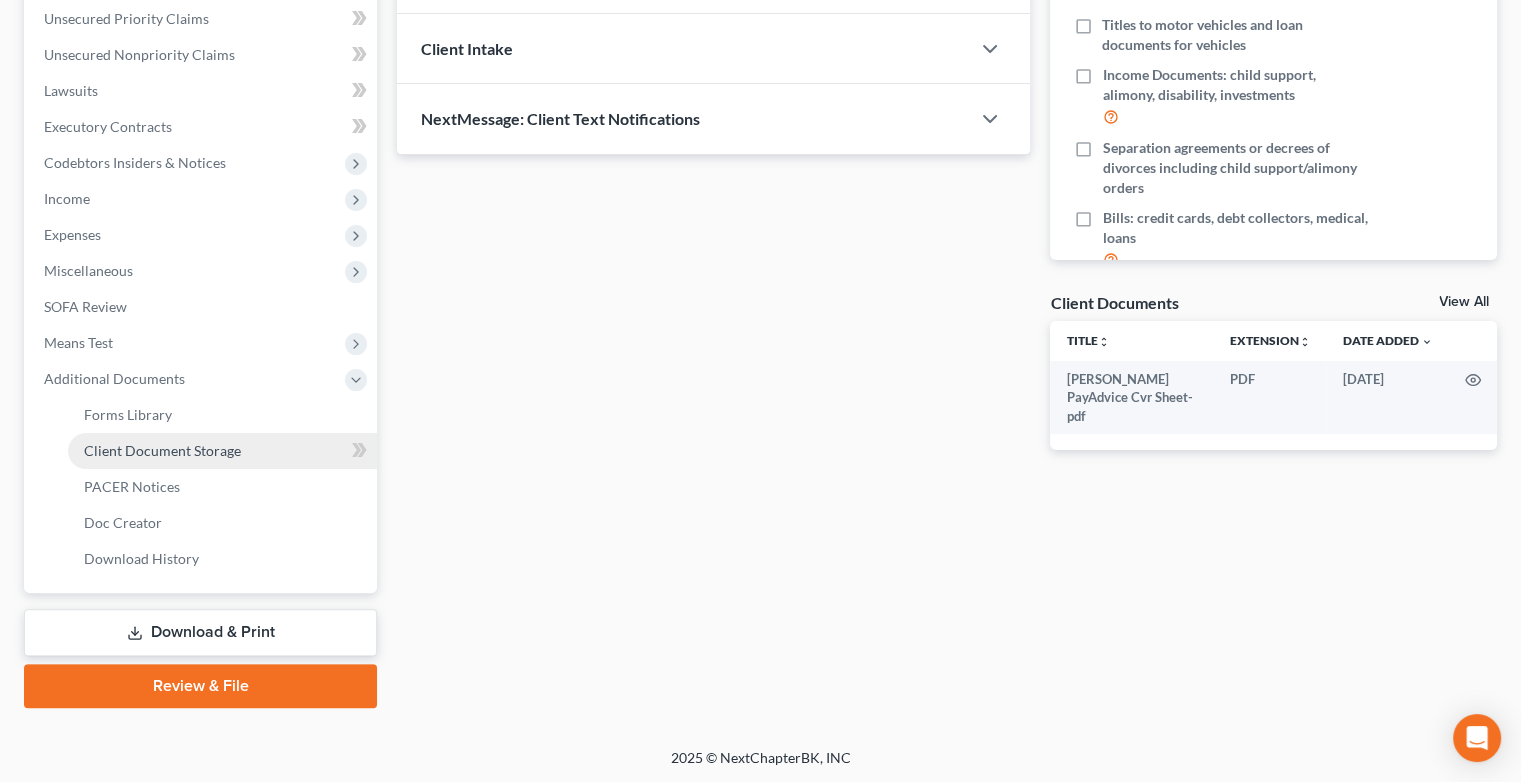 click on "Client Document Storage" at bounding box center [162, 450] 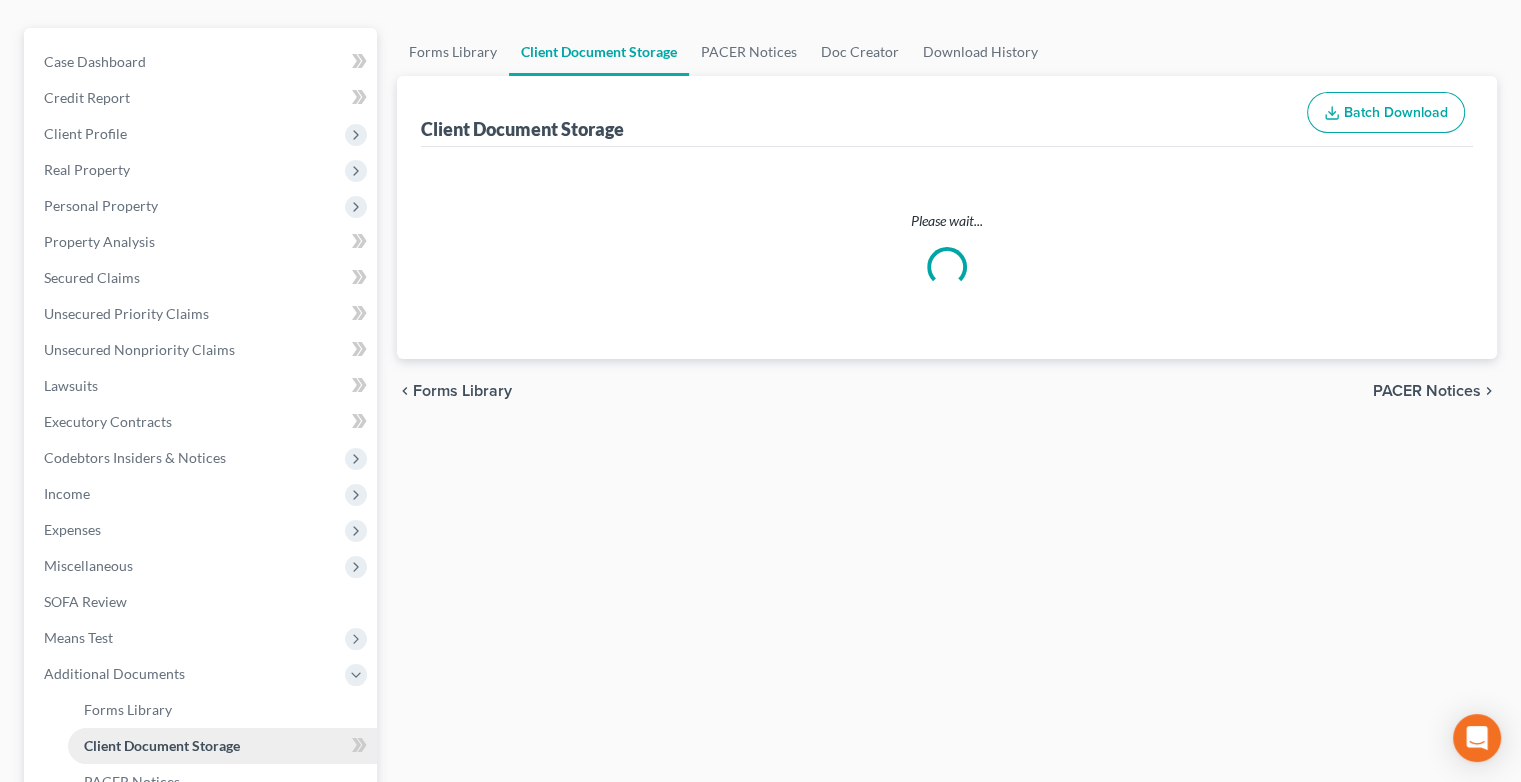 scroll, scrollTop: 13, scrollLeft: 0, axis: vertical 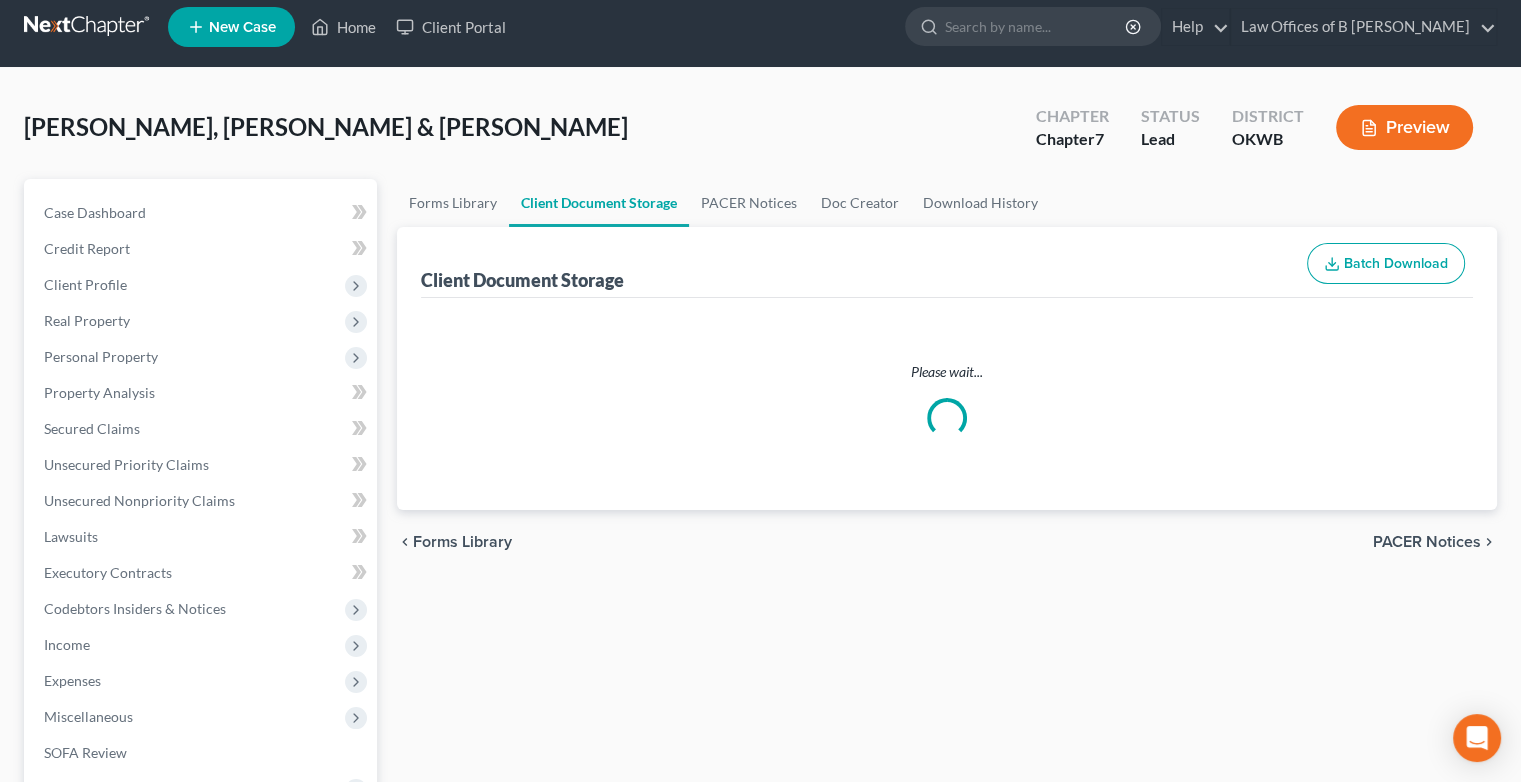 select on "3" 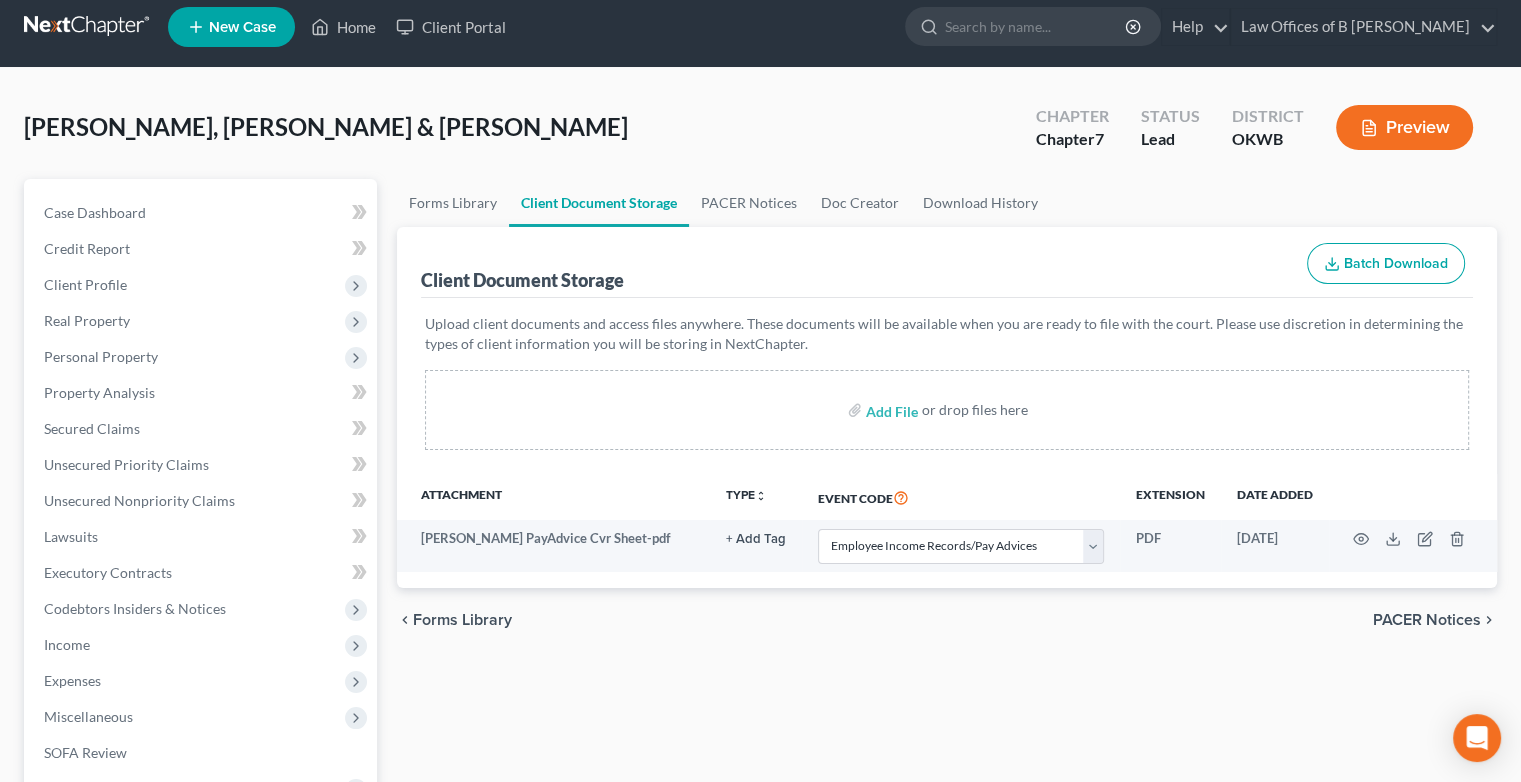 scroll, scrollTop: 0, scrollLeft: 0, axis: both 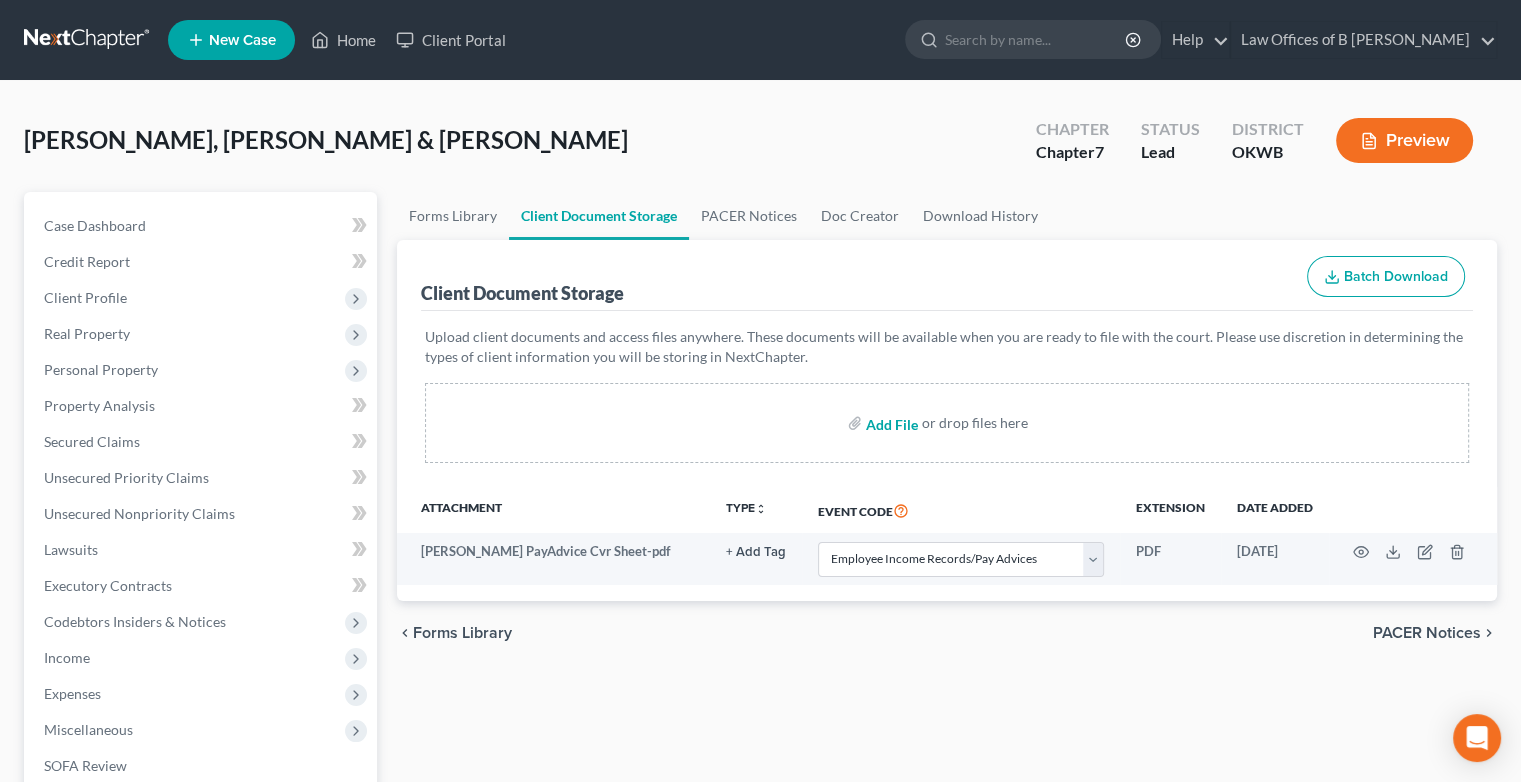 click at bounding box center [890, 423] 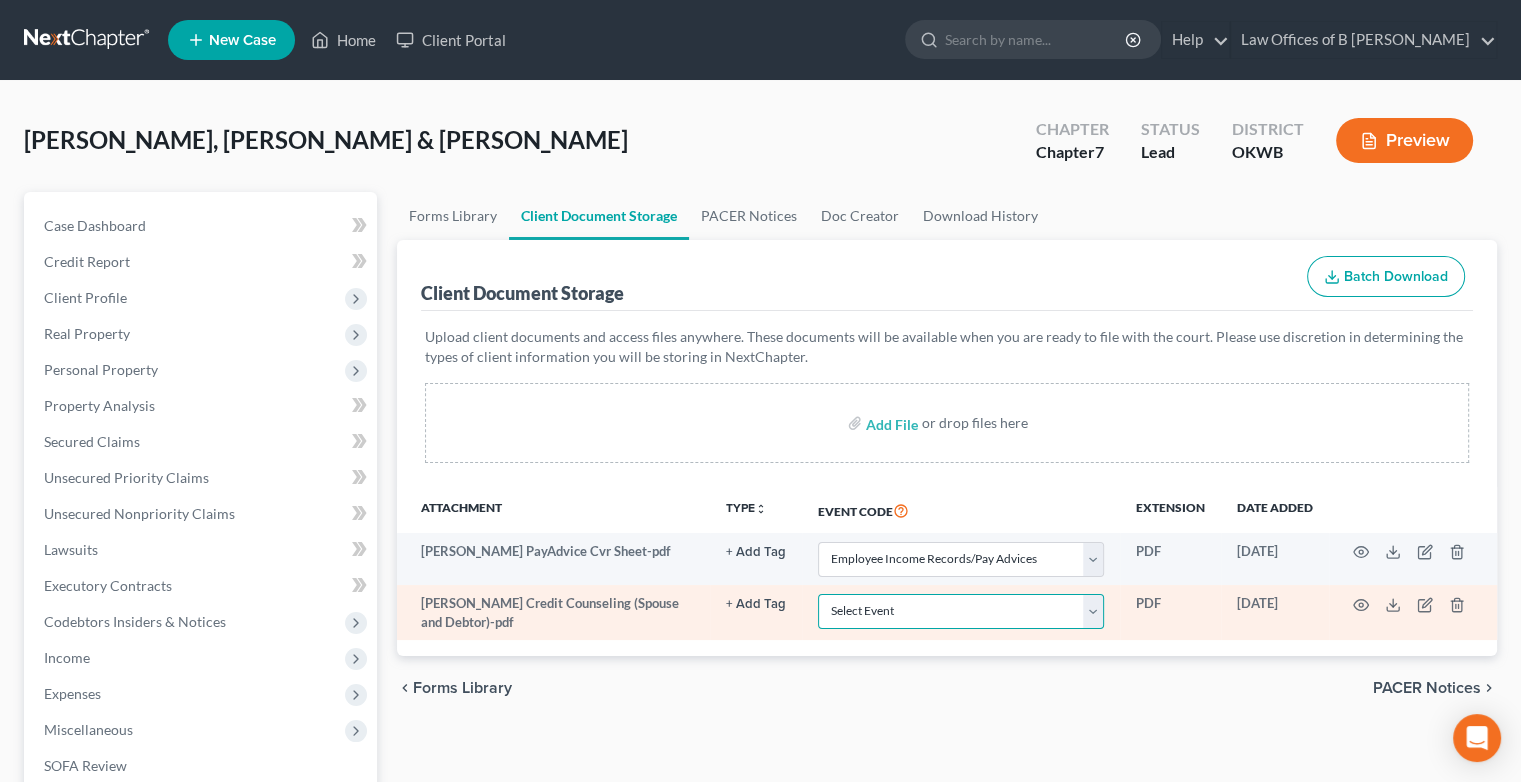 click on "Select Event Certificate of Credit Counseling (Debtor) Certificate of Credit Counseling (Joint Debtor) Chapter 13 Plan Employee Income Records/Pay Advices Pay the Filing Fees in Installments Plan Summary (Chapter 13) Waive Chapter 7 Filing Fee - Form 103B" at bounding box center (961, 611) 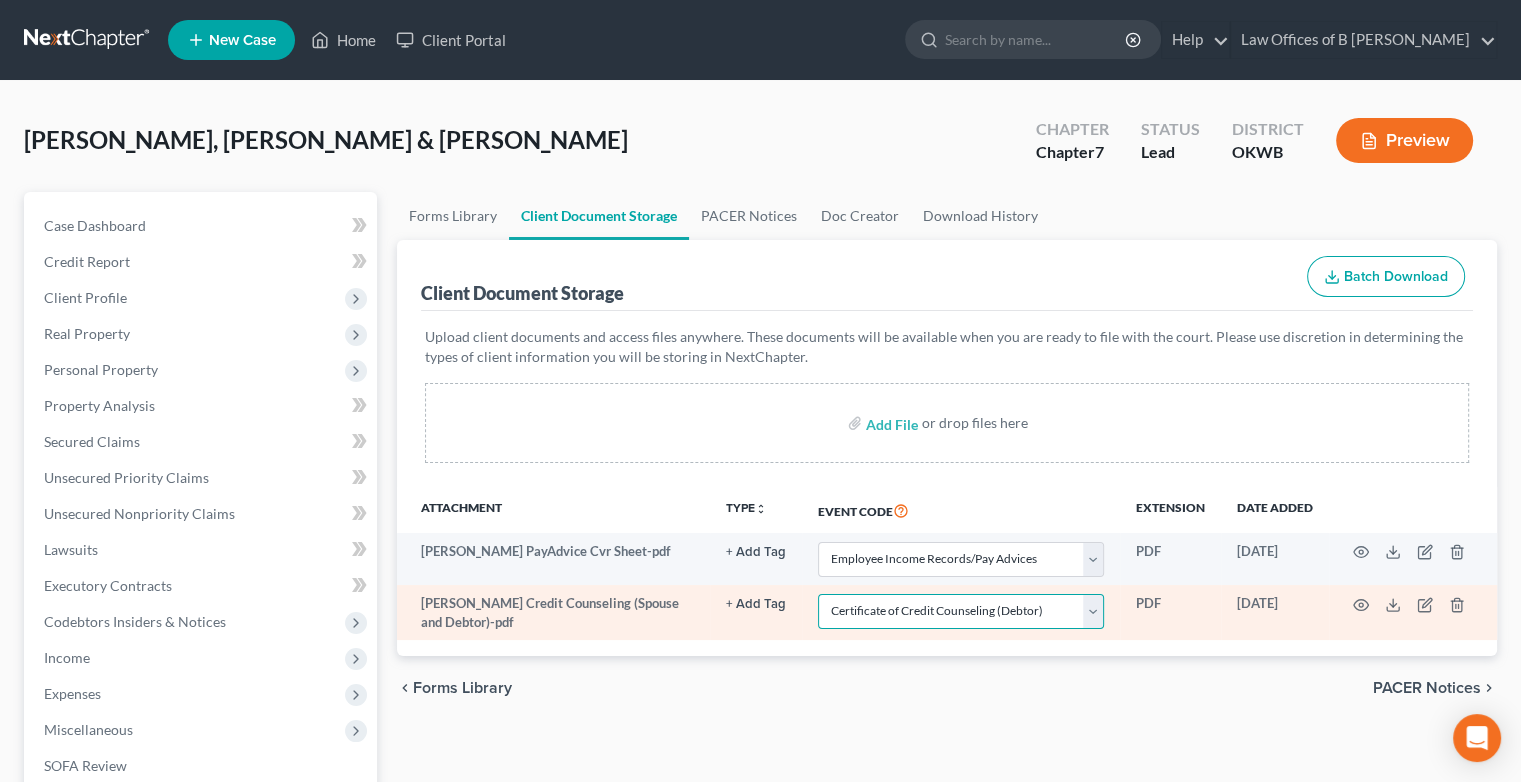 click on "Select Event Certificate of Credit Counseling (Debtor) Certificate of Credit Counseling (Joint Debtor) Chapter 13 Plan Employee Income Records/Pay Advices Pay the Filing Fees in Installments Plan Summary (Chapter 13) Waive Chapter 7 Filing Fee - Form 103B" at bounding box center (961, 611) 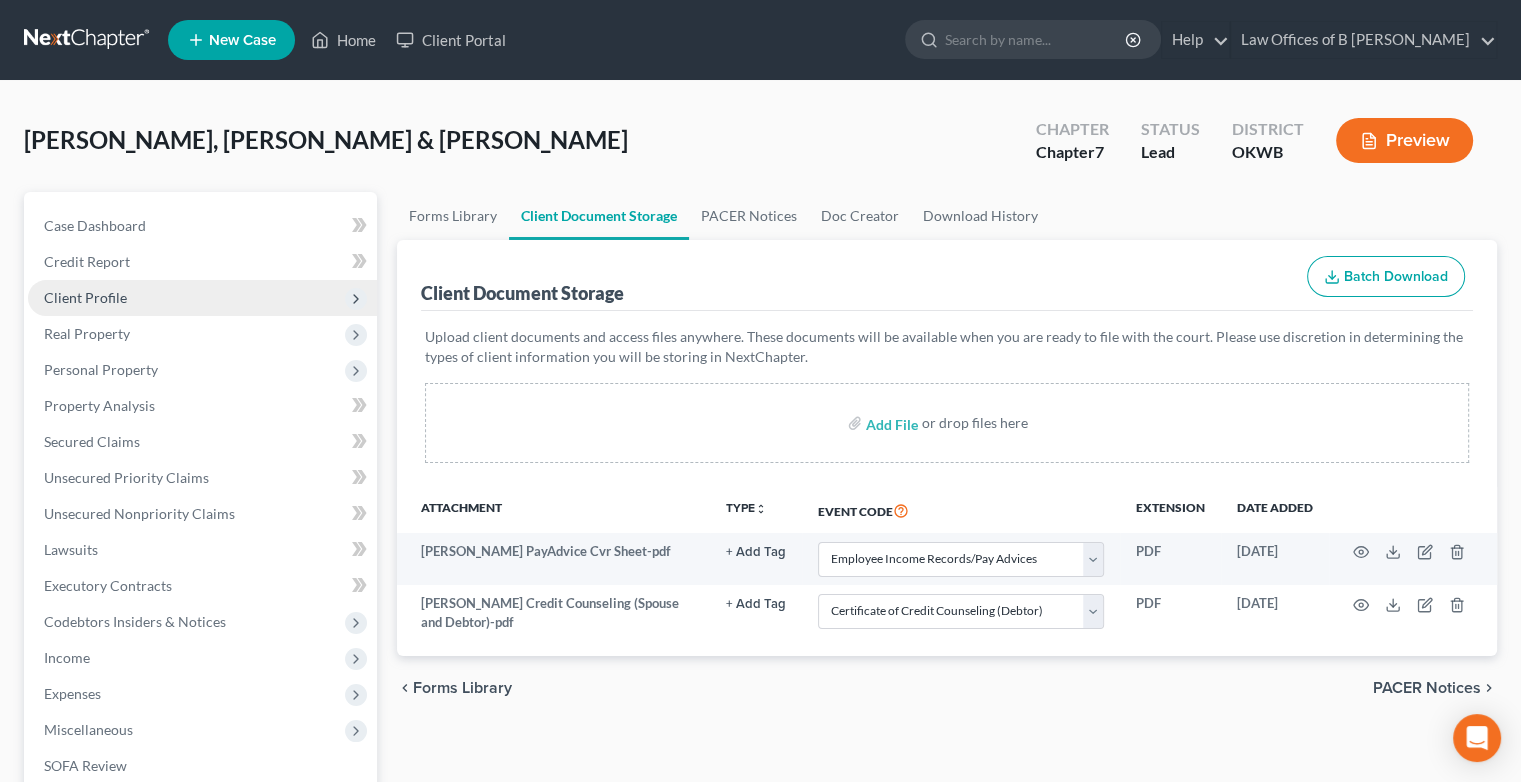 click on "Client Profile" at bounding box center (85, 297) 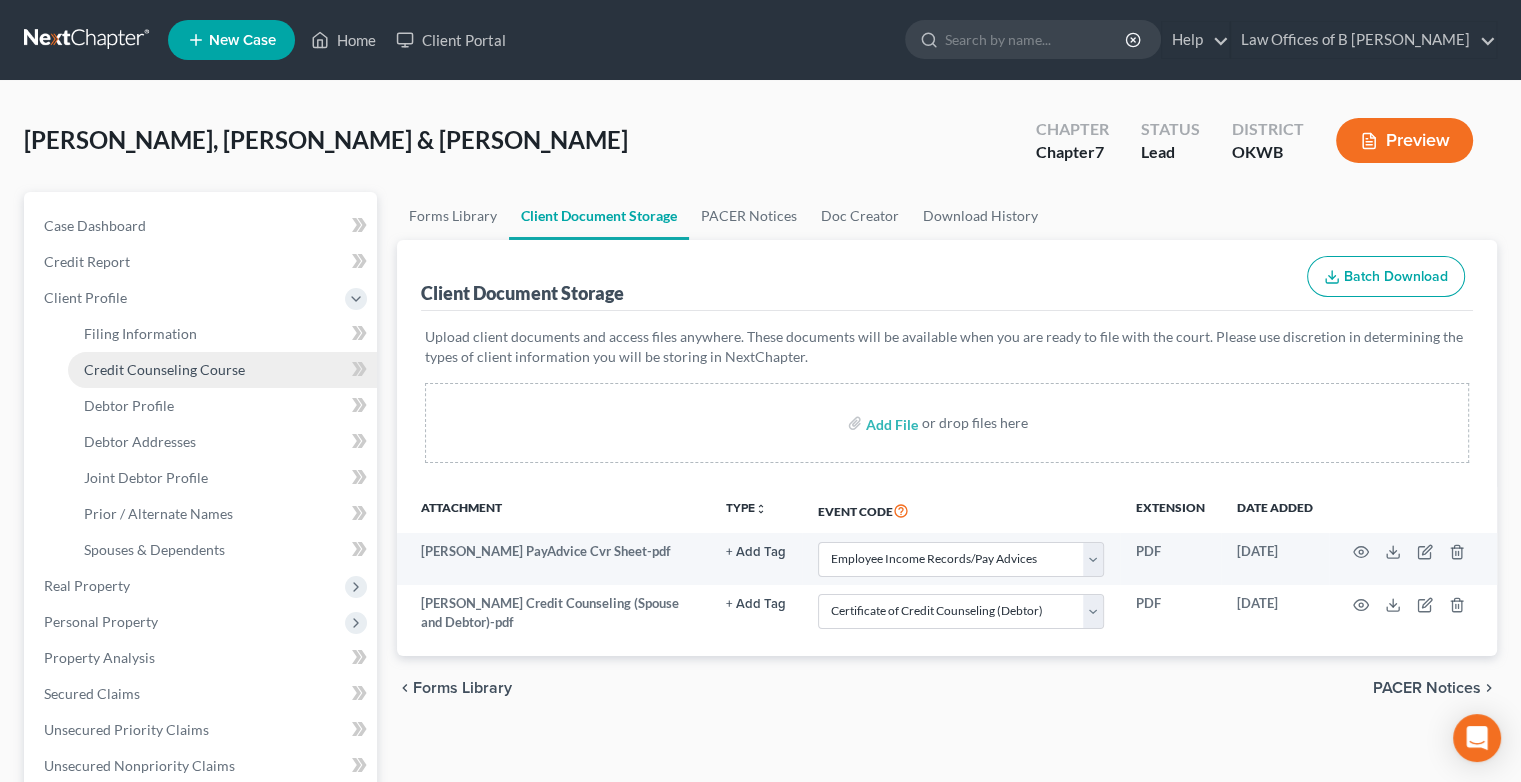 click on "Credit Counseling Course" at bounding box center [164, 369] 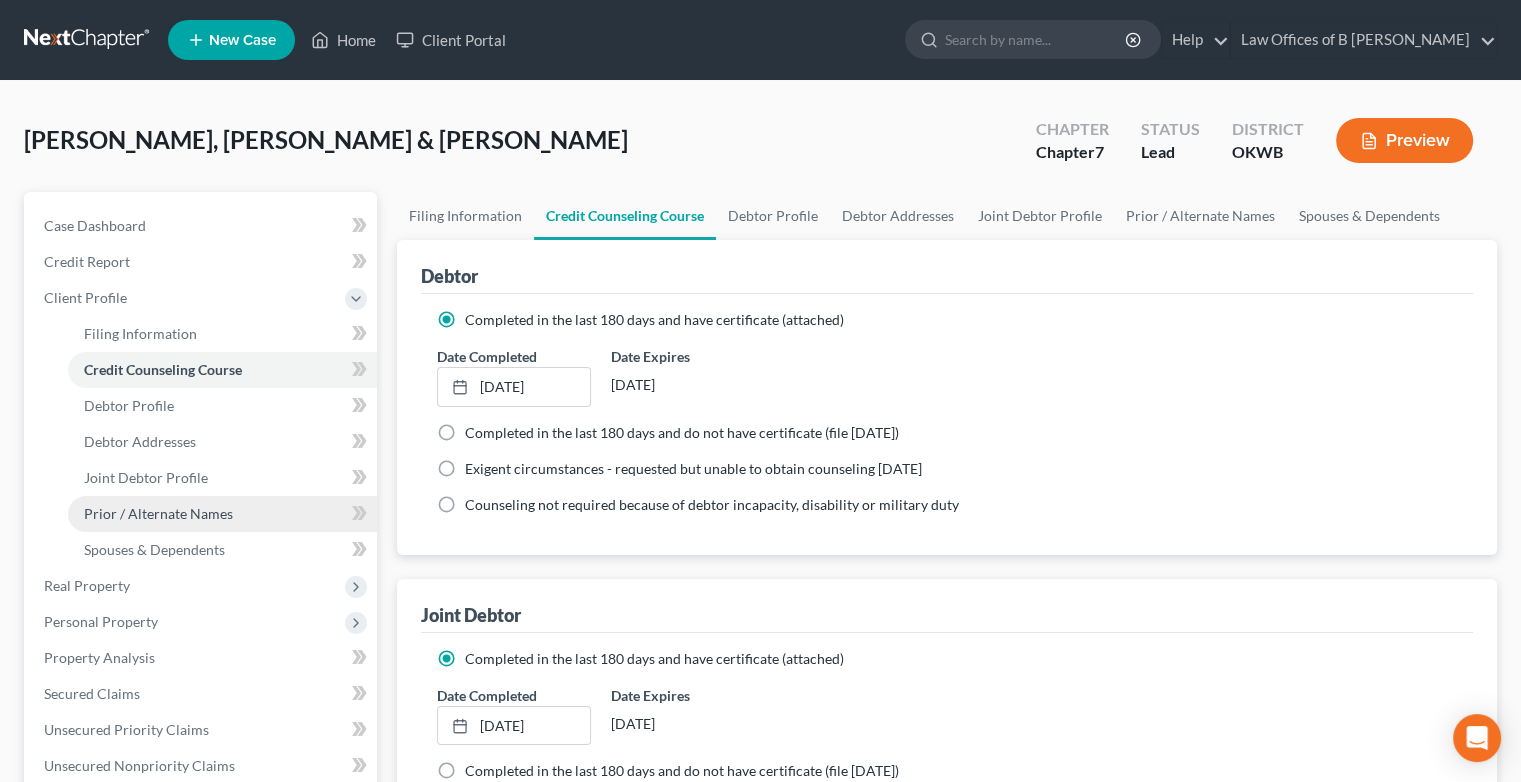 scroll, scrollTop: 531, scrollLeft: 0, axis: vertical 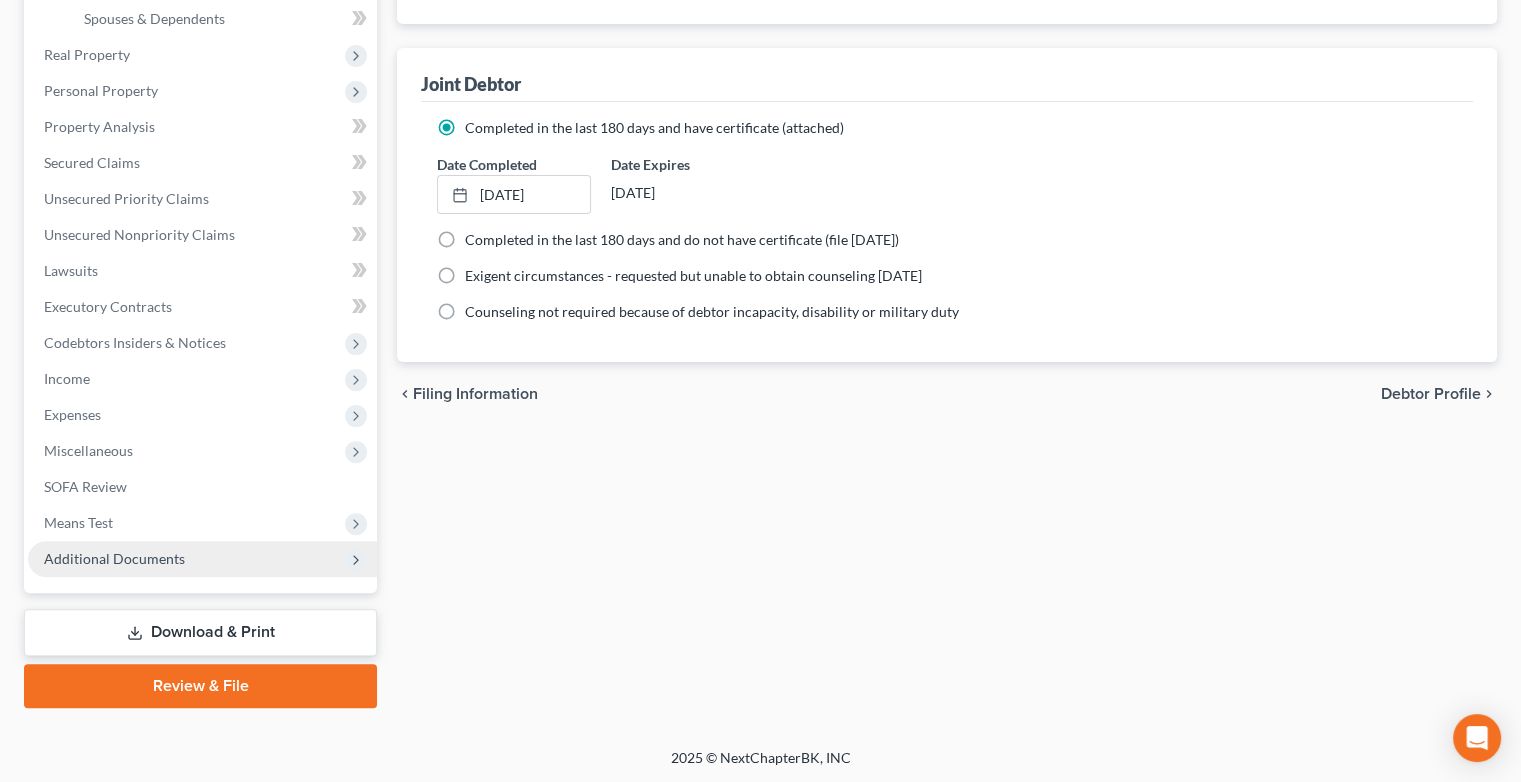 click on "Additional Documents" at bounding box center [114, 558] 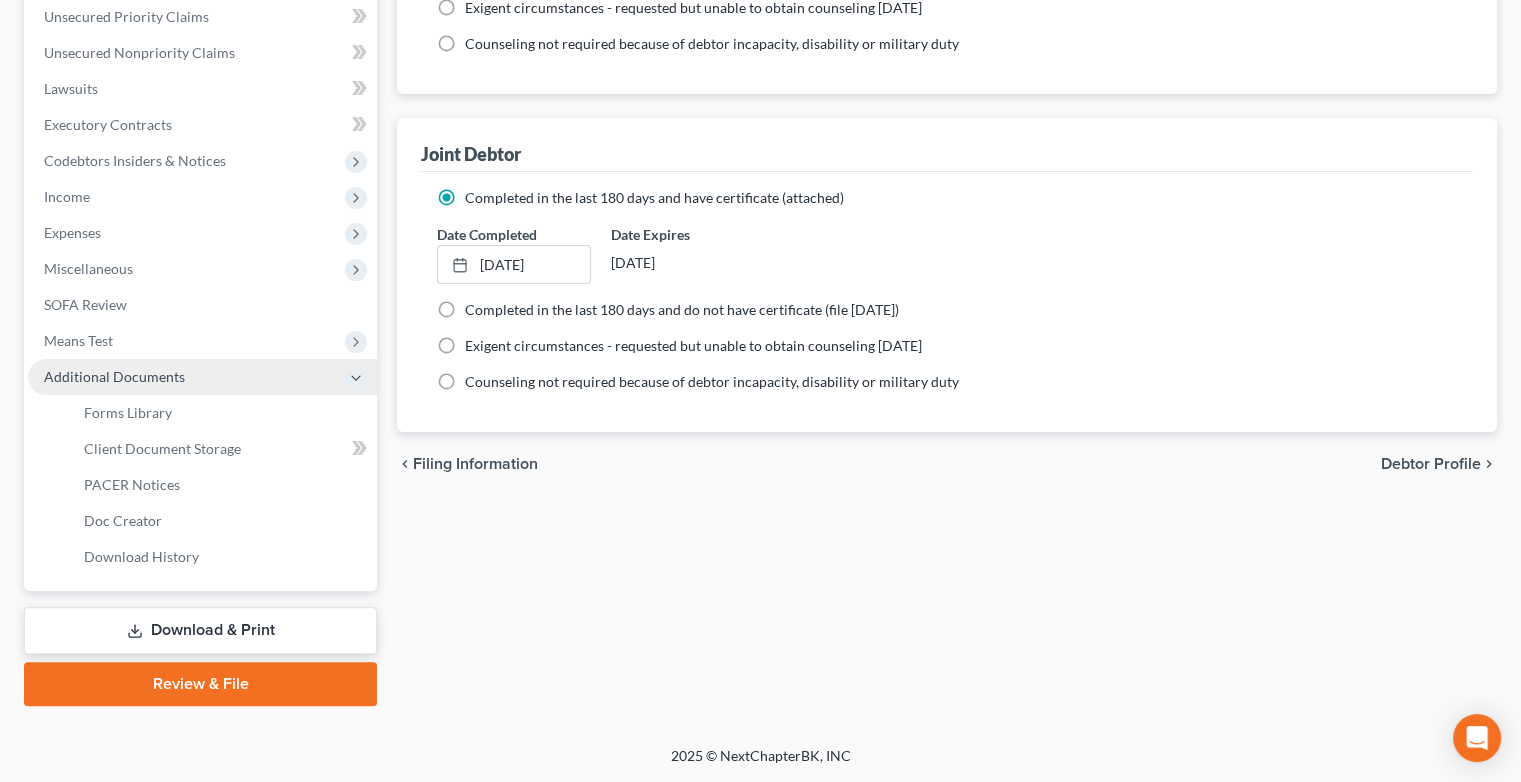 scroll, scrollTop: 459, scrollLeft: 0, axis: vertical 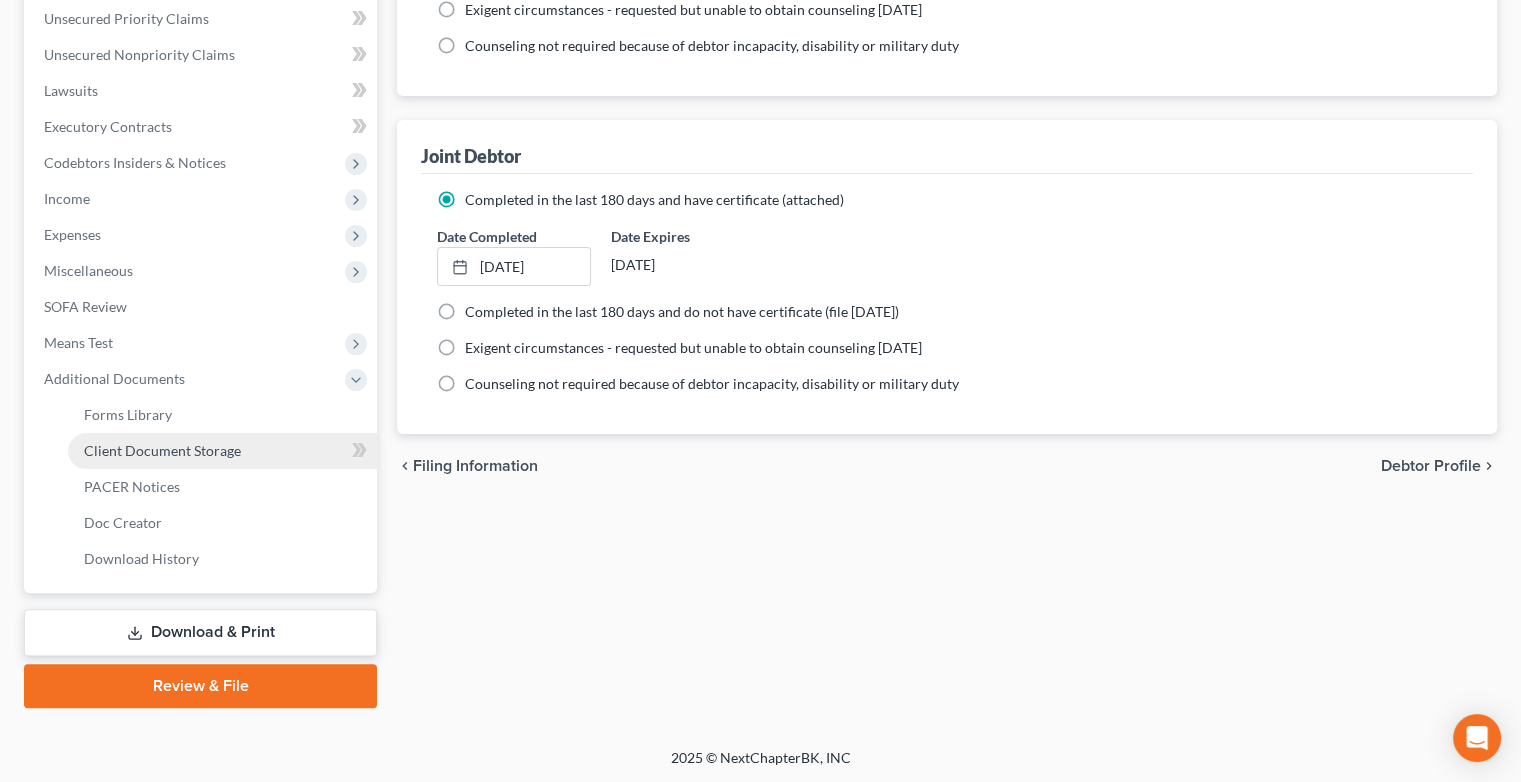 click on "Client Document Storage" at bounding box center (162, 450) 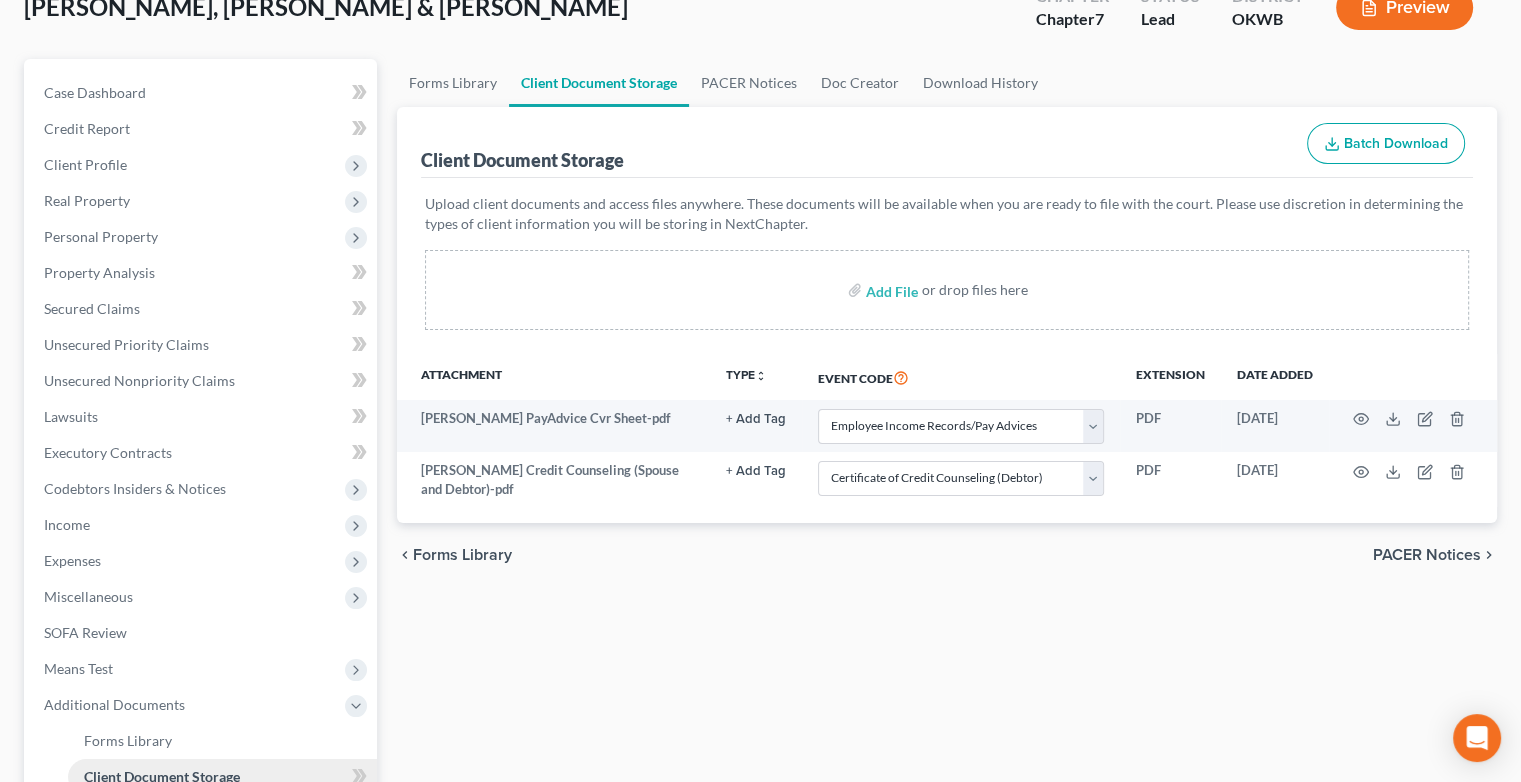 scroll, scrollTop: 0, scrollLeft: 0, axis: both 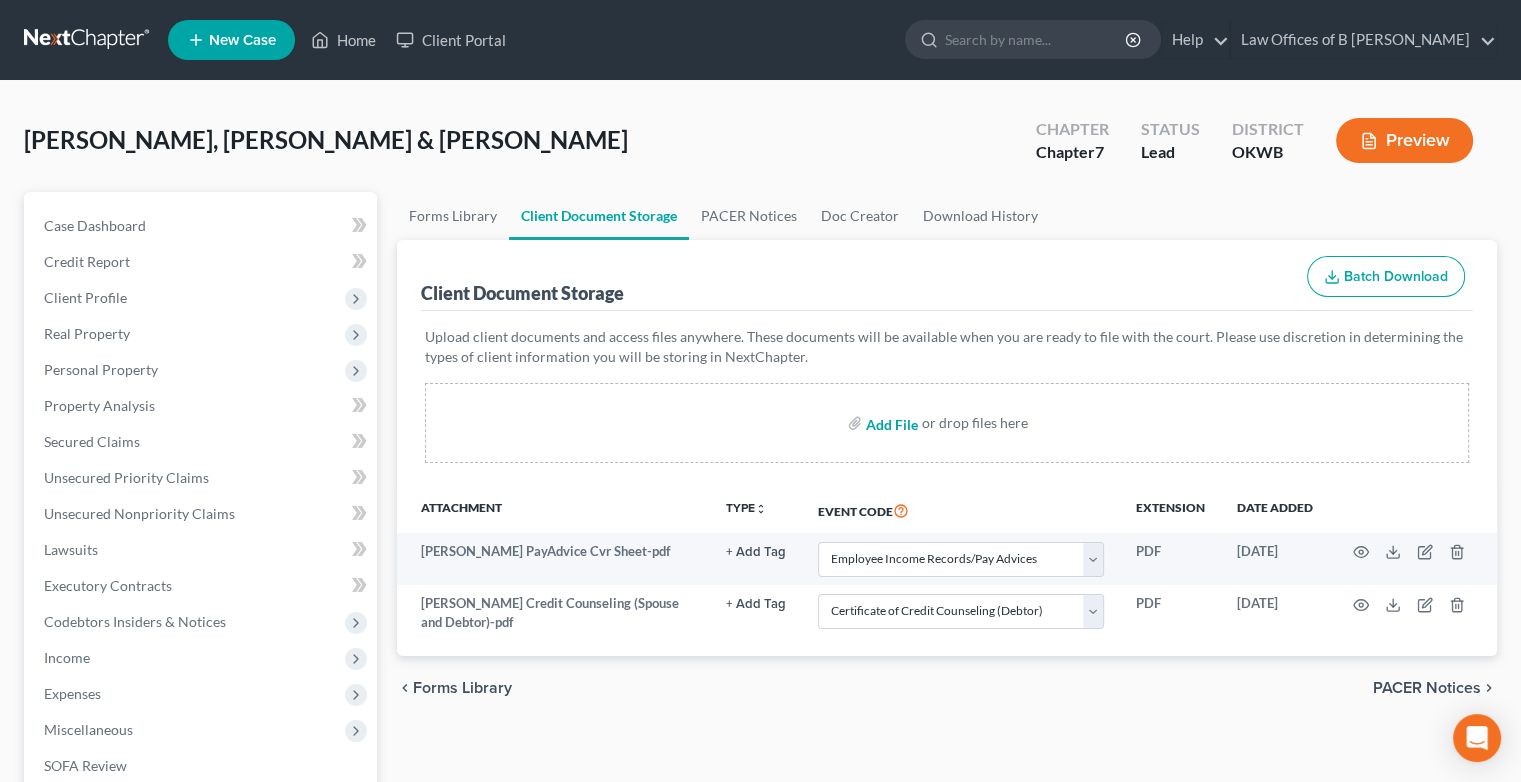 click at bounding box center [890, 423] 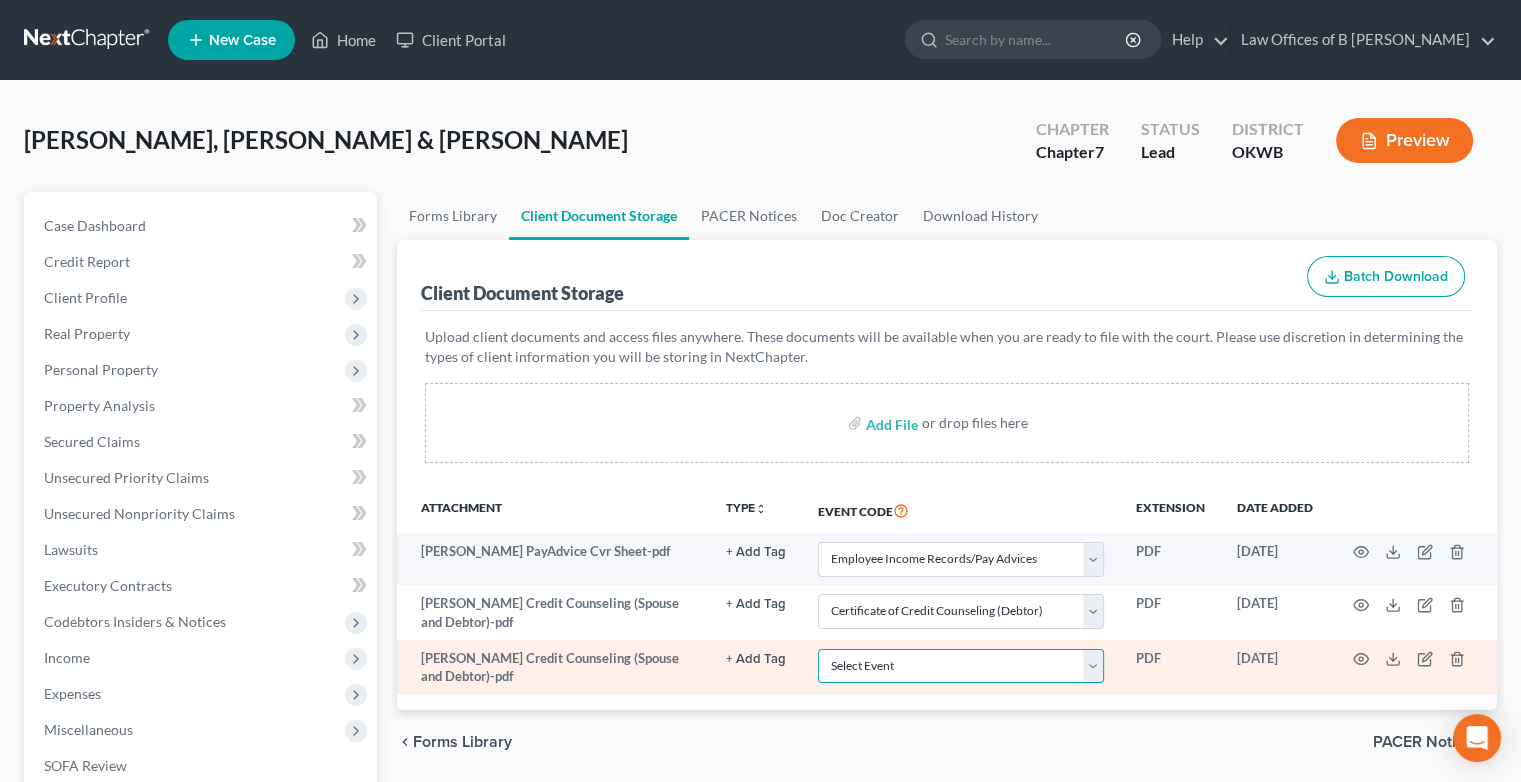 click on "Select Event Certificate of Credit Counseling (Debtor) Certificate of Credit Counseling (Joint Debtor) Chapter 13 Plan Employee Income Records/Pay Advices Pay the Filing Fees in Installments Plan Summary (Chapter 13) Waive Chapter 7 Filing Fee - Form 103B" at bounding box center [961, 666] 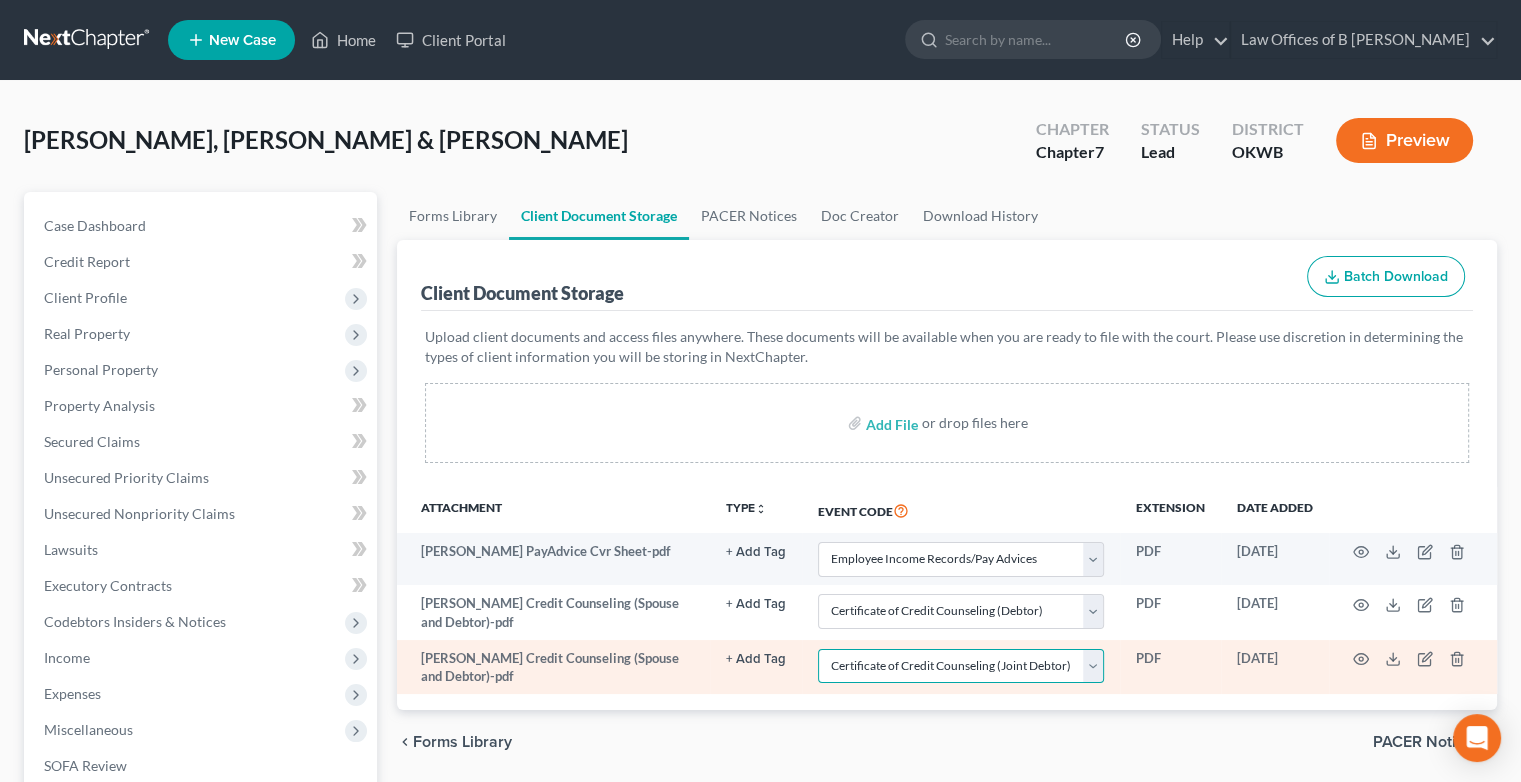 click on "Select Event Certificate of Credit Counseling (Debtor) Certificate of Credit Counseling (Joint Debtor) Chapter 13 Plan Employee Income Records/Pay Advices Pay the Filing Fees in Installments Plan Summary (Chapter 13) Waive Chapter 7 Filing Fee - Form 103B" at bounding box center (961, 666) 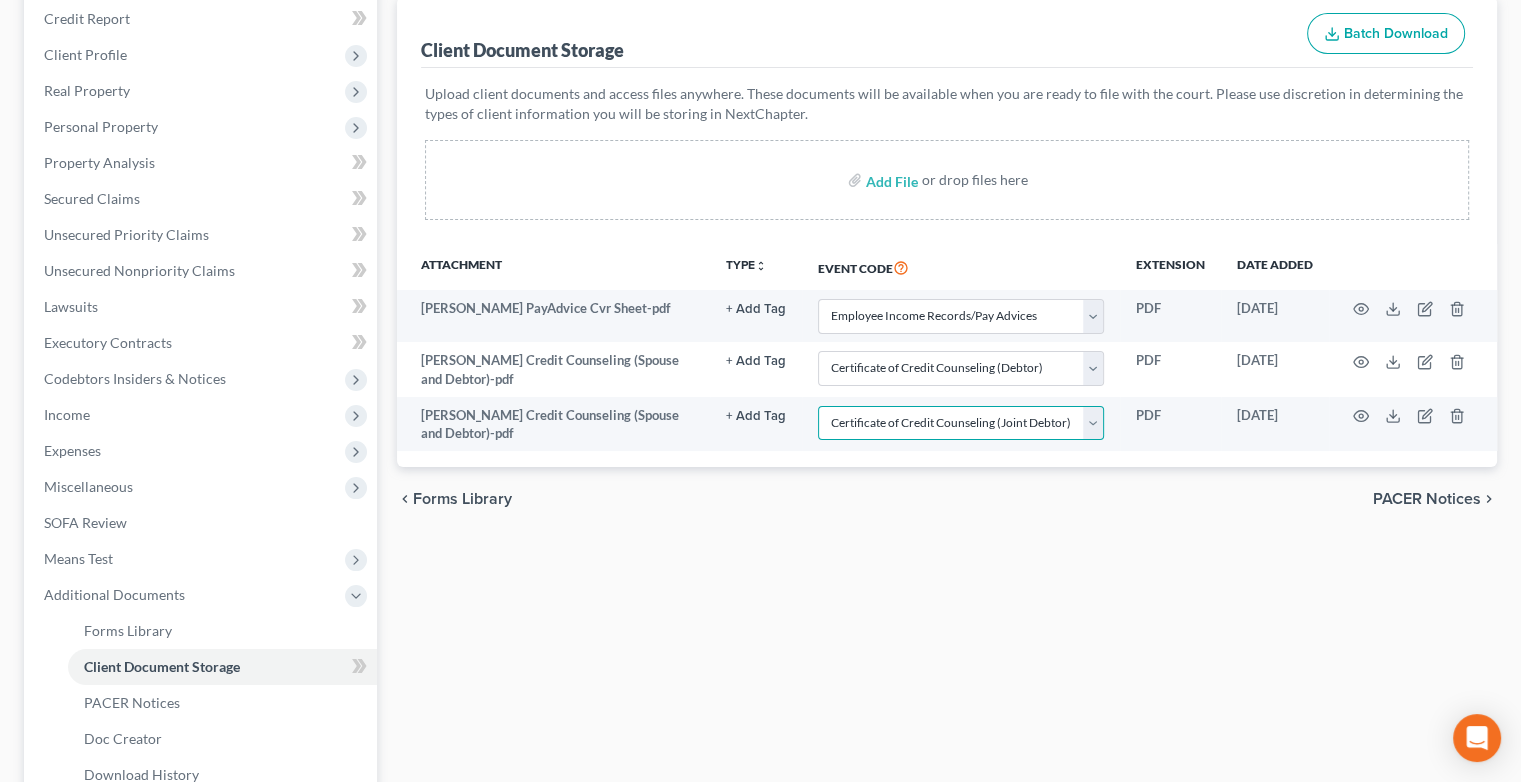 scroll, scrollTop: 256, scrollLeft: 0, axis: vertical 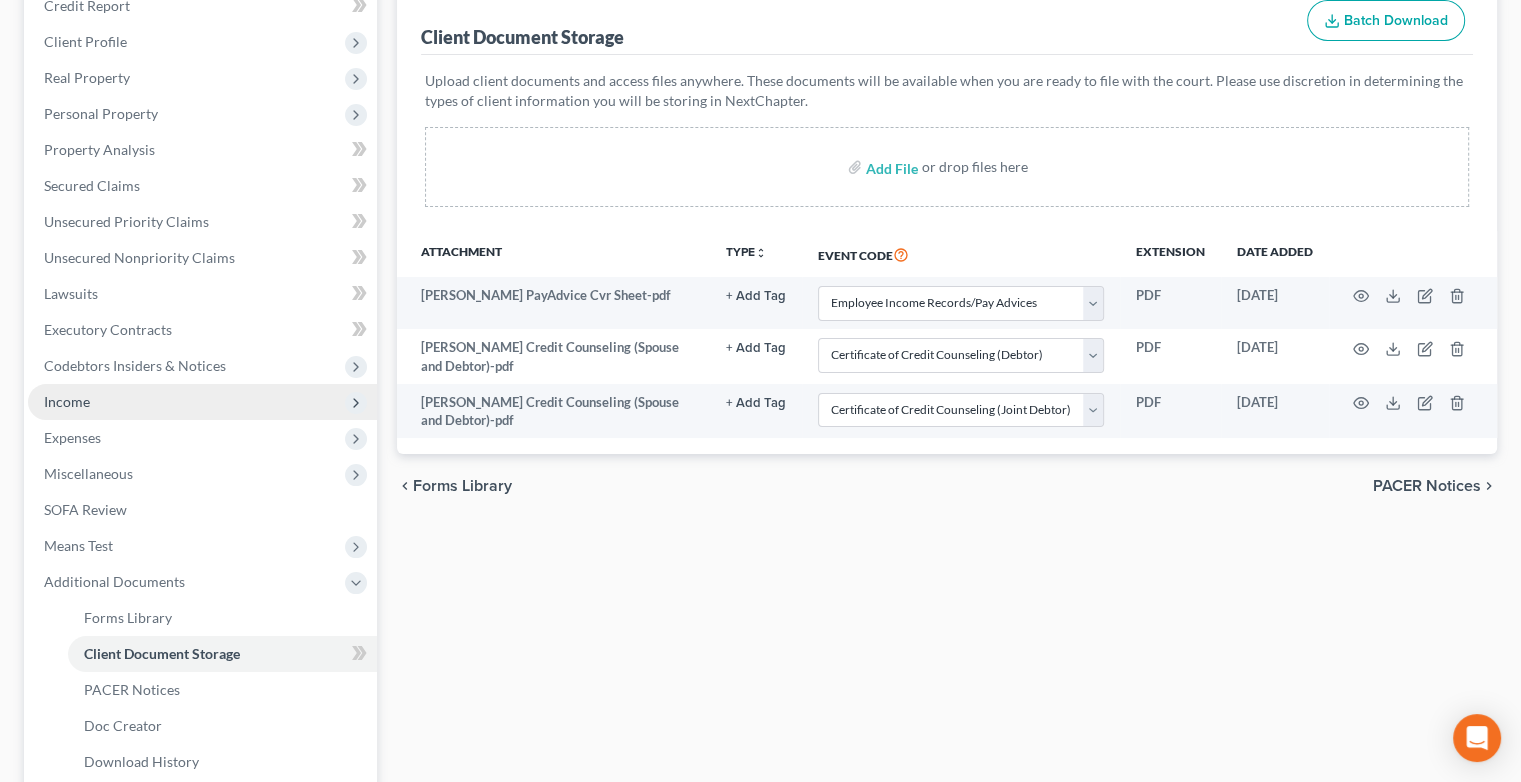 click on "Income" at bounding box center (67, 401) 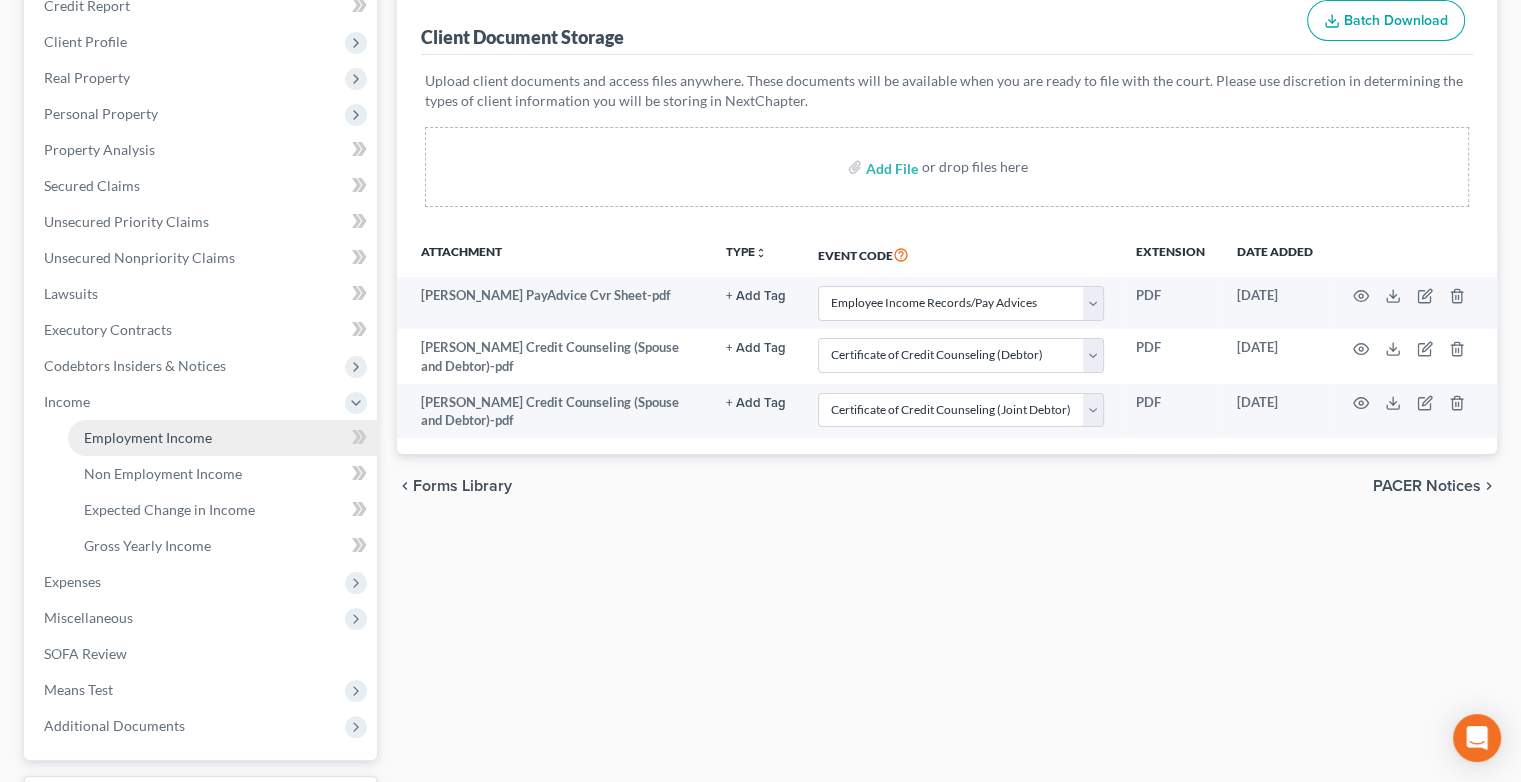 click on "Employment Income" at bounding box center (148, 437) 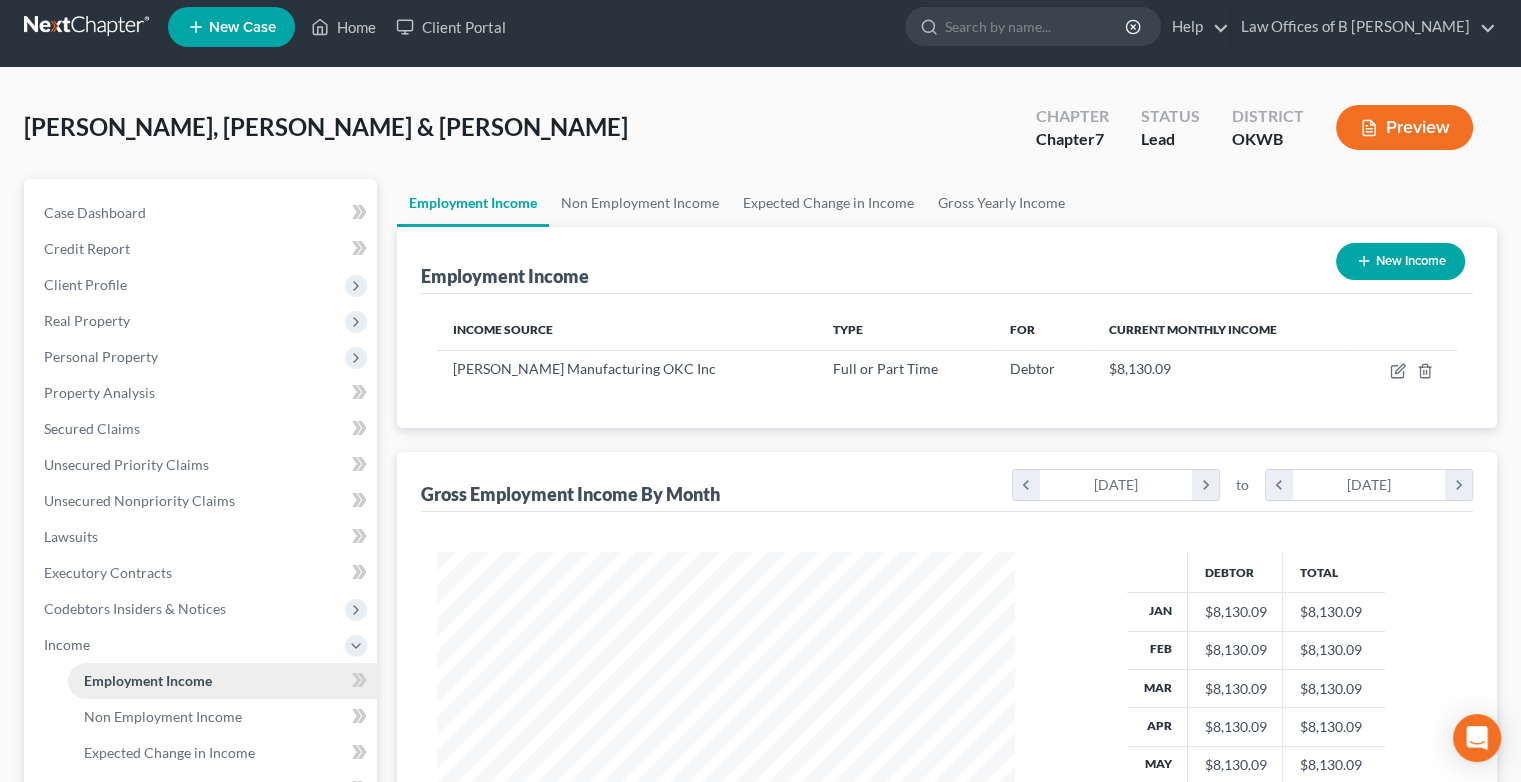 scroll, scrollTop: 0, scrollLeft: 0, axis: both 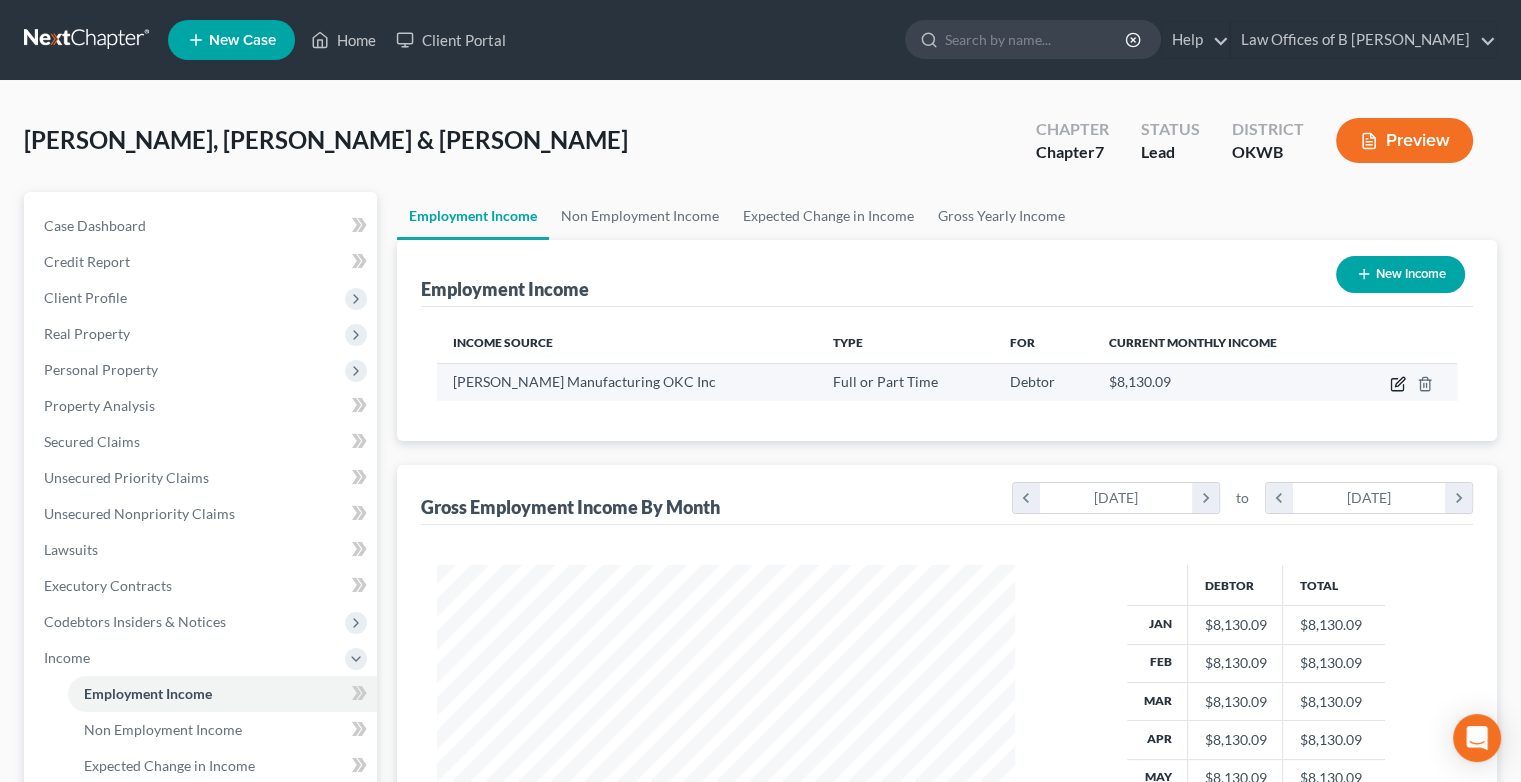 click 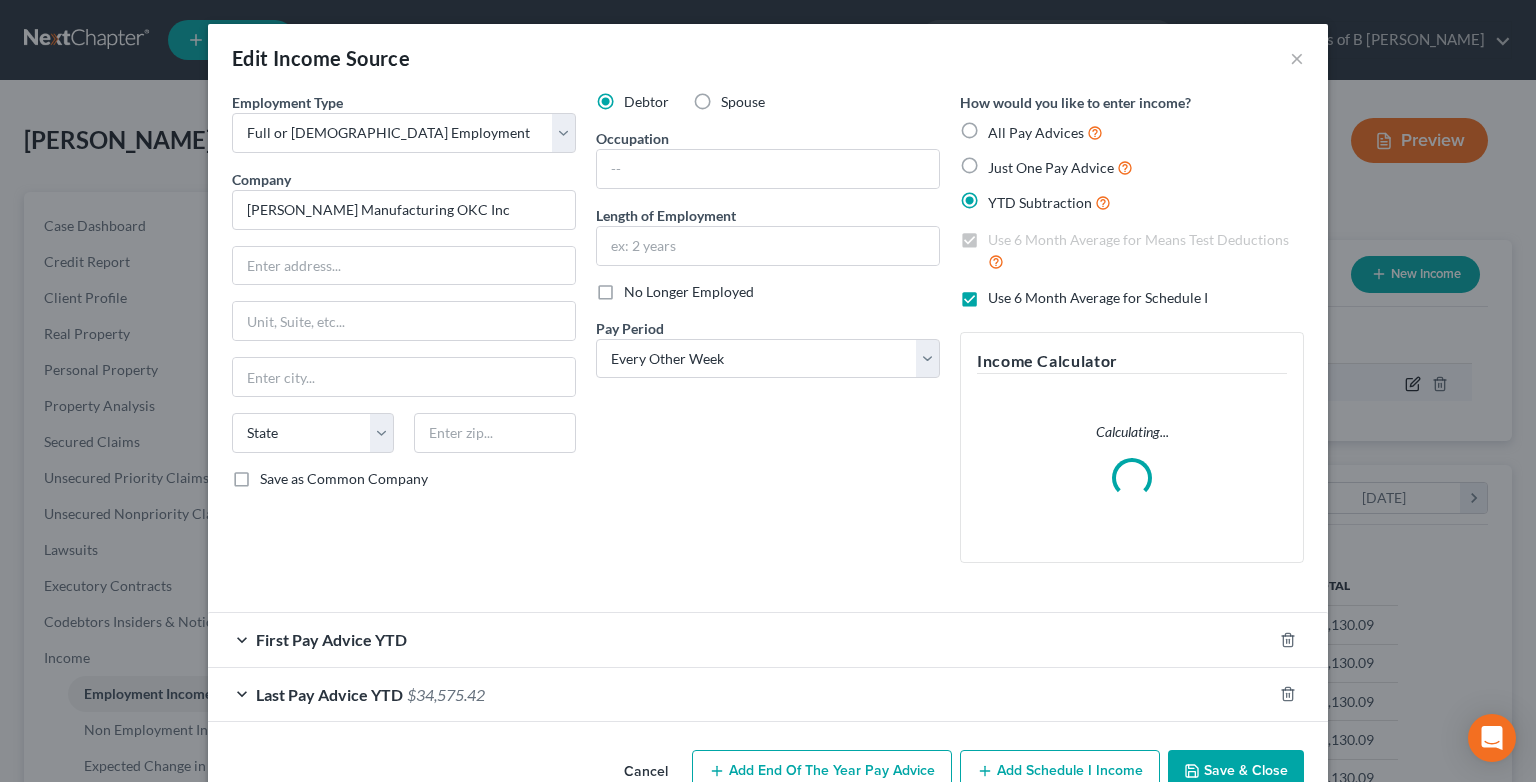 scroll, scrollTop: 999643, scrollLeft: 999375, axis: both 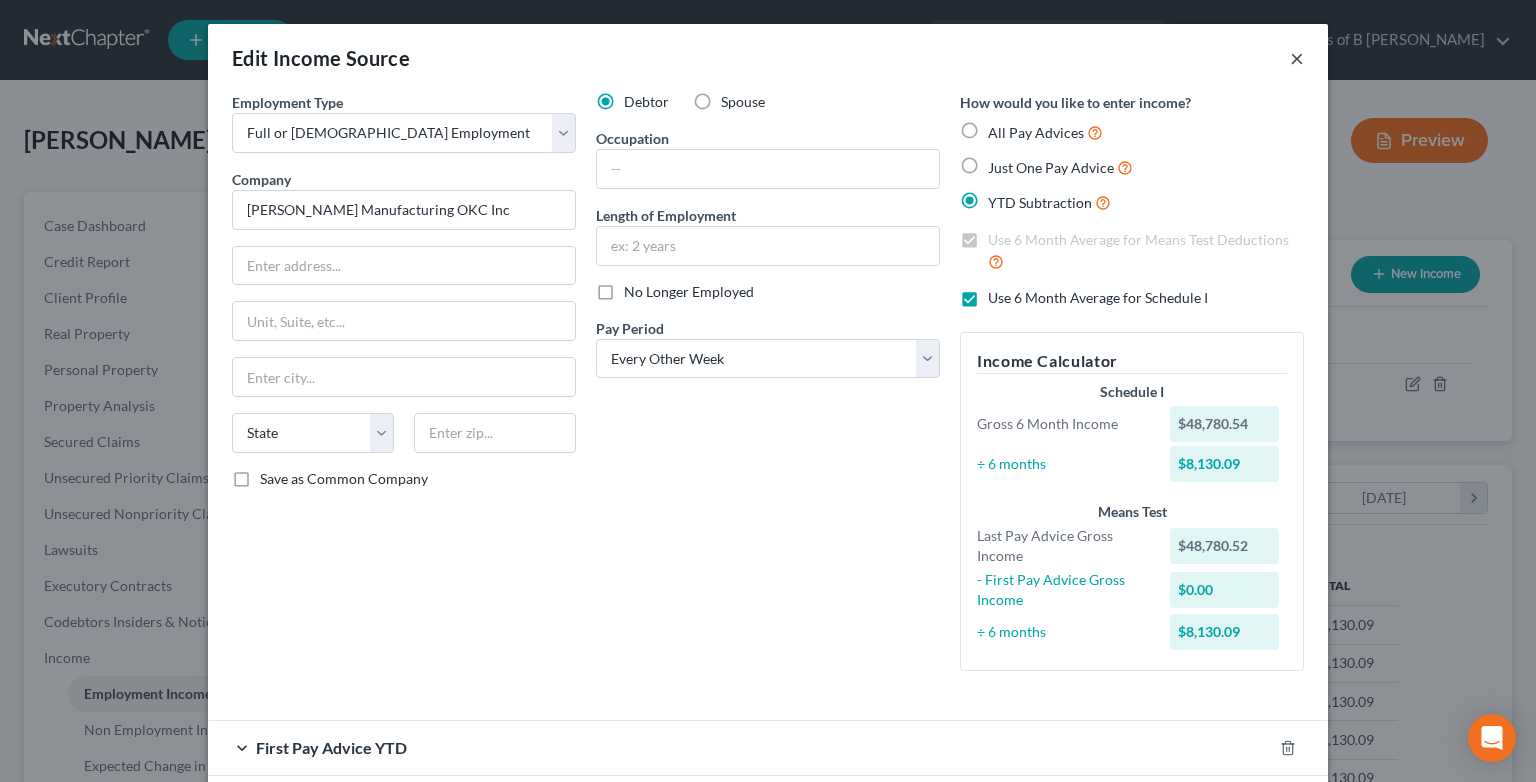 click on "×" at bounding box center (1297, 58) 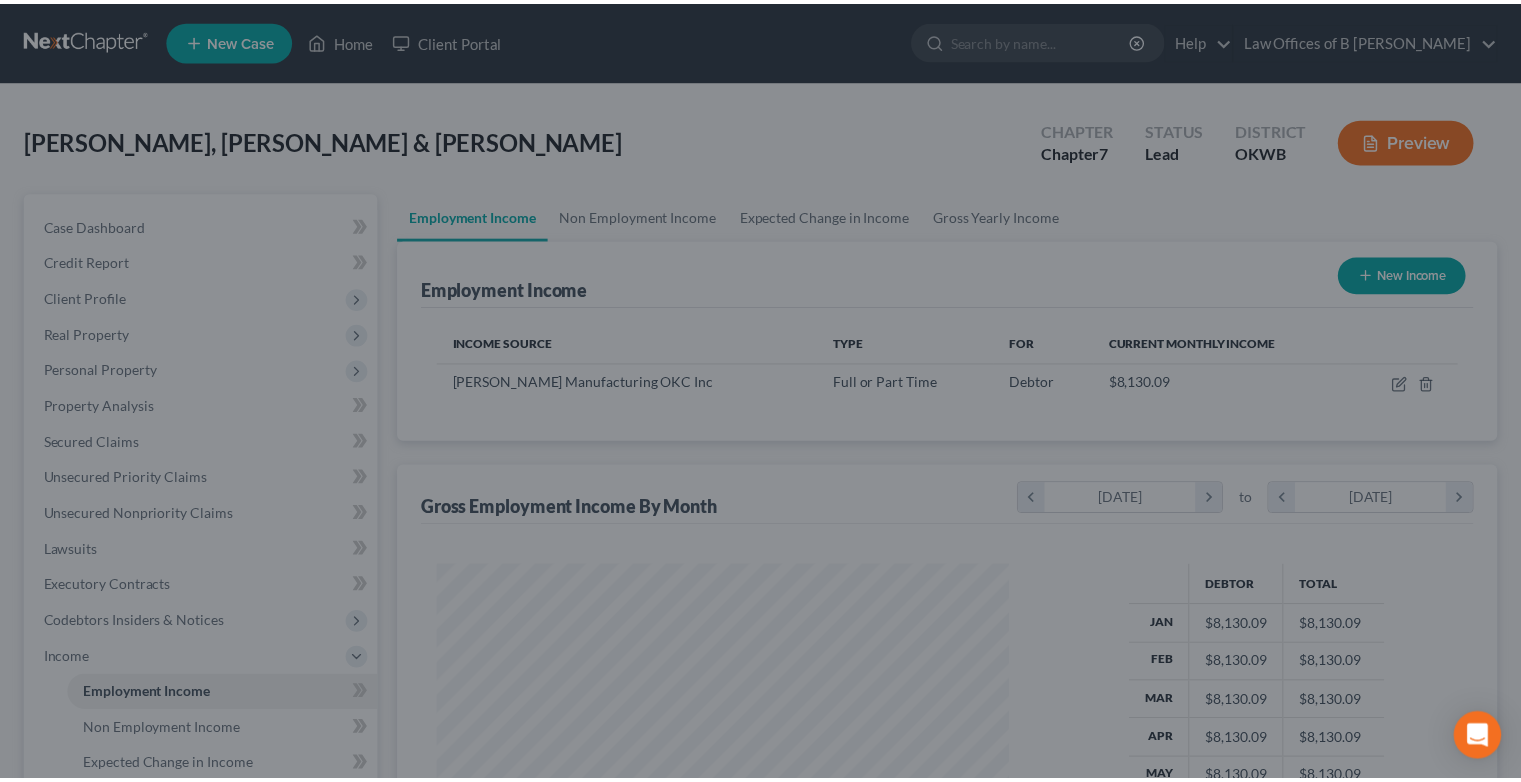scroll, scrollTop: 356, scrollLeft: 617, axis: both 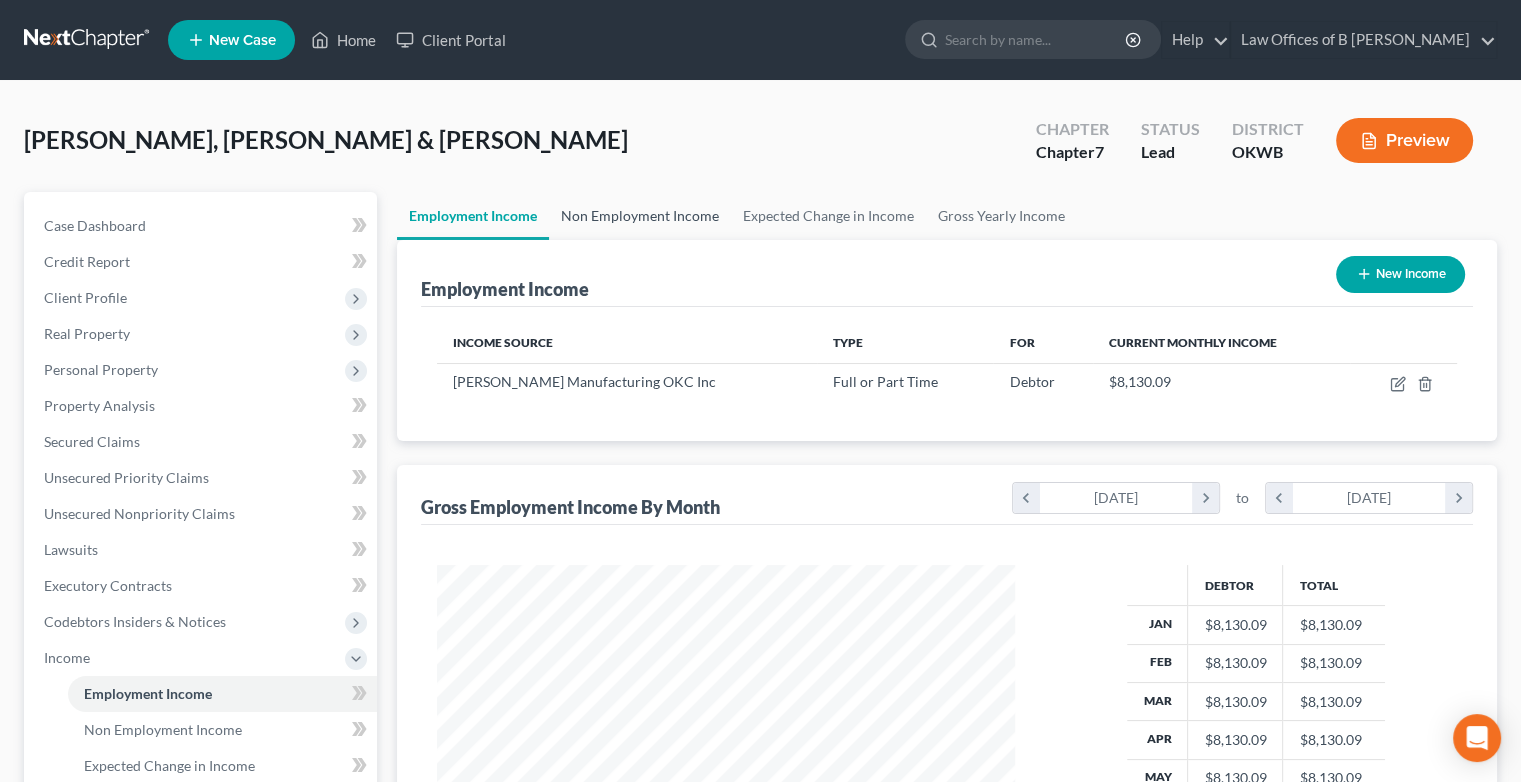 click on "Non Employment Income" at bounding box center (640, 216) 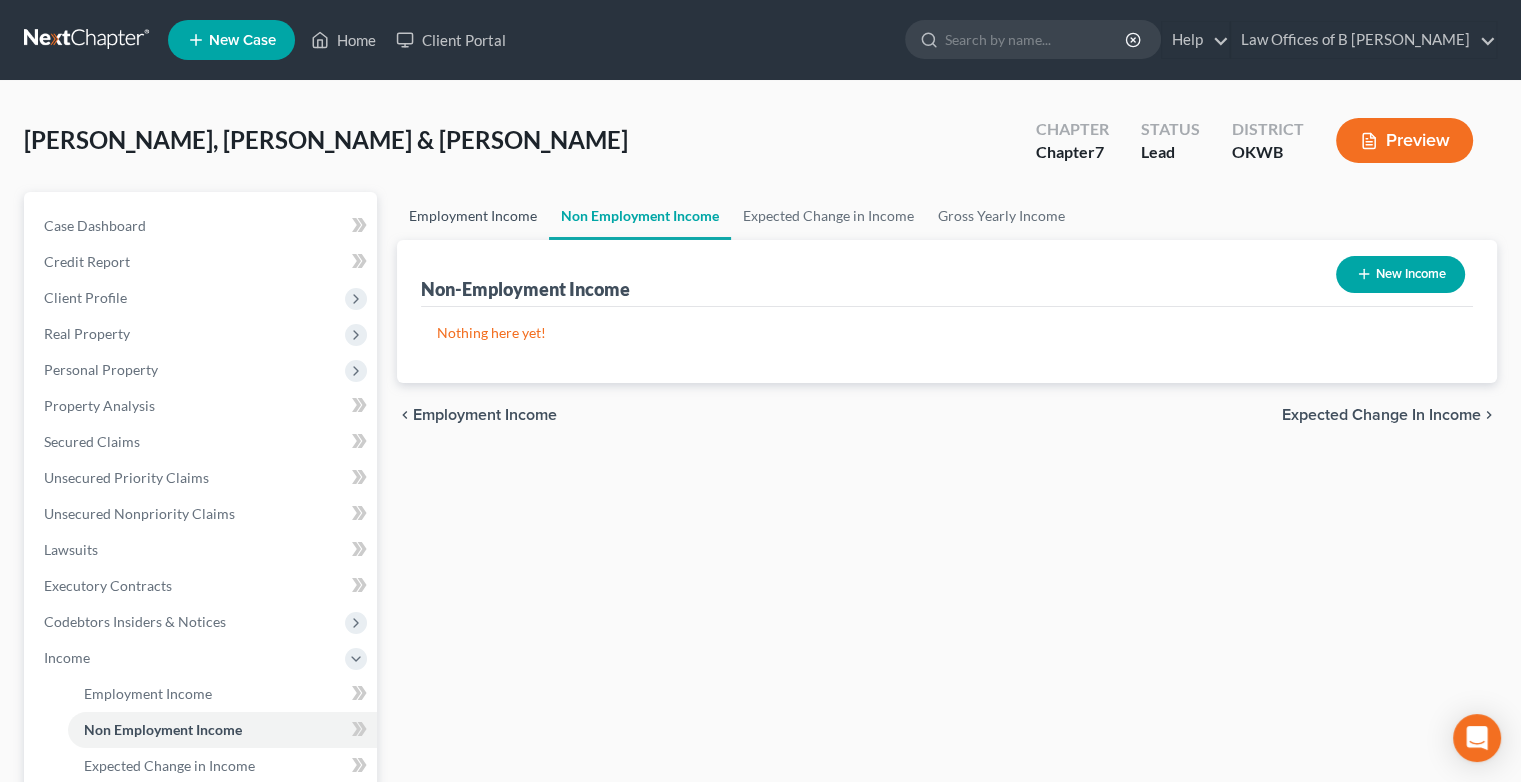 click on "Employment Income" at bounding box center (473, 216) 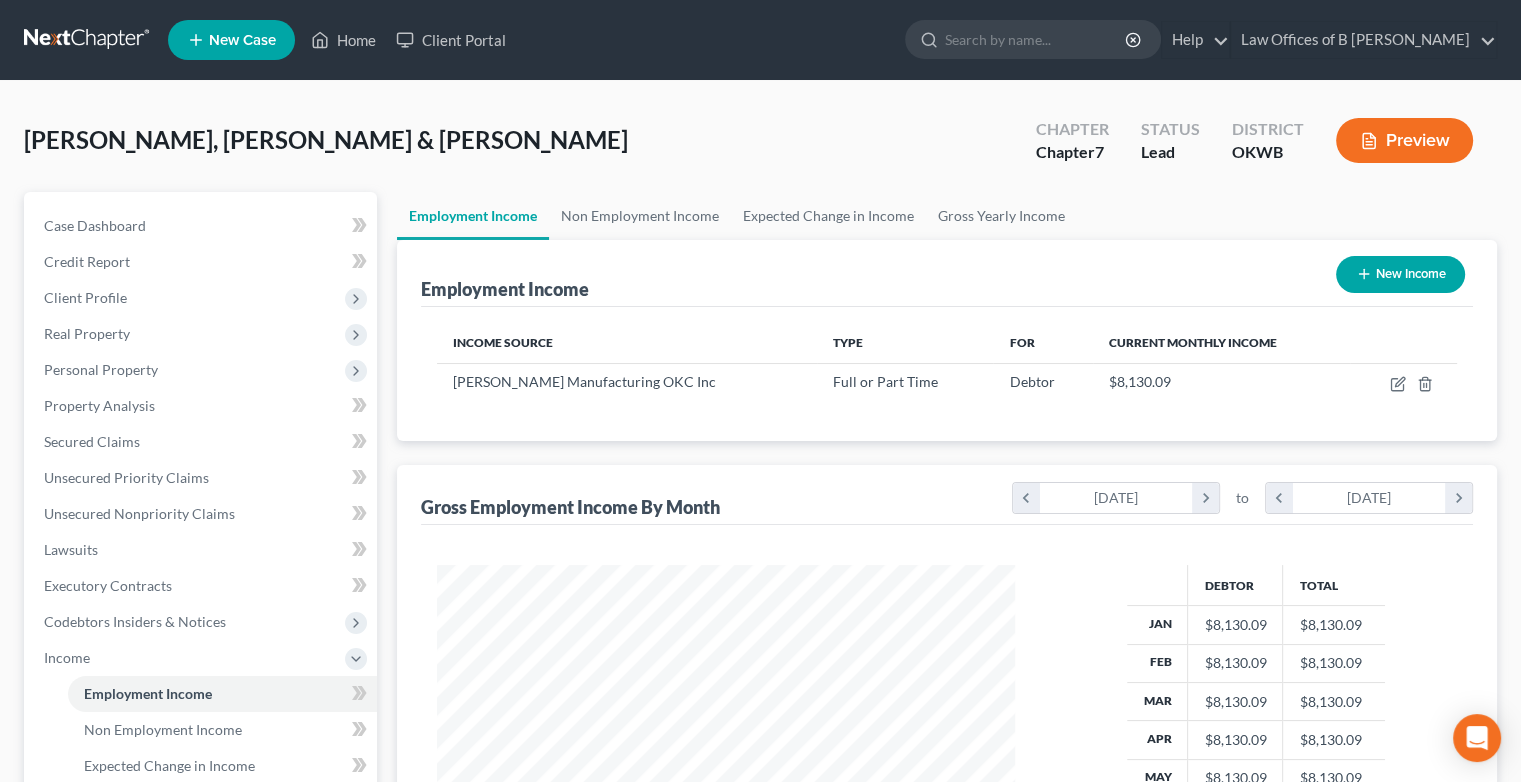 scroll, scrollTop: 999643, scrollLeft: 999381, axis: both 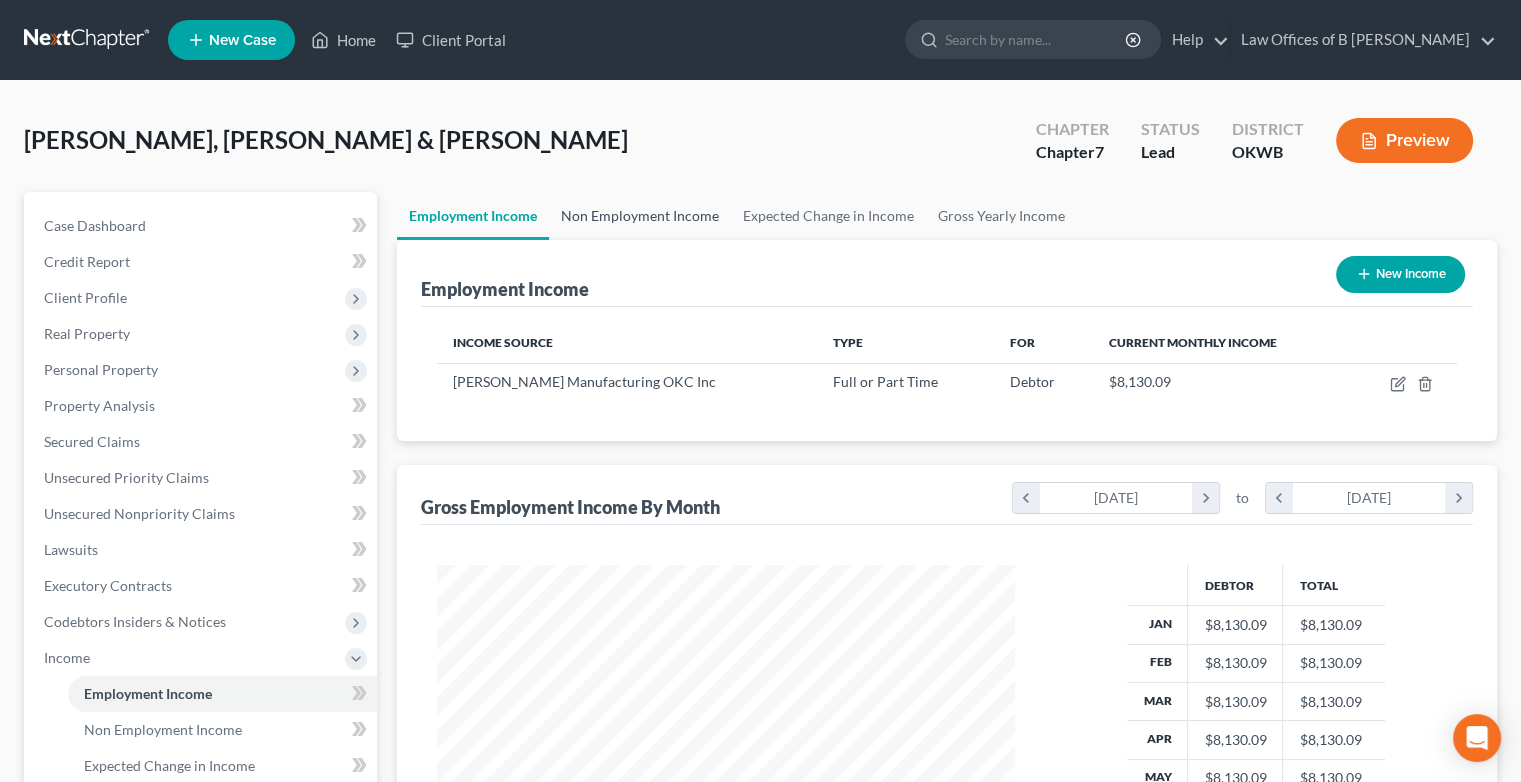 click on "Non Employment Income" at bounding box center [640, 216] 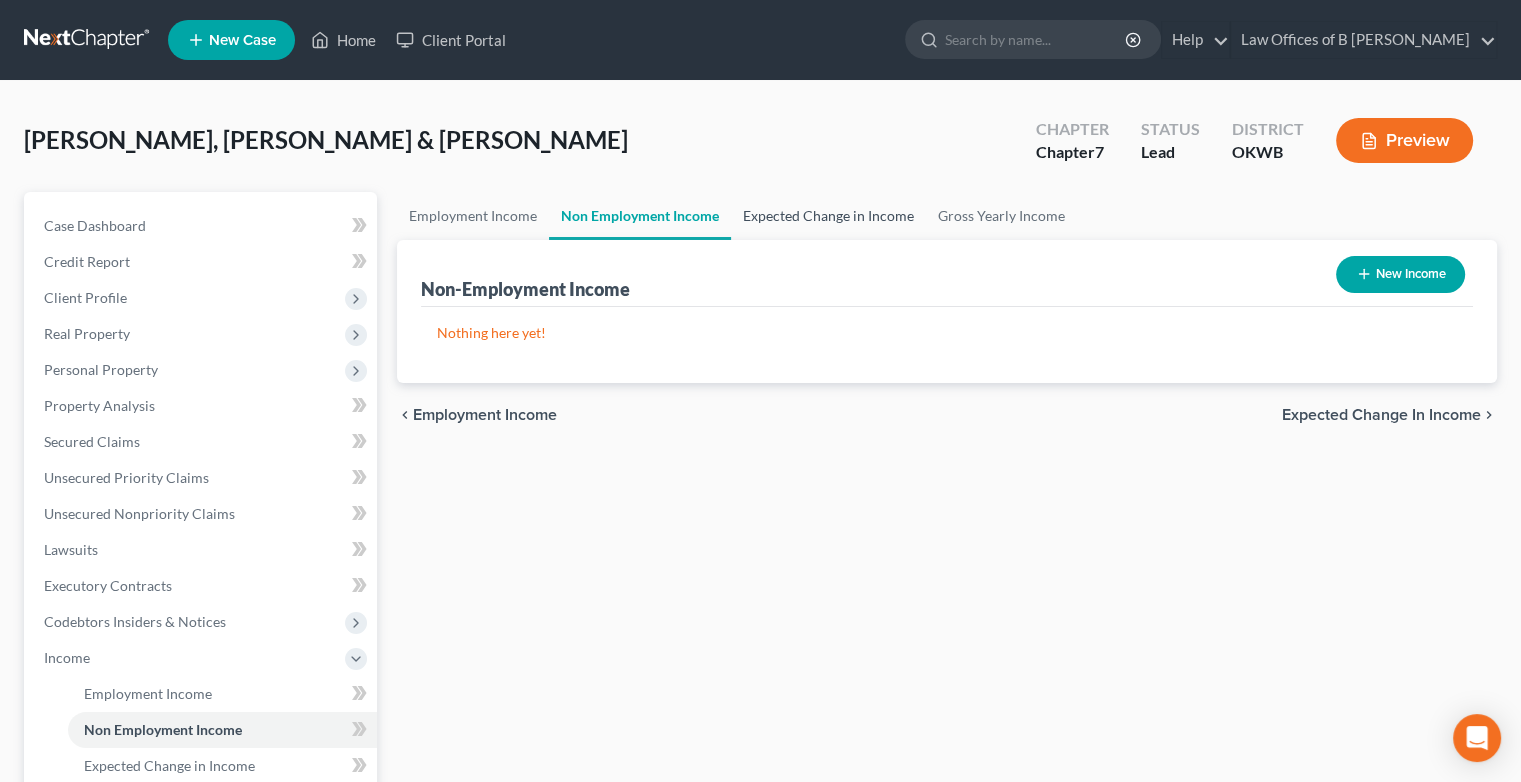 click on "Expected Change in Income" at bounding box center [828, 216] 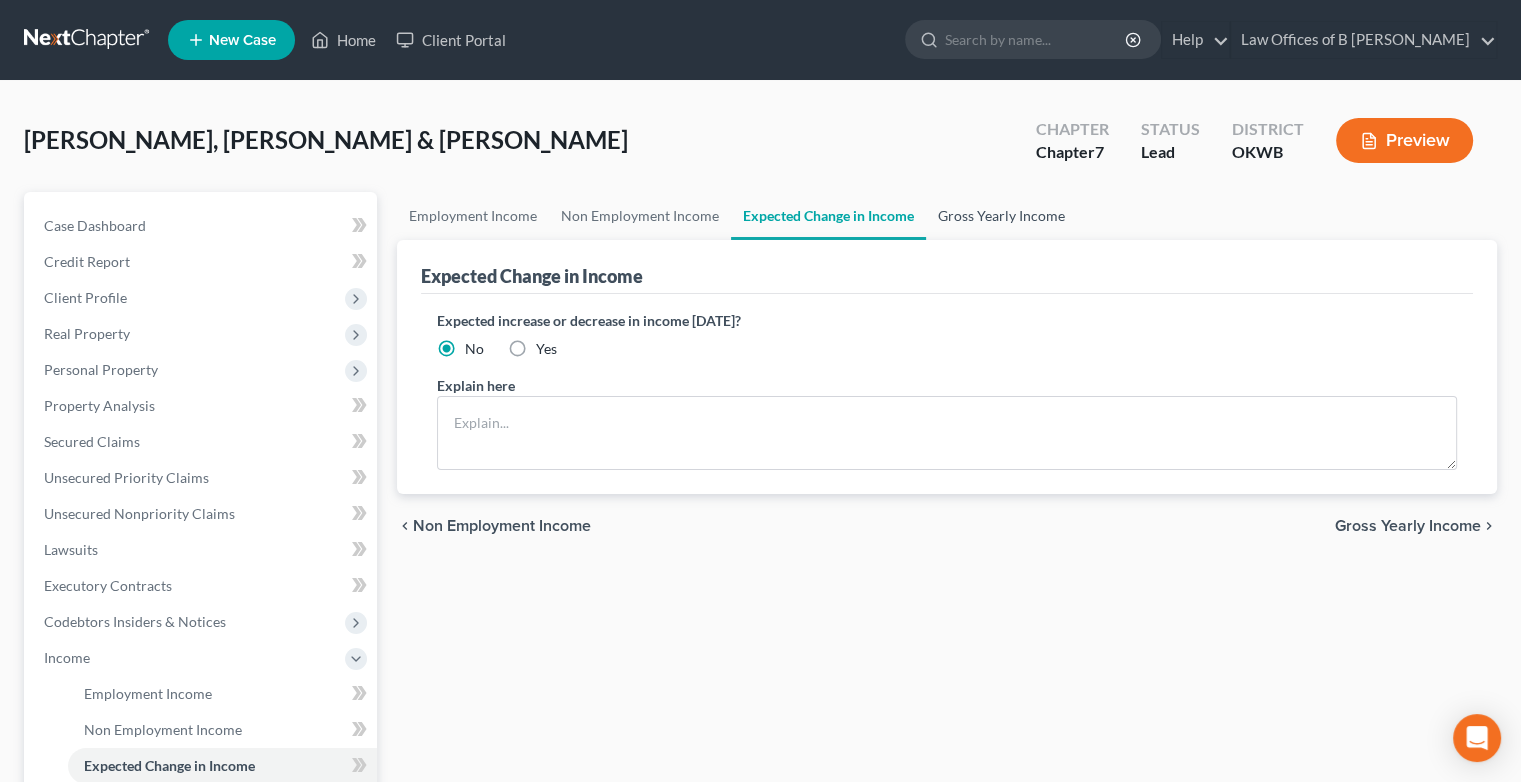 click on "Gross Yearly Income" at bounding box center (1001, 216) 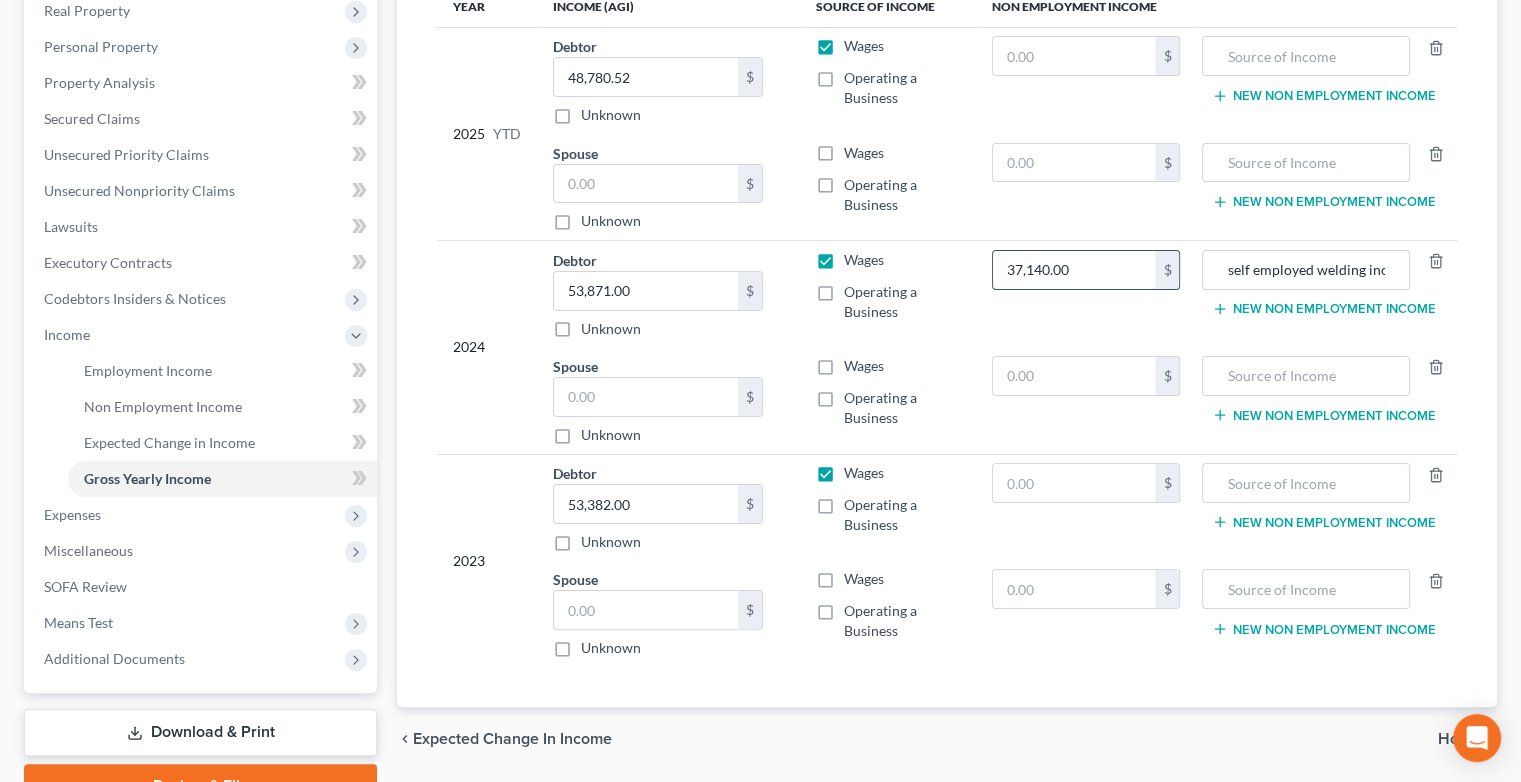 scroll, scrollTop: 324, scrollLeft: 0, axis: vertical 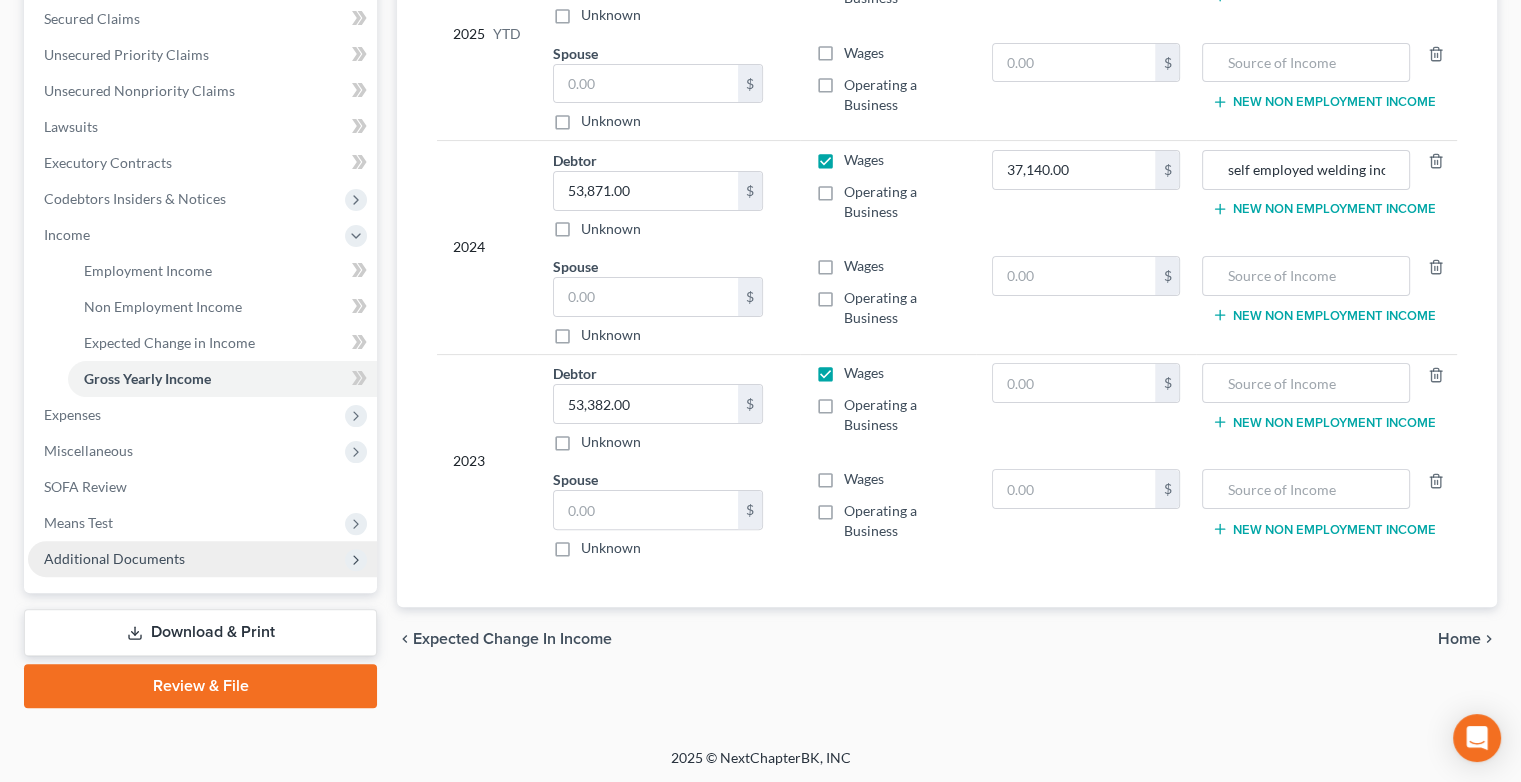 click on "Additional Documents" at bounding box center [202, 559] 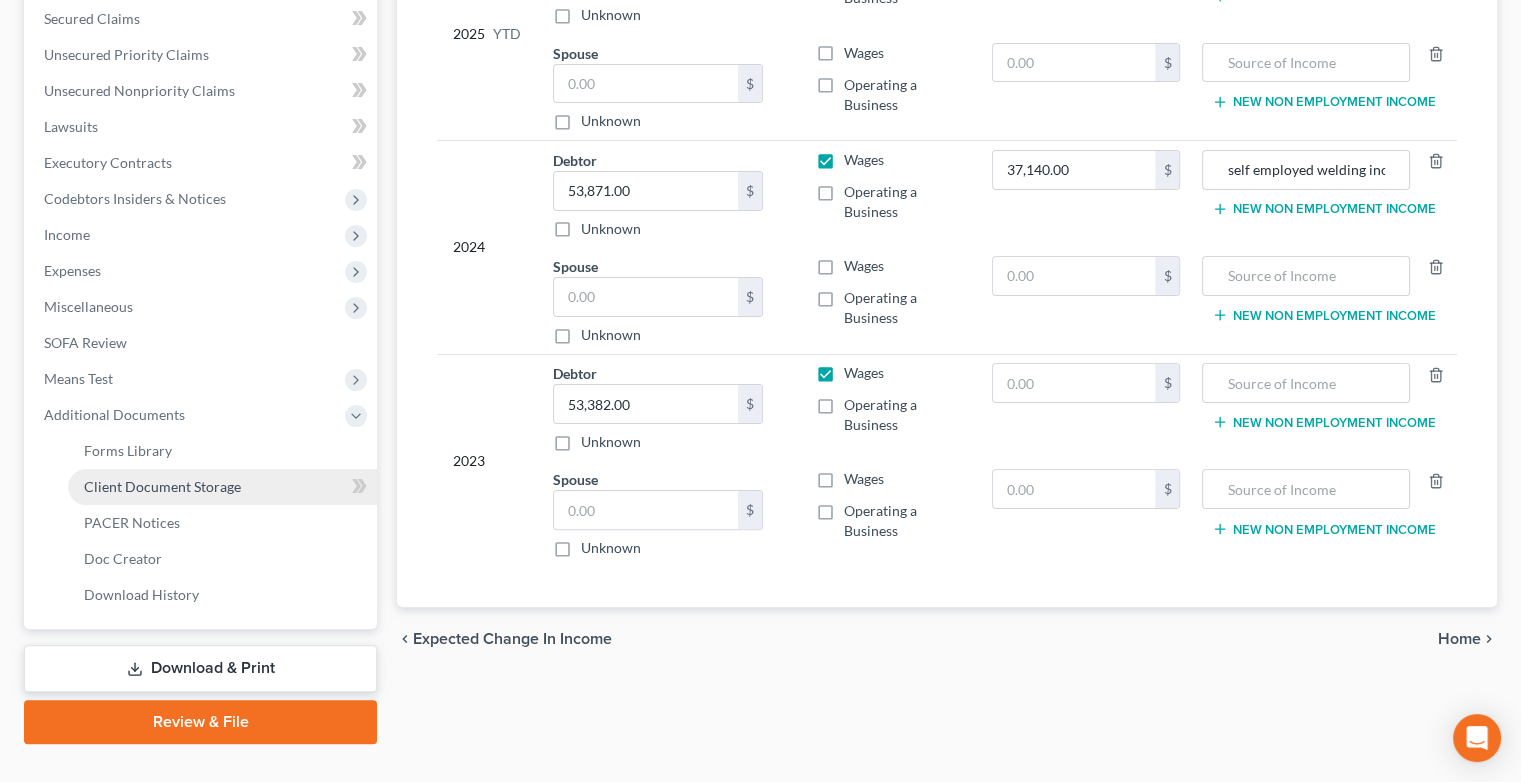 click on "Client Document Storage" at bounding box center (162, 486) 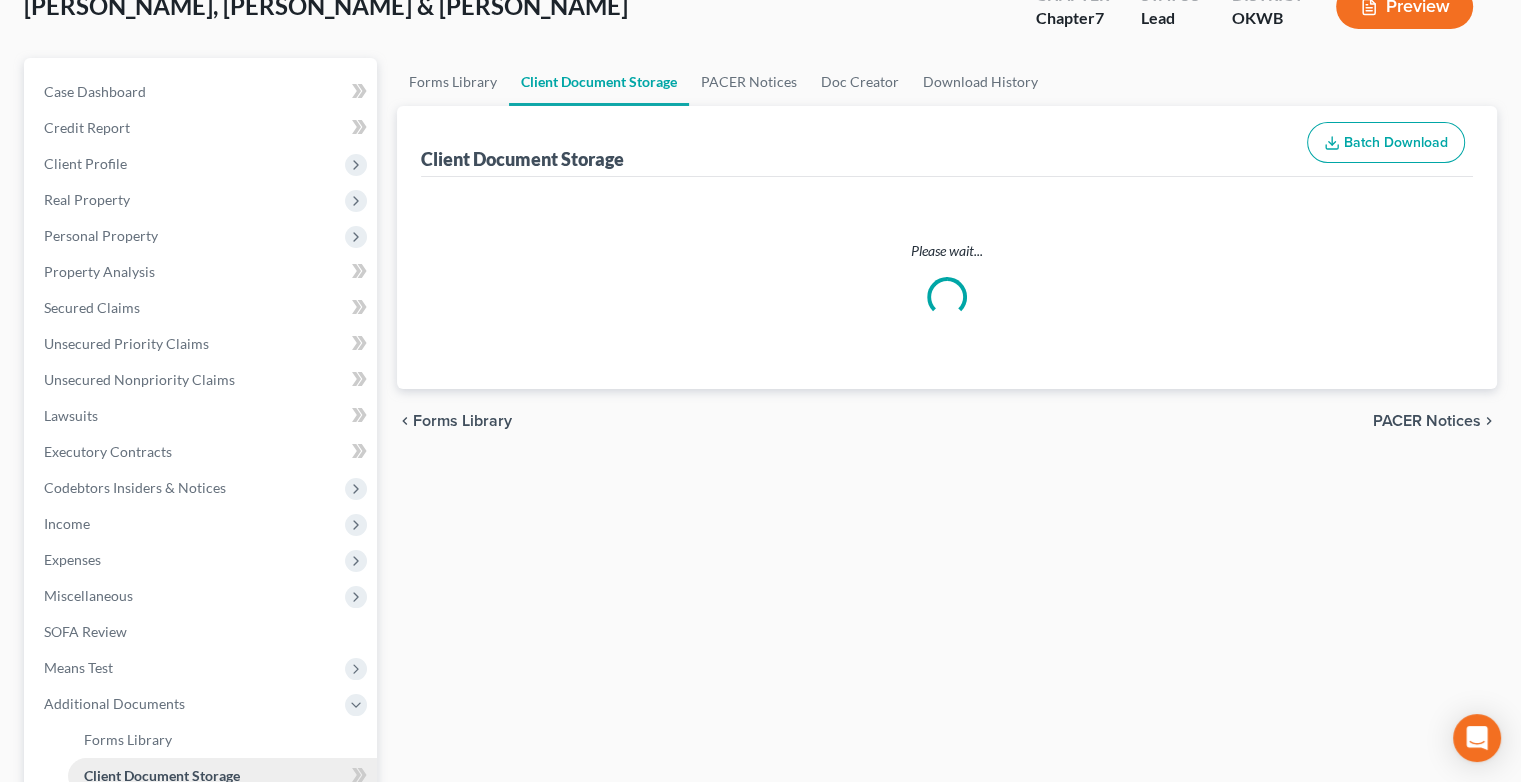 scroll, scrollTop: 6, scrollLeft: 0, axis: vertical 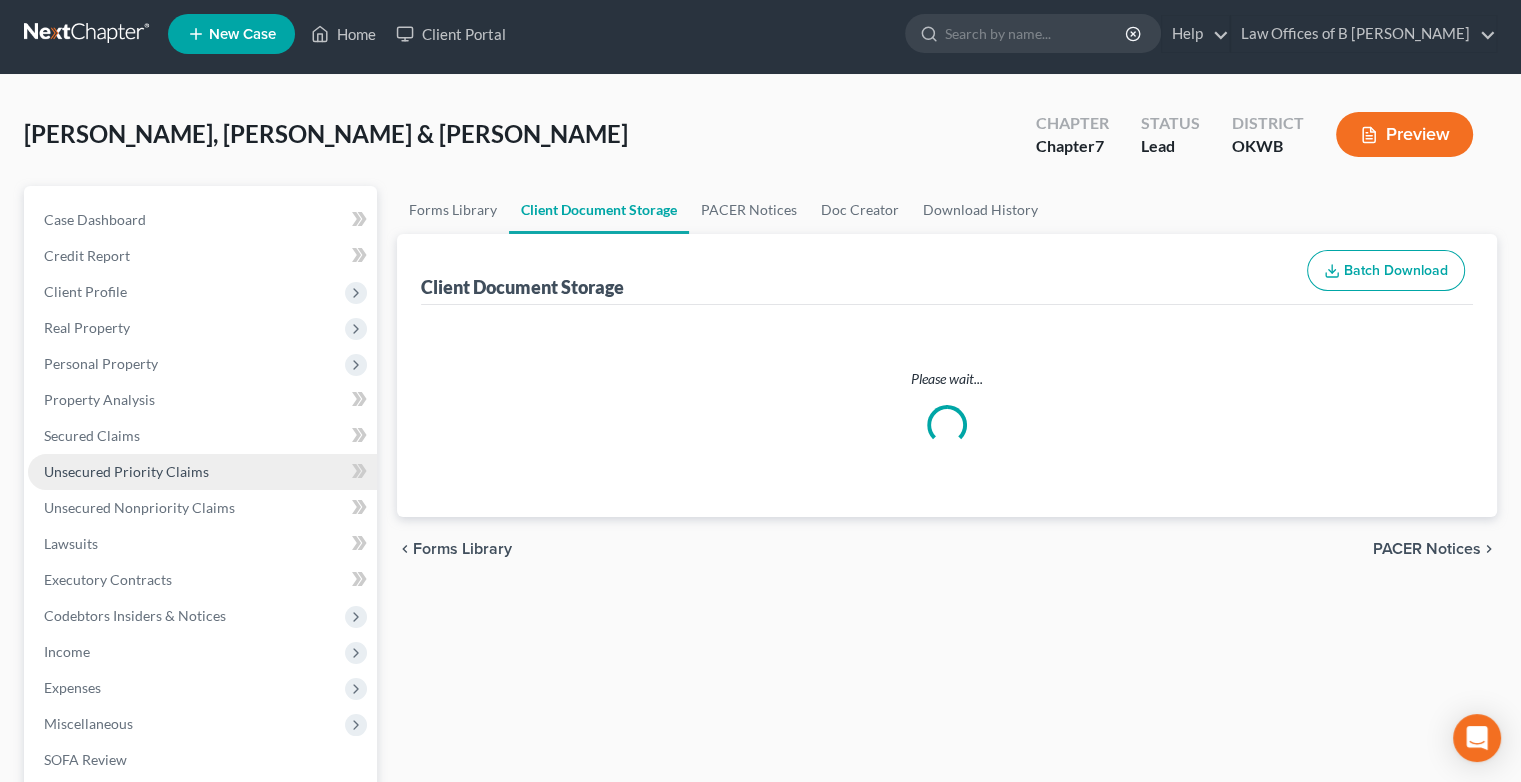 select on "3" 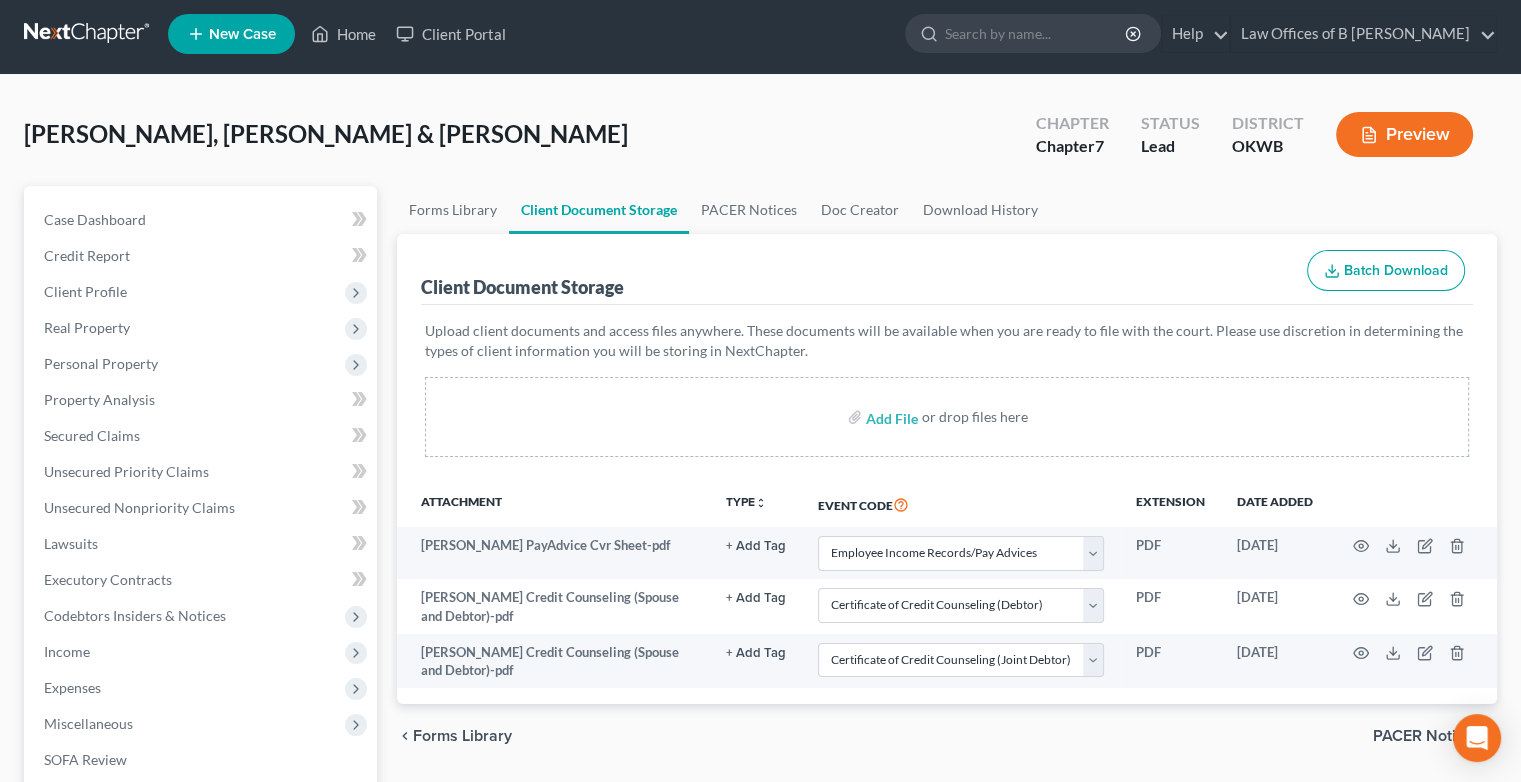 scroll, scrollTop: 0, scrollLeft: 0, axis: both 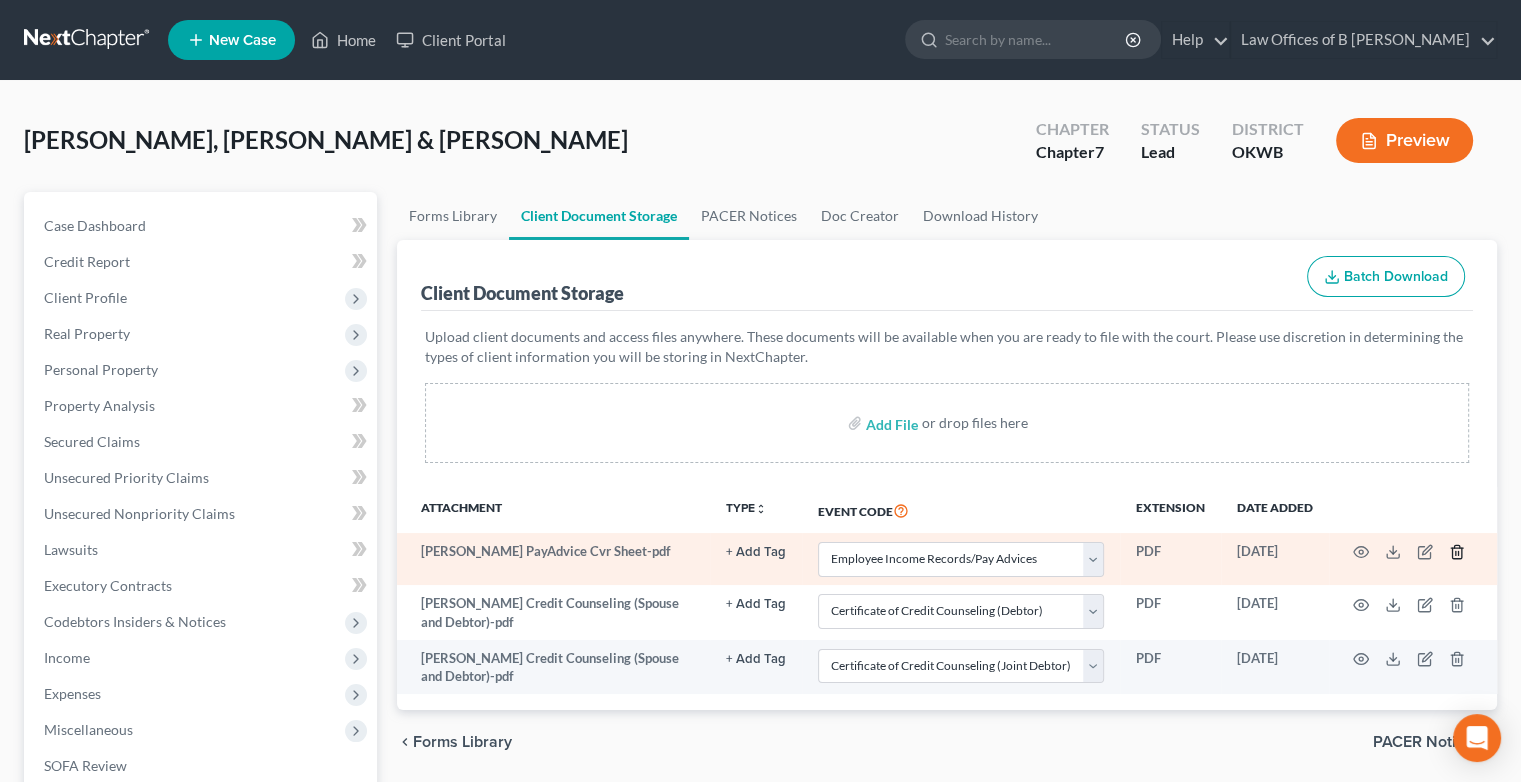 click 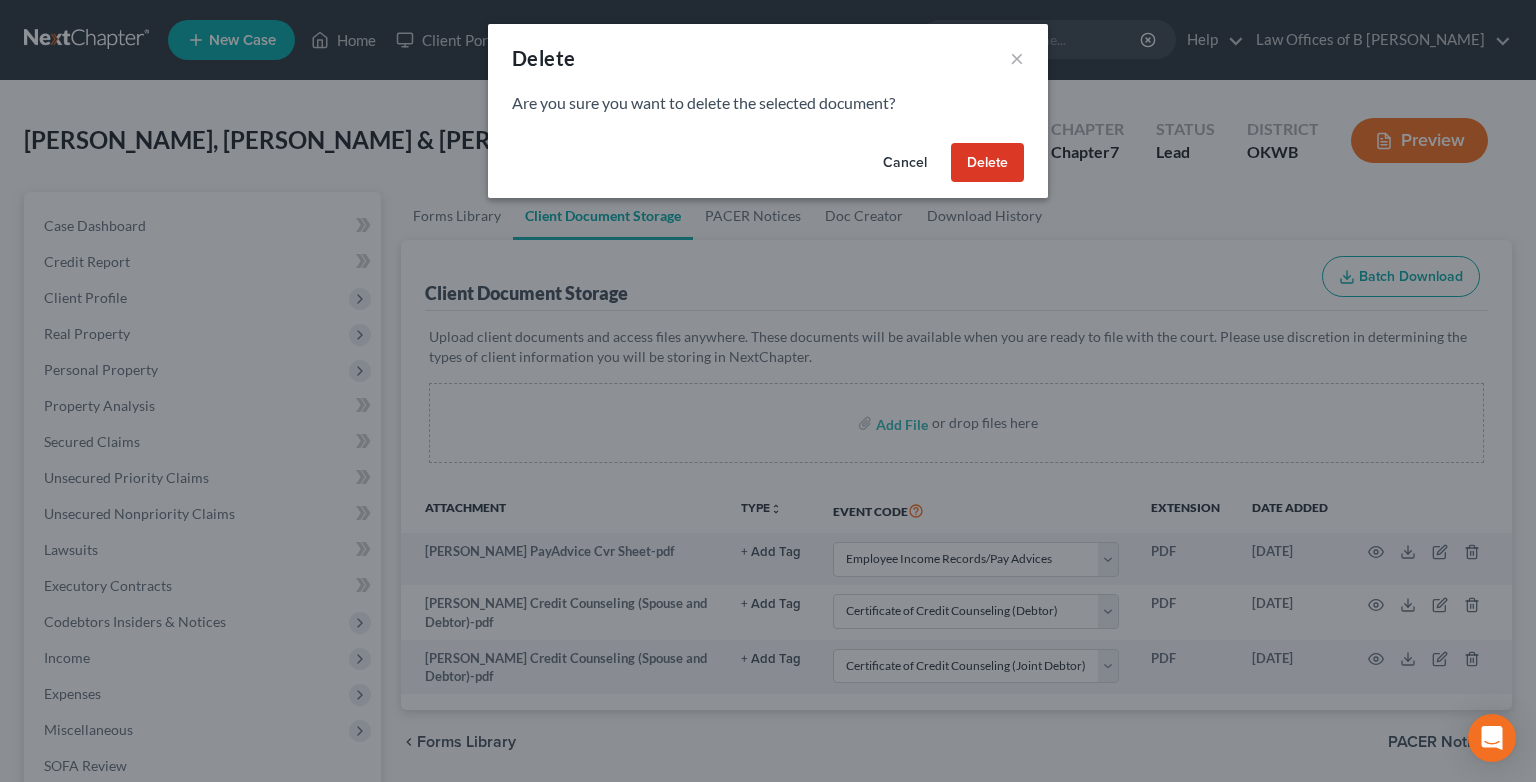 click on "Delete" at bounding box center [987, 163] 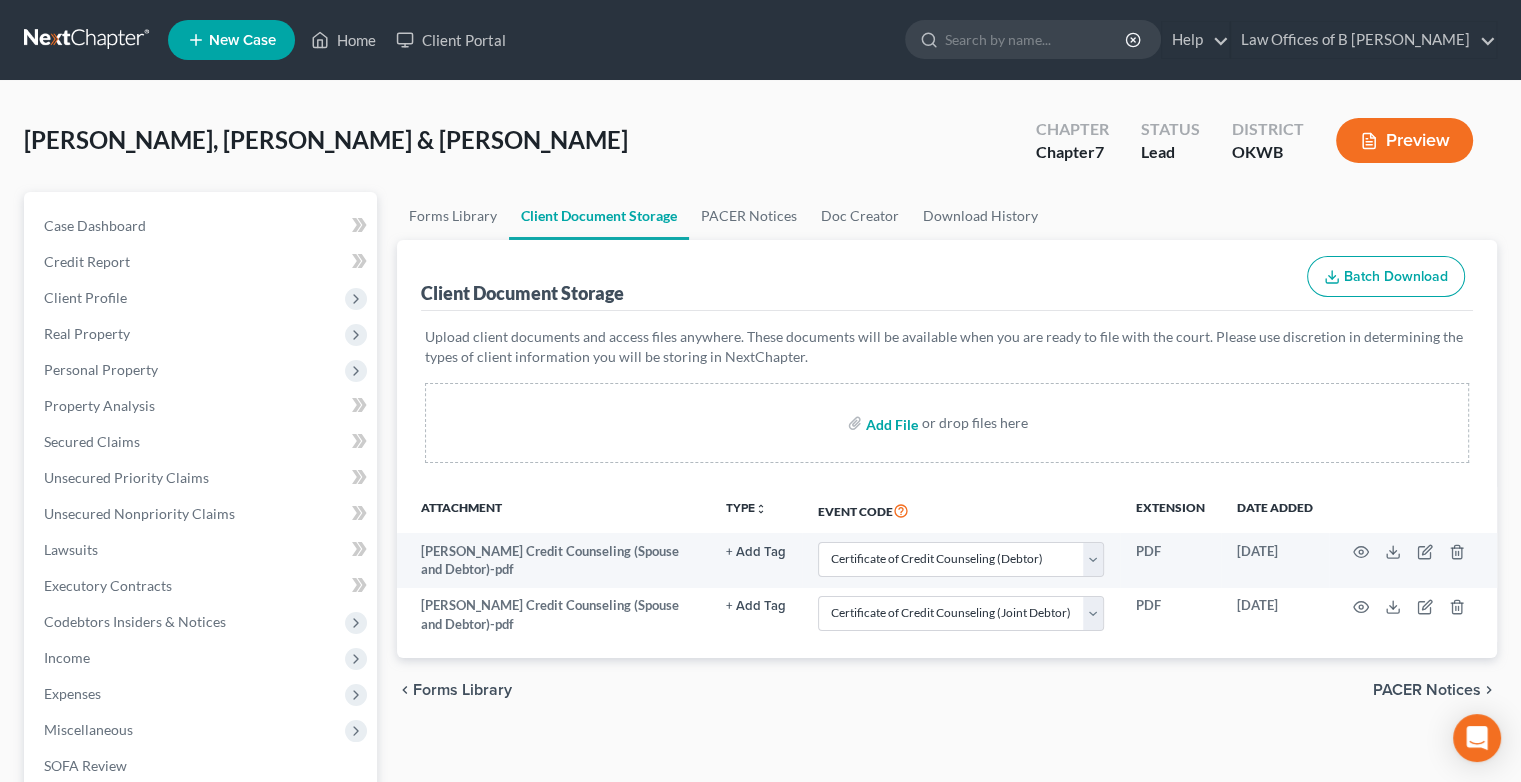click at bounding box center (890, 423) 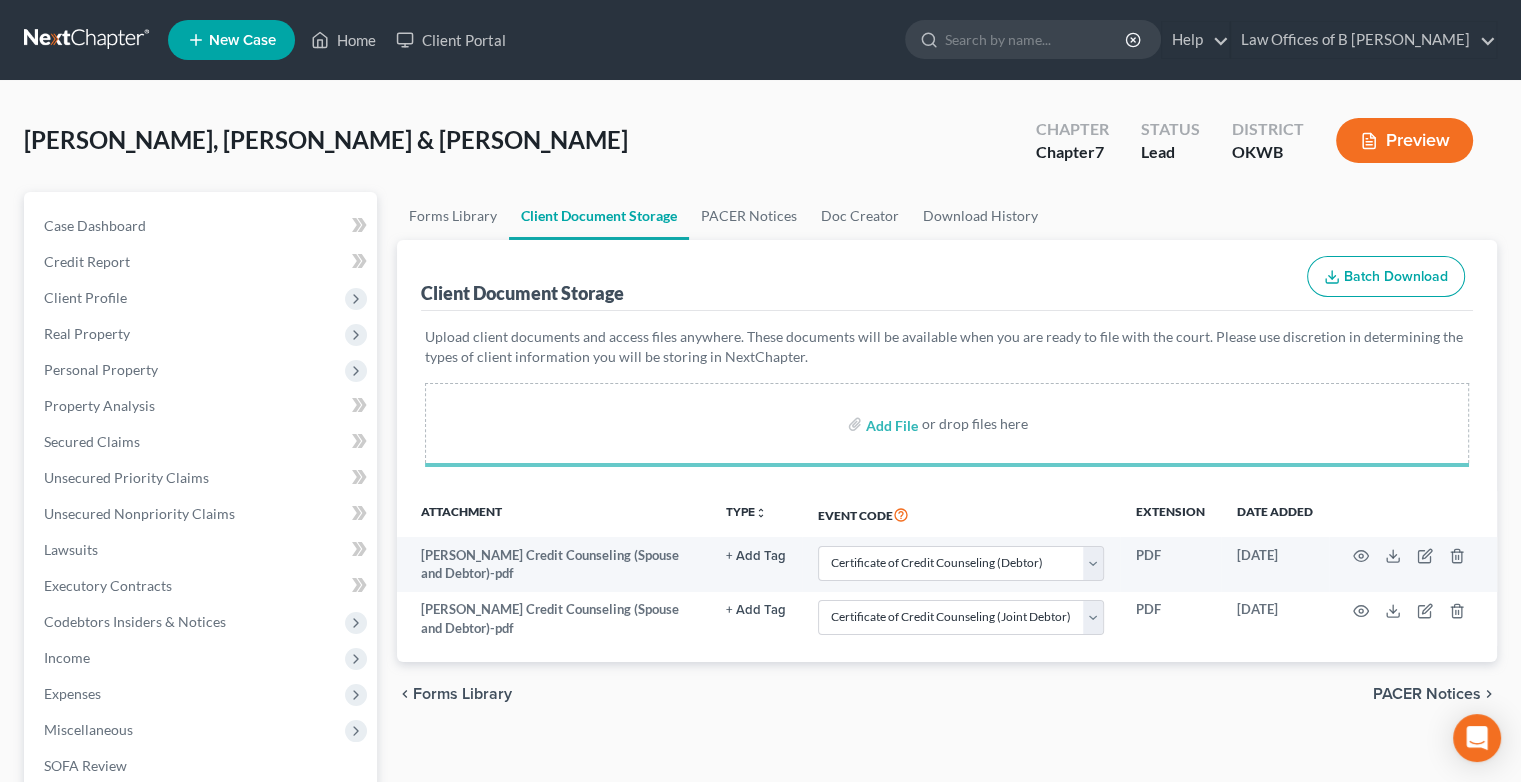 select on "0" 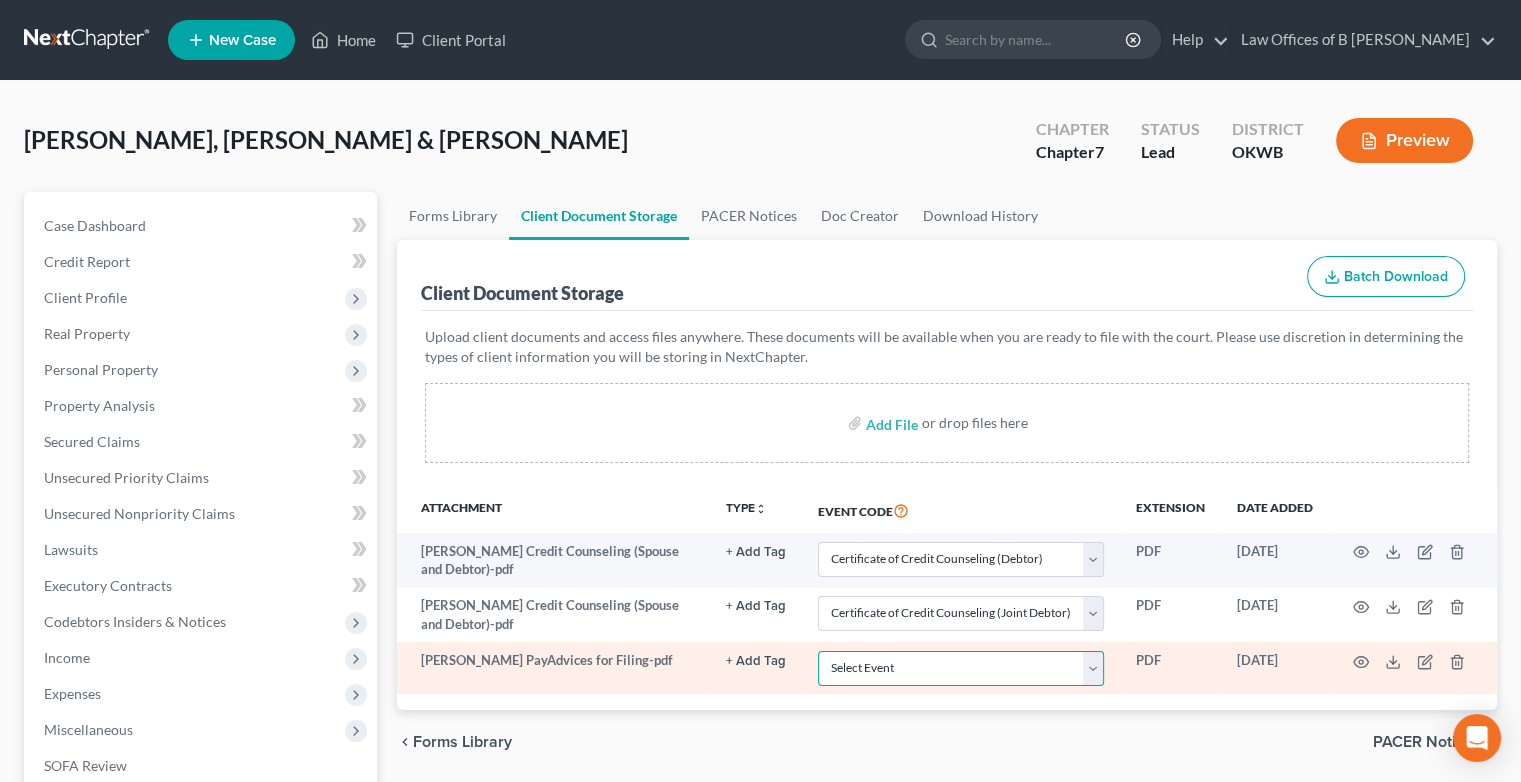 click on "Select Event Certificate of Credit Counseling (Debtor) Certificate of Credit Counseling (Joint Debtor) Chapter 13 Plan Employee Income Records/Pay Advices Pay the Filing Fees in Installments Plan Summary (Chapter 13) Waive Chapter 7 Filing Fee - Form 103B" at bounding box center (961, 668) 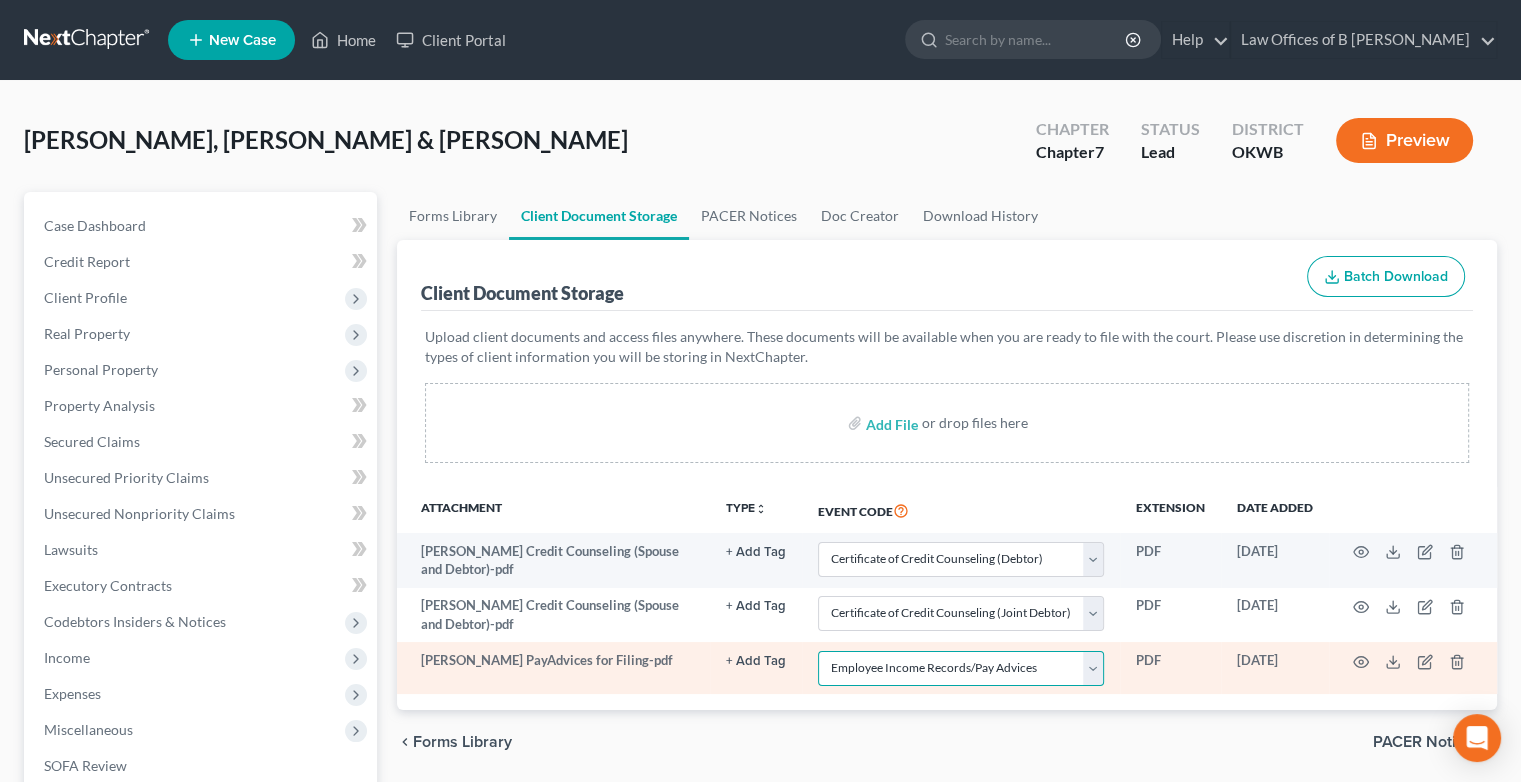 click on "Select Event Certificate of Credit Counseling (Debtor) Certificate of Credit Counseling (Joint Debtor) Chapter 13 Plan Employee Income Records/Pay Advices Pay the Filing Fees in Installments Plan Summary (Chapter 13) Waive Chapter 7 Filing Fee - Form 103B" at bounding box center [961, 668] 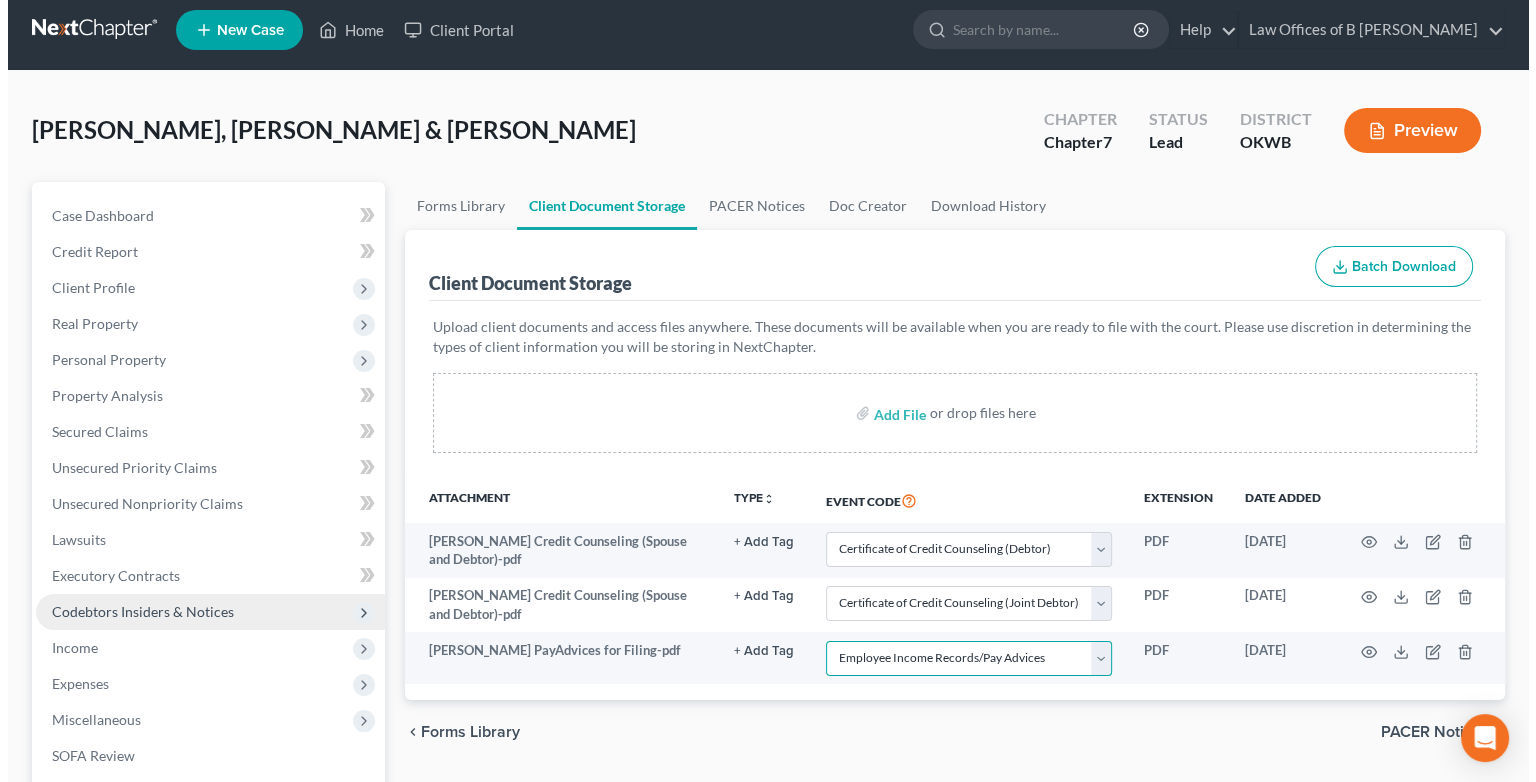 scroll, scrollTop: 0, scrollLeft: 0, axis: both 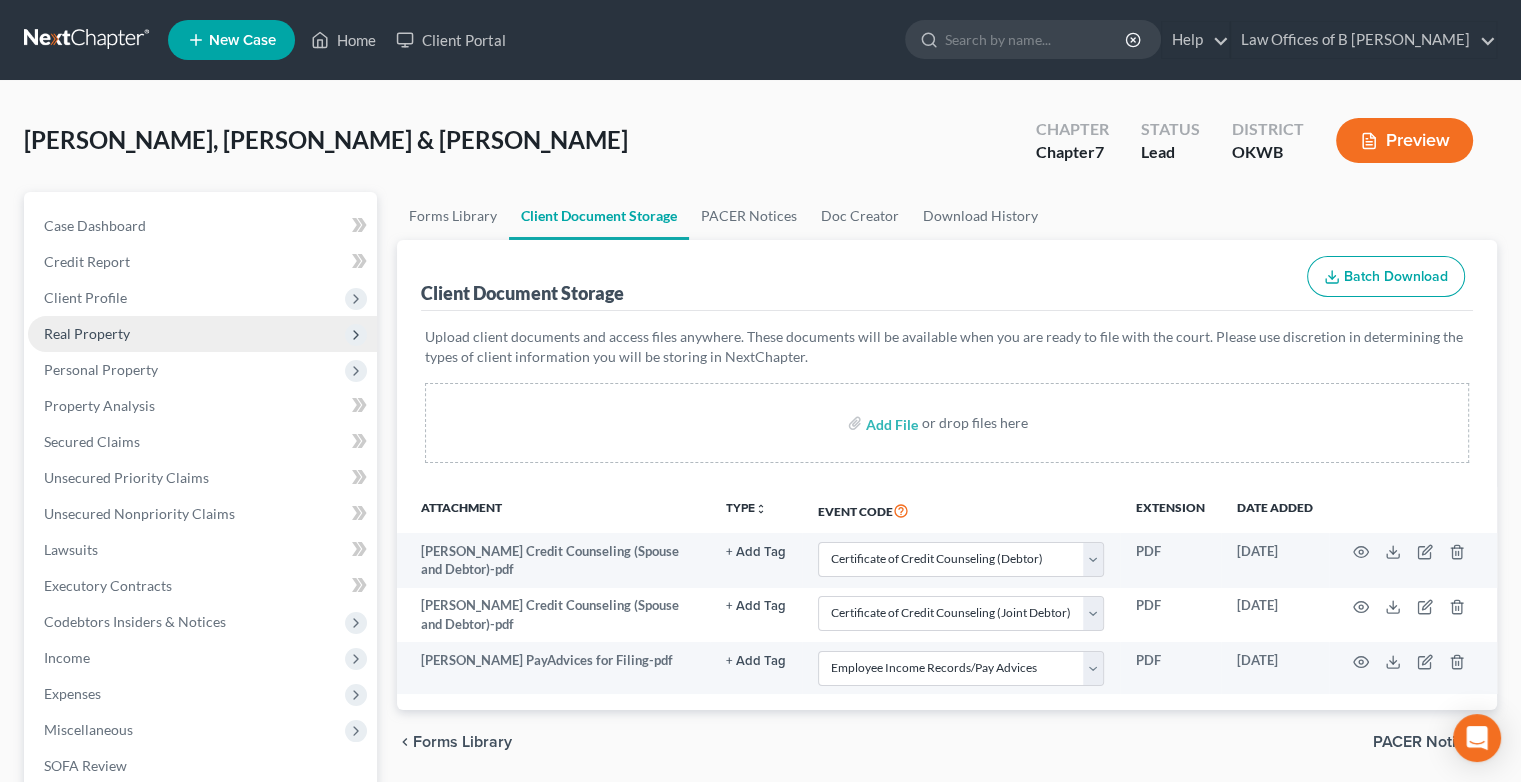 click on "Real Property" at bounding box center [202, 334] 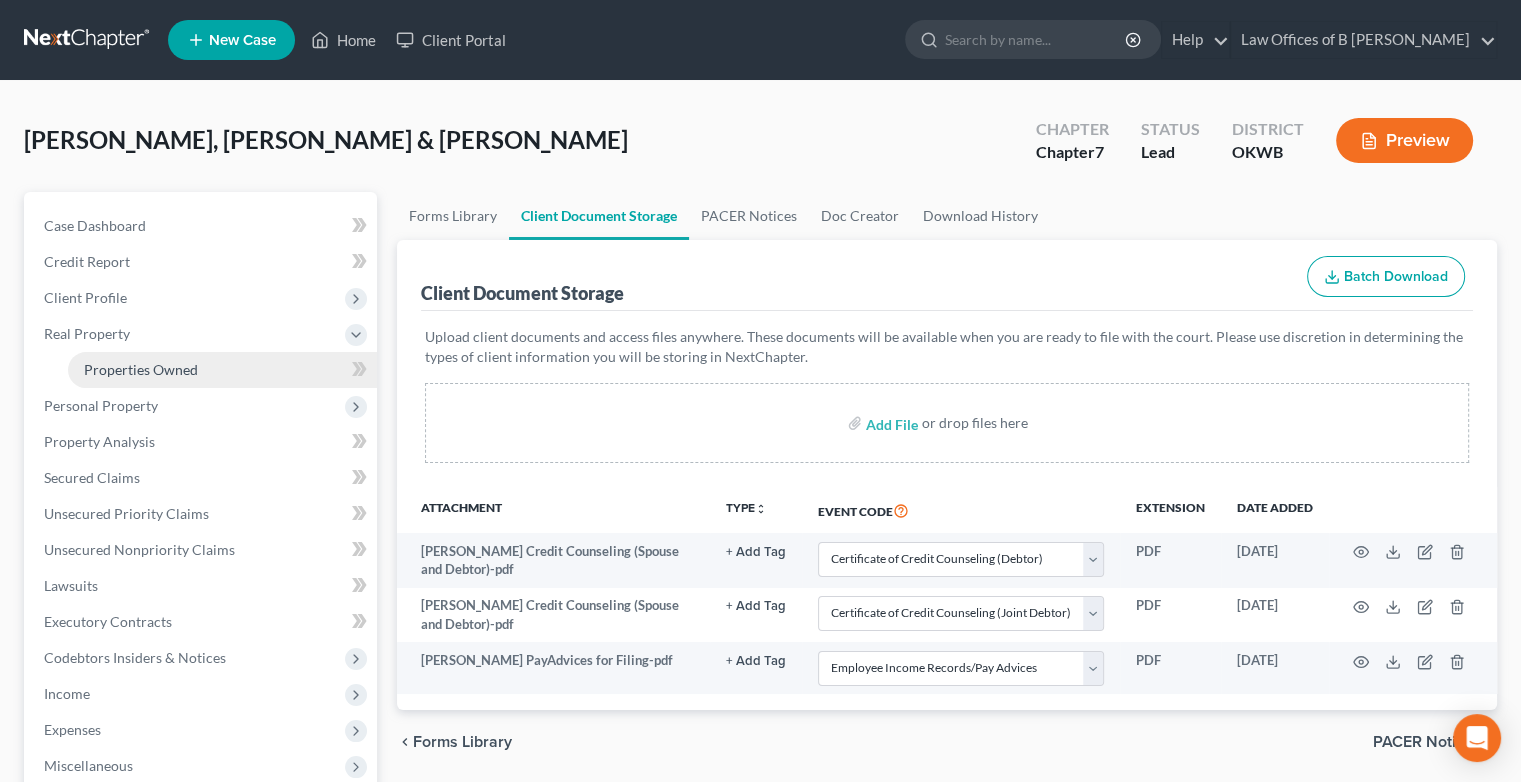 click on "Properties Owned" at bounding box center (141, 369) 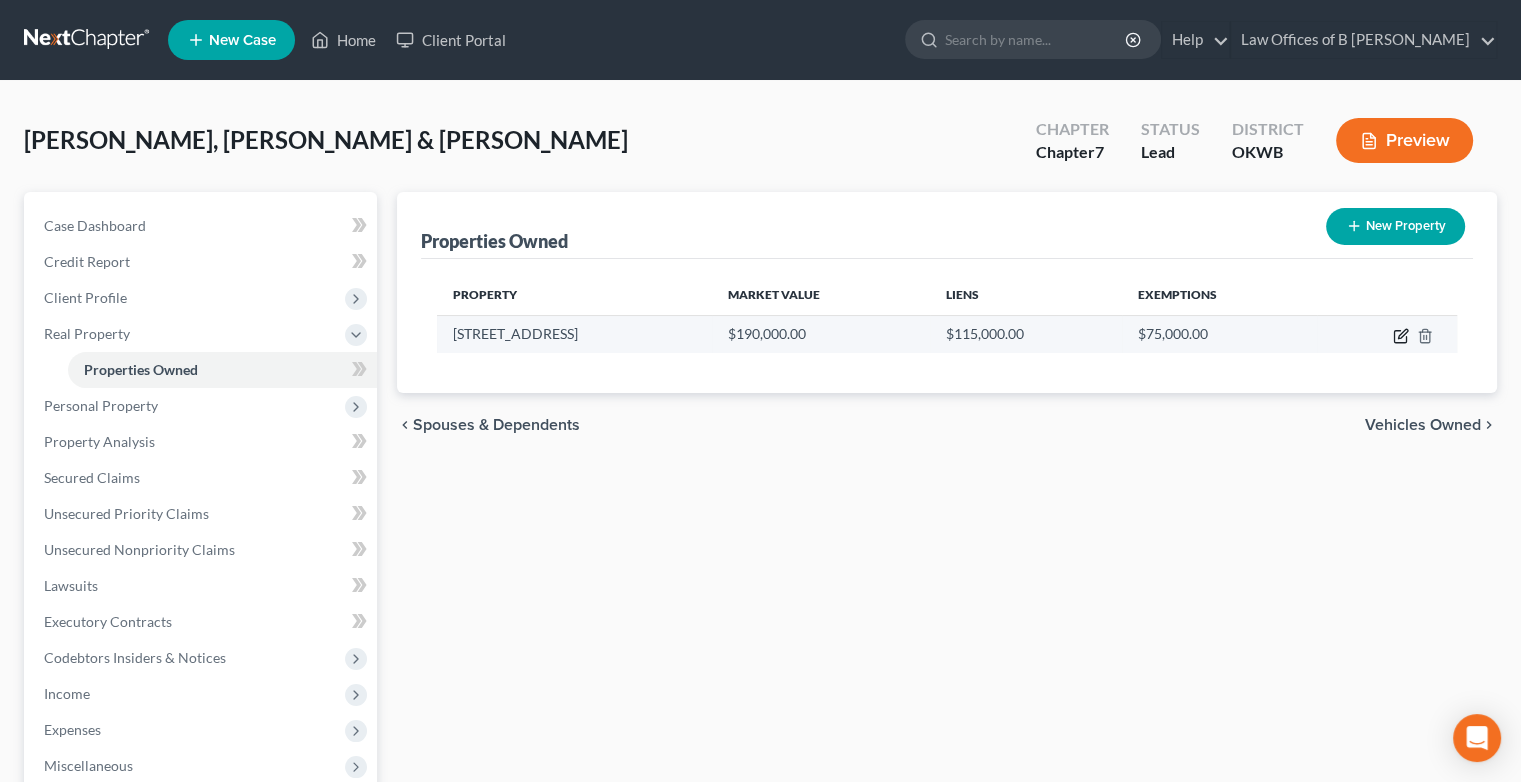 click 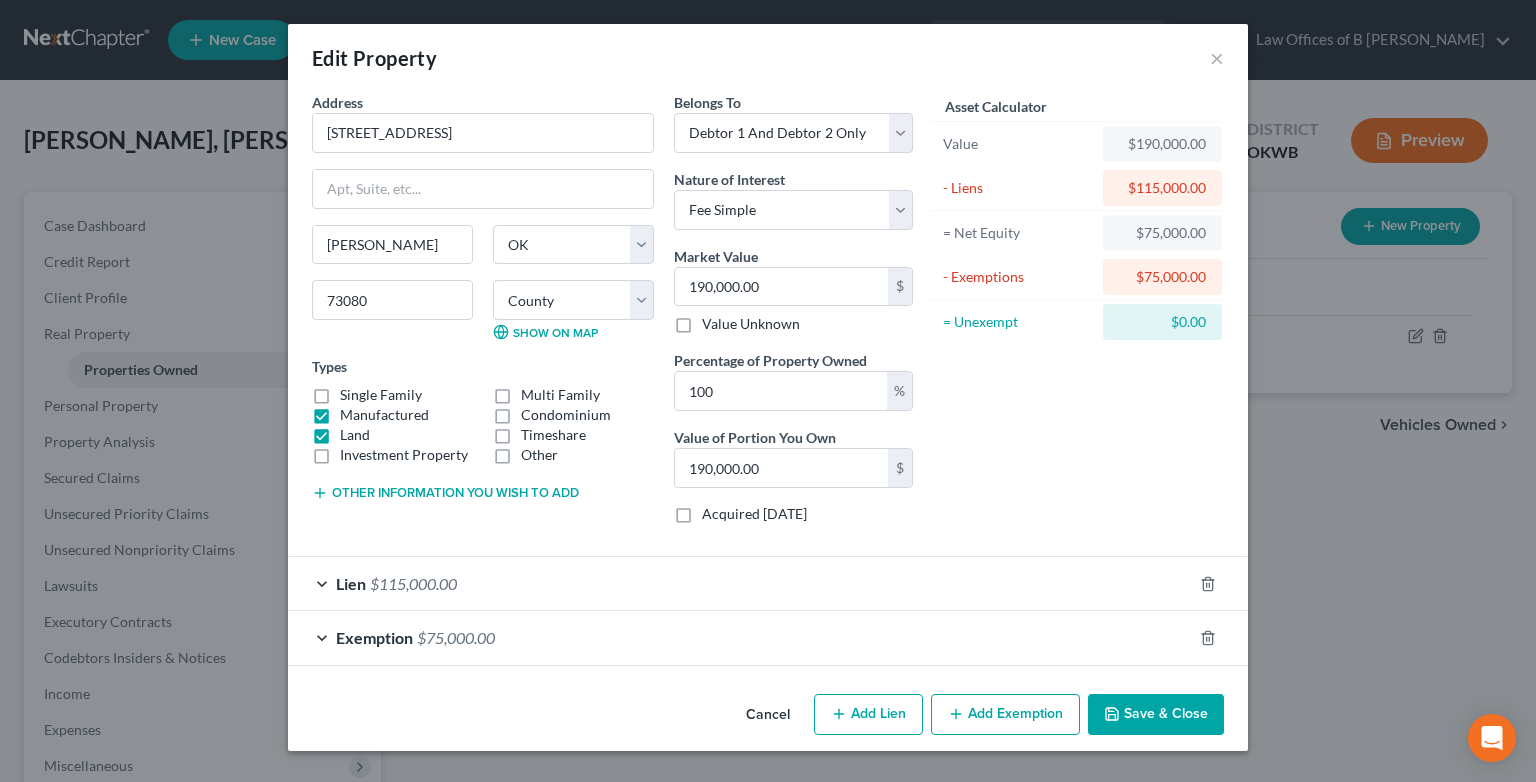 click on "Save & Close" at bounding box center (1156, 715) 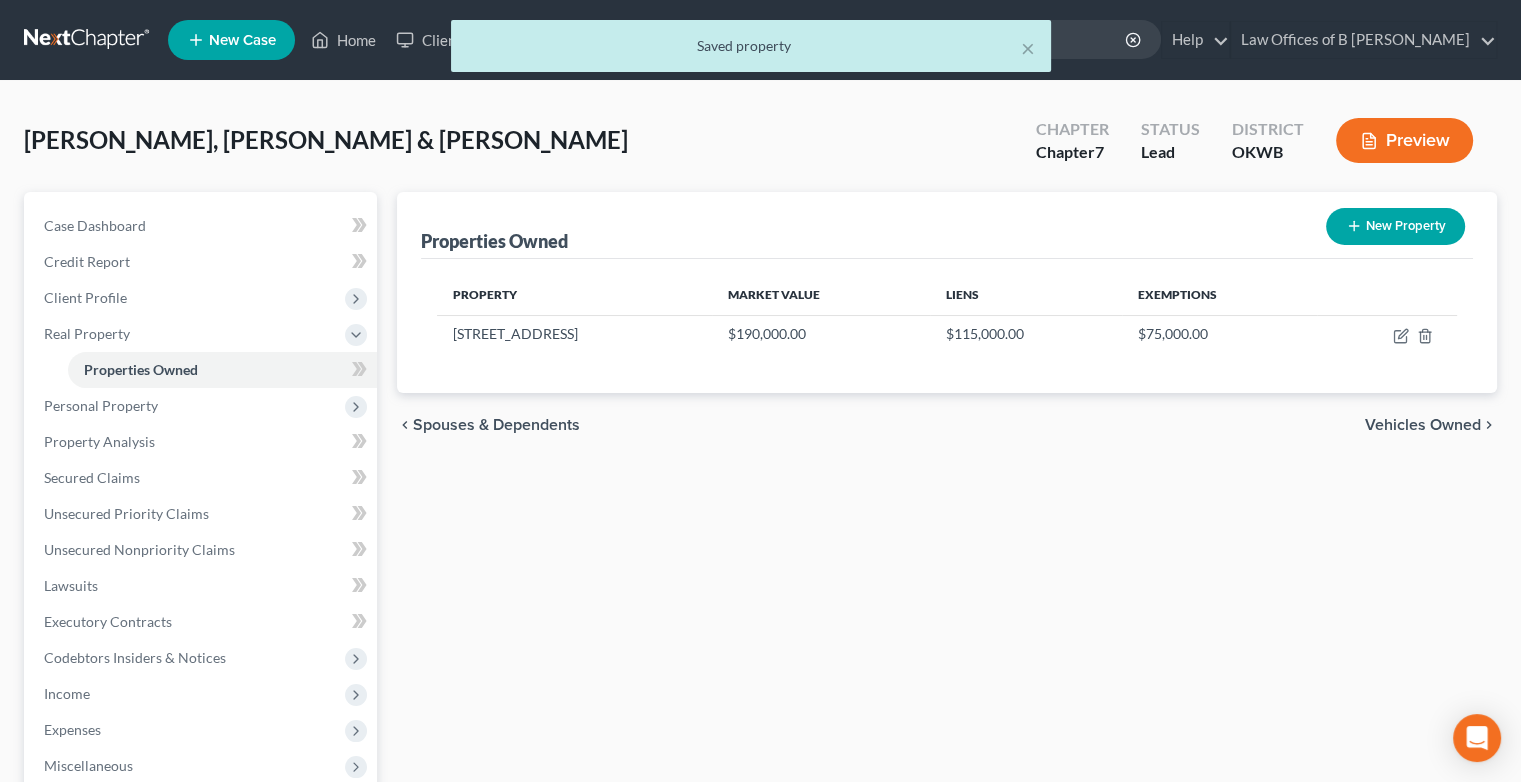 click on "Vehicles Owned" at bounding box center (1423, 425) 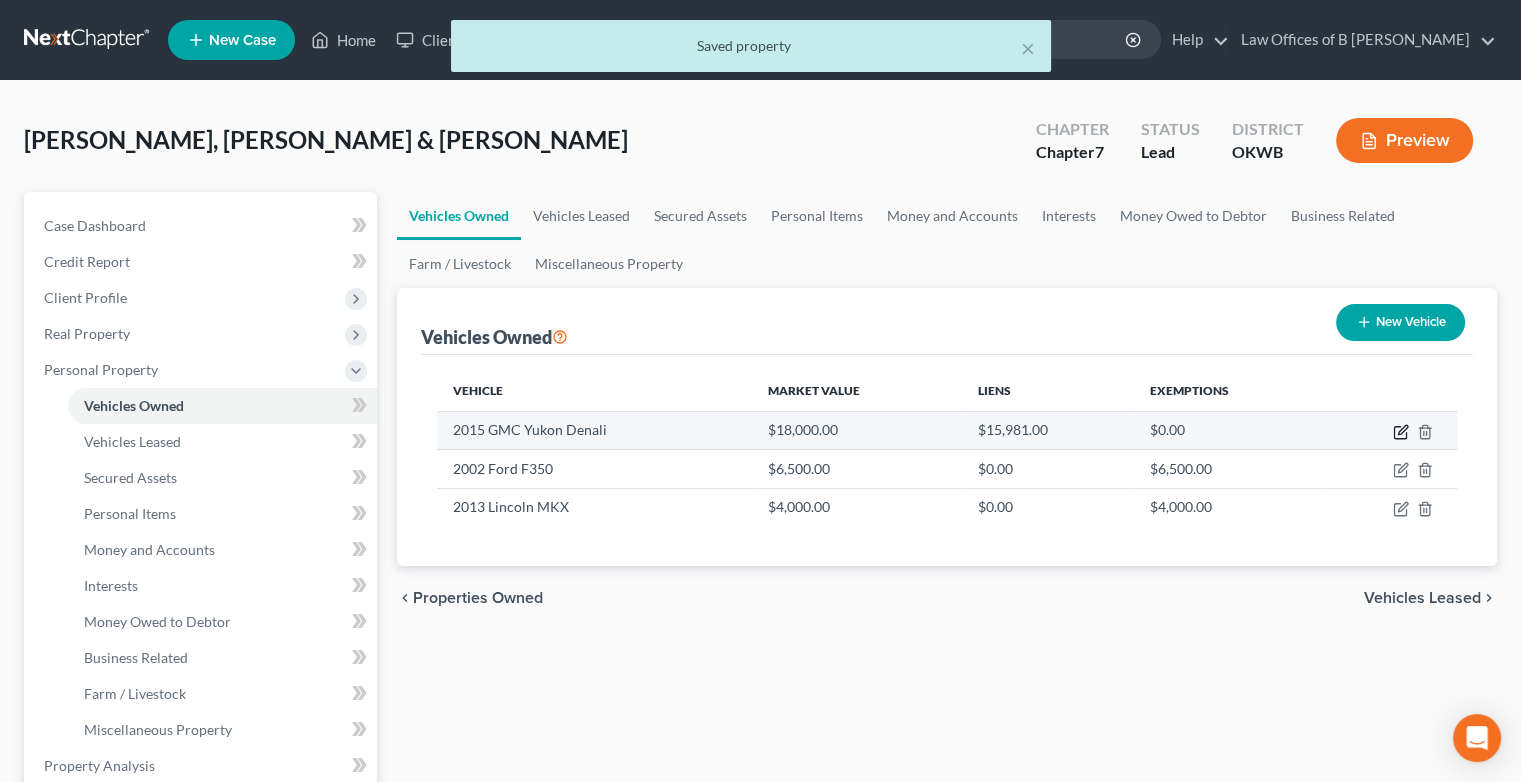 click 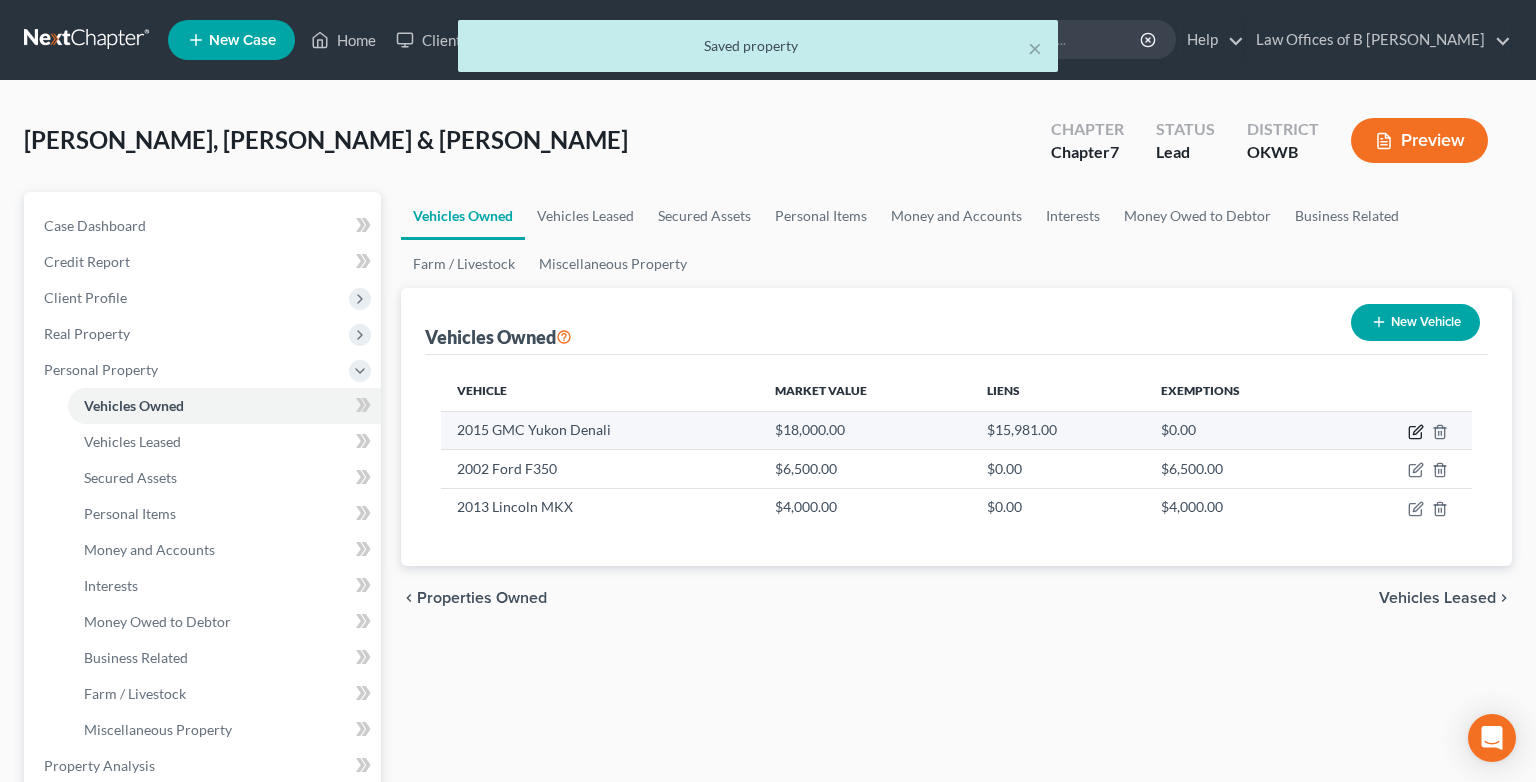 select on "0" 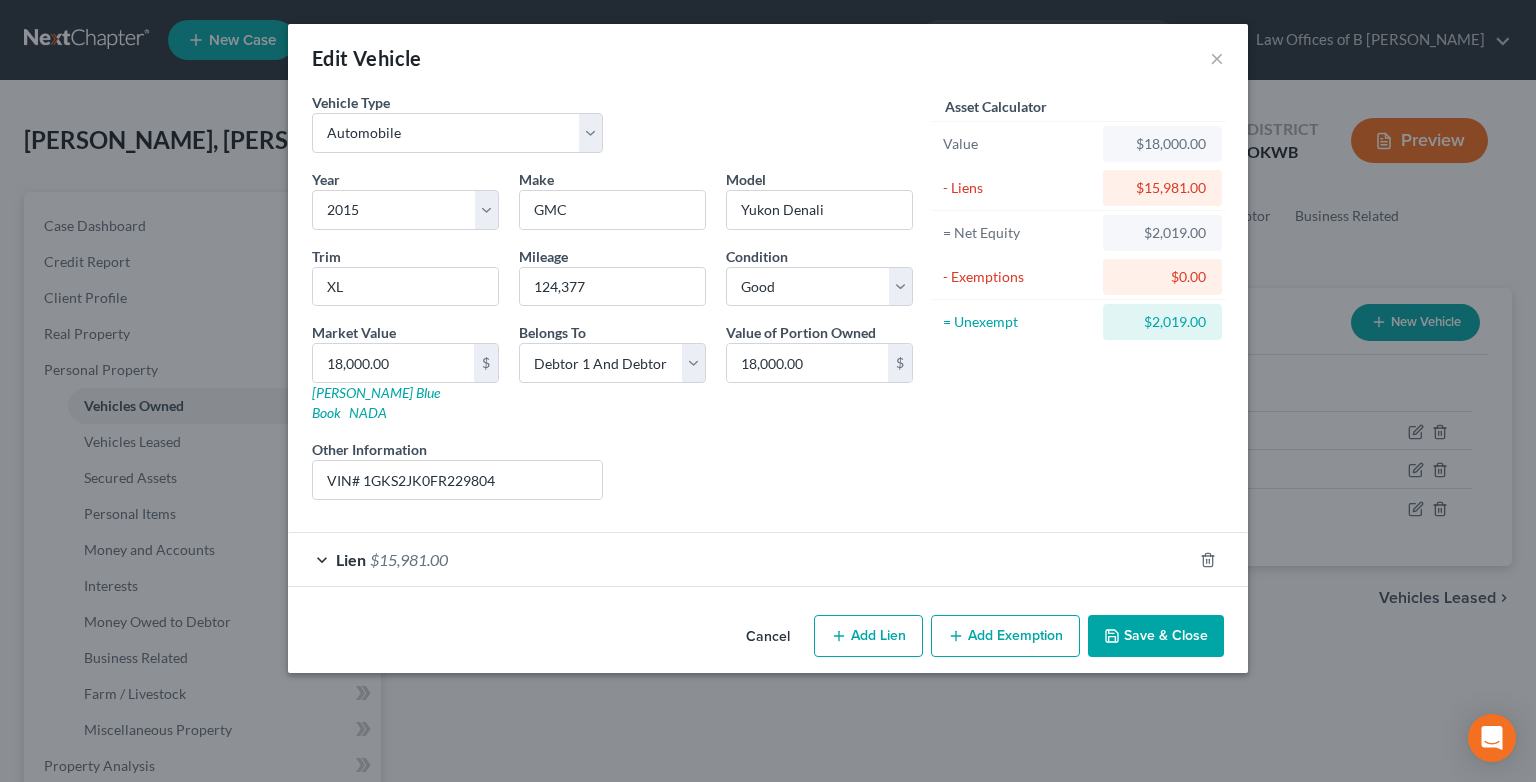 click on "Lien $15,981.00" at bounding box center [740, 559] 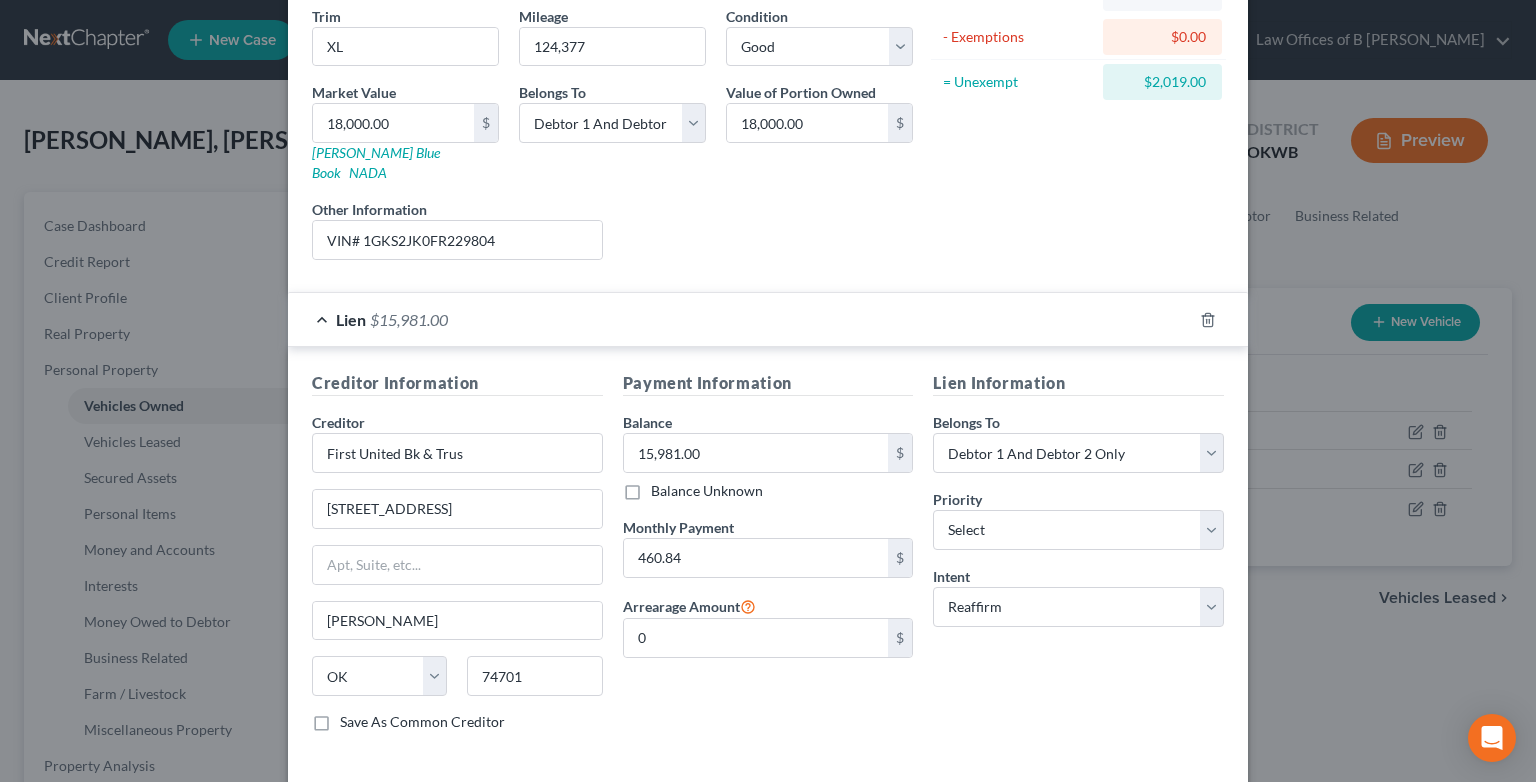 scroll, scrollTop: 242, scrollLeft: 0, axis: vertical 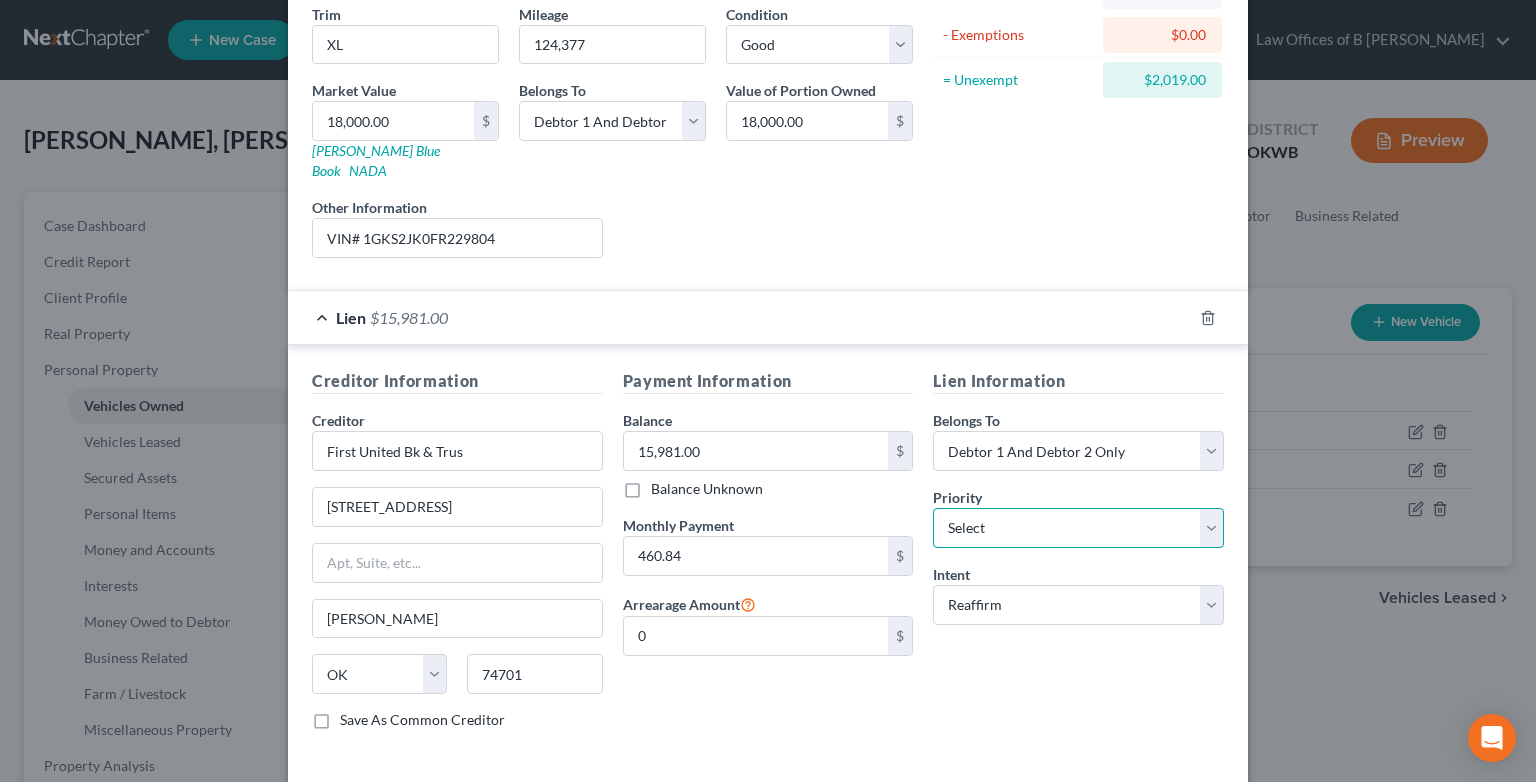 click on "Select 1st 2nd 3rd 4th 5th 6th 7th 8th 9th 10th 11th 12th 13th 14th 15th 16th 17th 18th 19th 20th 21th 22th 23th 24th 25th 26th 27th 28th 29th 30th" at bounding box center (1078, 528) 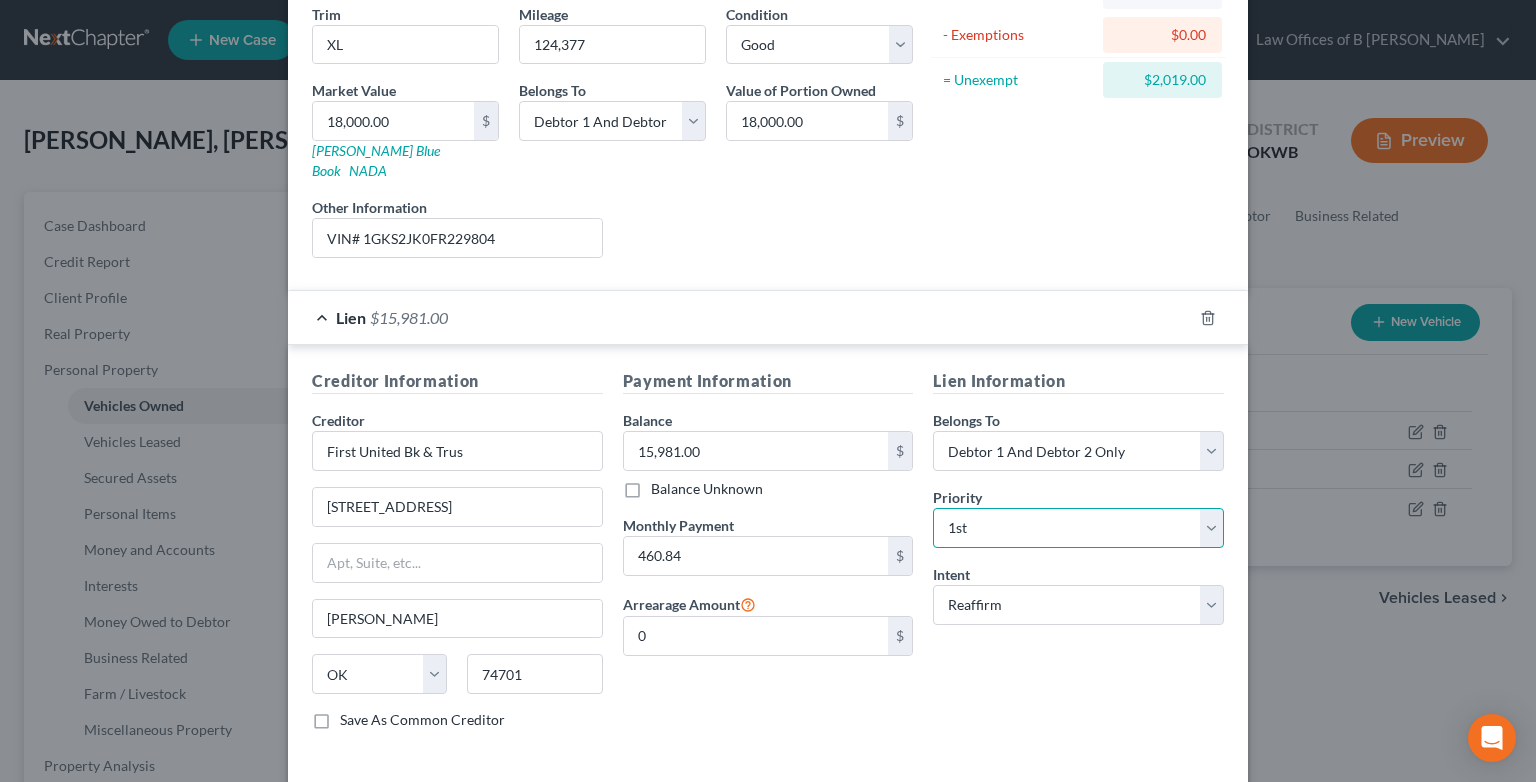 click on "Select 1st 2nd 3rd 4th 5th 6th 7th 8th 9th 10th 11th 12th 13th 14th 15th 16th 17th 18th 19th 20th 21th 22th 23th 24th 25th 26th 27th 28th 29th 30th" at bounding box center [1078, 528] 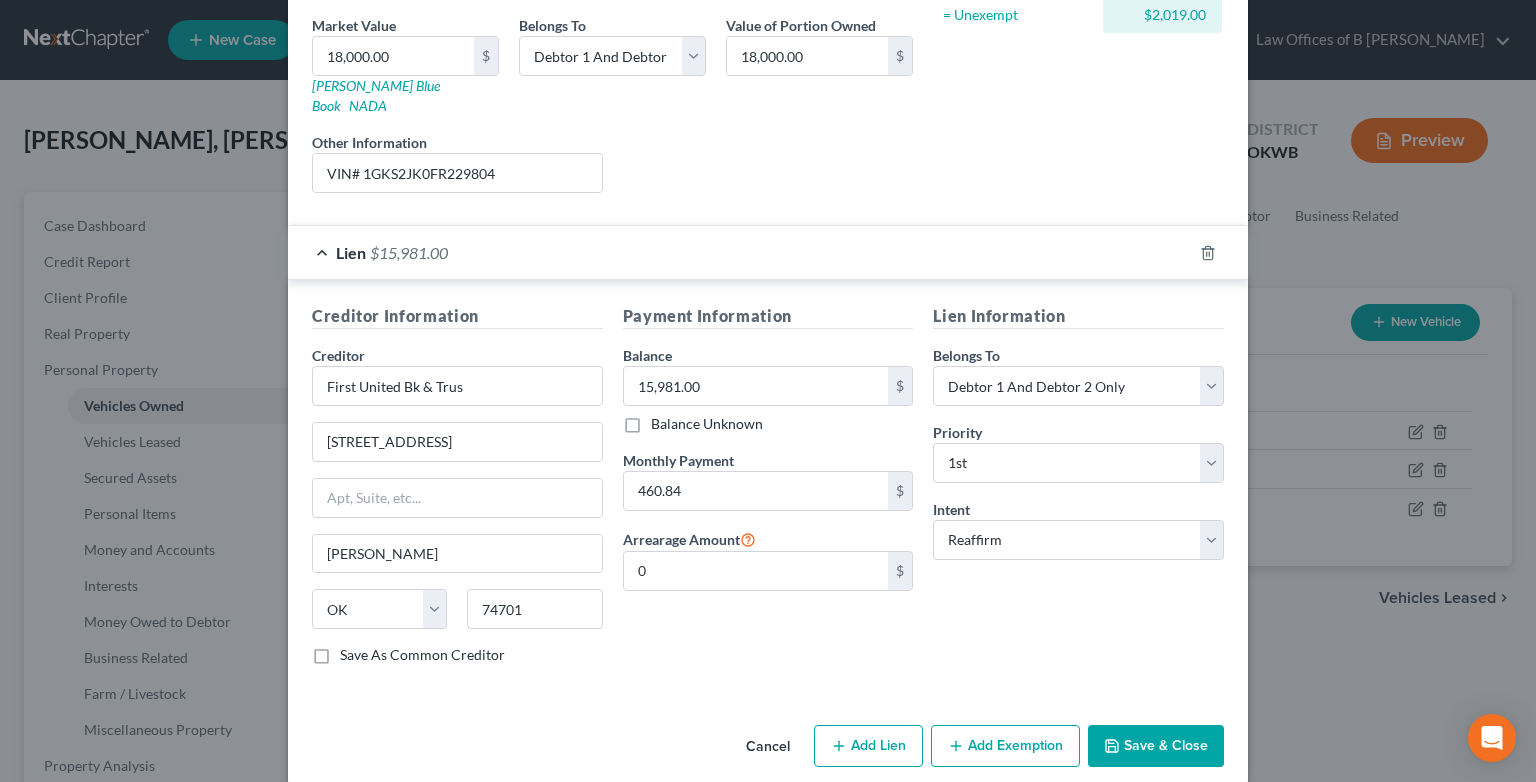 click on "Save & Close" at bounding box center [1156, 746] 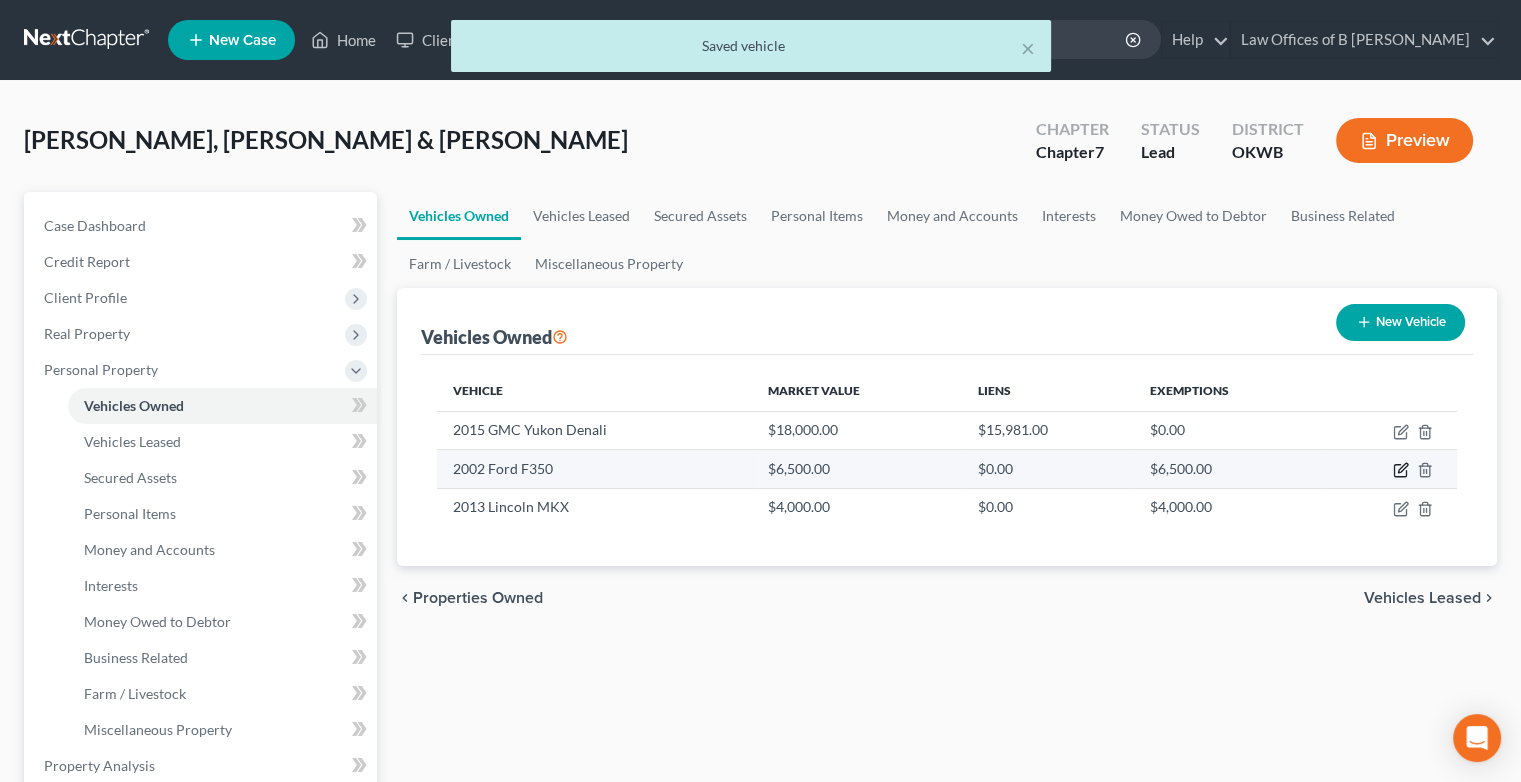 click 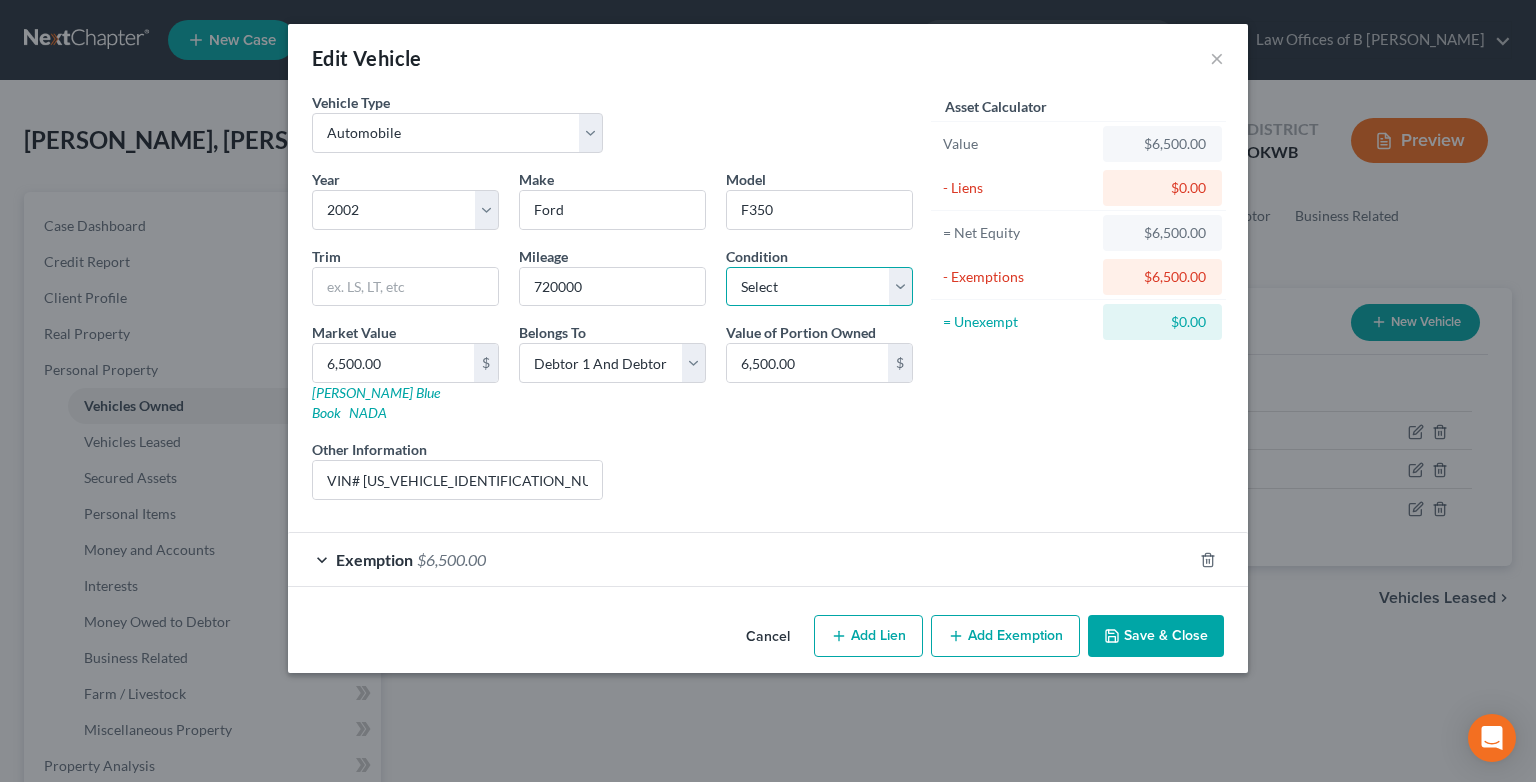 click on "Select Excellent Very Good Good Fair Poor" at bounding box center [819, 287] 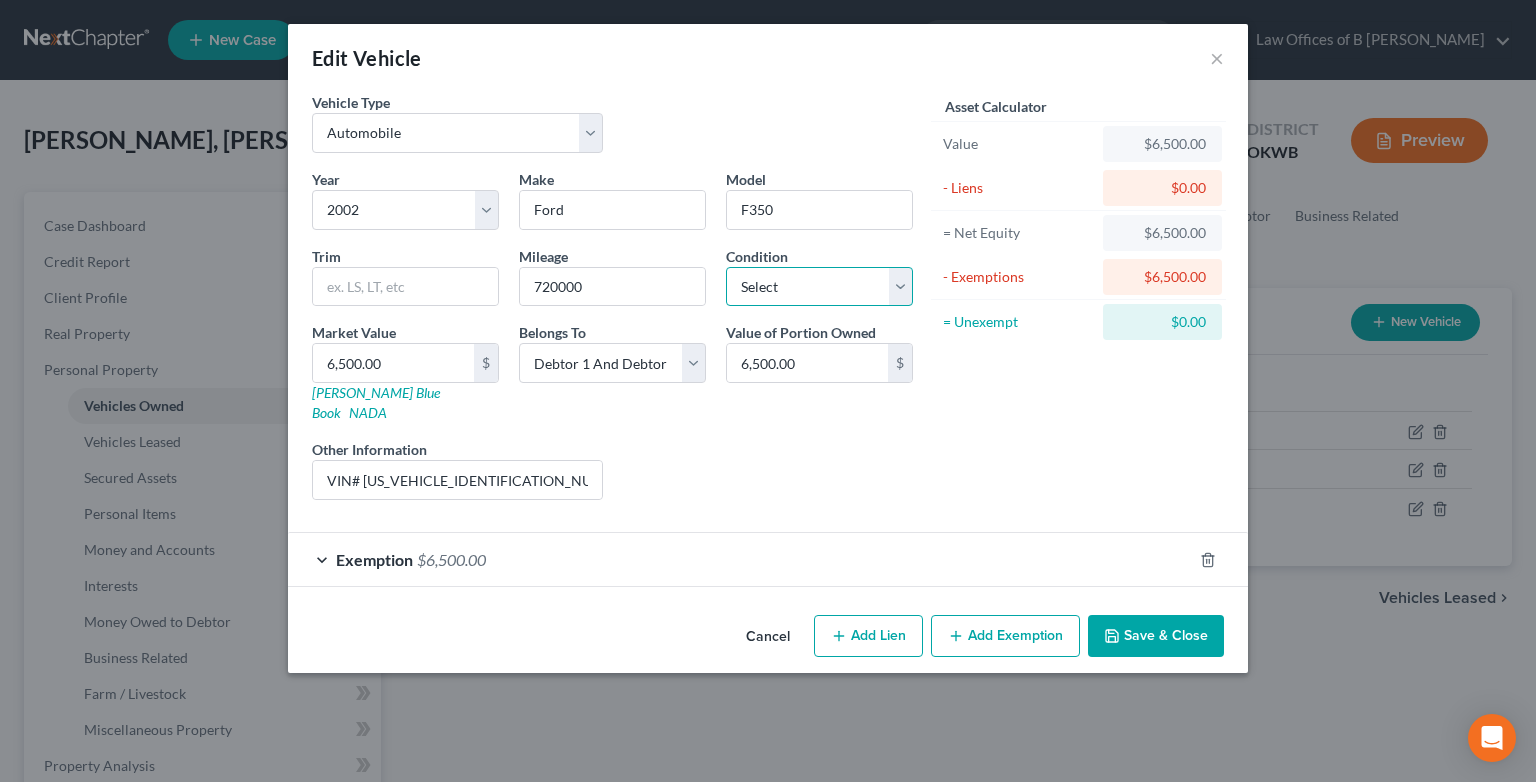 select on "3" 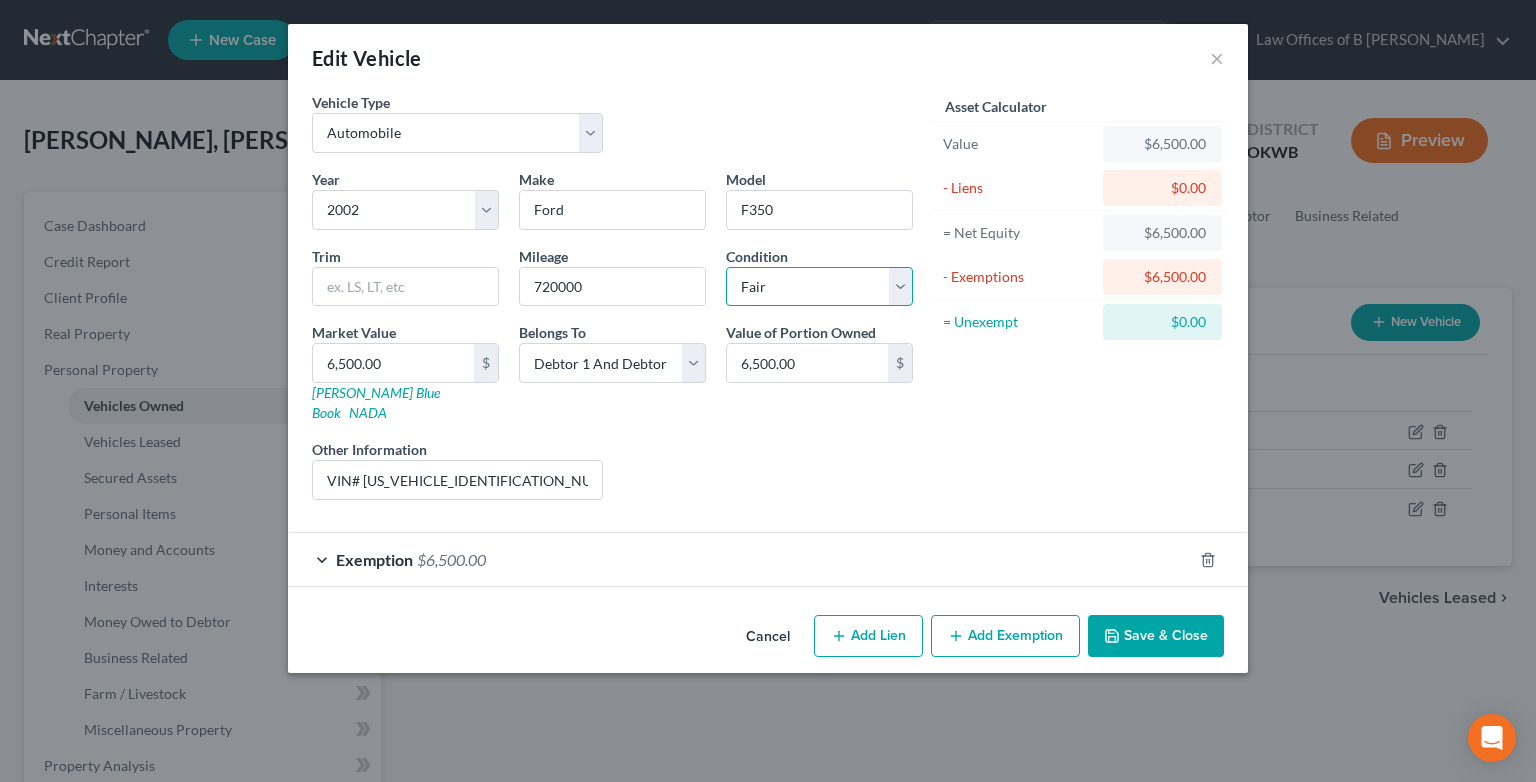 click on "Select Excellent Very Good Good Fair Poor" at bounding box center [819, 287] 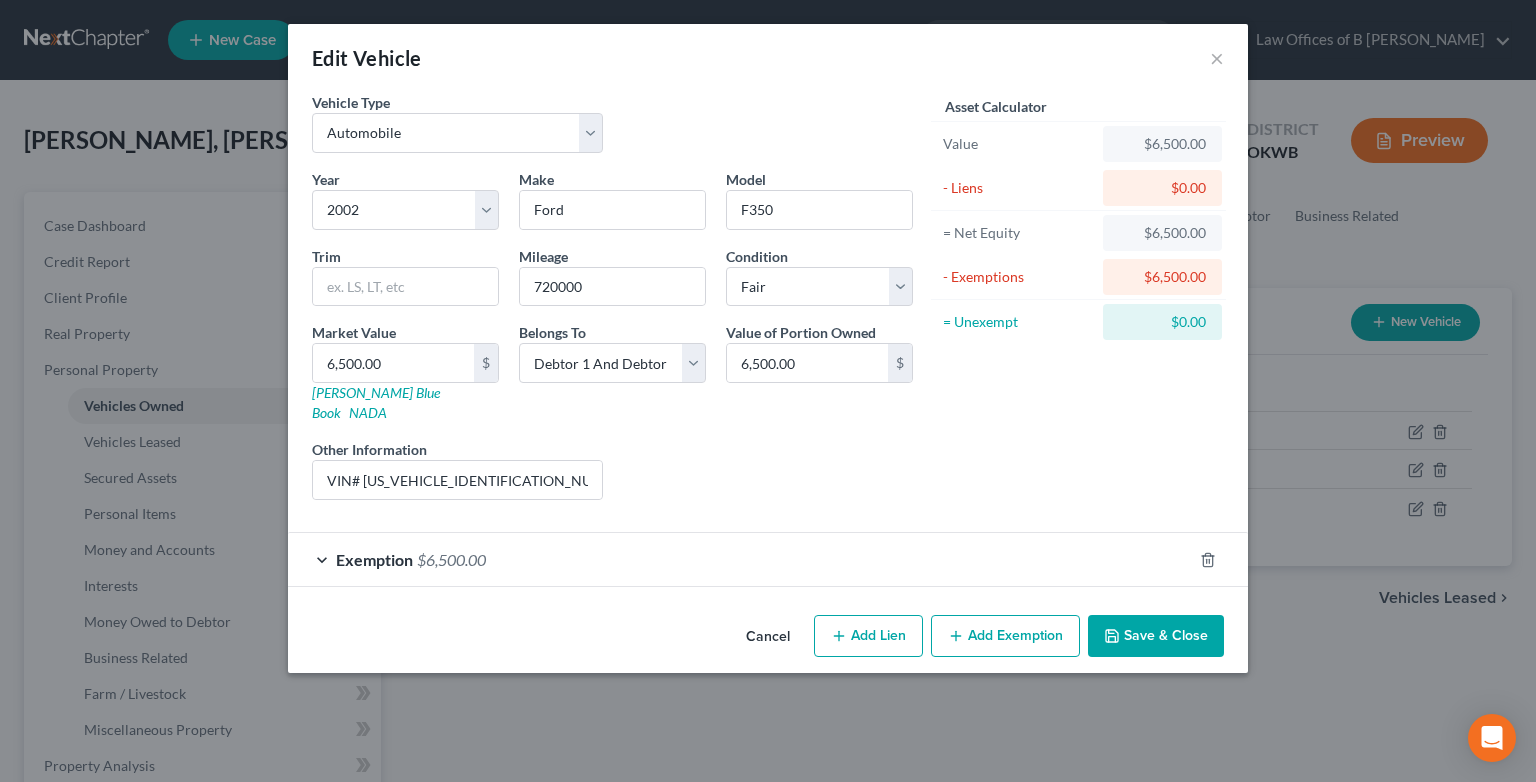 click on "Exemption $6,500.00" at bounding box center (740, 559) 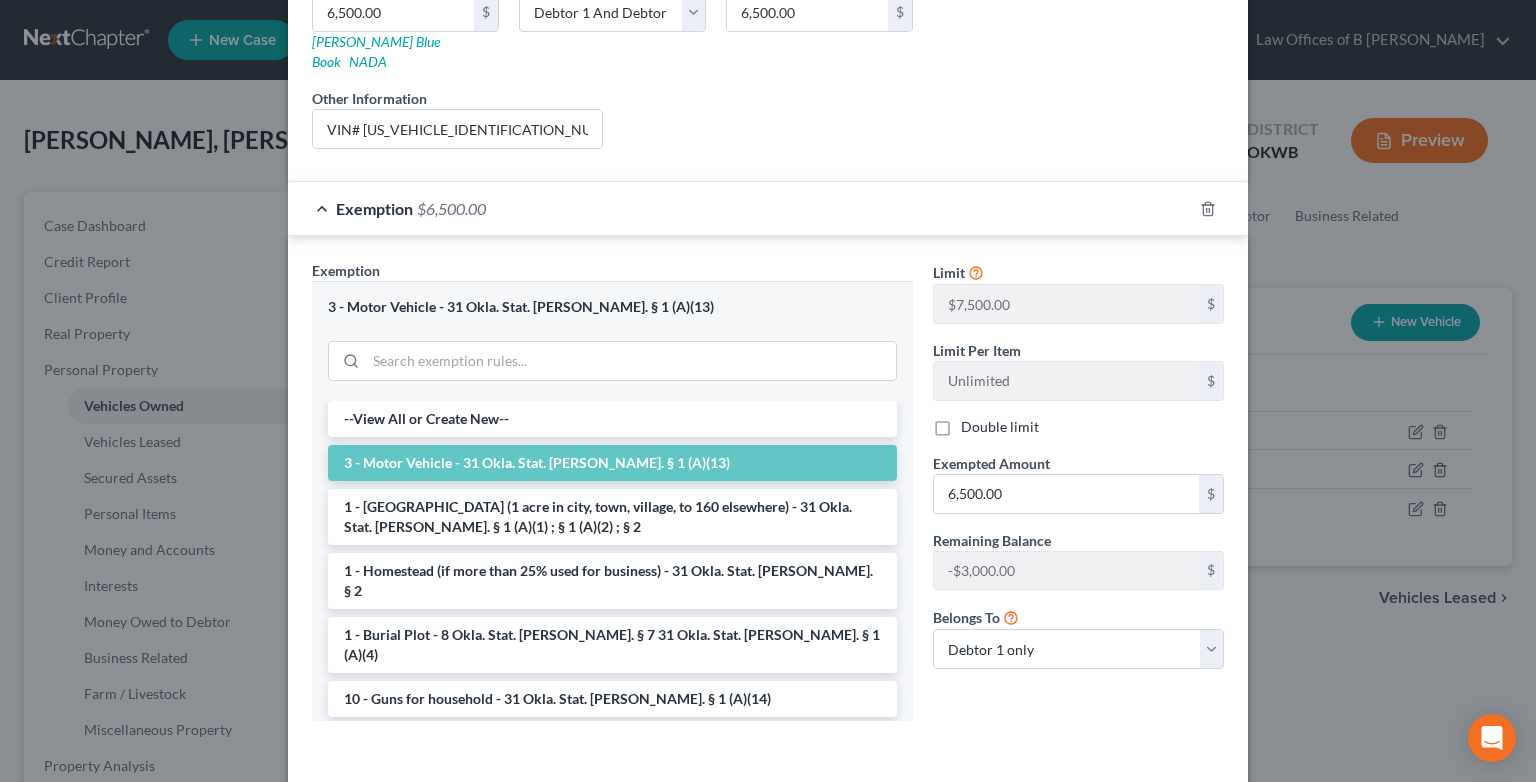 scroll, scrollTop: 352, scrollLeft: 0, axis: vertical 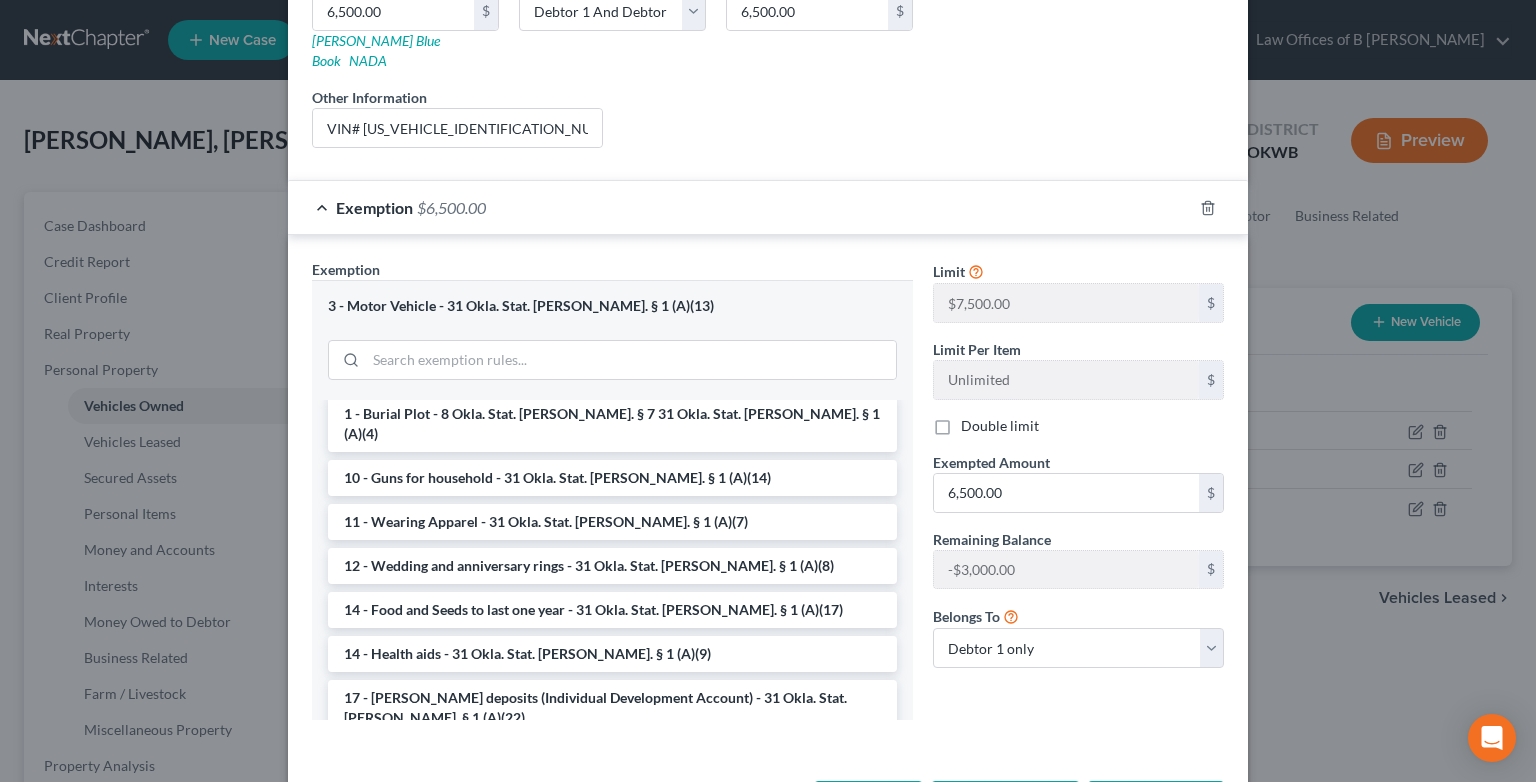click on "Save & Close" at bounding box center (1156, 802) 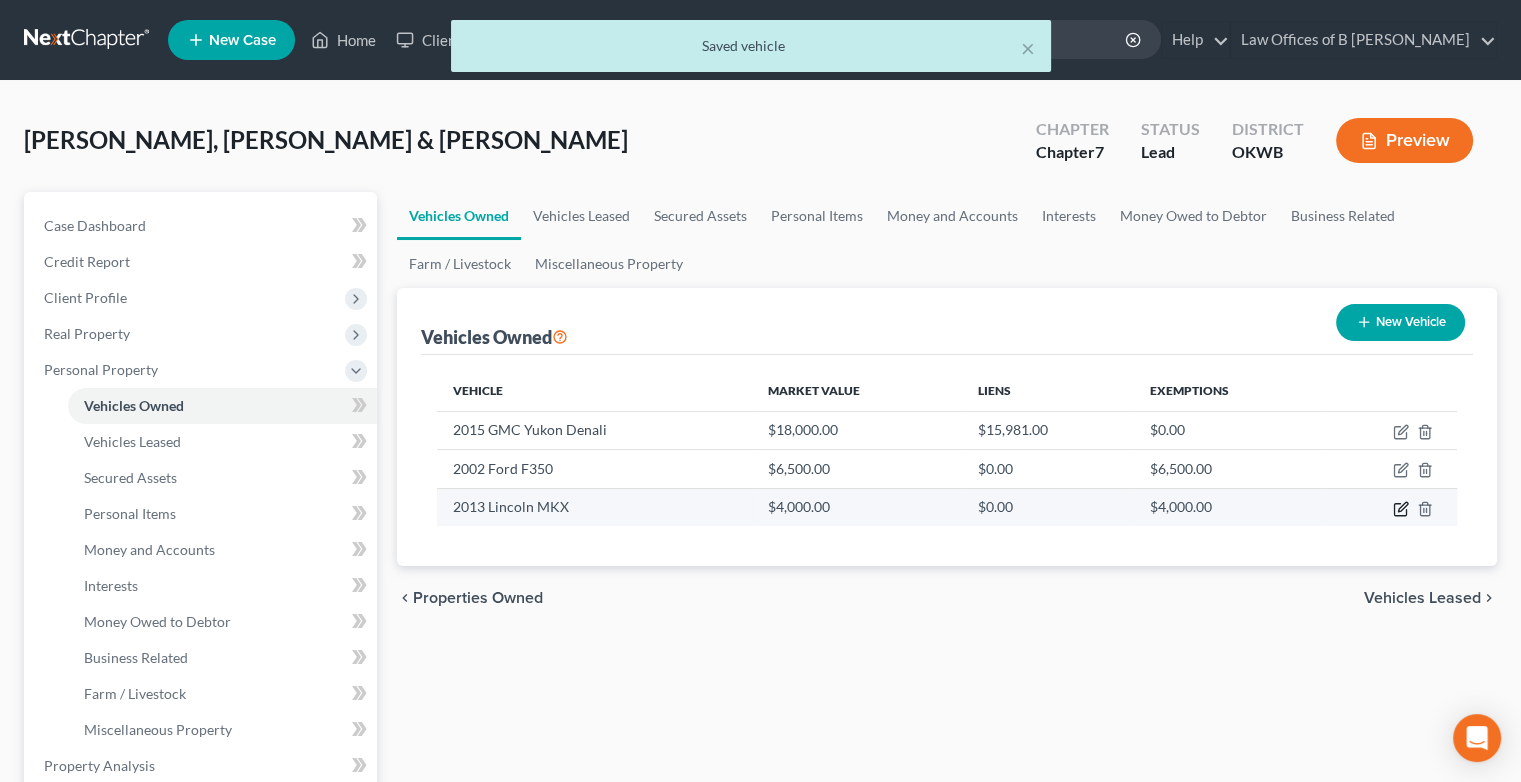 click 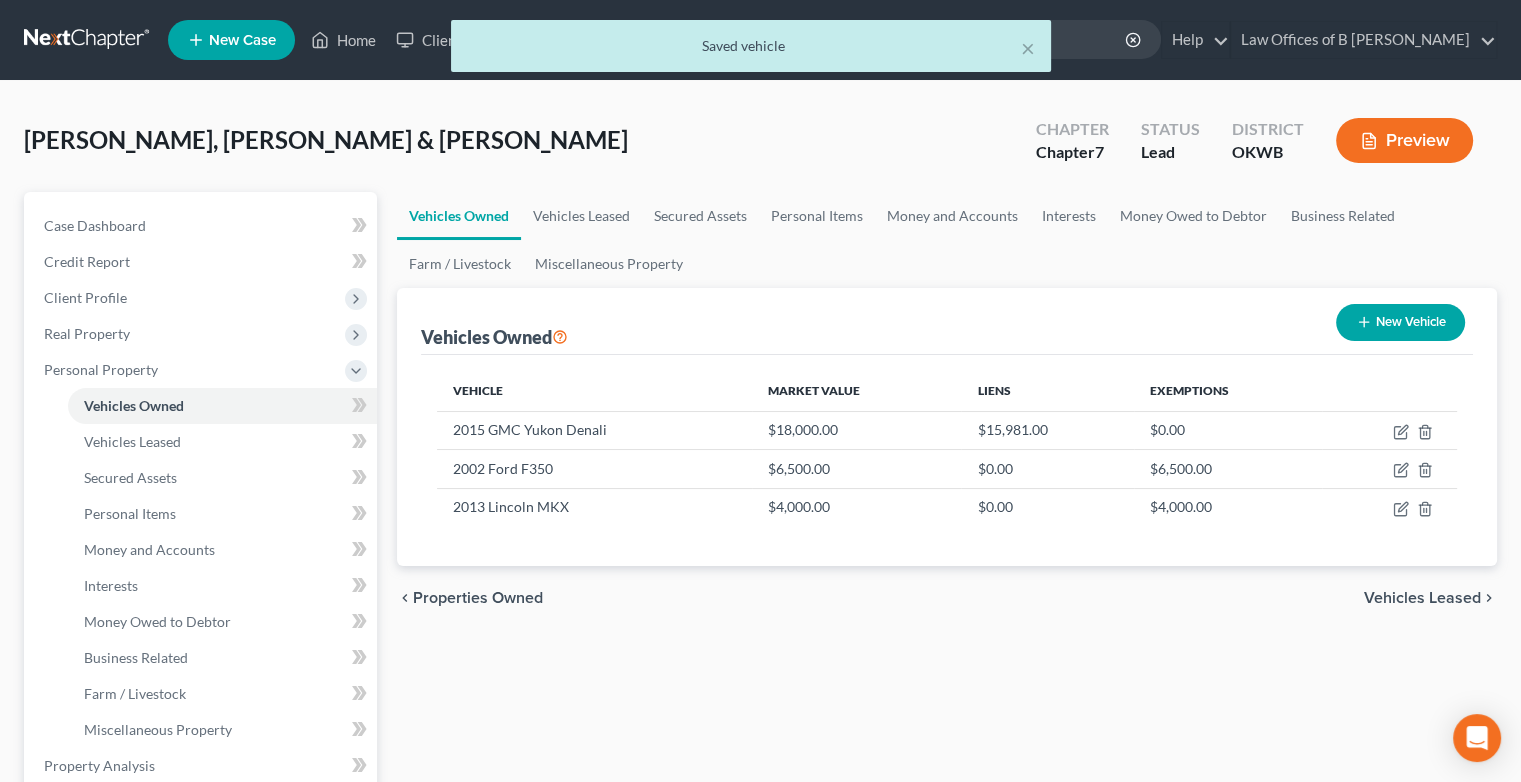 select on "0" 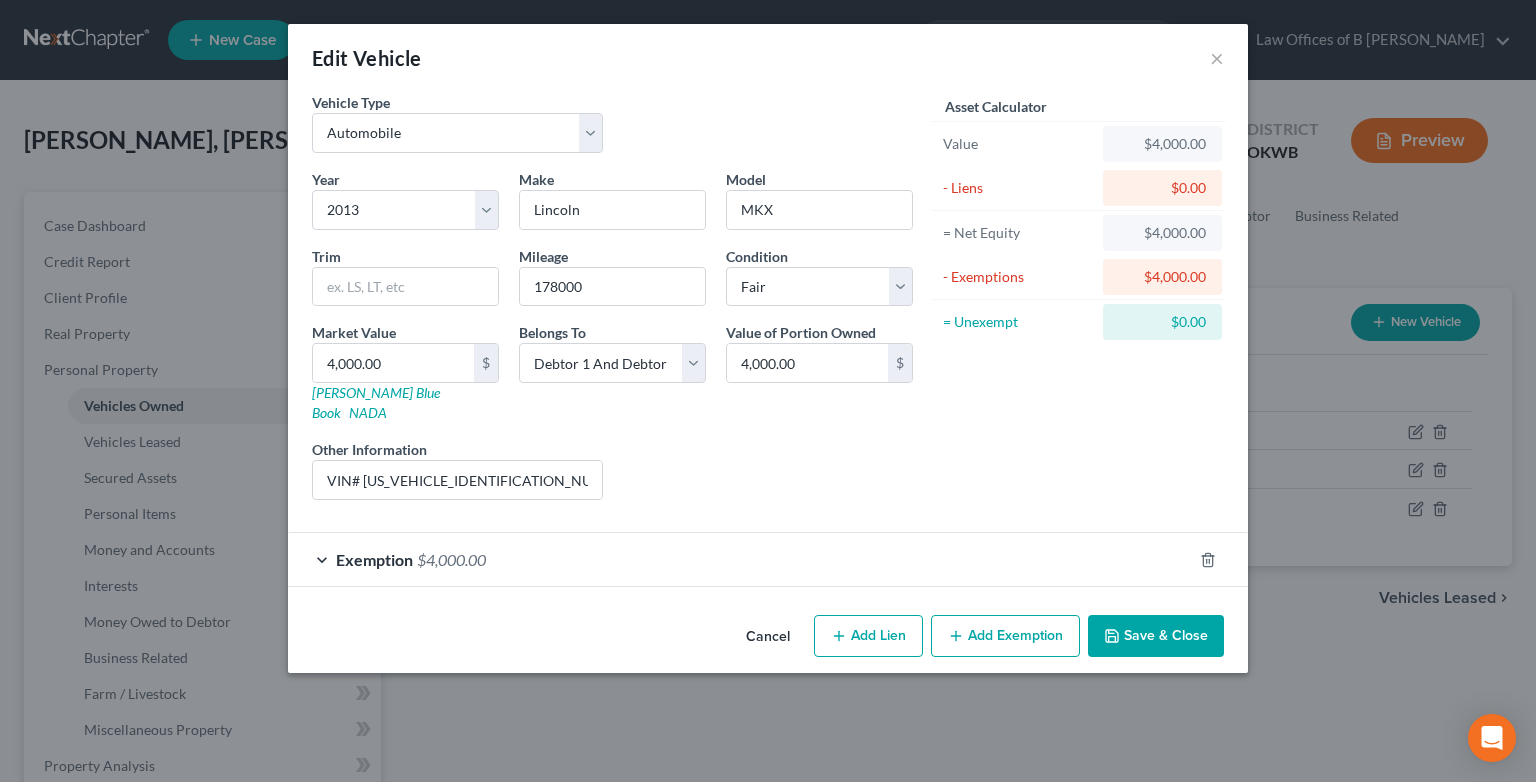 click on "Exemption $4,000.00" at bounding box center (740, 559) 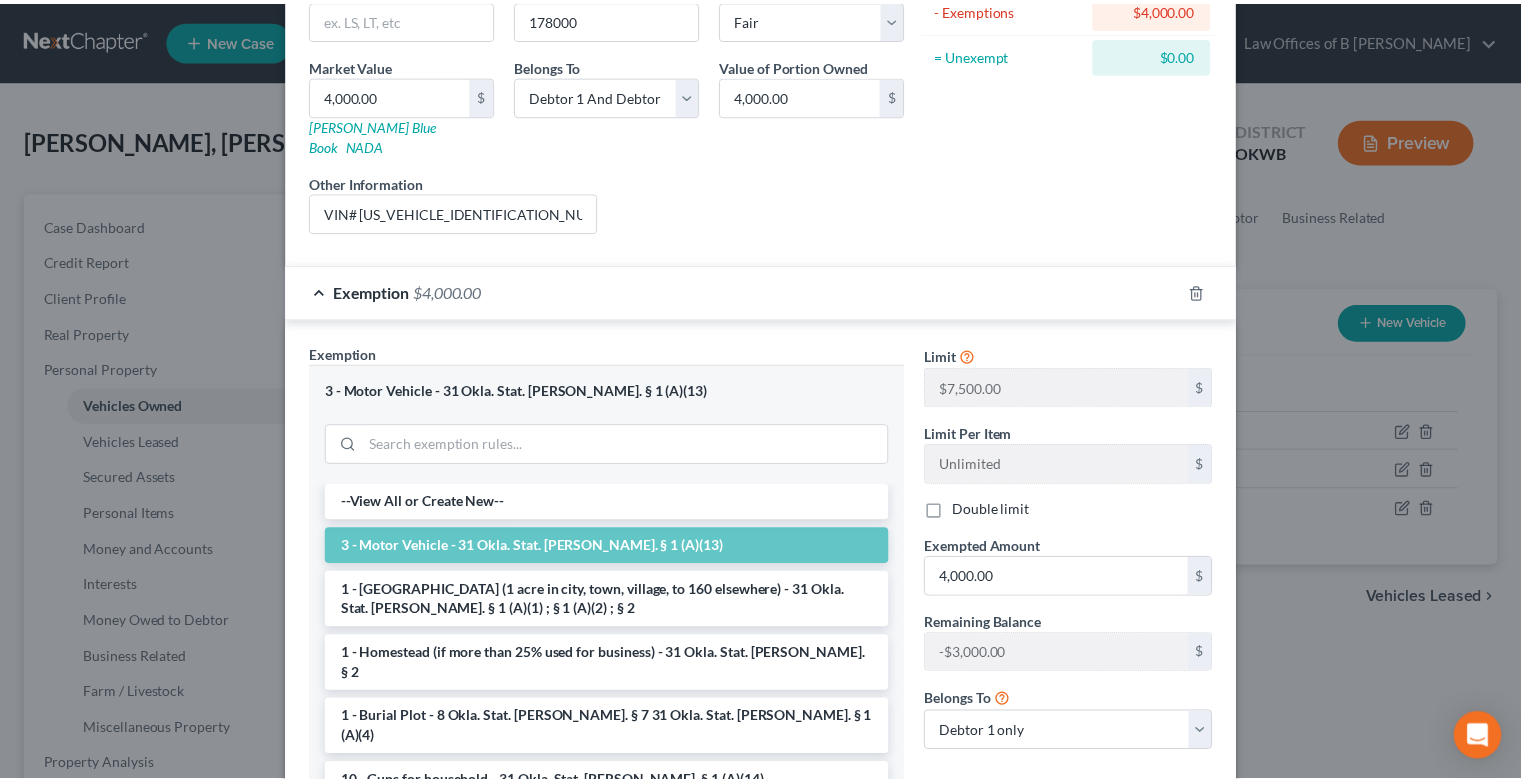 scroll, scrollTop: 0, scrollLeft: 0, axis: both 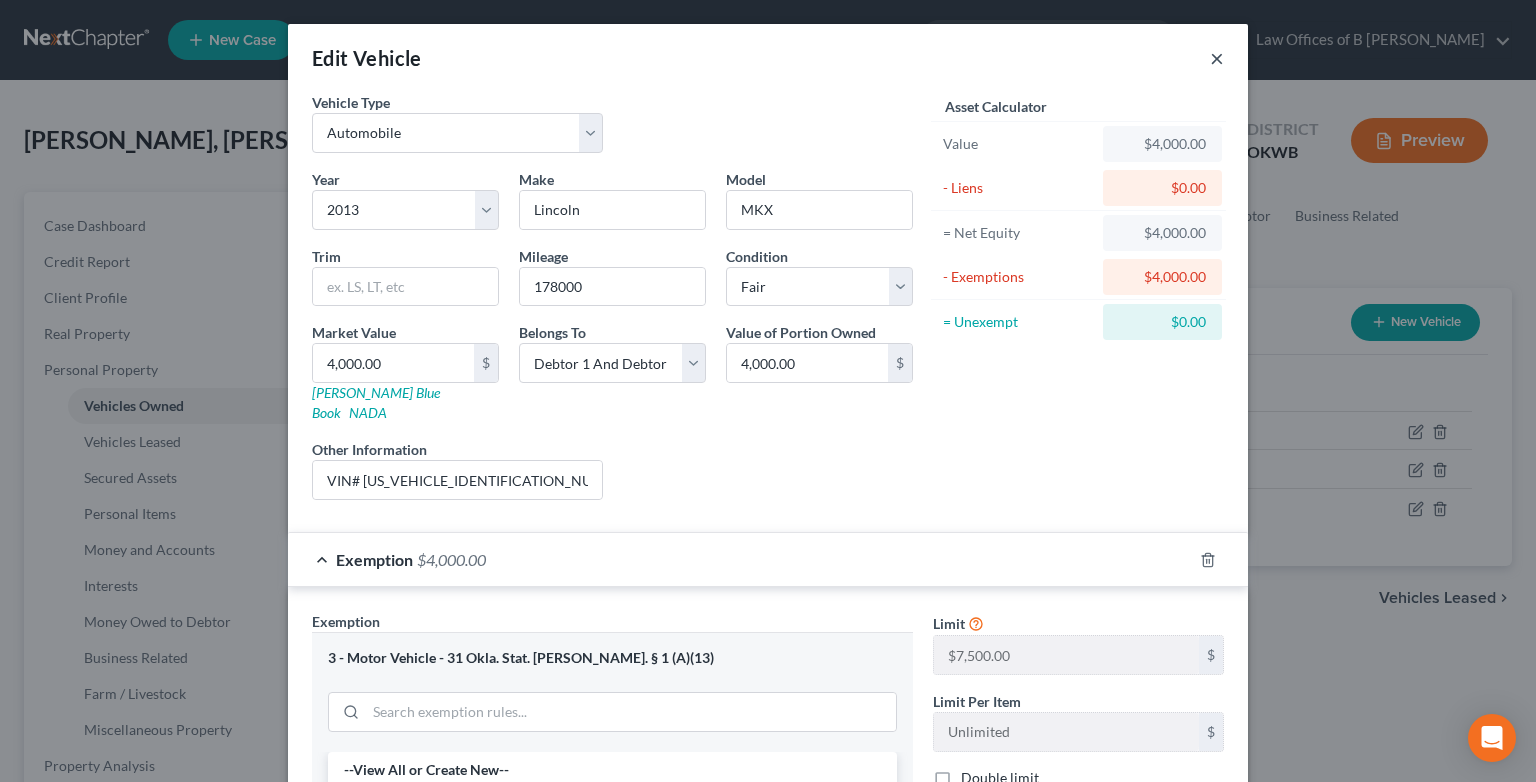 click on "×" at bounding box center (1217, 58) 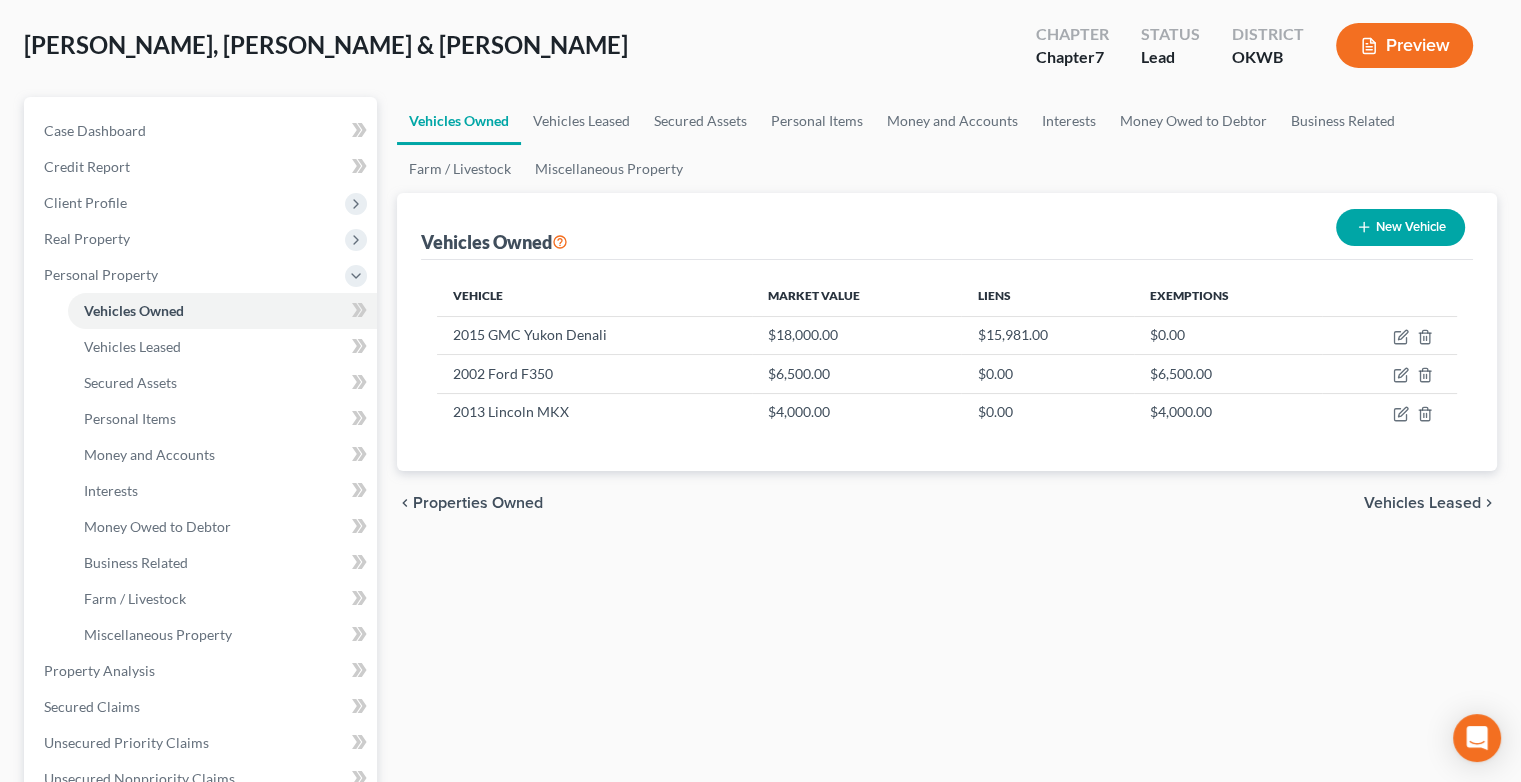 scroll, scrollTop: 94, scrollLeft: 0, axis: vertical 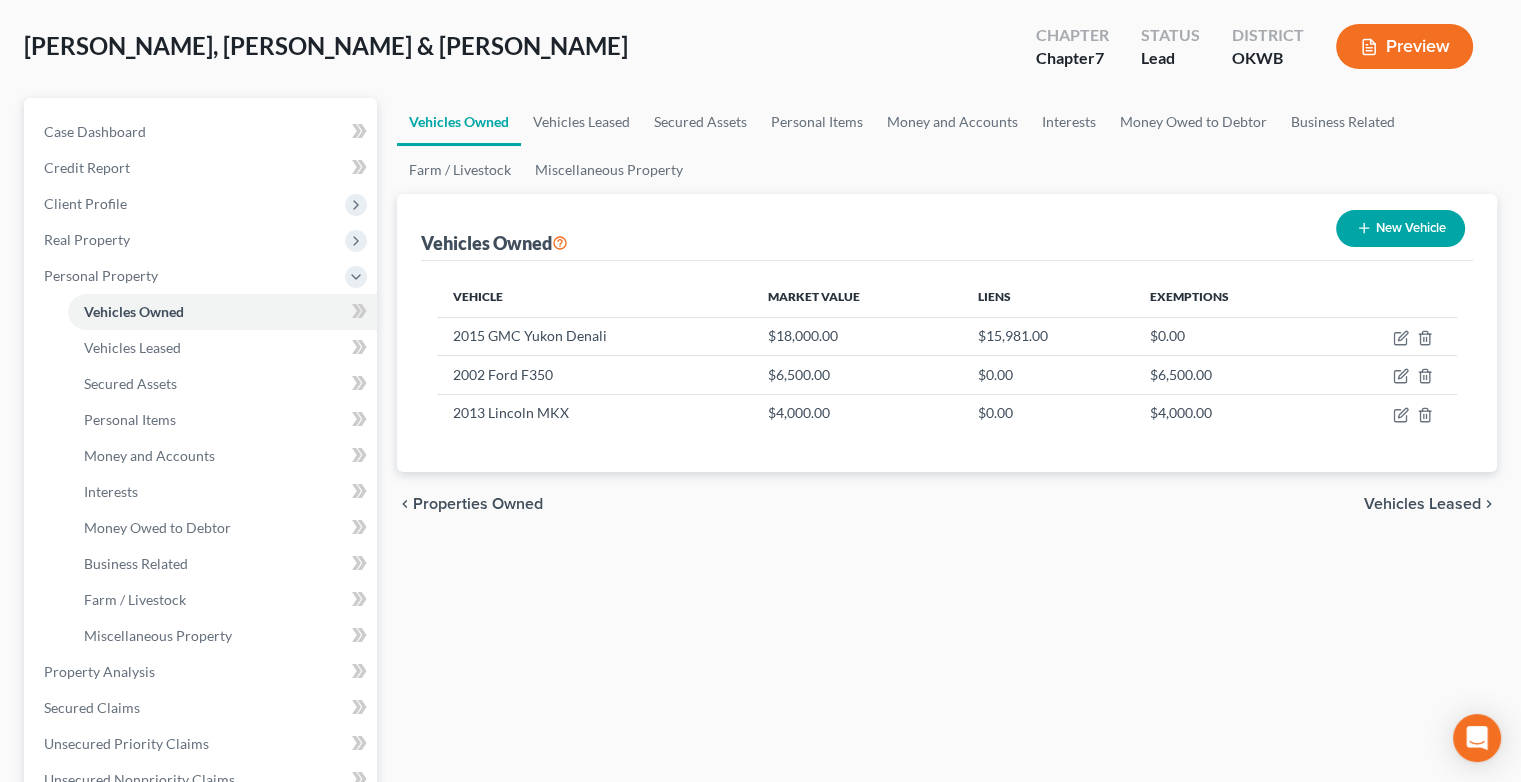 click on "Vehicles Leased" at bounding box center (1422, 504) 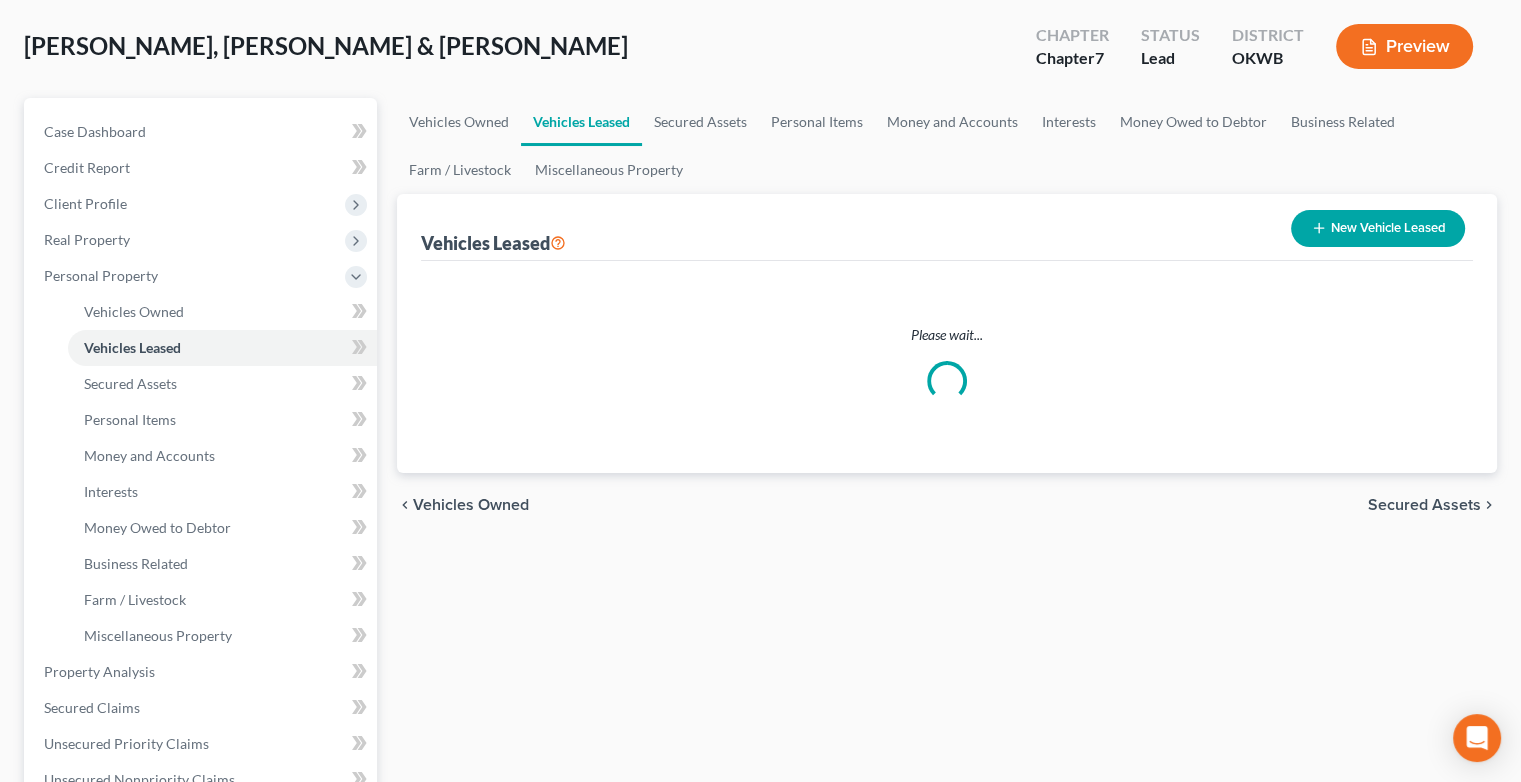 scroll, scrollTop: 0, scrollLeft: 0, axis: both 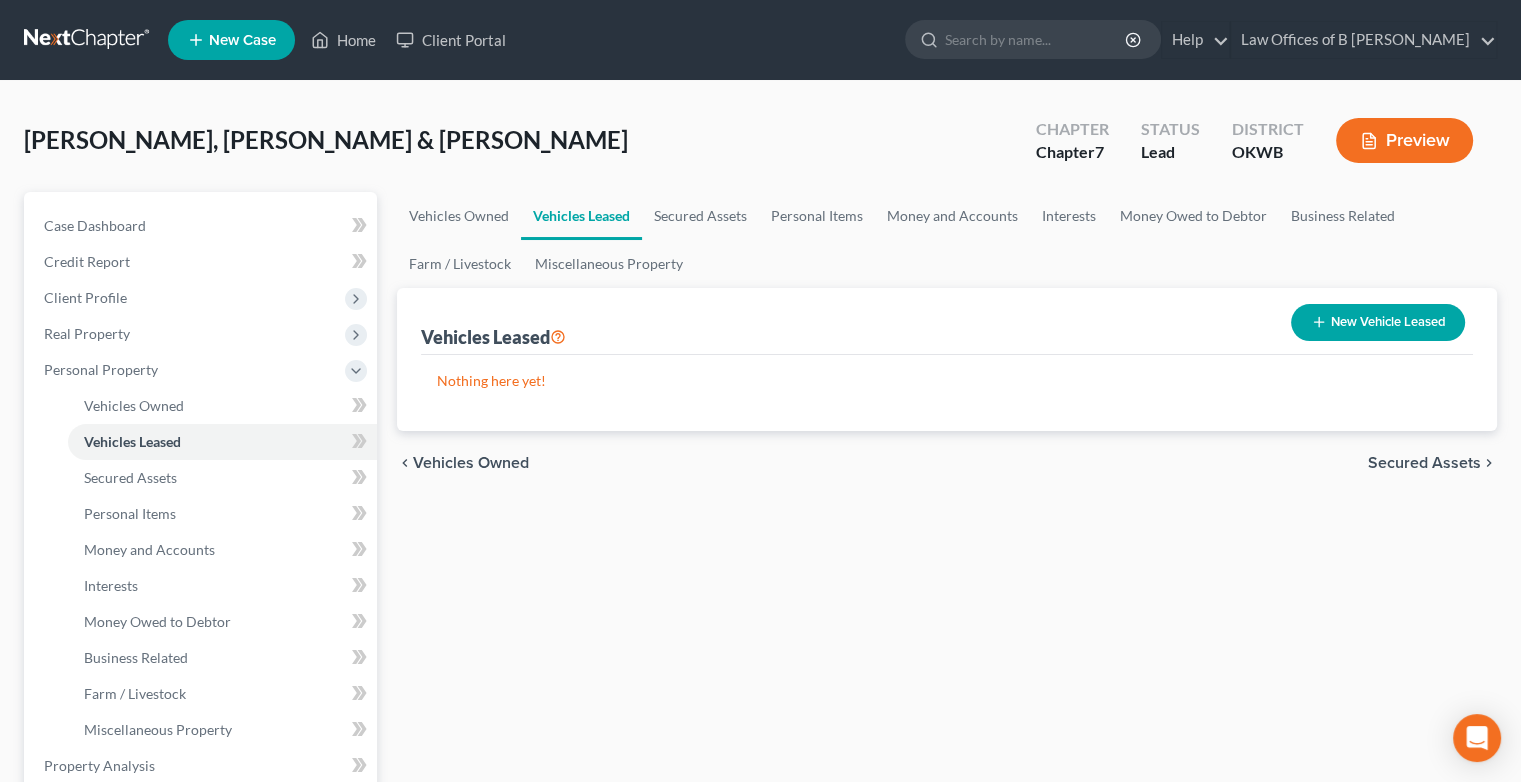 click on "Secured Assets" at bounding box center (1424, 463) 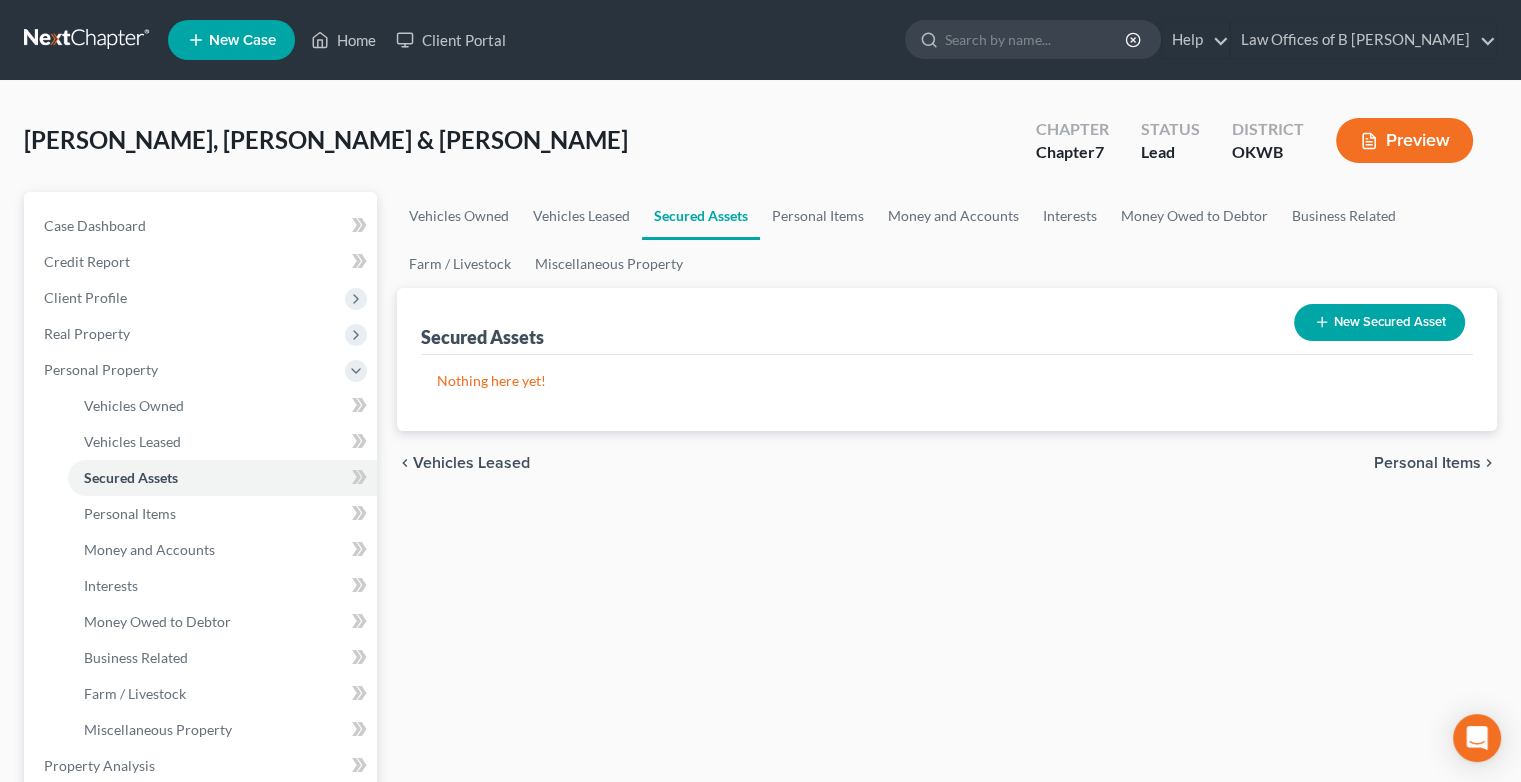 click on "Personal Items" at bounding box center (1427, 463) 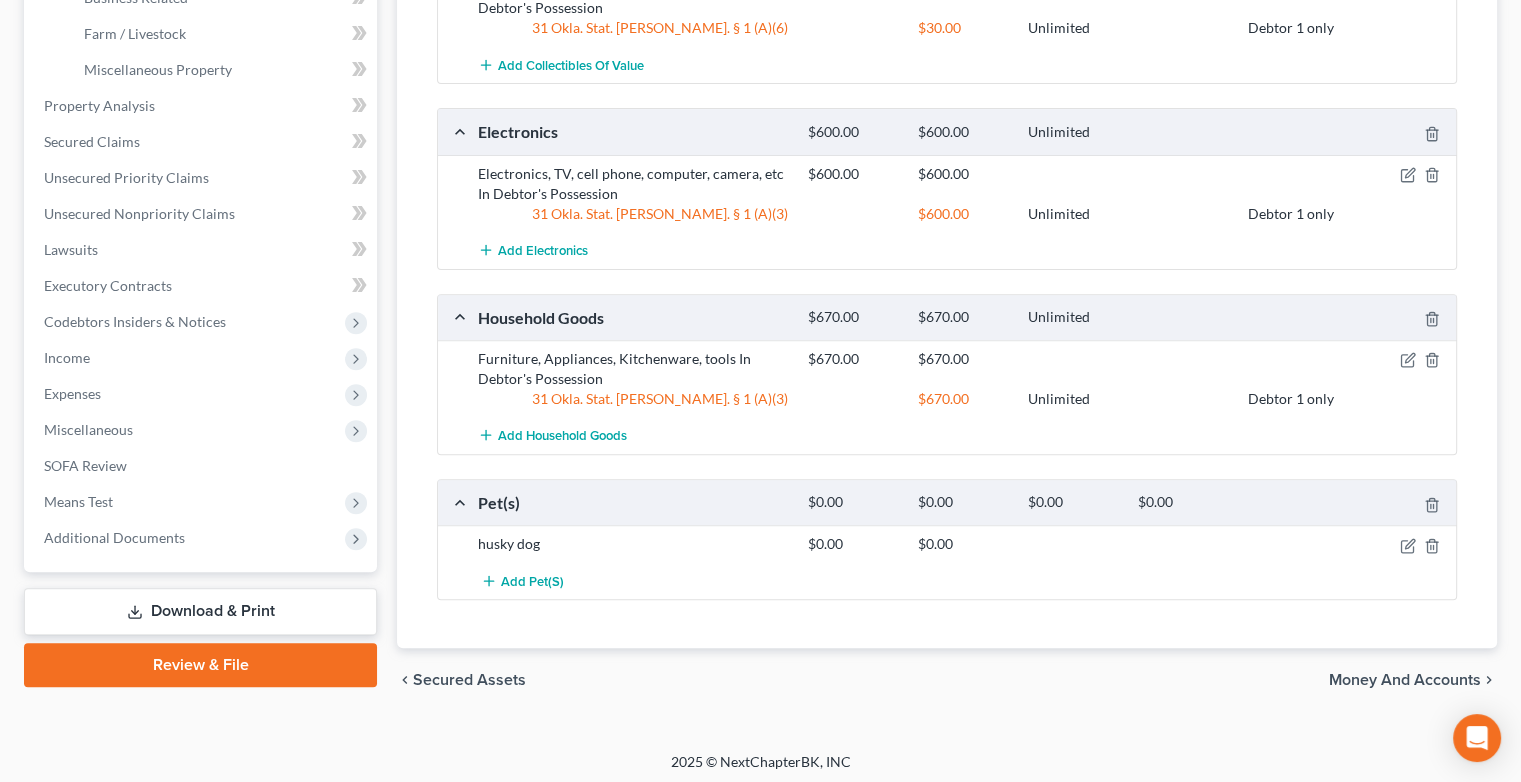 scroll, scrollTop: 661, scrollLeft: 0, axis: vertical 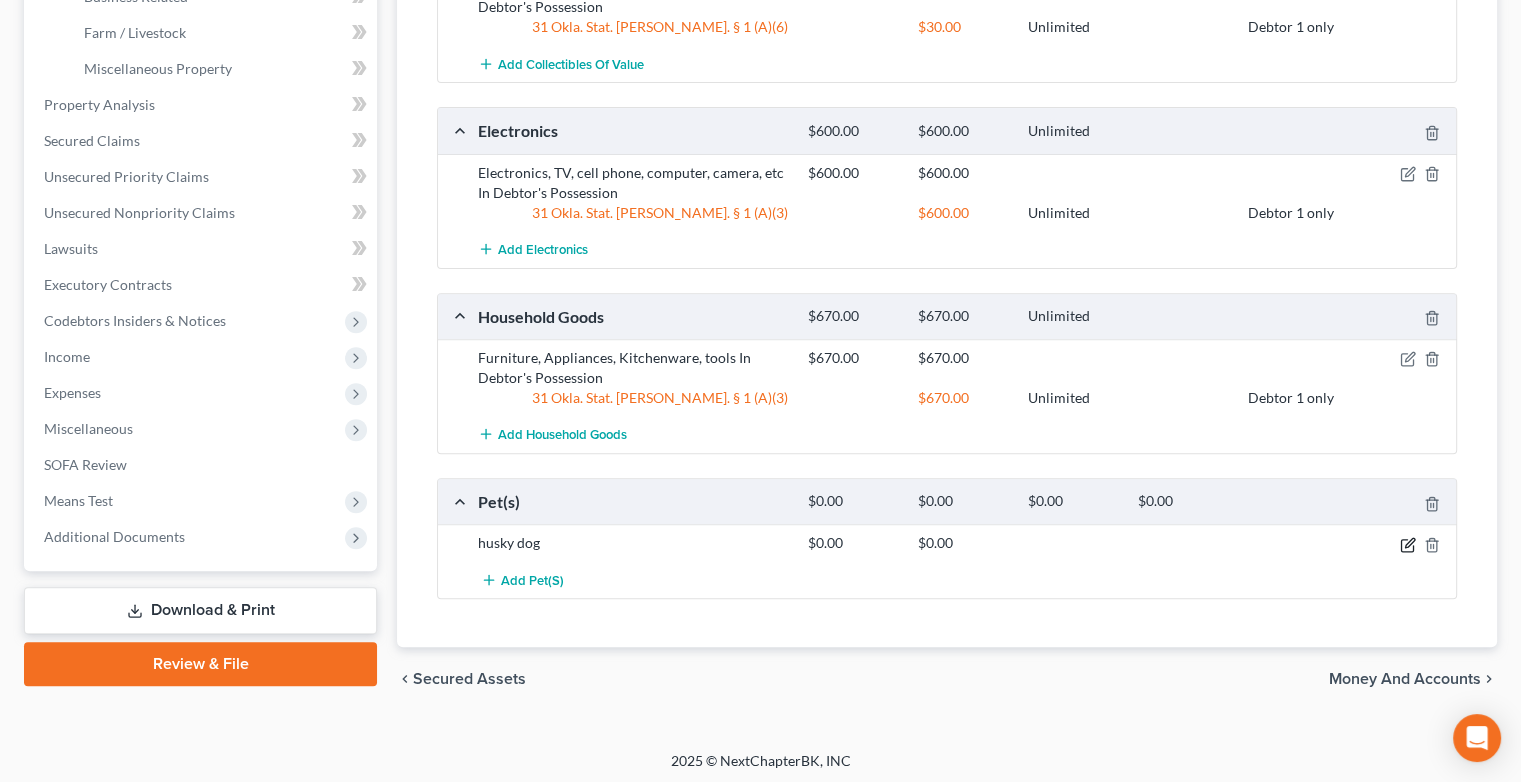 click 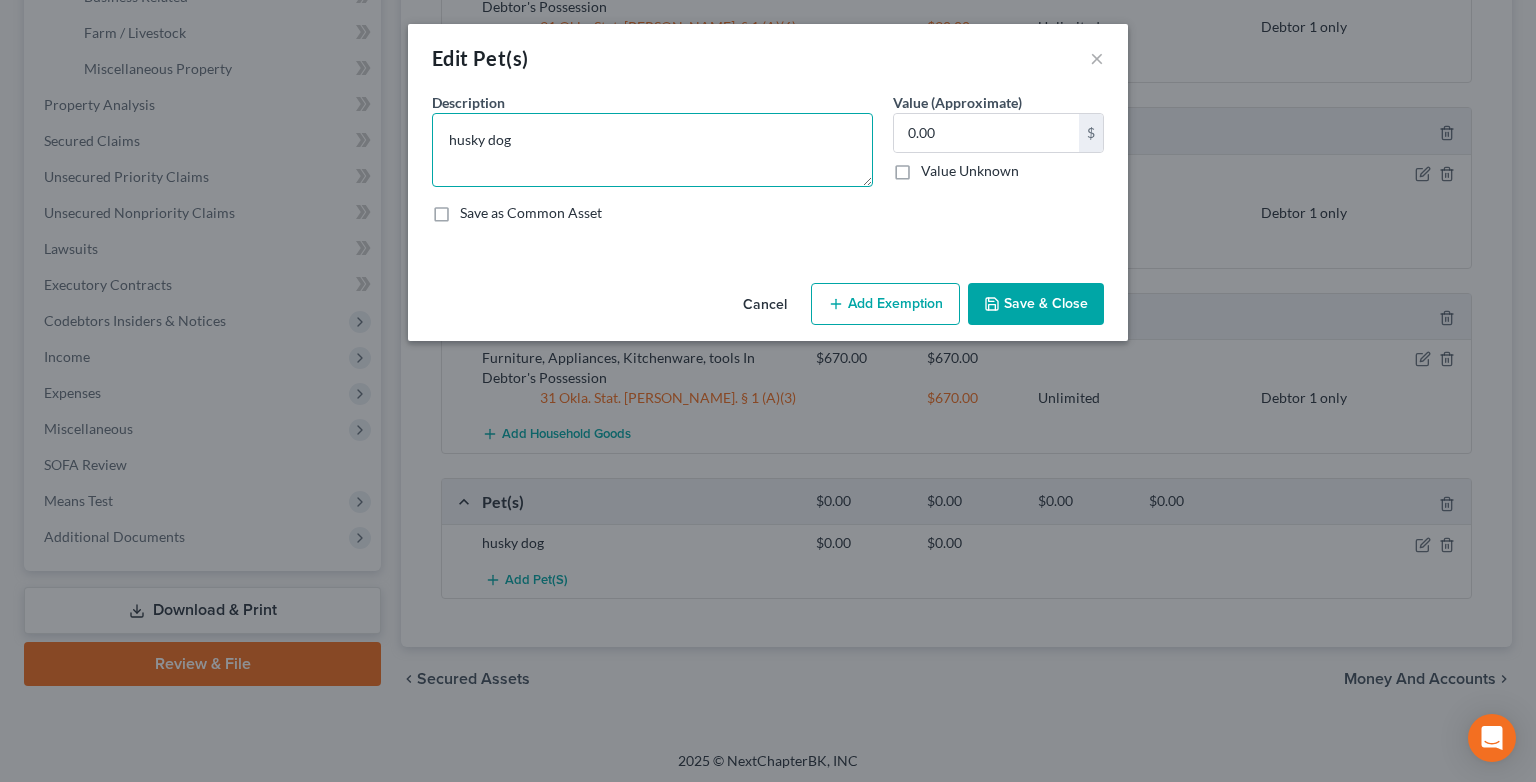 click on "husky dog" at bounding box center [652, 150] 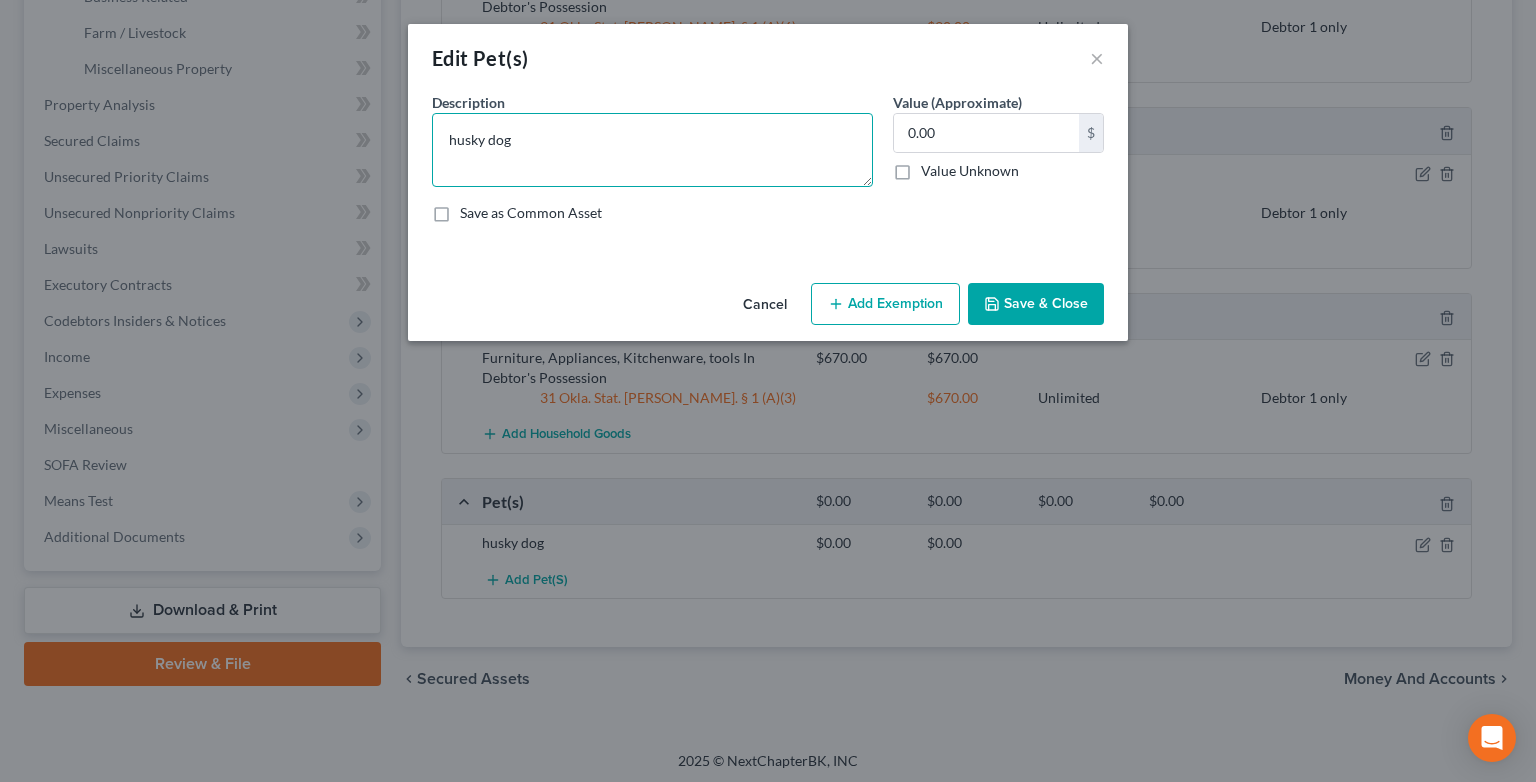 click on "husky dog" at bounding box center (652, 150) 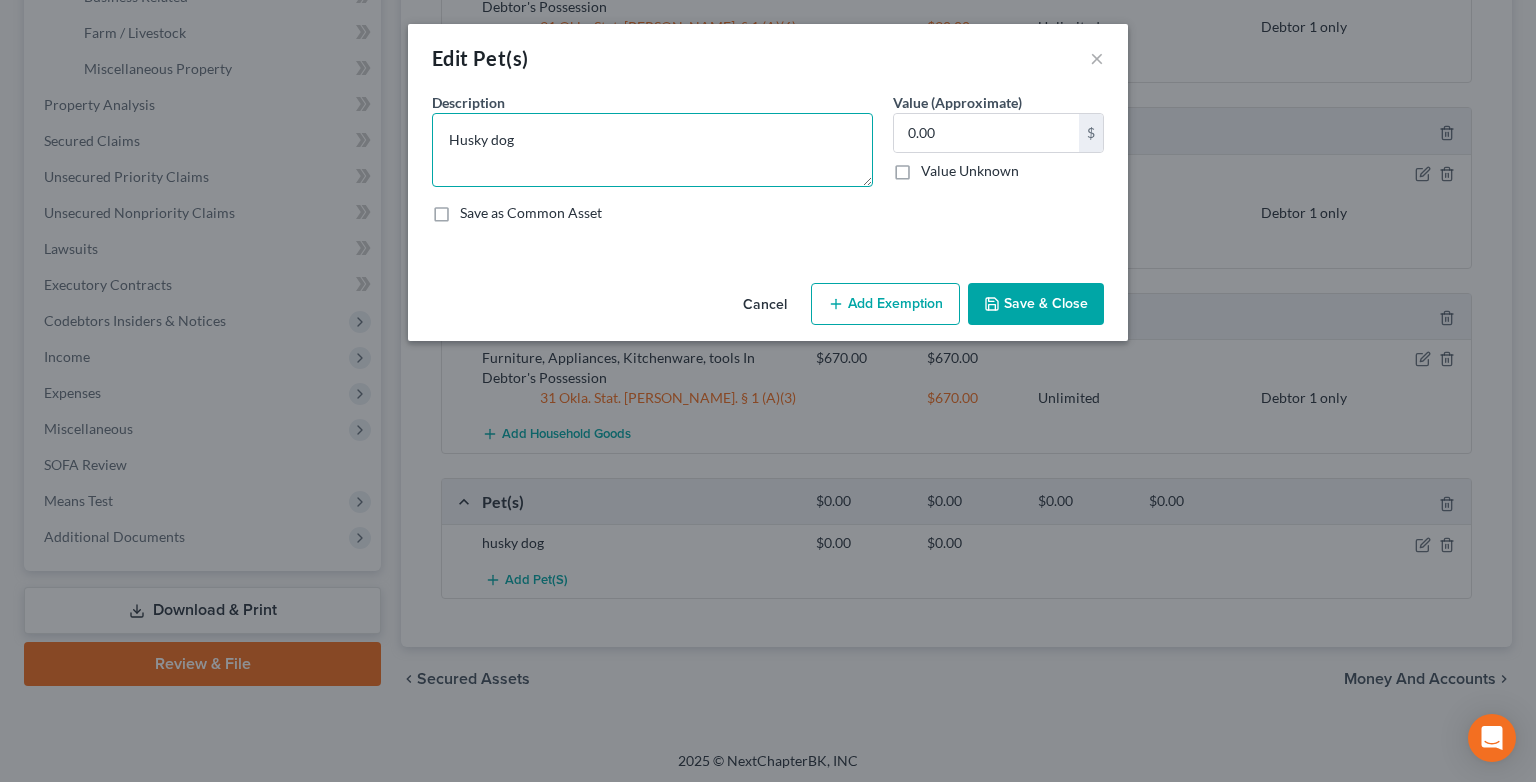 type on "Husky dog" 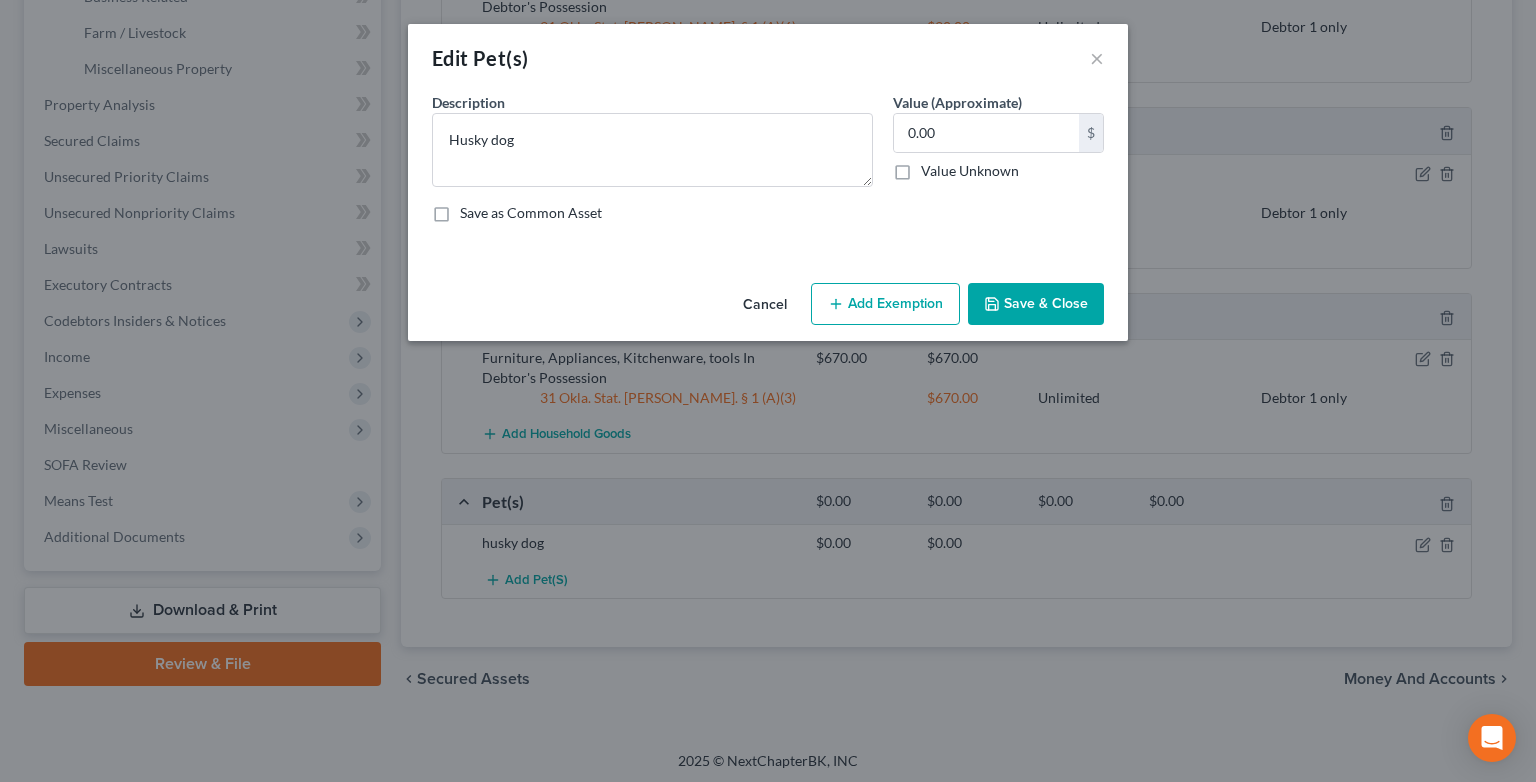 click on "Save & Close" at bounding box center [1036, 304] 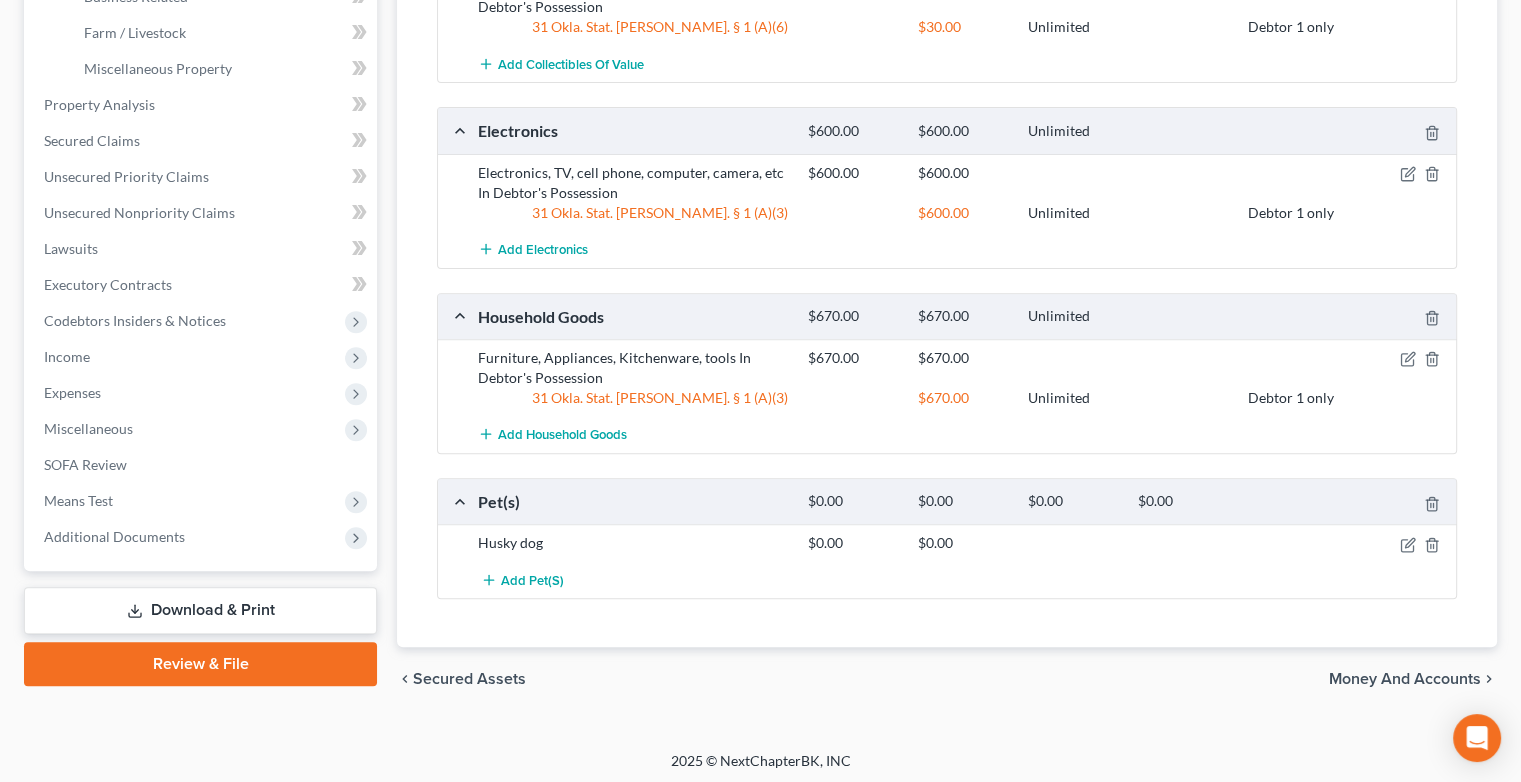 click on "Money and Accounts" at bounding box center [1405, 679] 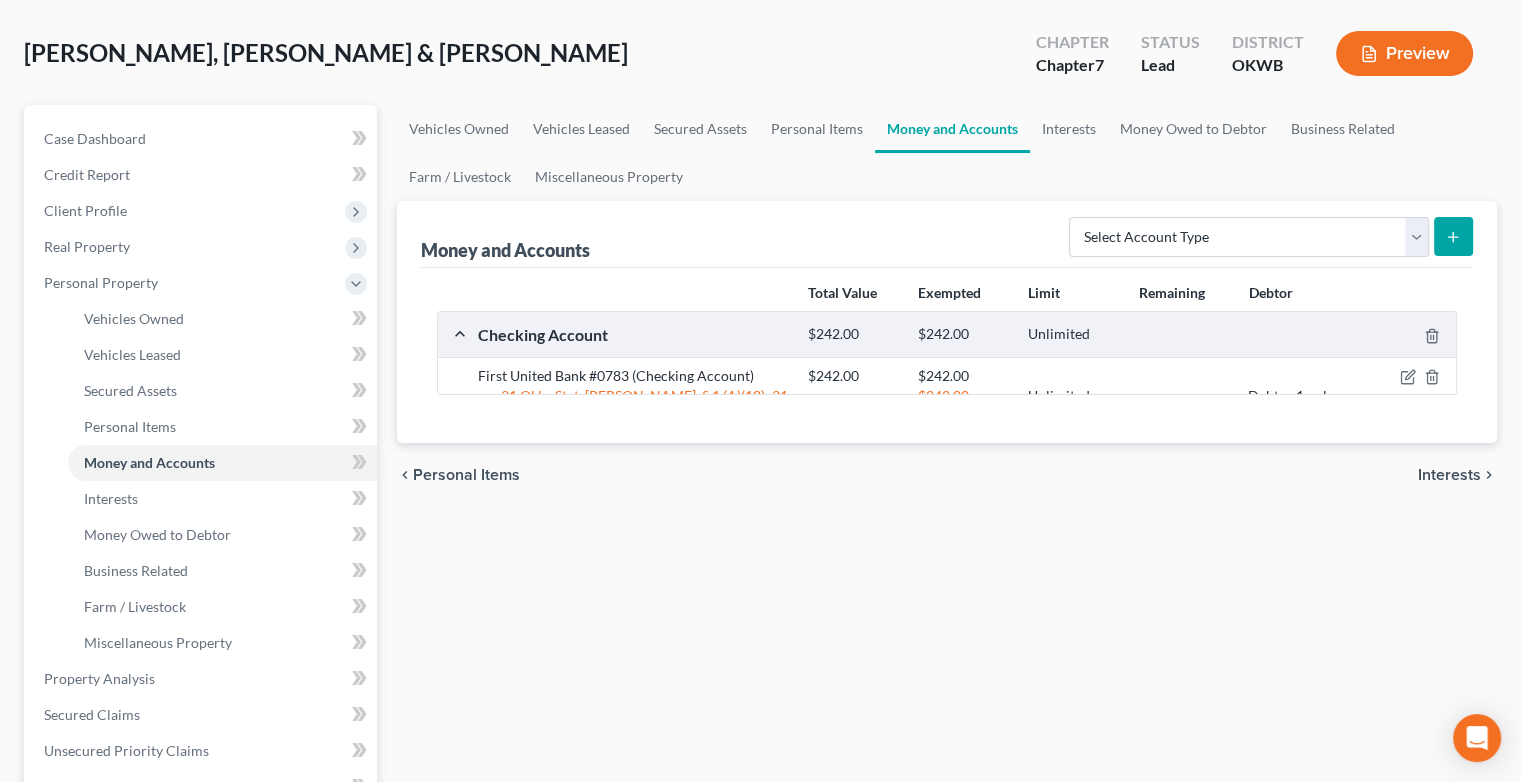 scroll, scrollTop: 0, scrollLeft: 0, axis: both 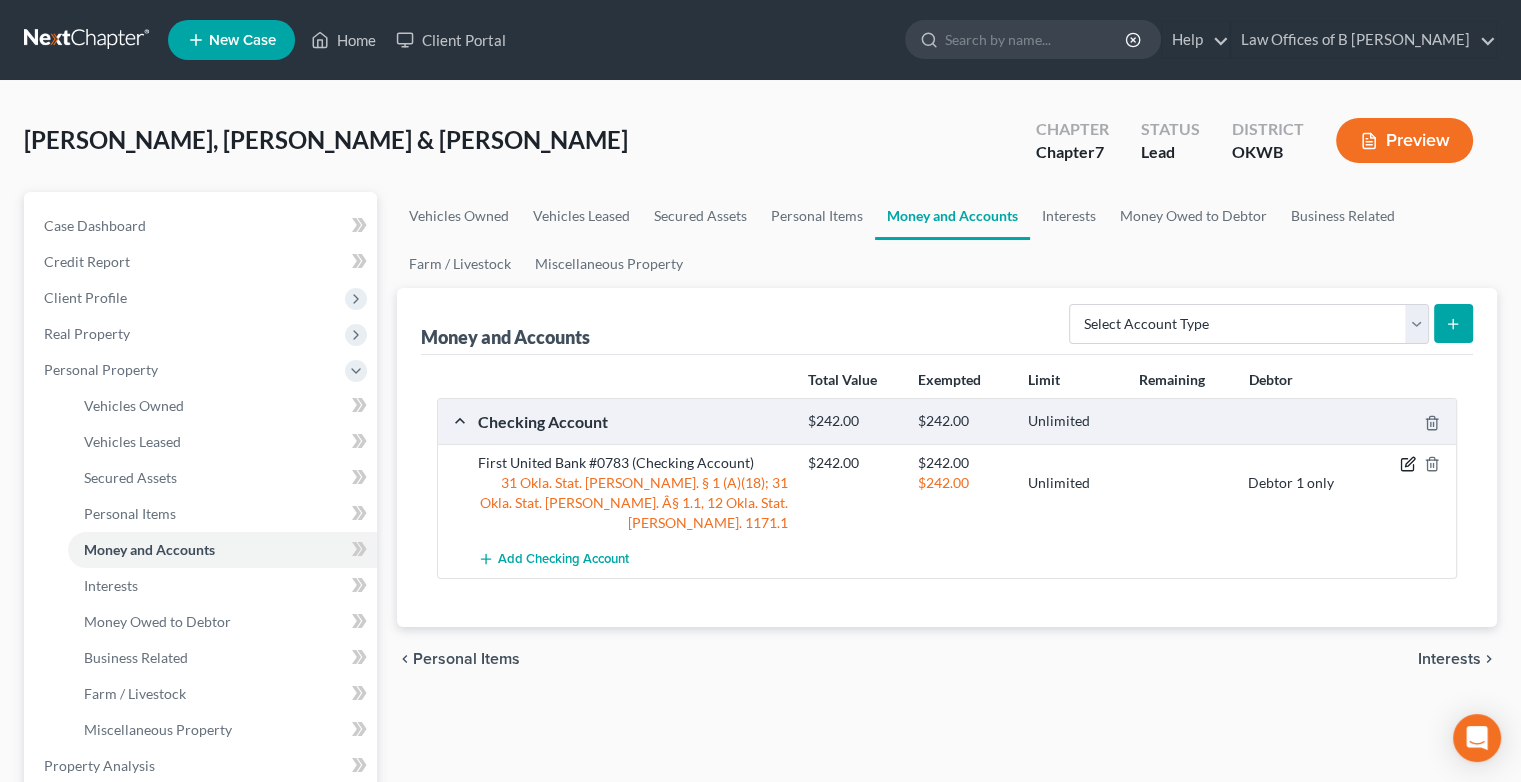 click 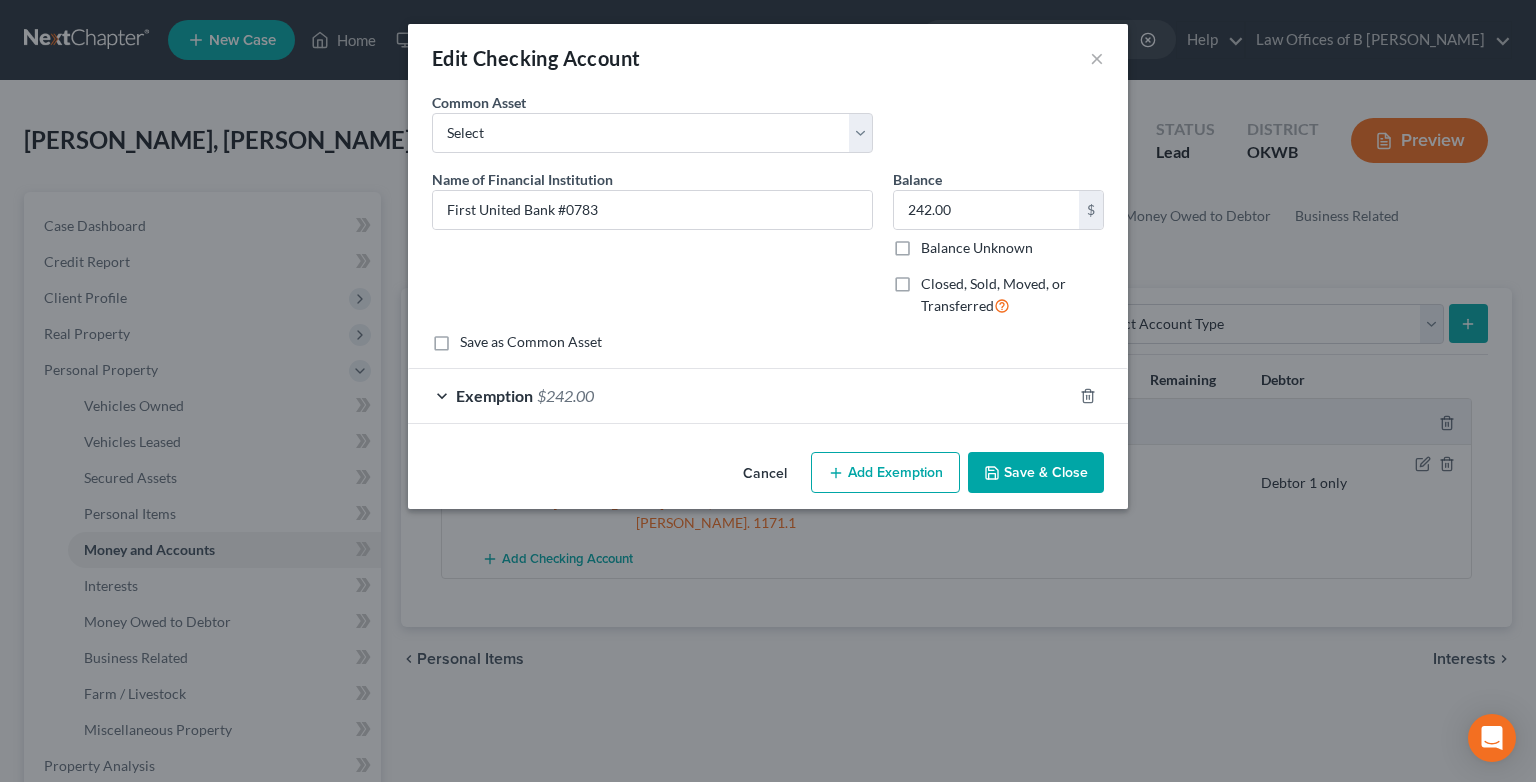 click on "Save & Close" at bounding box center [1036, 473] 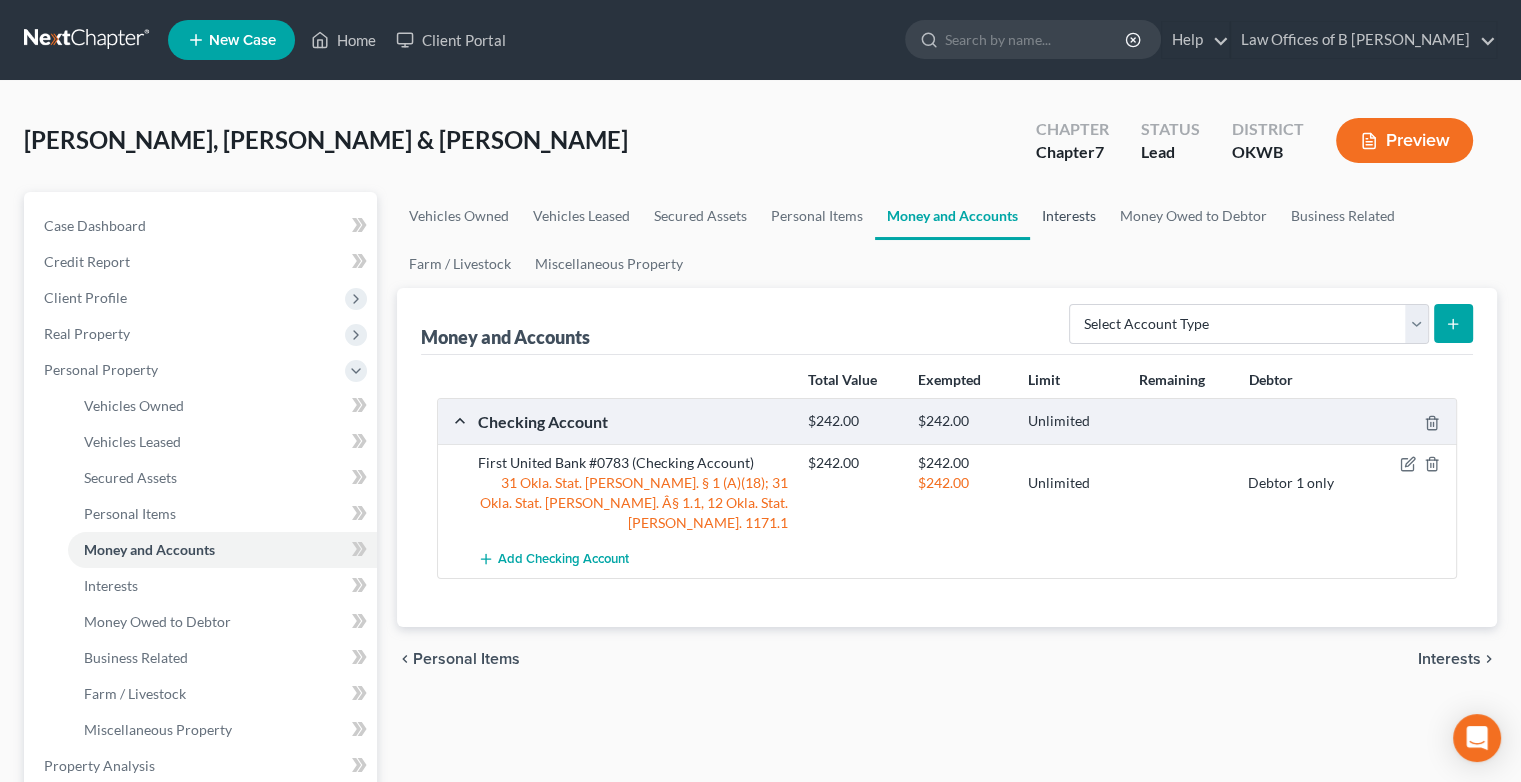 click on "Interests" at bounding box center [1069, 216] 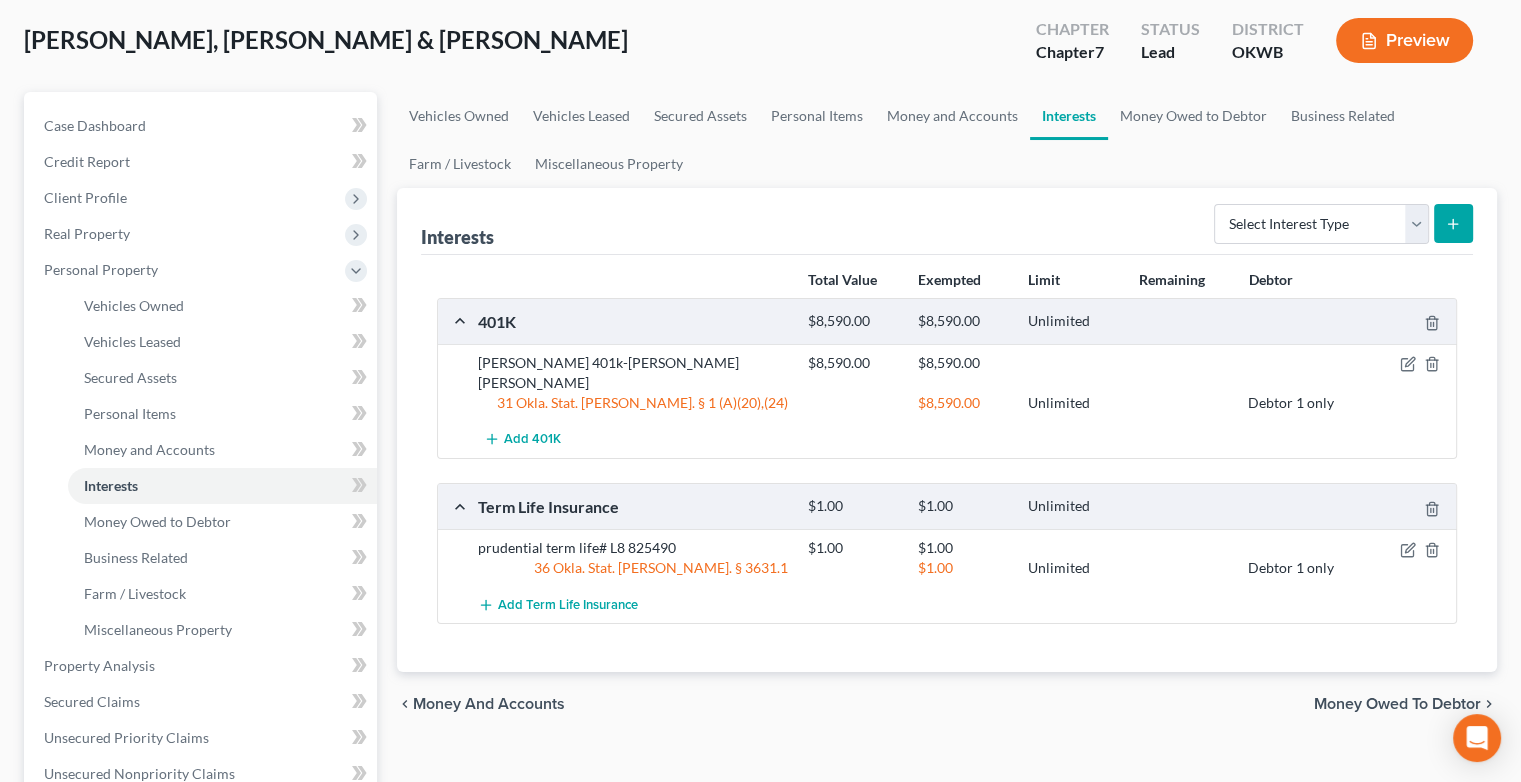 scroll, scrollTop: 102, scrollLeft: 0, axis: vertical 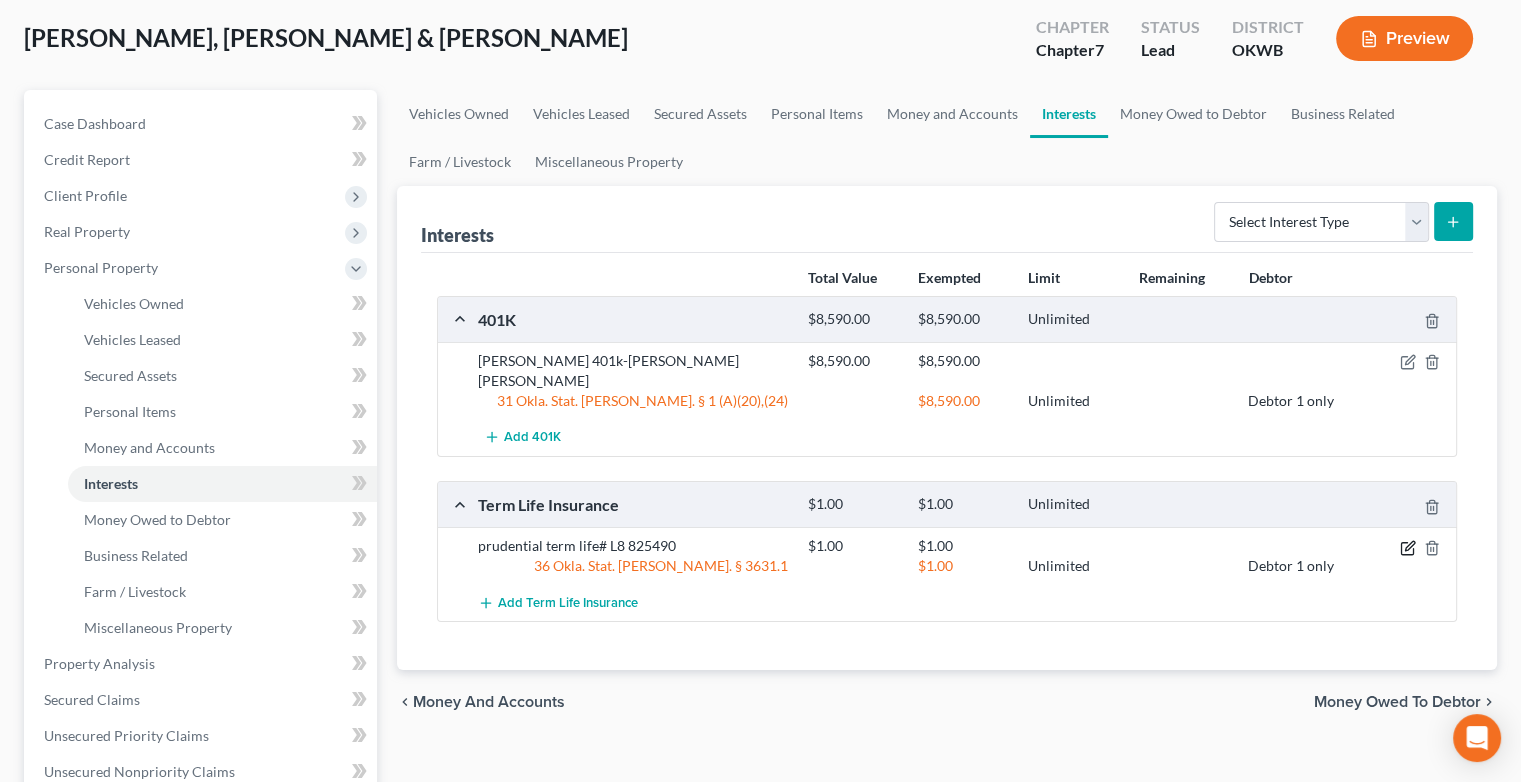 click 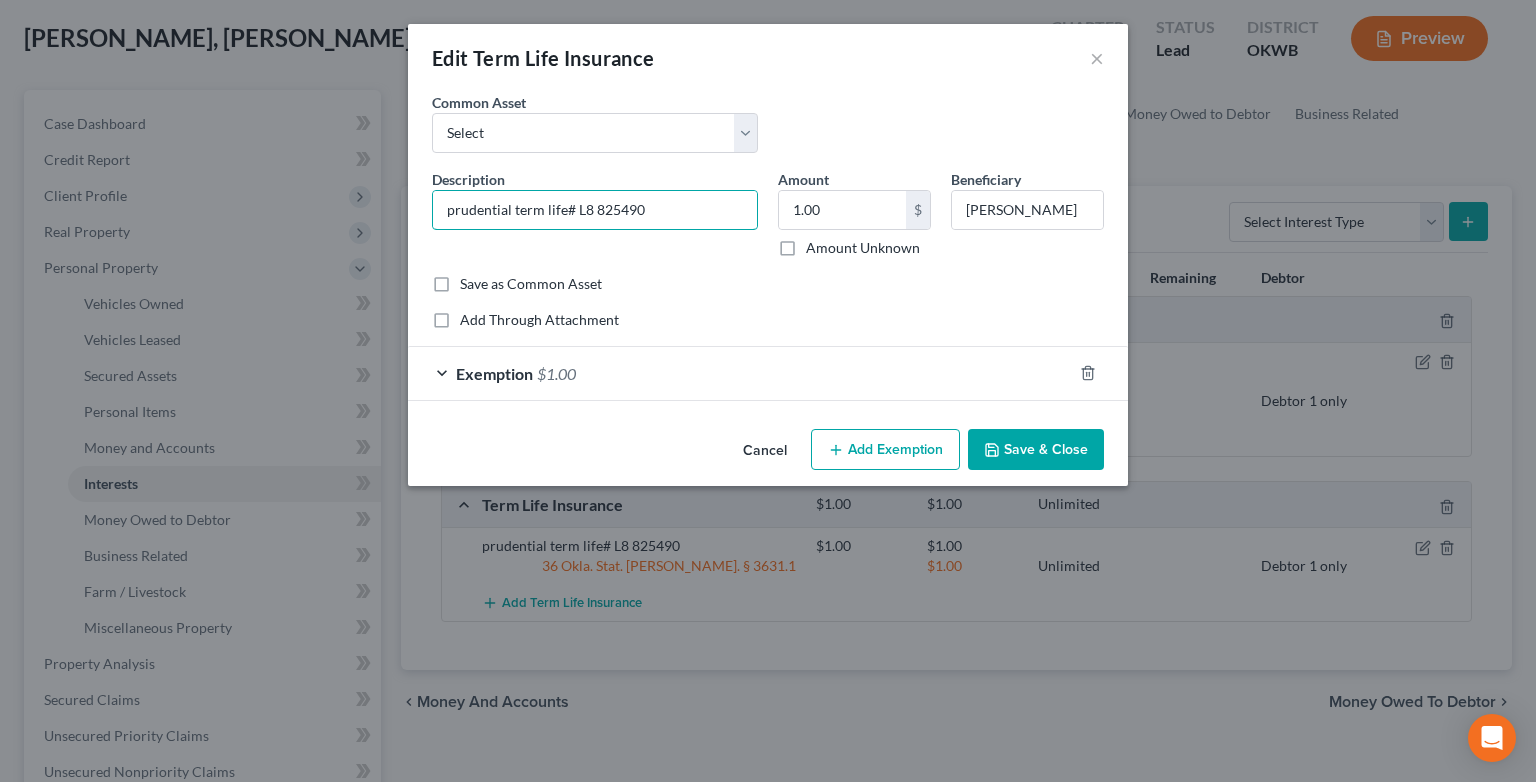 drag, startPoint x: 453, startPoint y: 204, endPoint x: 422, endPoint y: 204, distance: 31 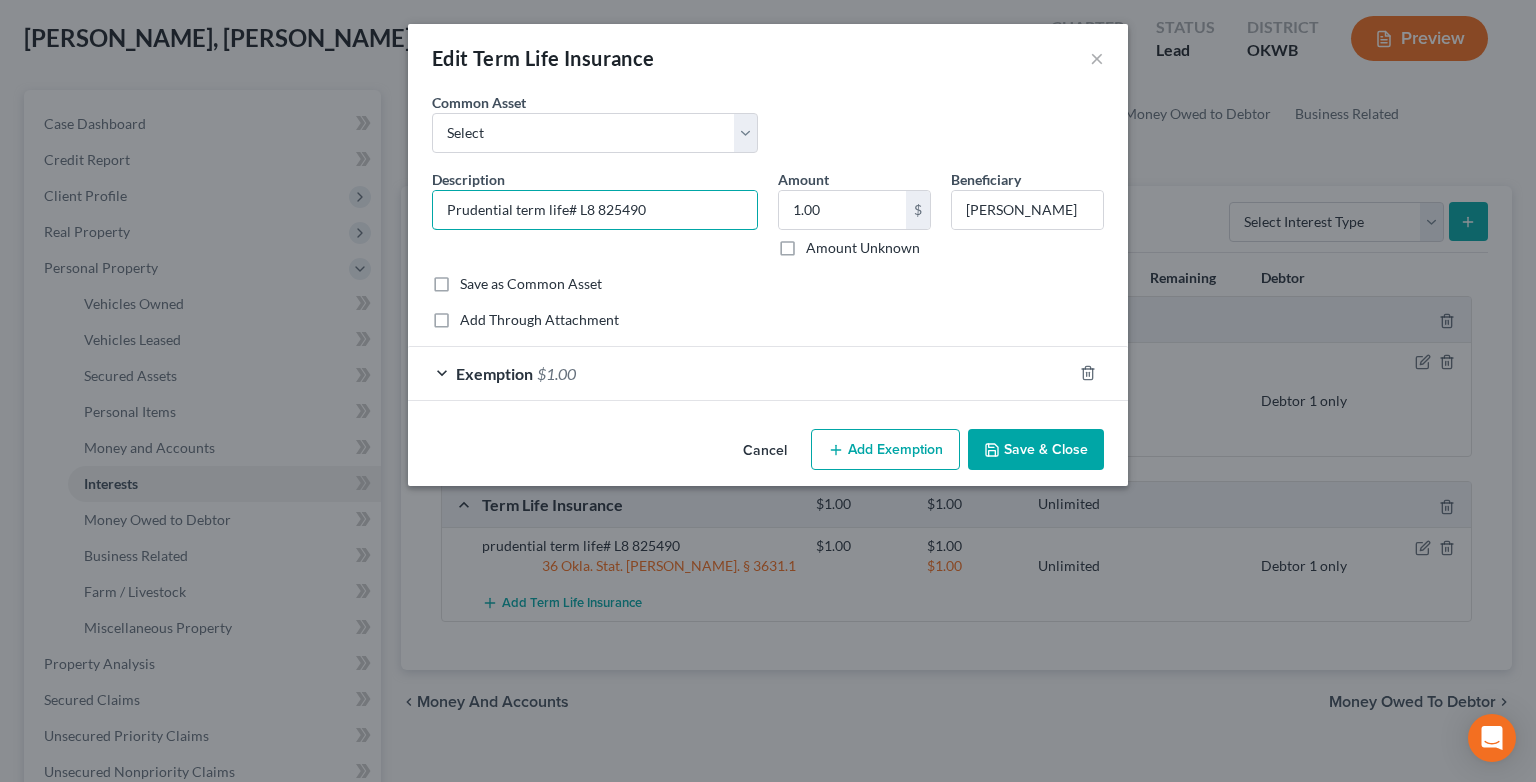 type on "Prudential term life# L8 825490" 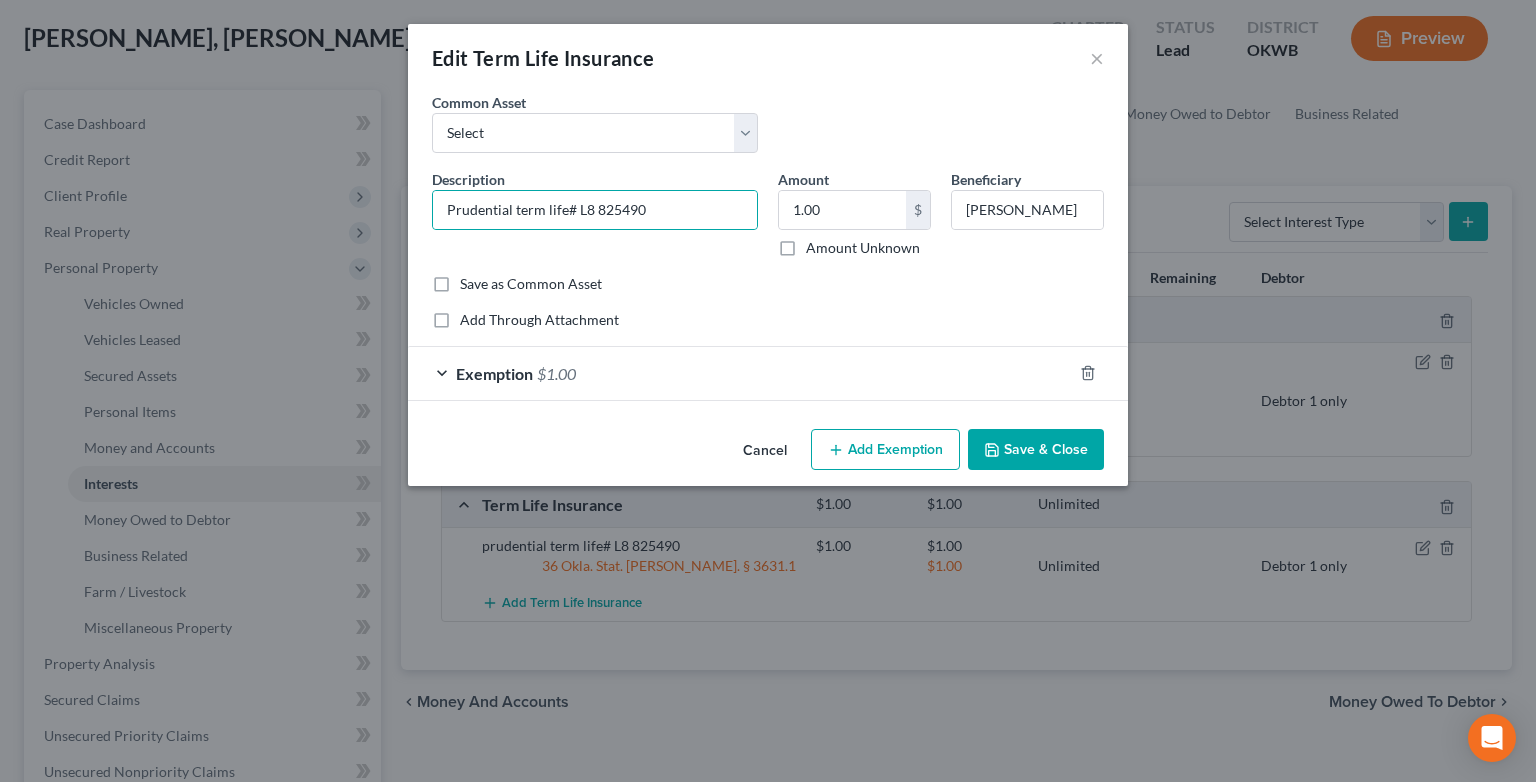 click on "Save & Close" at bounding box center (1036, 450) 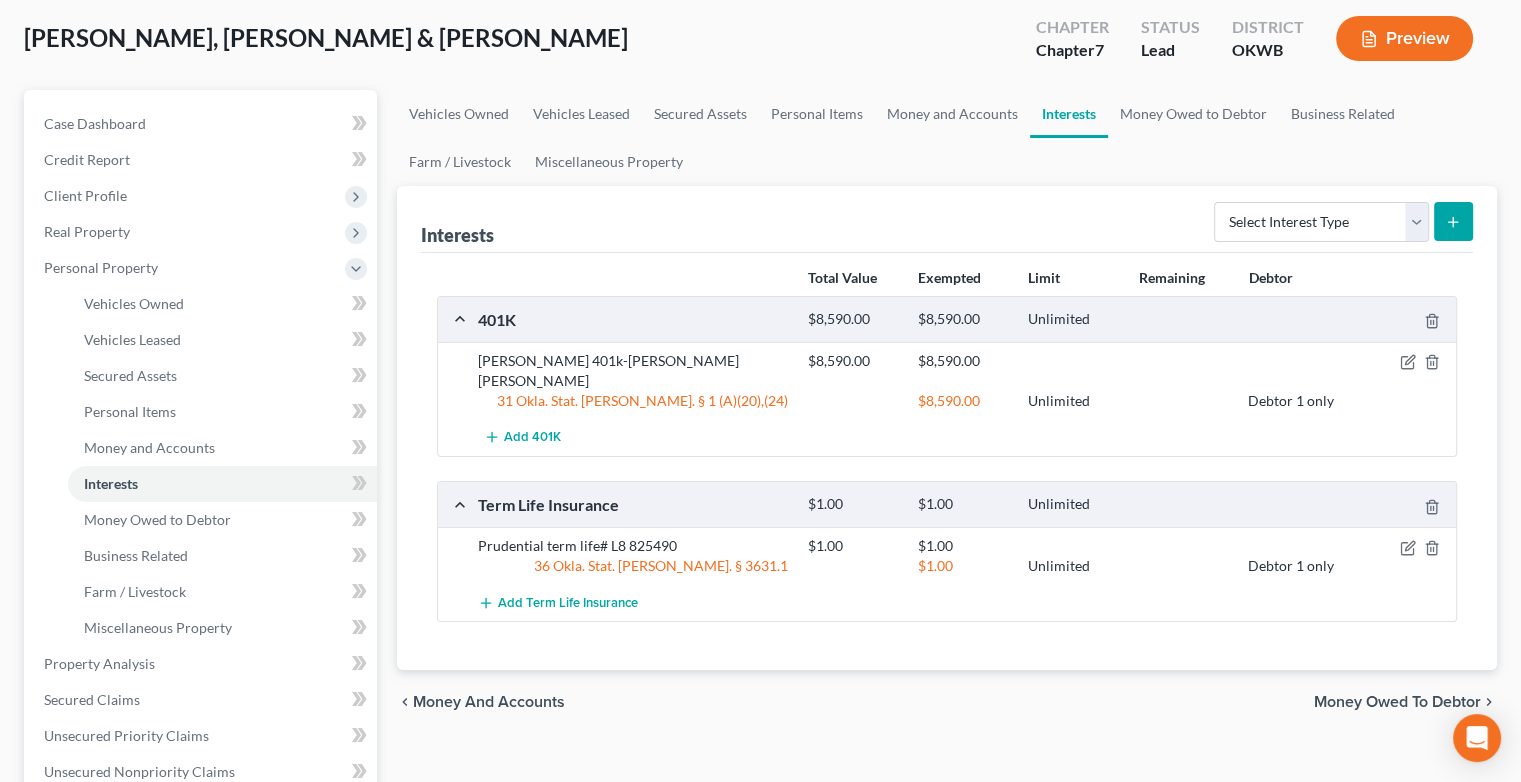 click on "Money Owed to Debtor" at bounding box center (1397, 702) 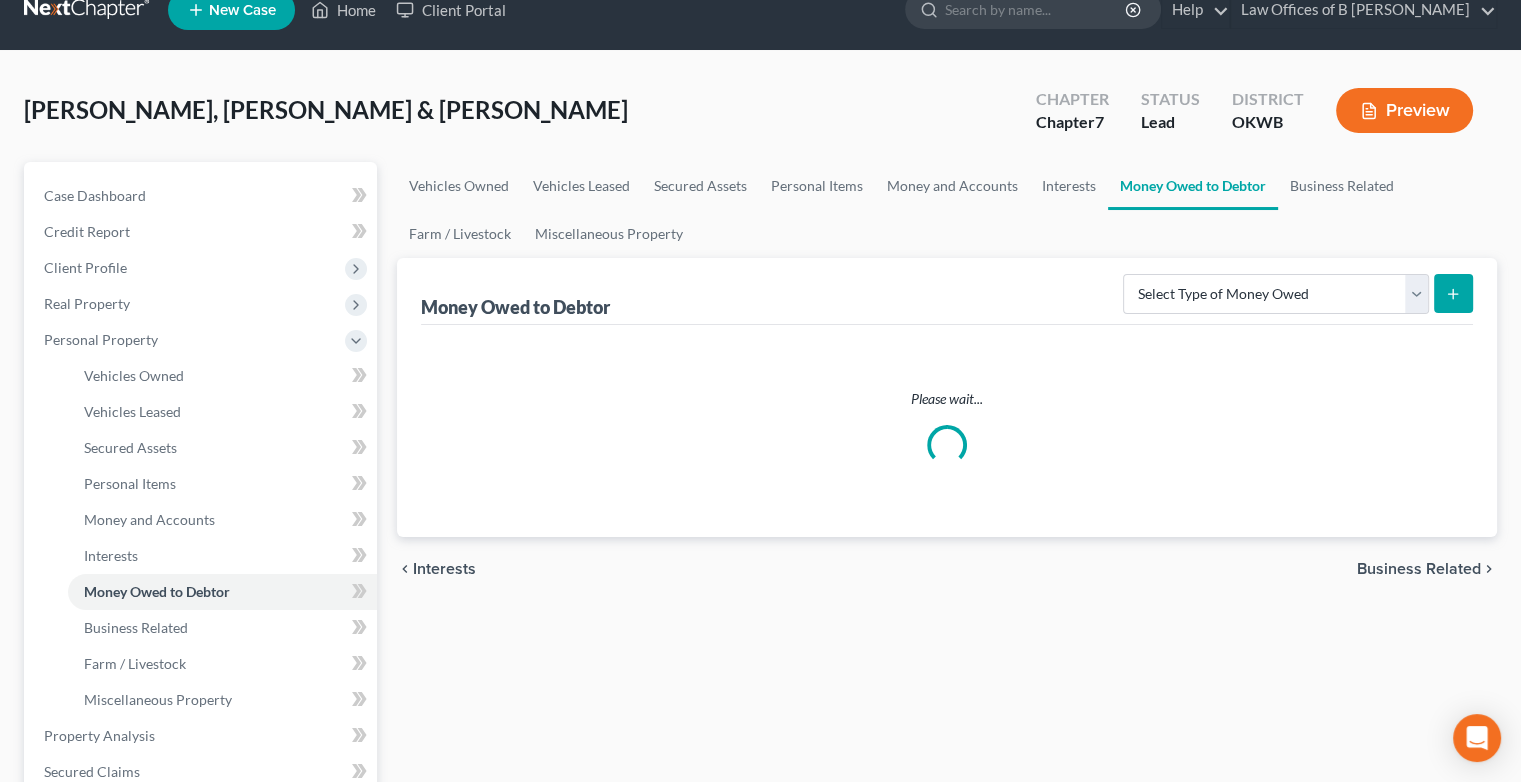 scroll, scrollTop: 0, scrollLeft: 0, axis: both 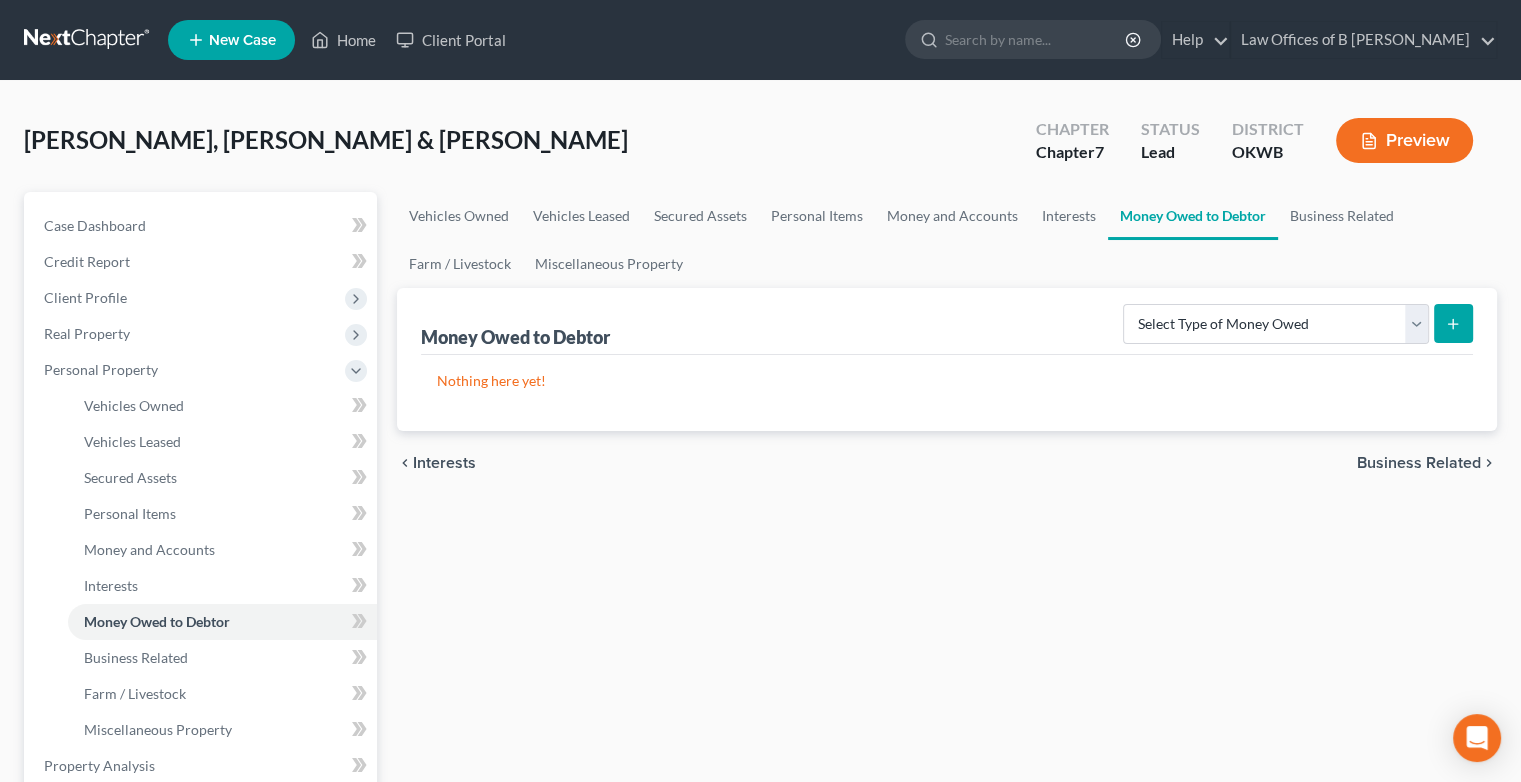 click on "Business Related" at bounding box center [1419, 463] 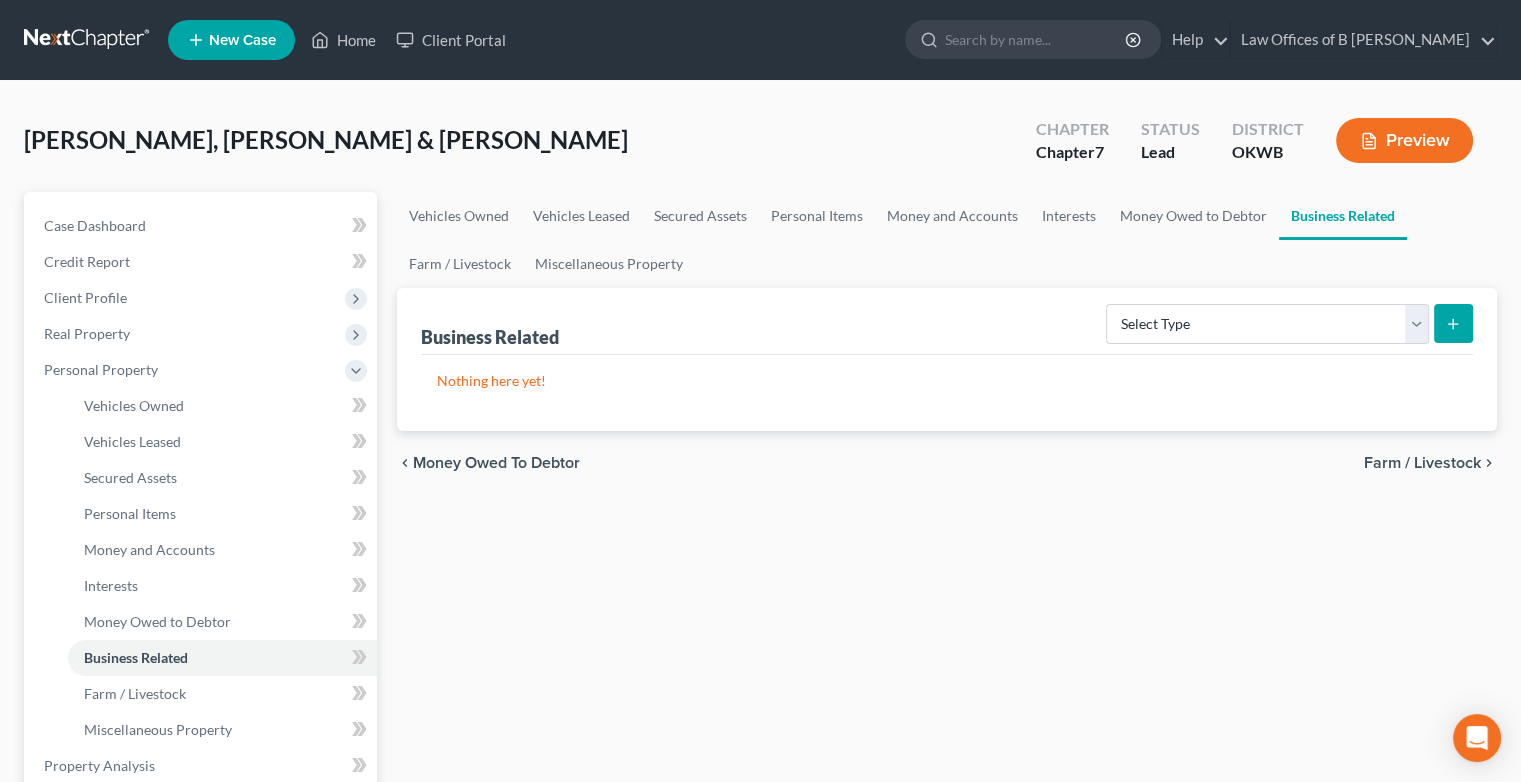 click on "Farm / Livestock" at bounding box center (1422, 463) 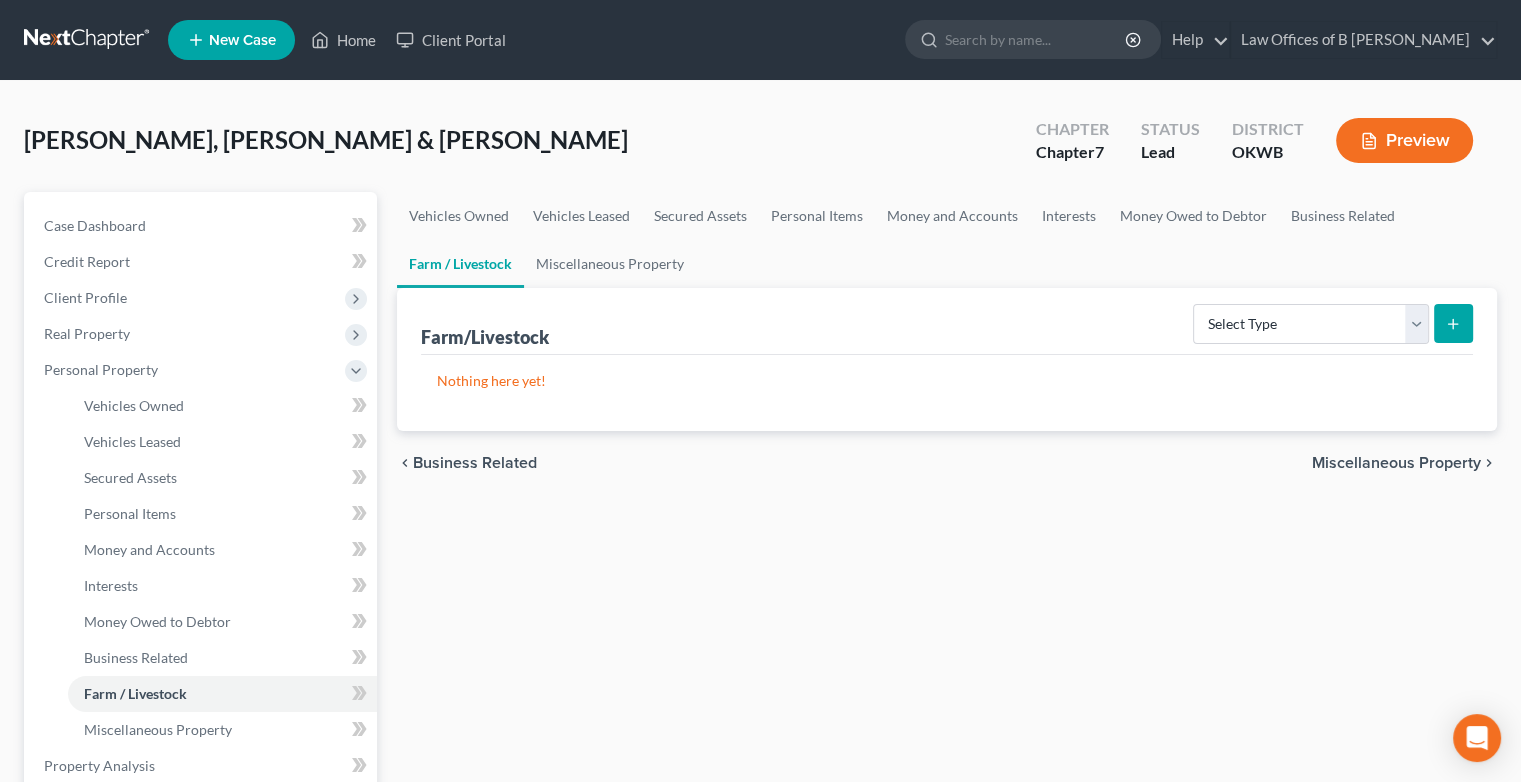 click on "Miscellaneous Property" at bounding box center [1396, 463] 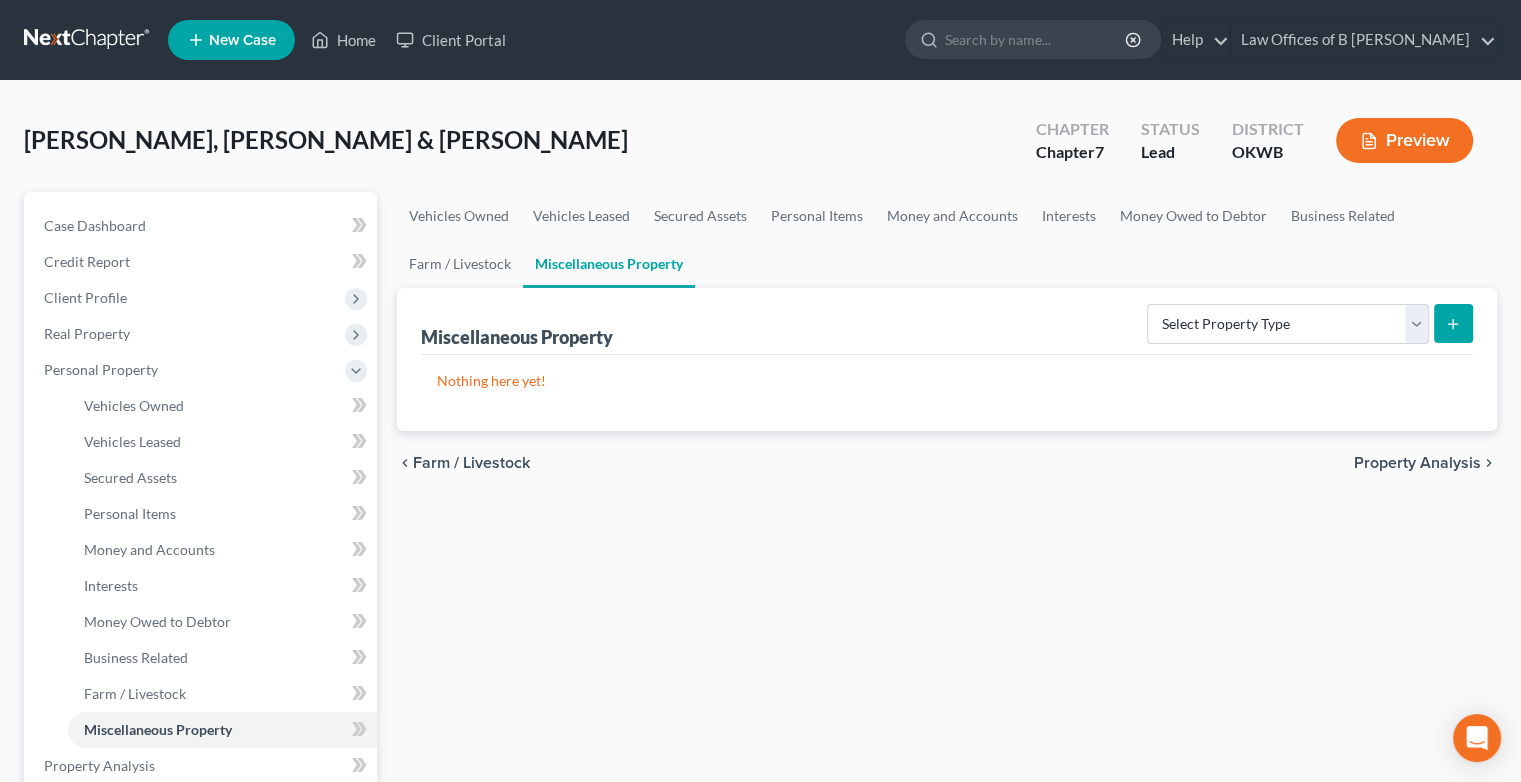 click on "Property Analysis" at bounding box center [1417, 463] 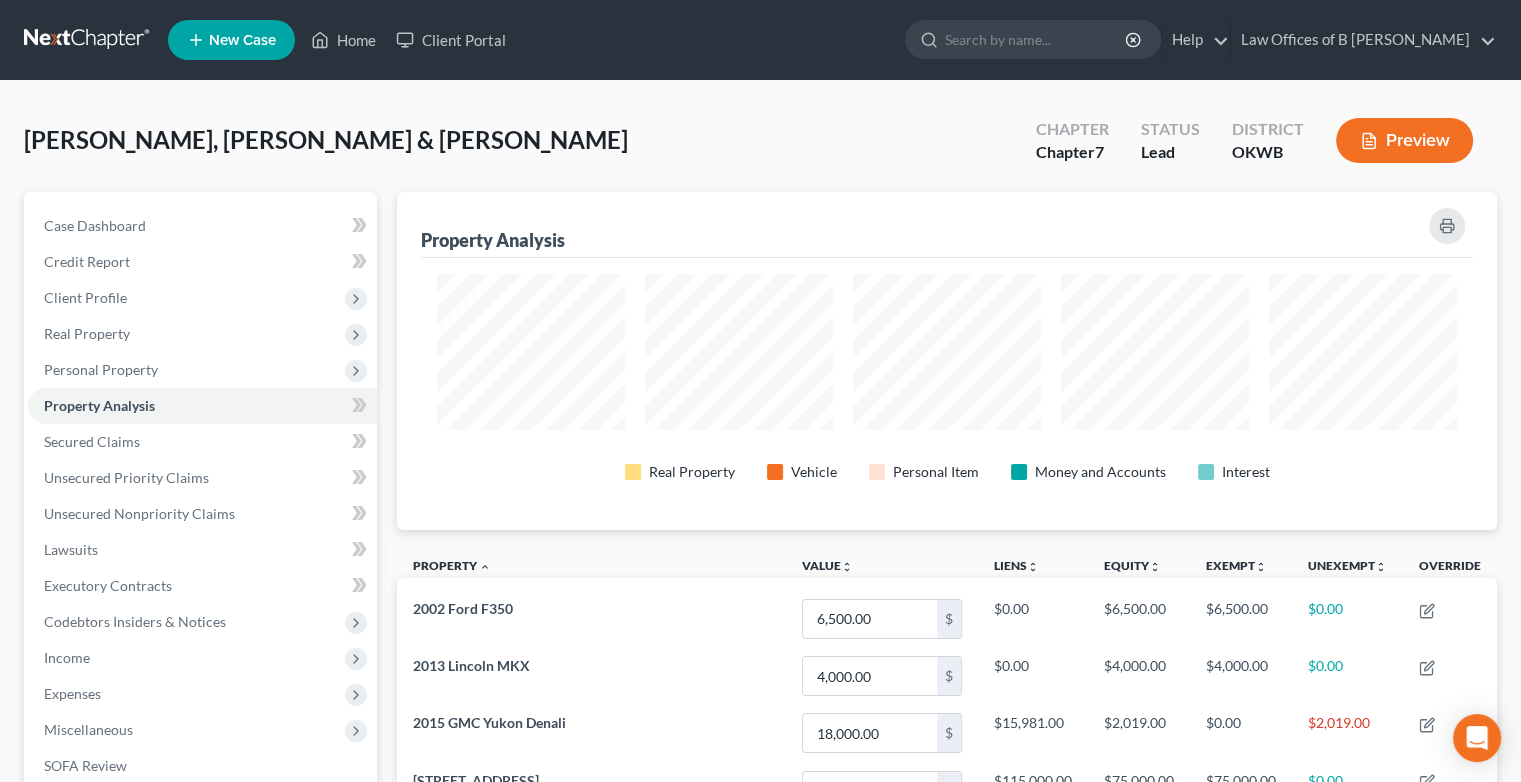 scroll, scrollTop: 999662, scrollLeft: 998900, axis: both 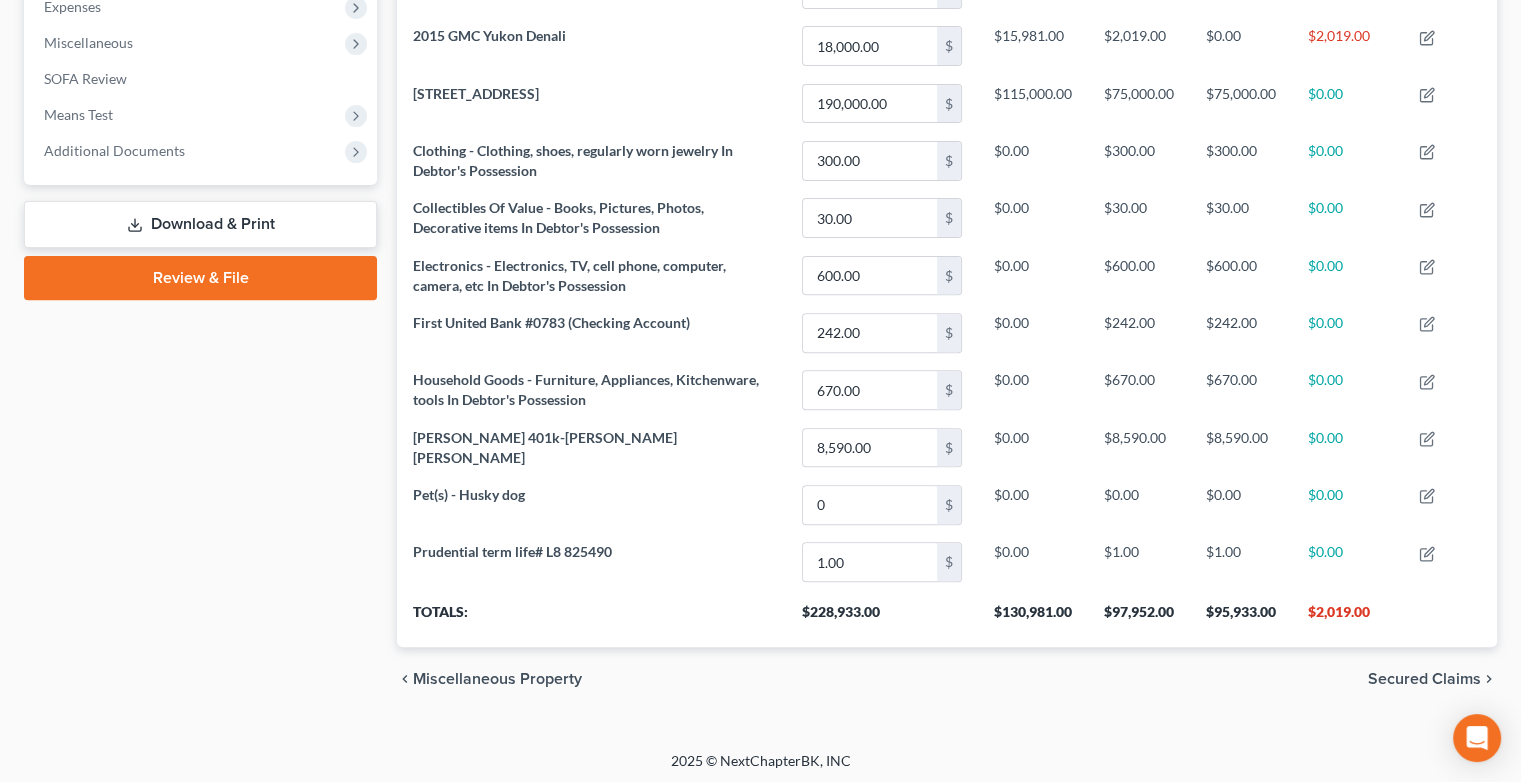click on "Secured Claims" at bounding box center [1424, 679] 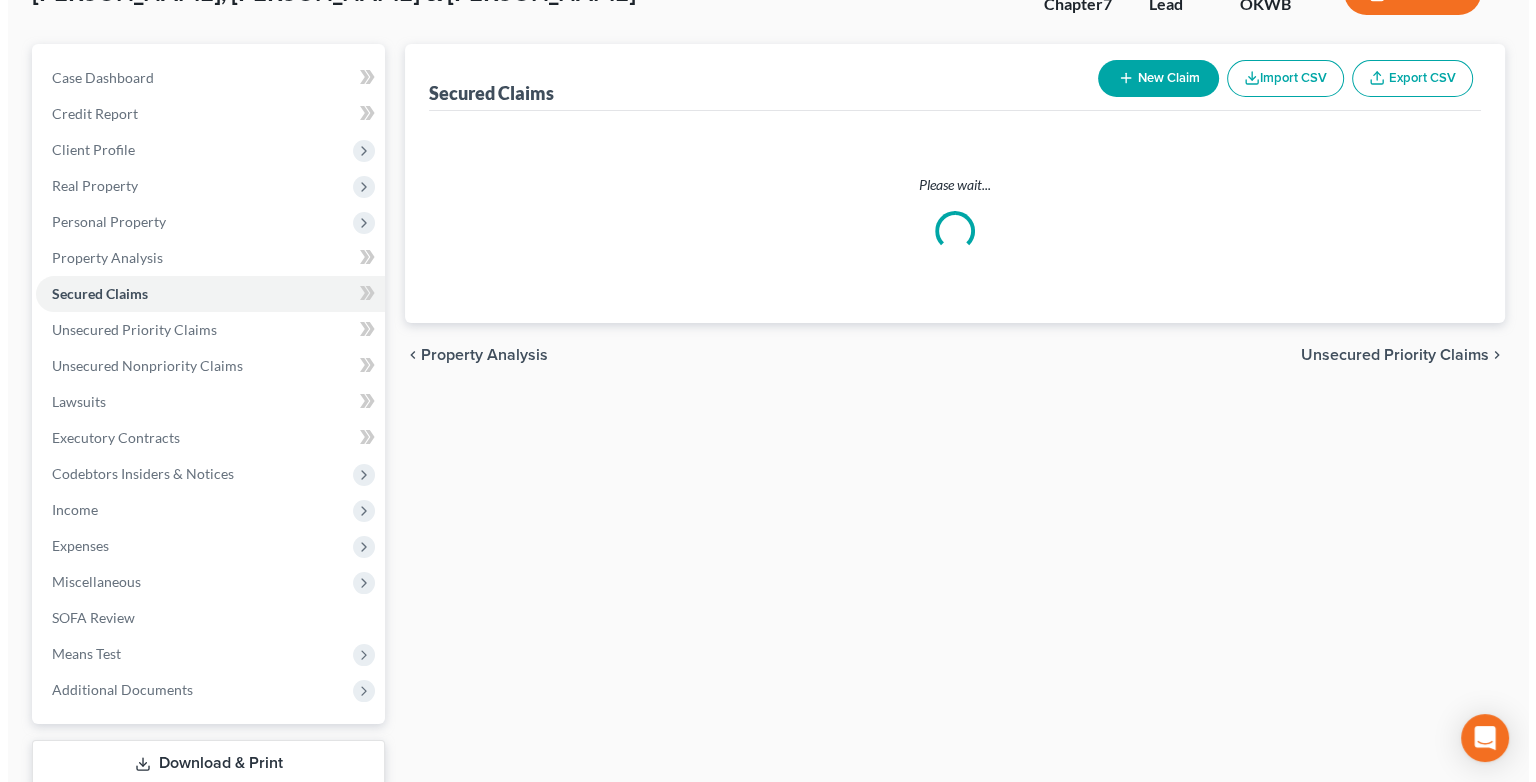 scroll, scrollTop: 0, scrollLeft: 0, axis: both 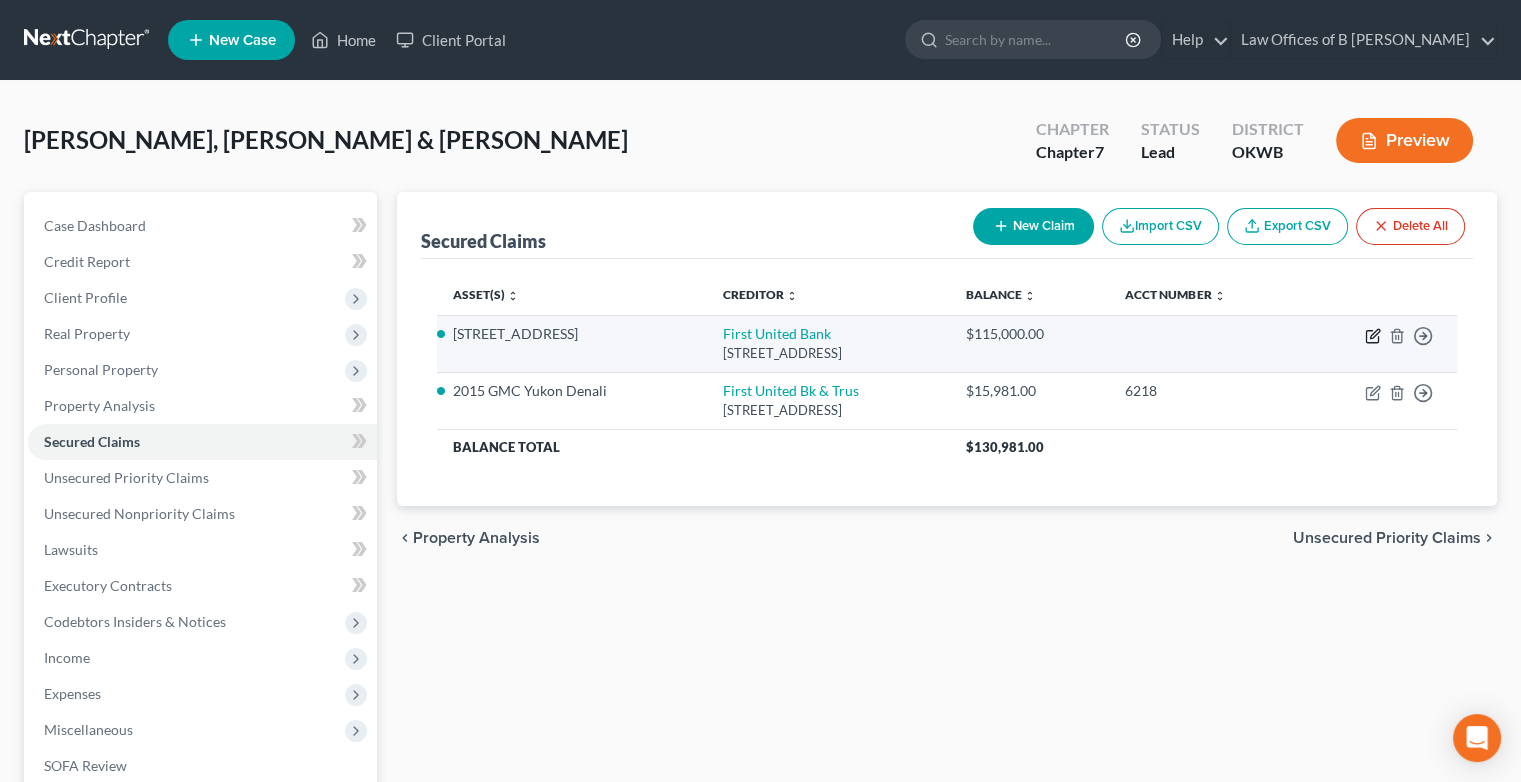 click 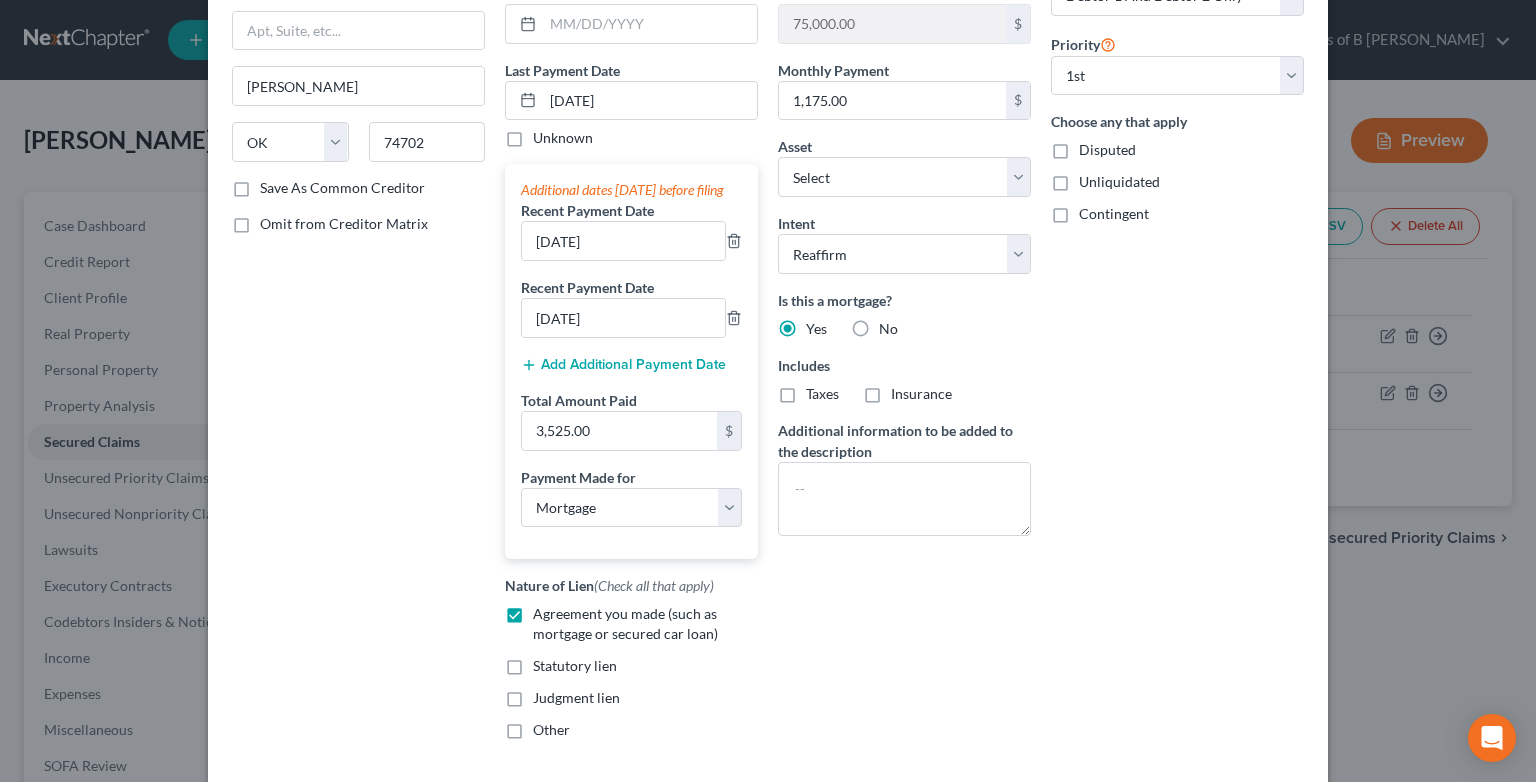 scroll, scrollTop: 388, scrollLeft: 0, axis: vertical 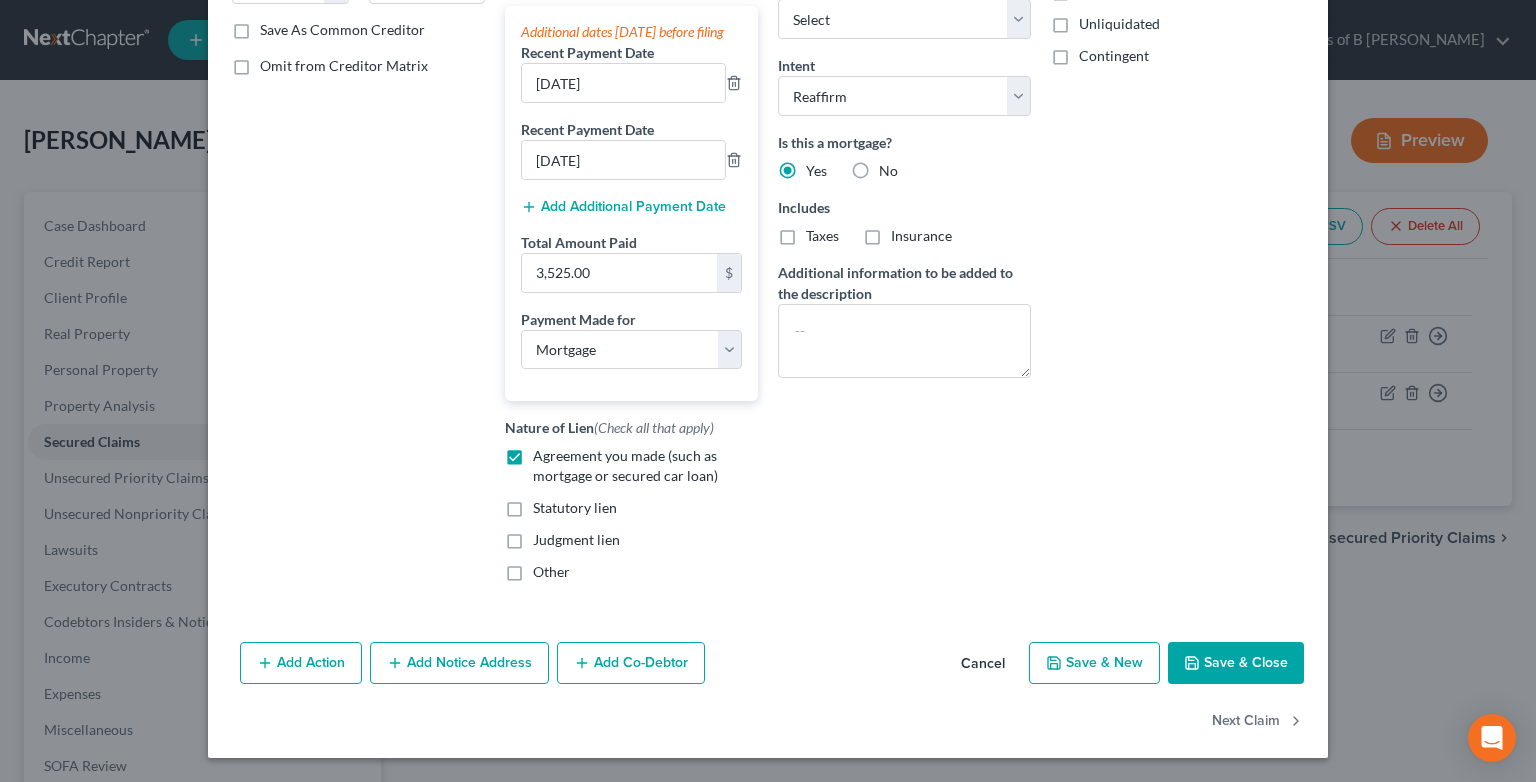 click on "Save & Close" at bounding box center (1236, 663) 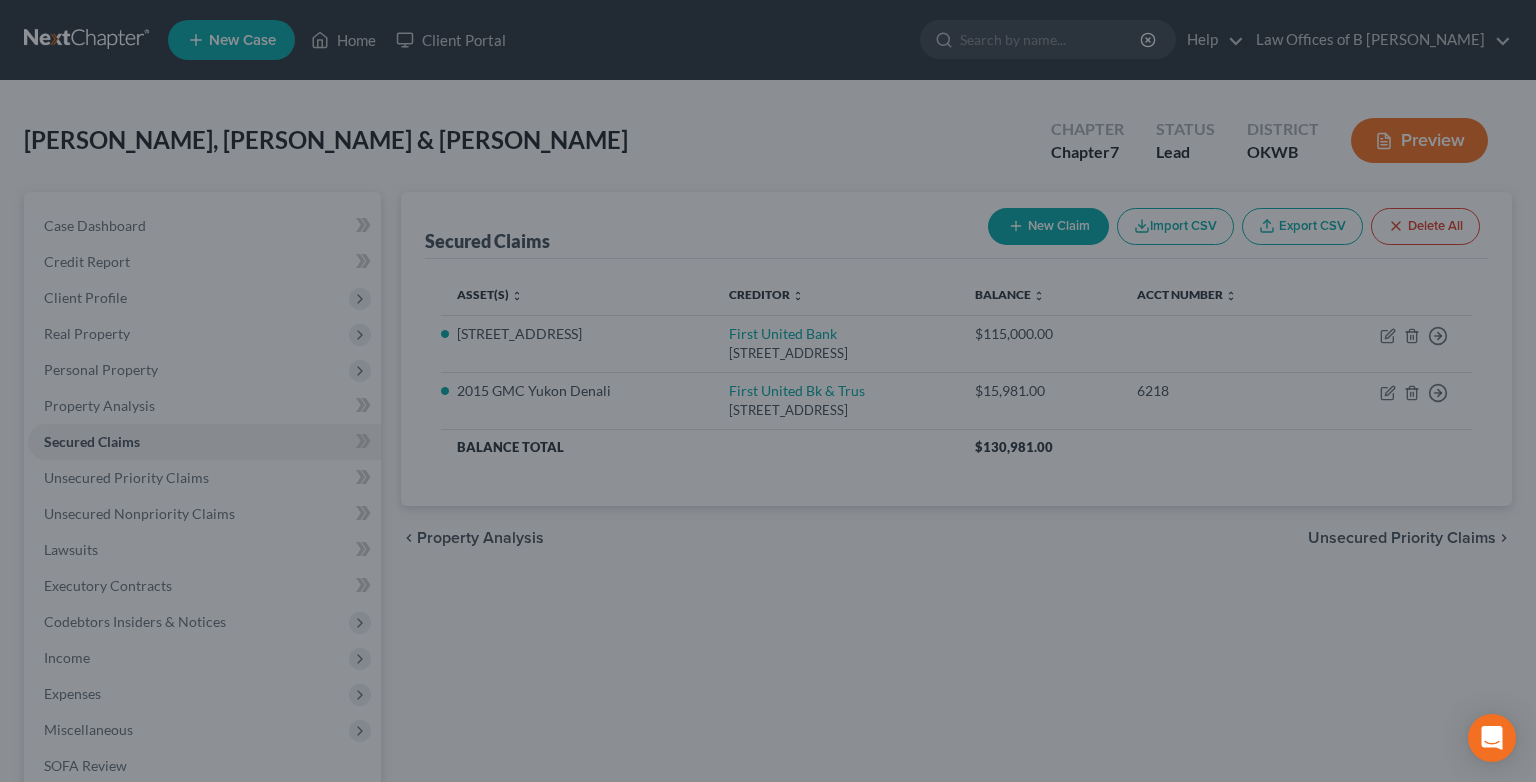 select on "2" 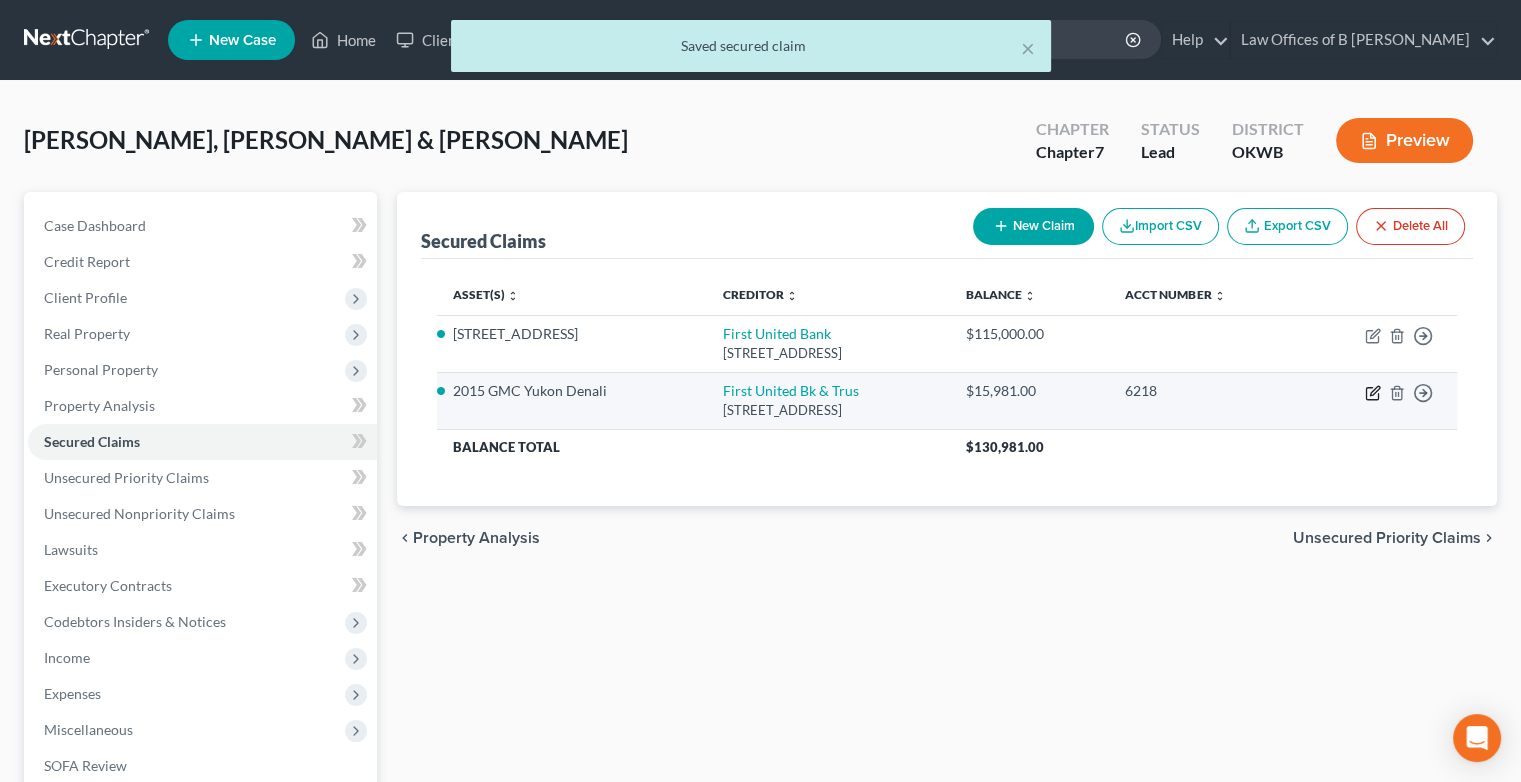 click 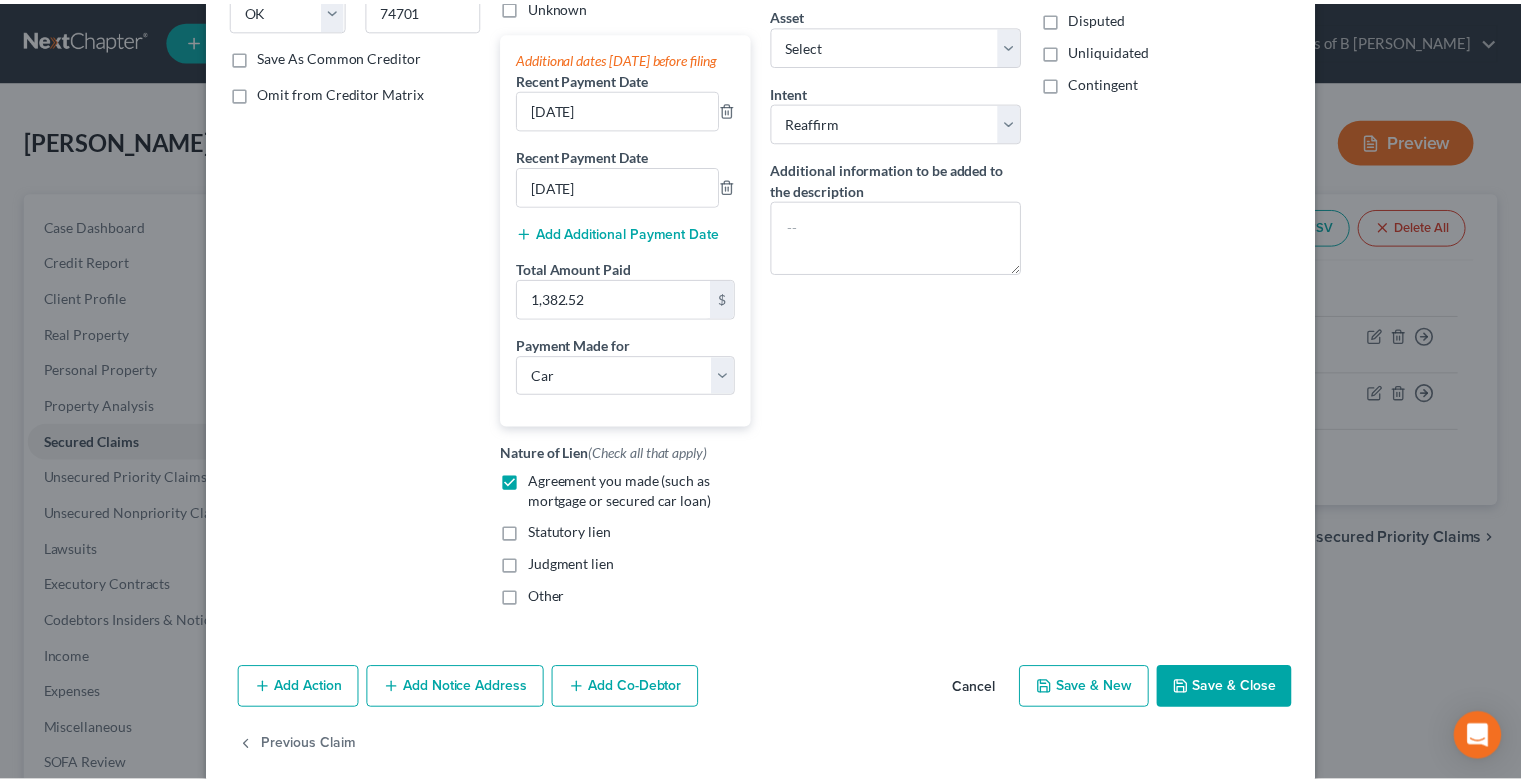 scroll, scrollTop: 358, scrollLeft: 0, axis: vertical 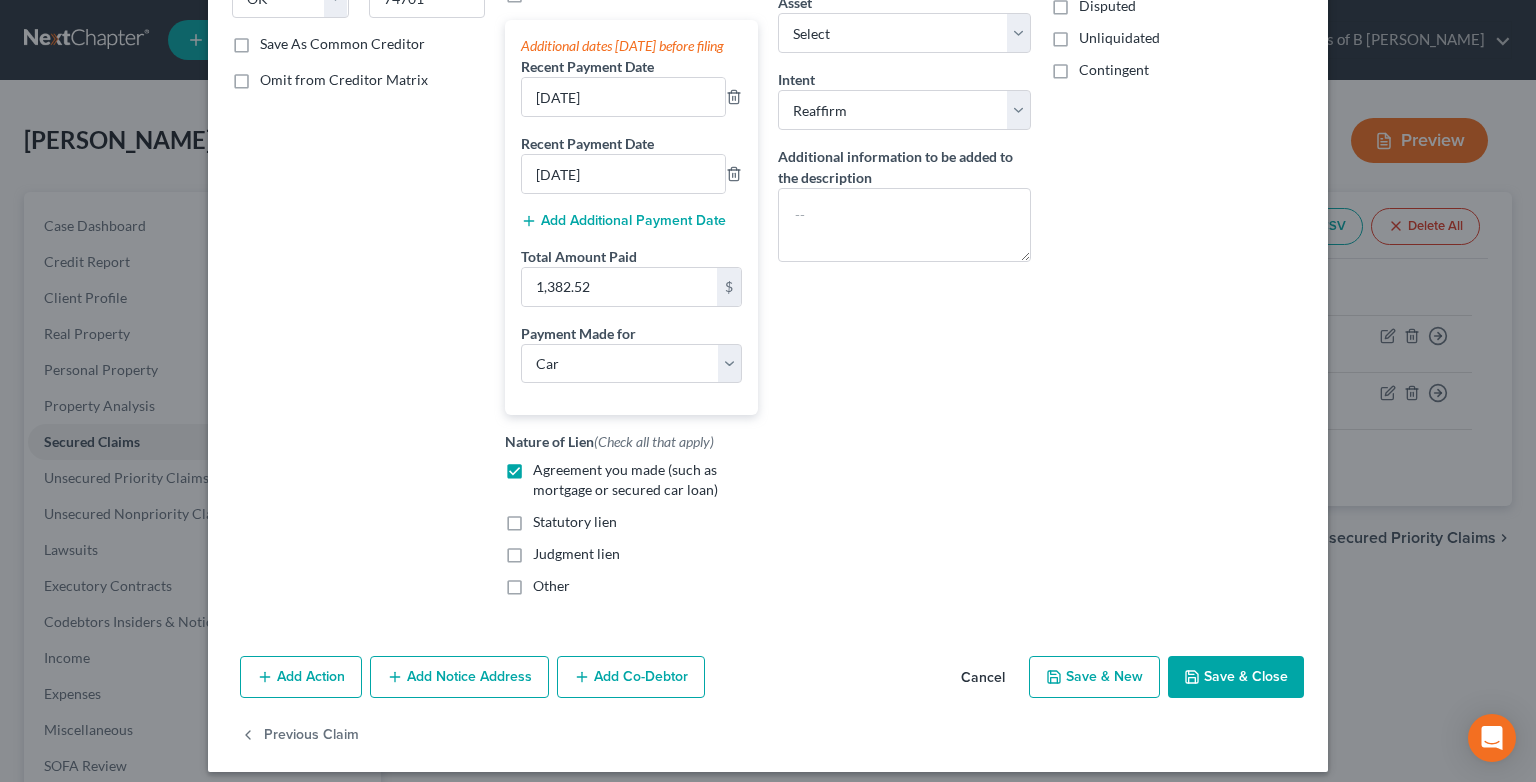 click on "Save & Close" at bounding box center (1236, 677) 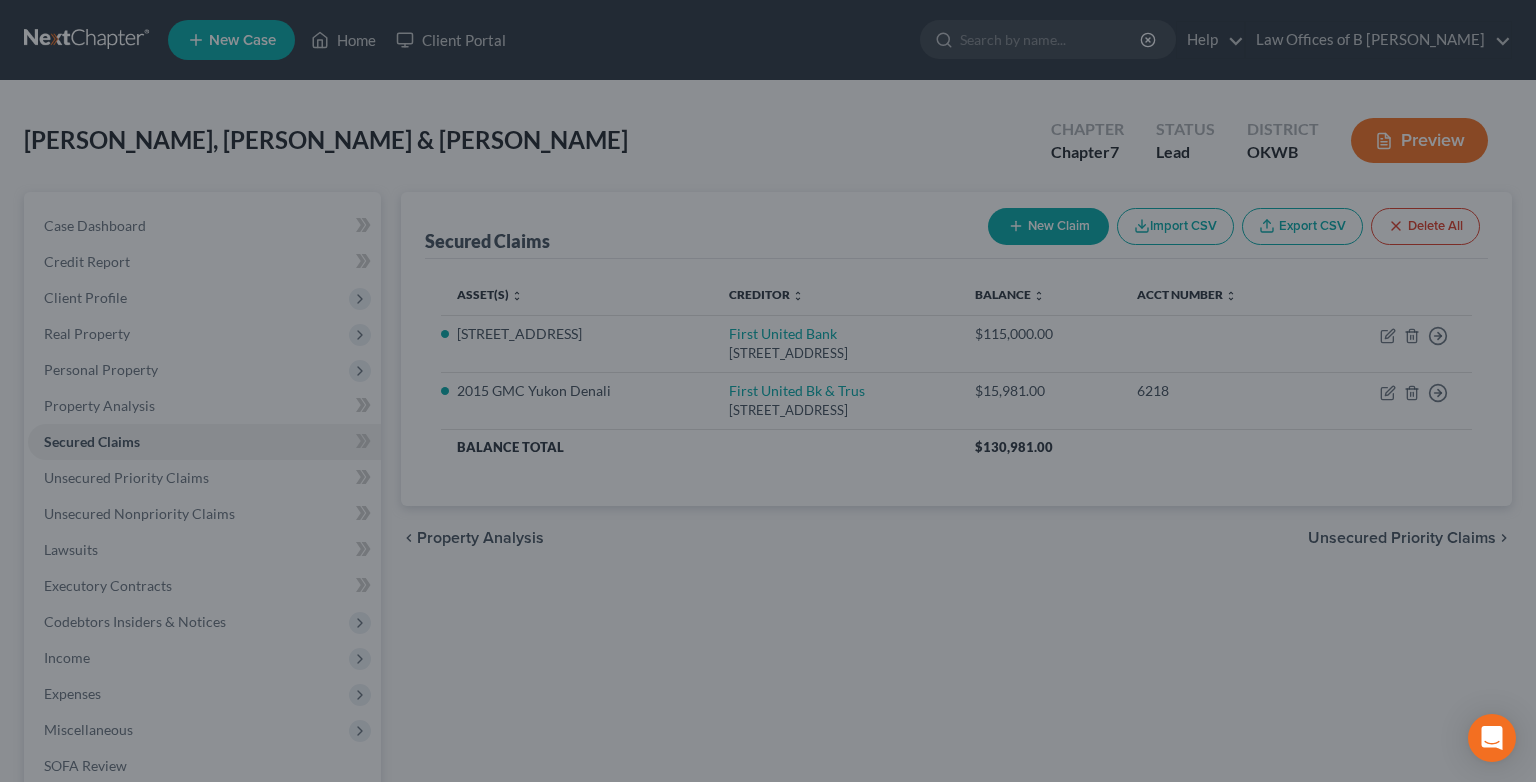 select on "3" 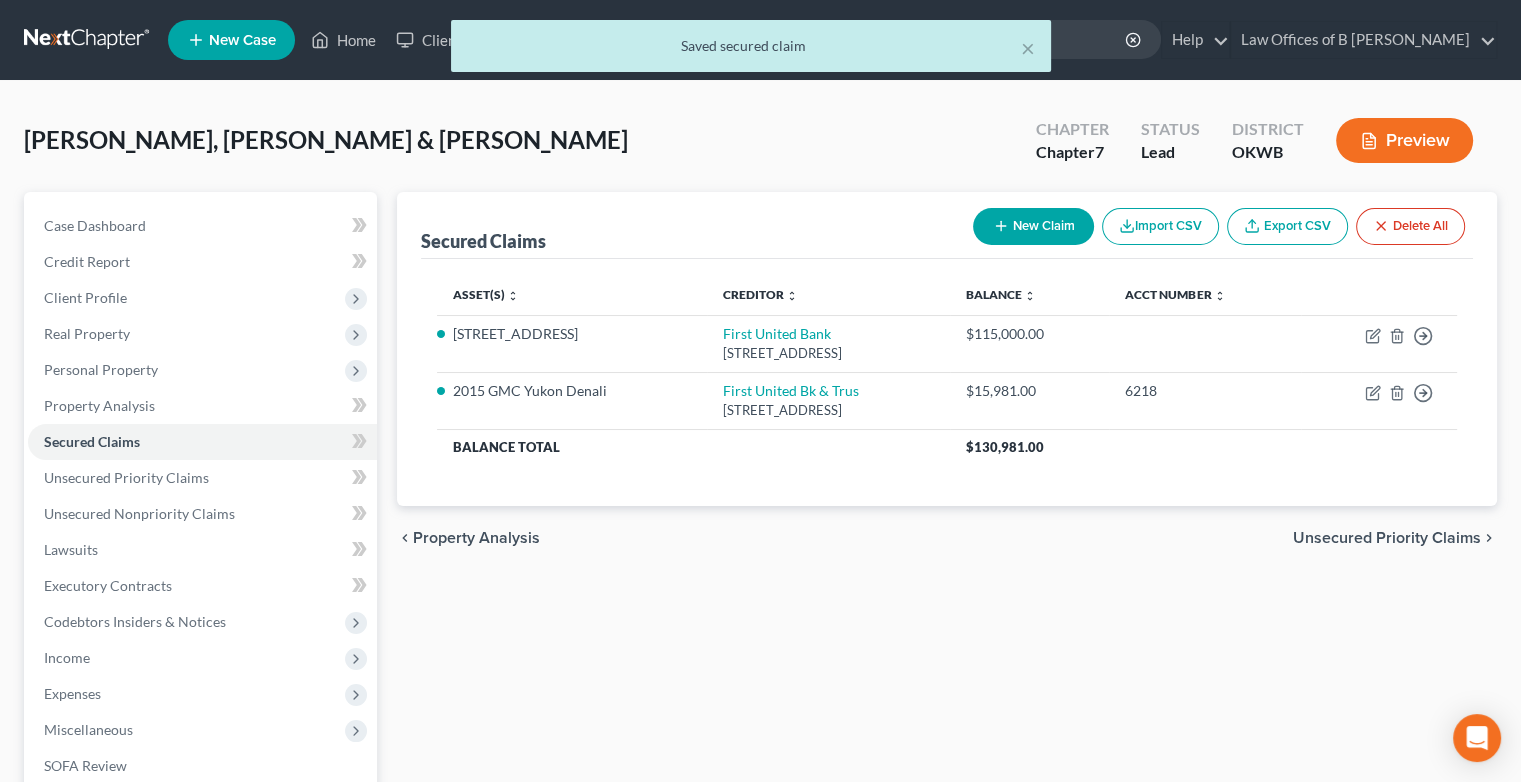 click on "Unsecured Priority Claims" at bounding box center (1387, 538) 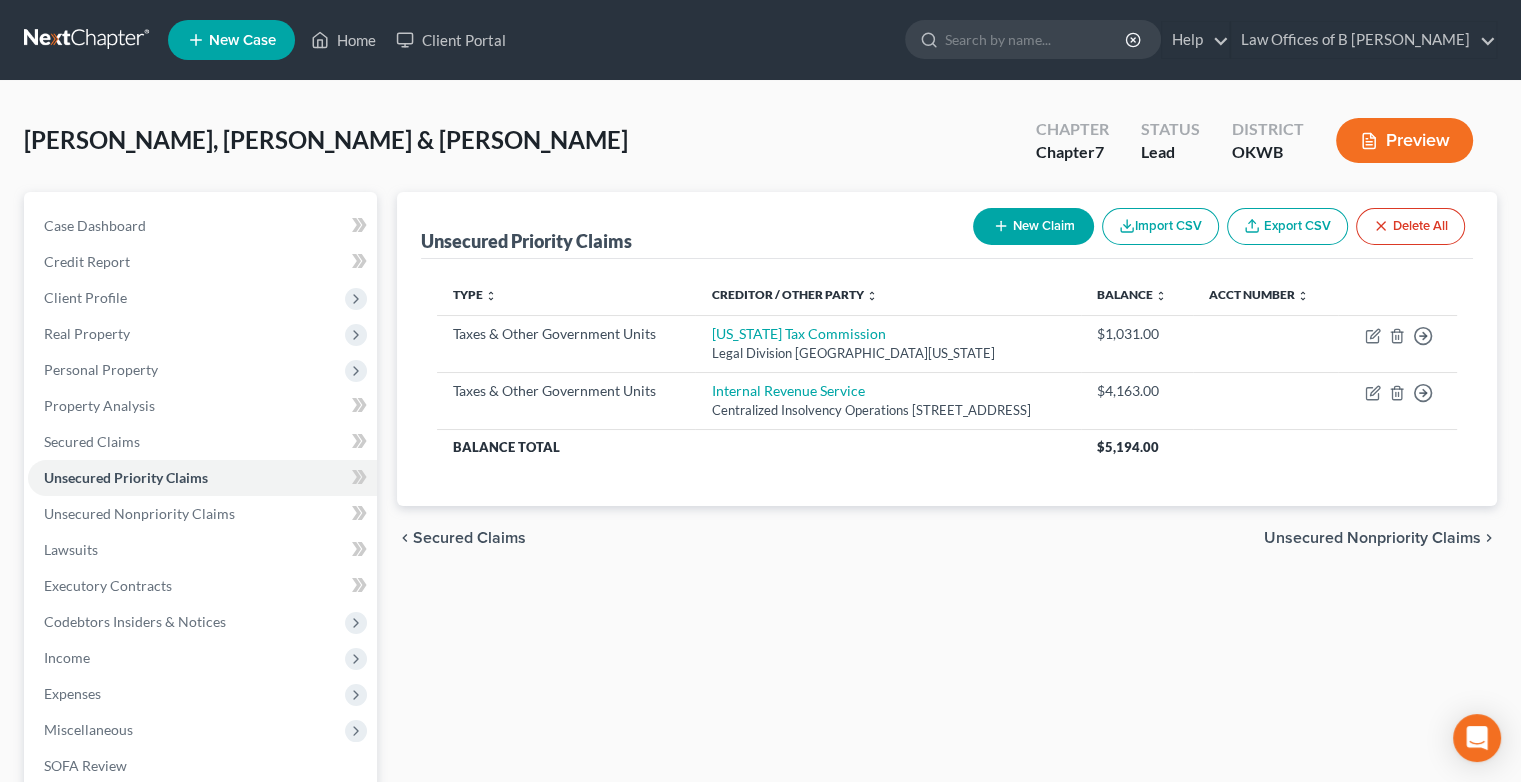 click on "Unsecured Nonpriority Claims" at bounding box center [1372, 538] 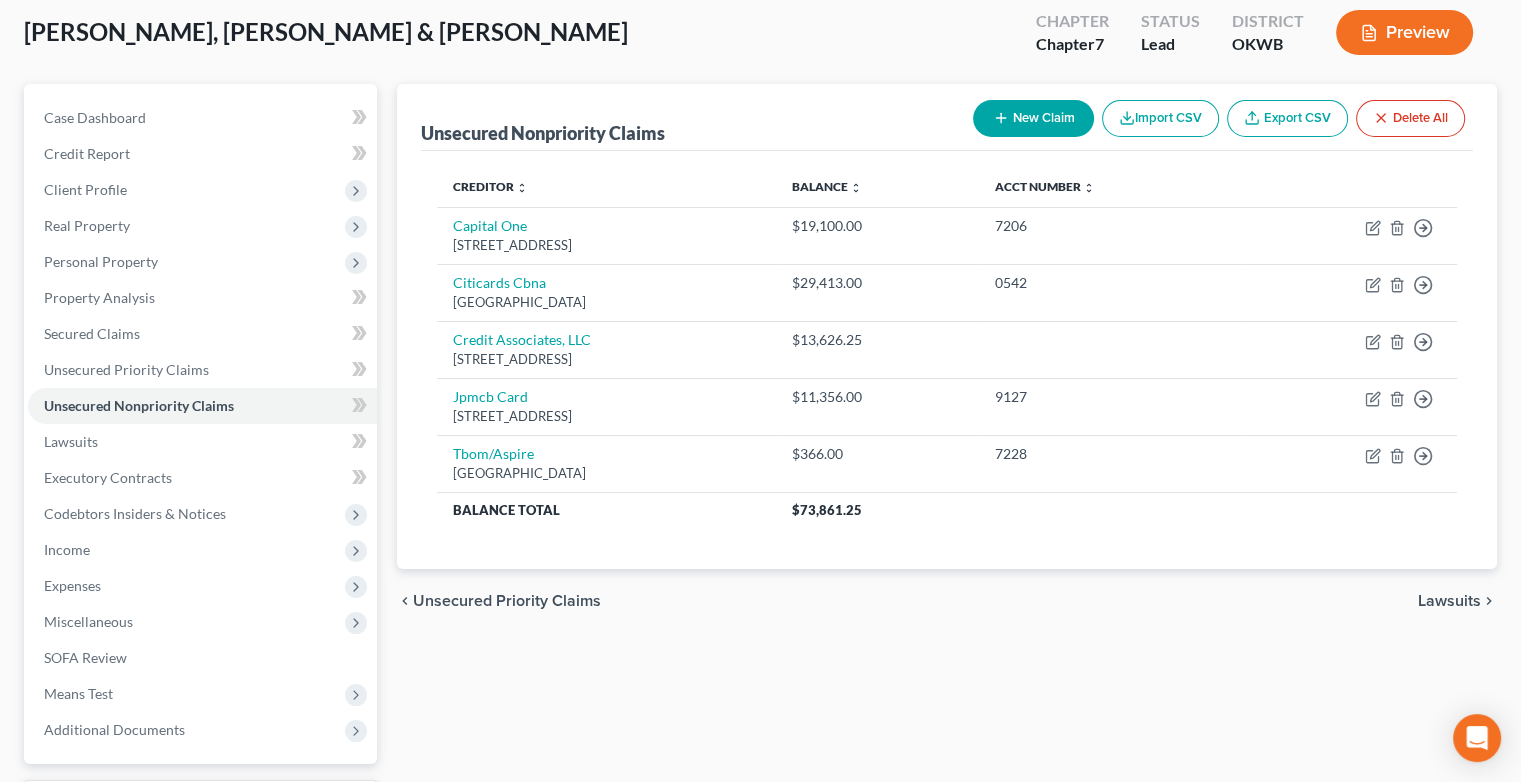 scroll, scrollTop: 108, scrollLeft: 0, axis: vertical 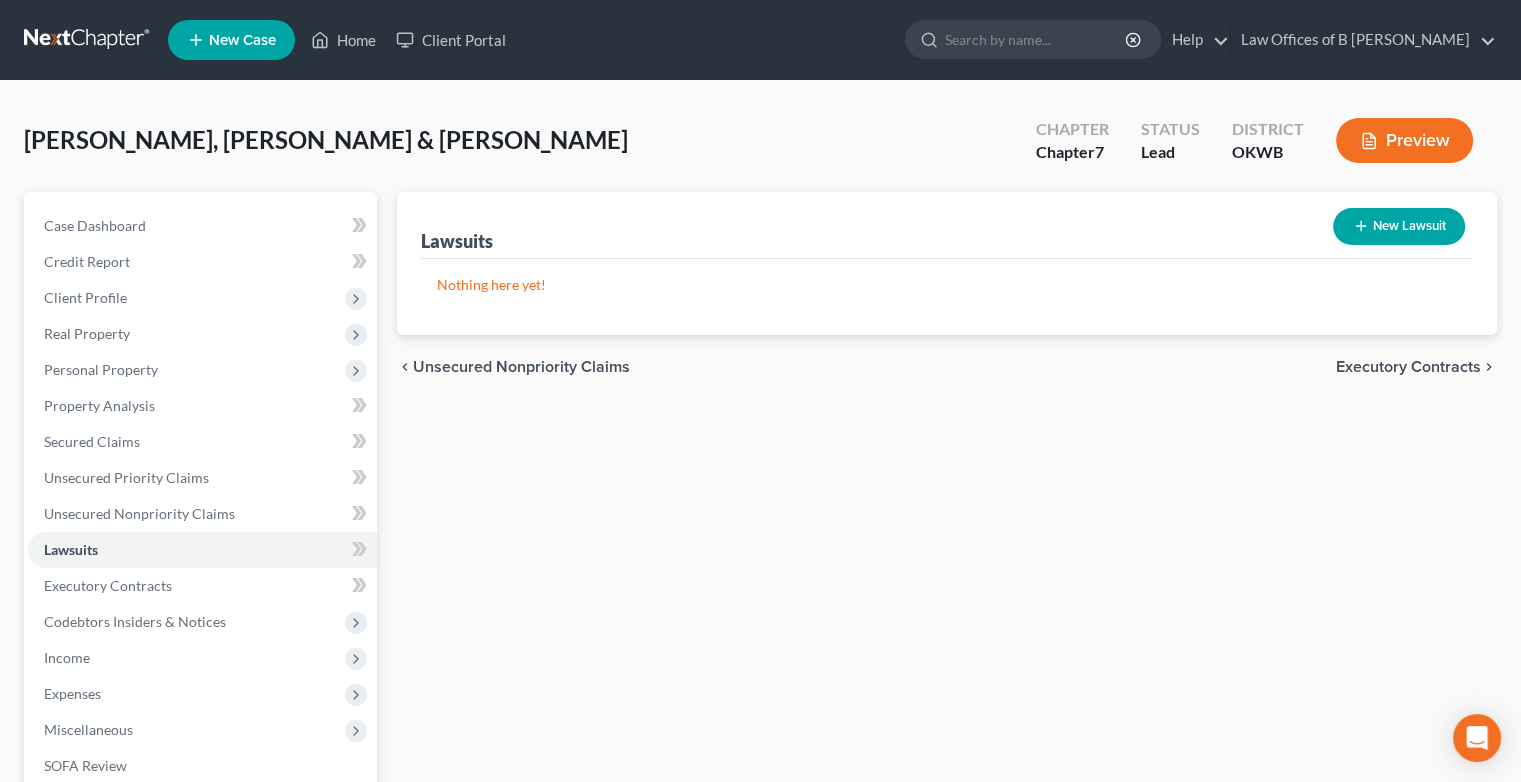 click on "Executory Contracts" at bounding box center (1408, 367) 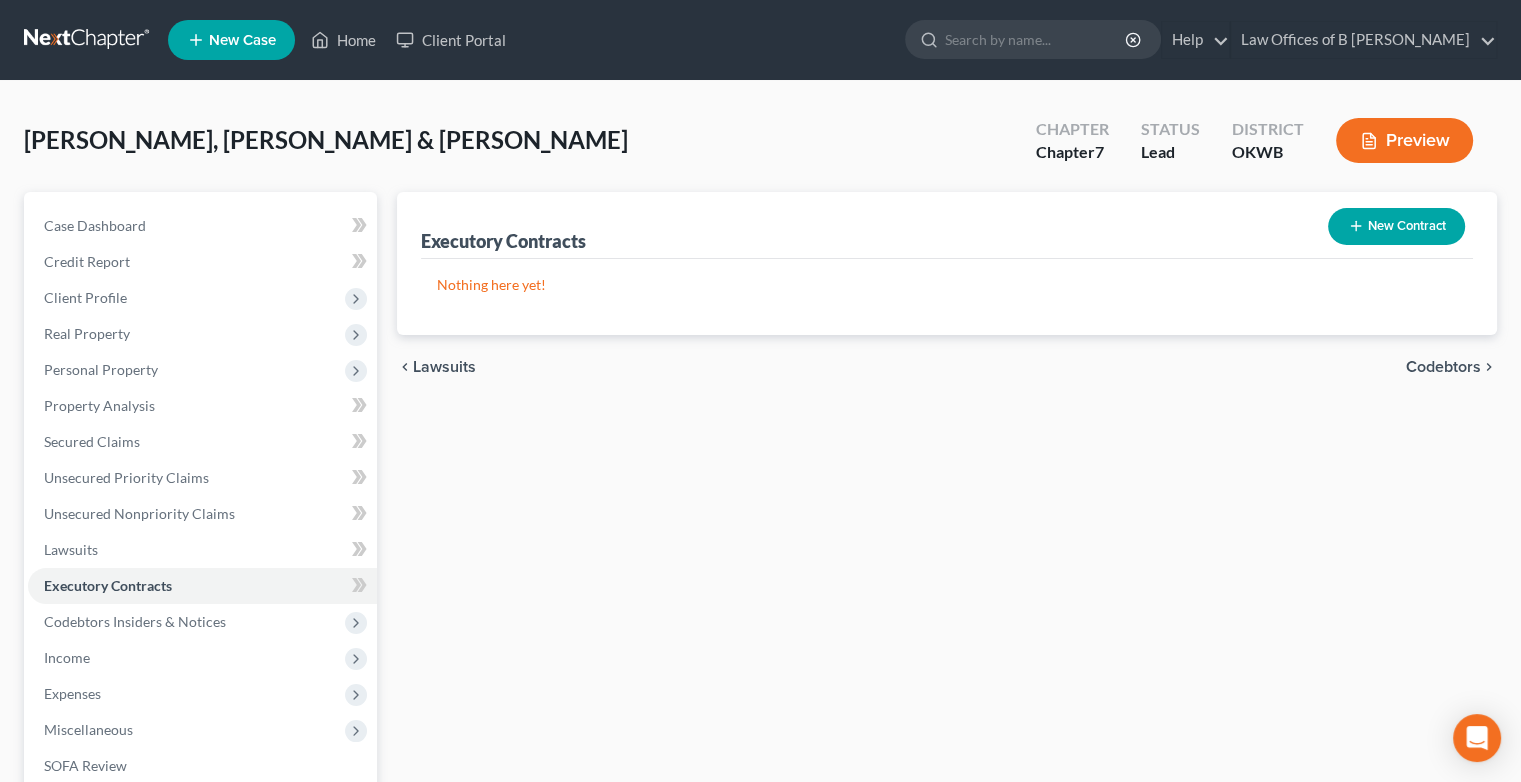 click on "Codebtors" at bounding box center (1443, 367) 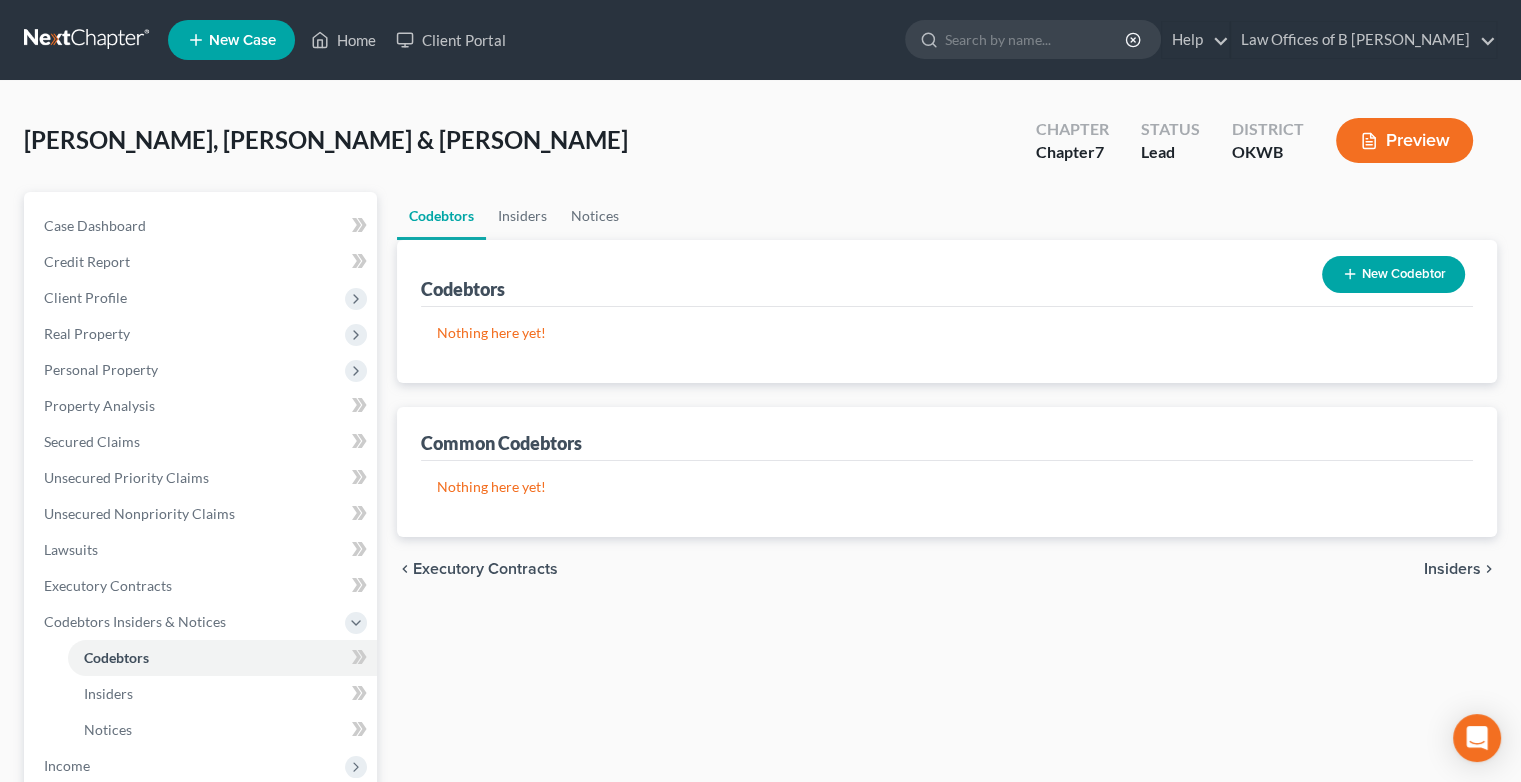 click on "Insiders" at bounding box center (1452, 569) 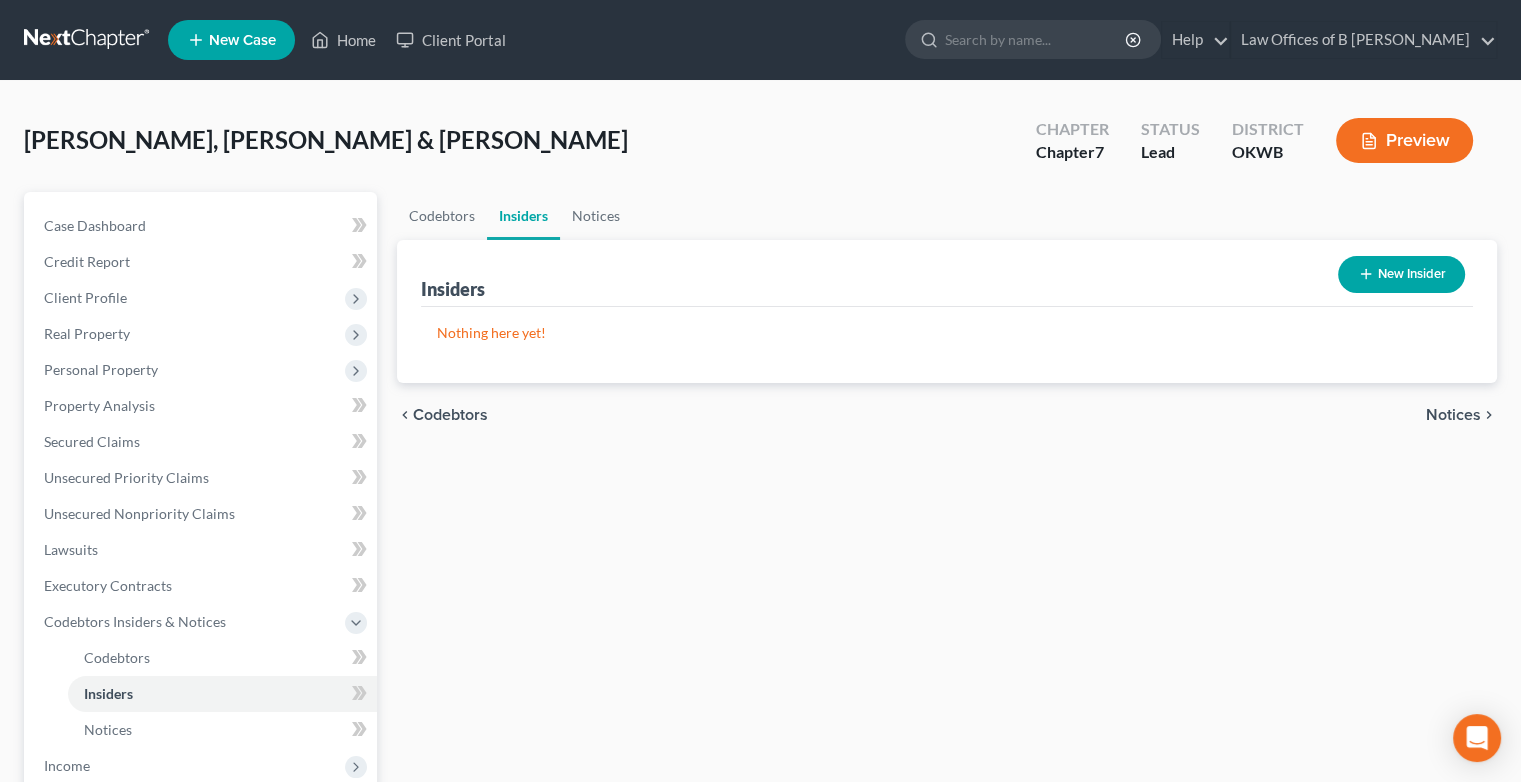 click on "Notices" at bounding box center [1453, 415] 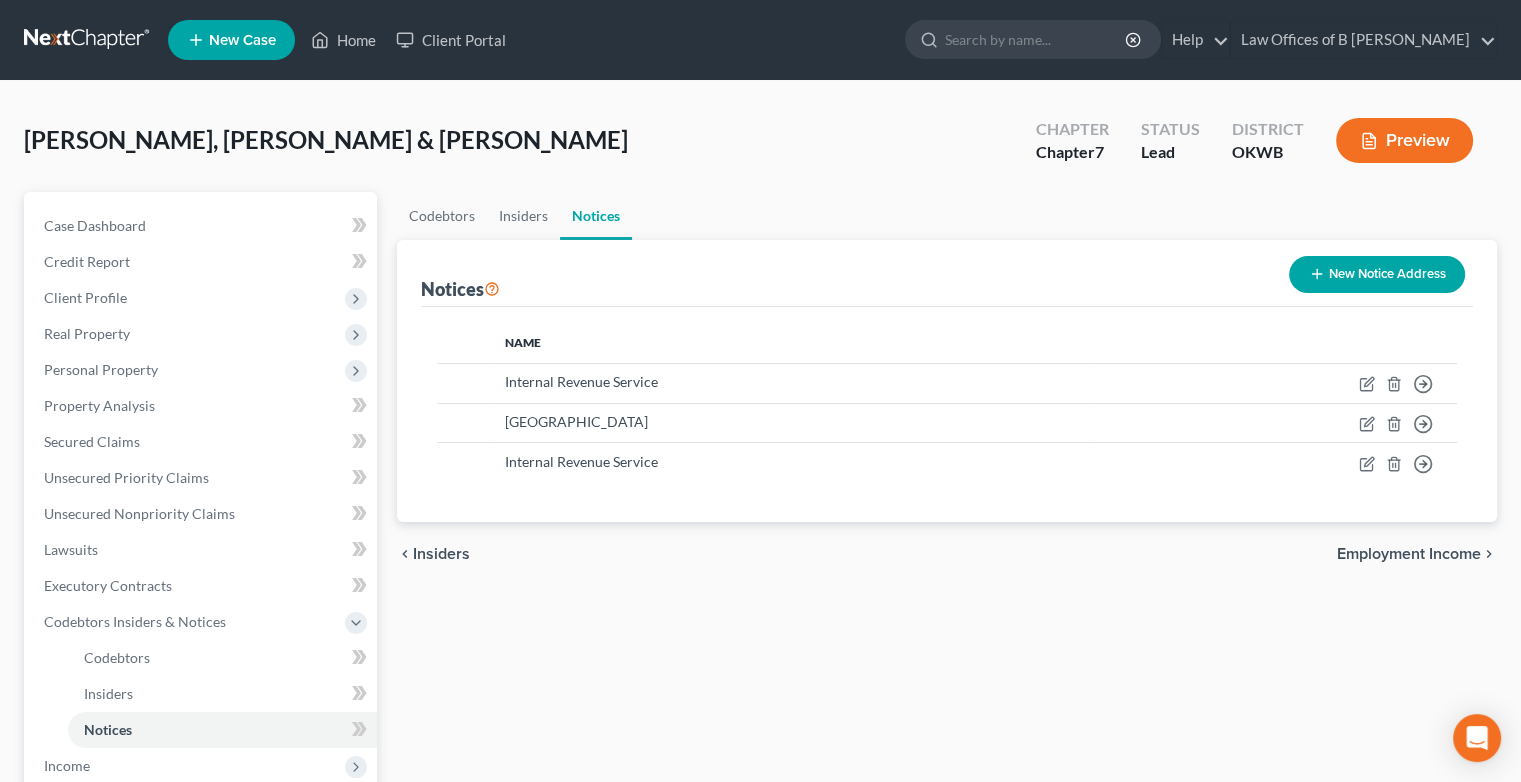 click on "New Notice Address" at bounding box center (1377, 274) 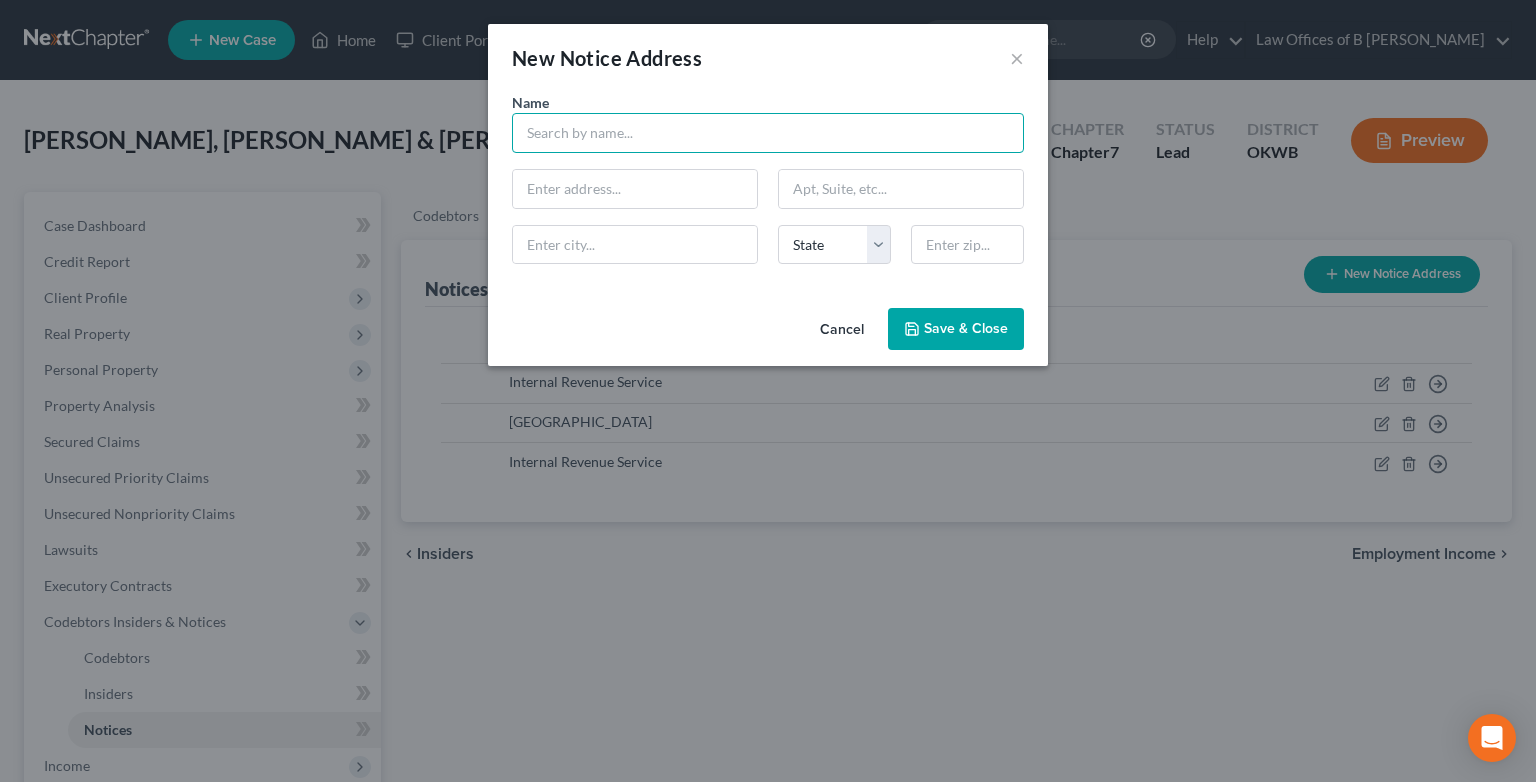 click at bounding box center (768, 133) 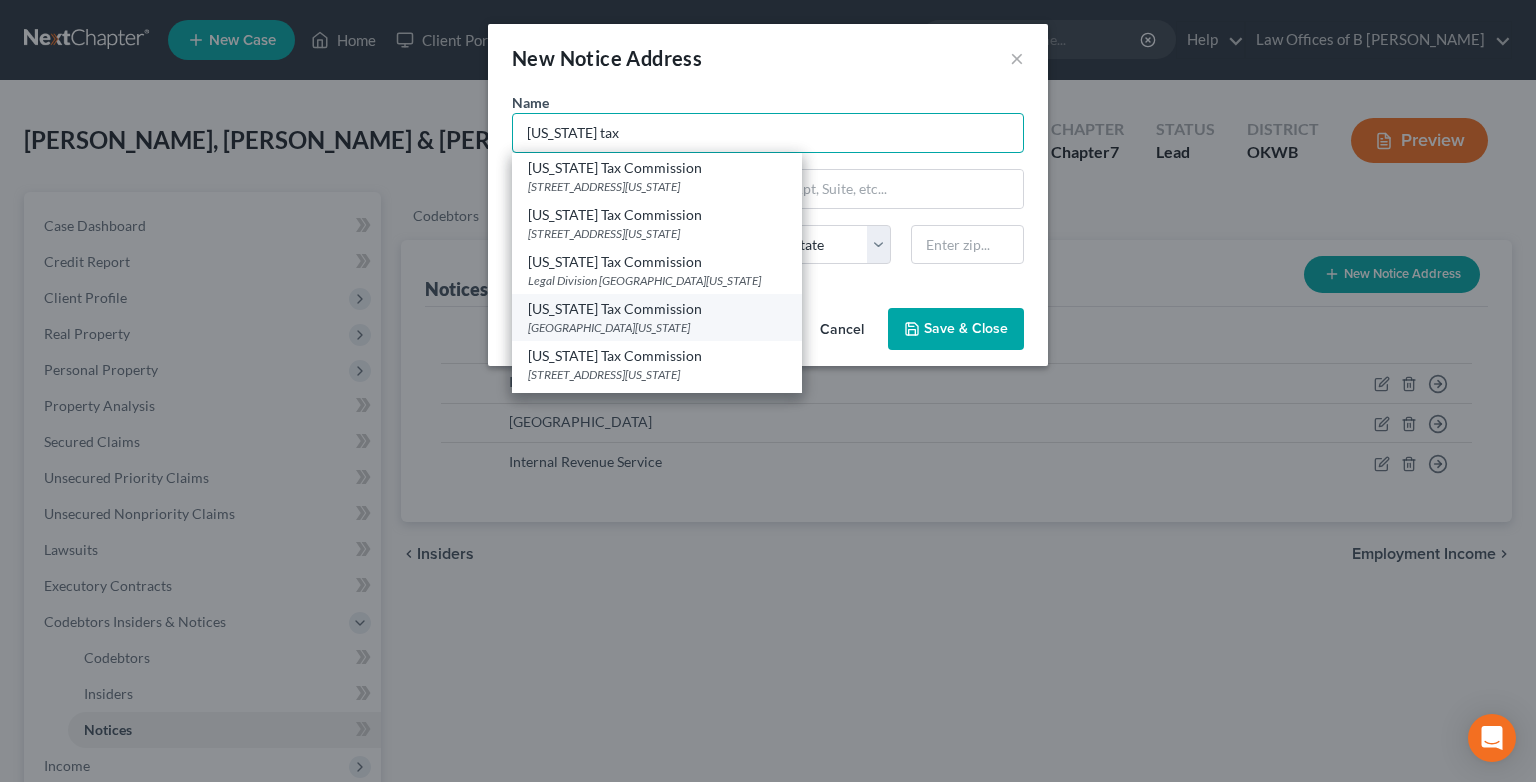 scroll, scrollTop: 42, scrollLeft: 0, axis: vertical 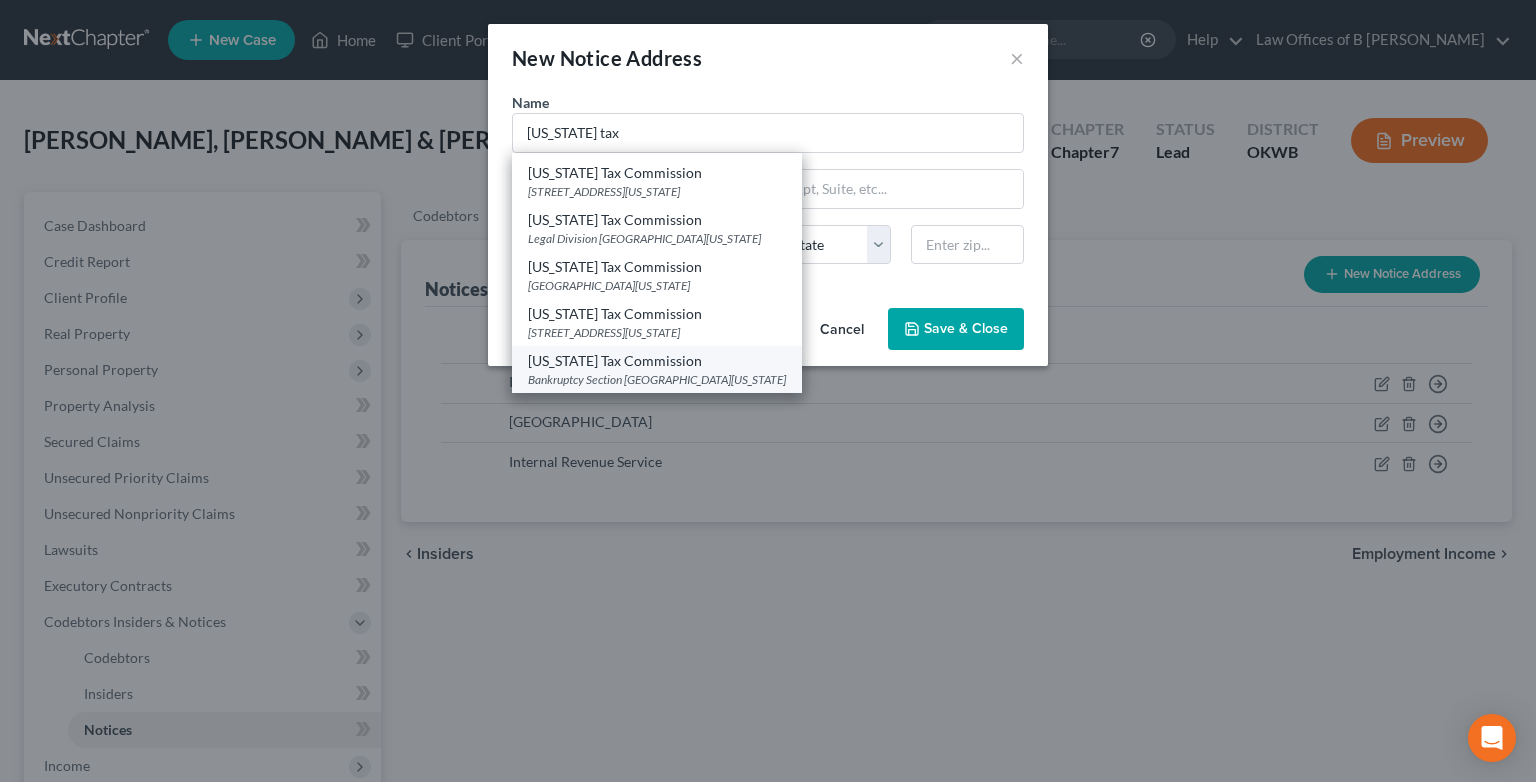 click on "[US_STATE] Tax Commission" at bounding box center (657, 361) 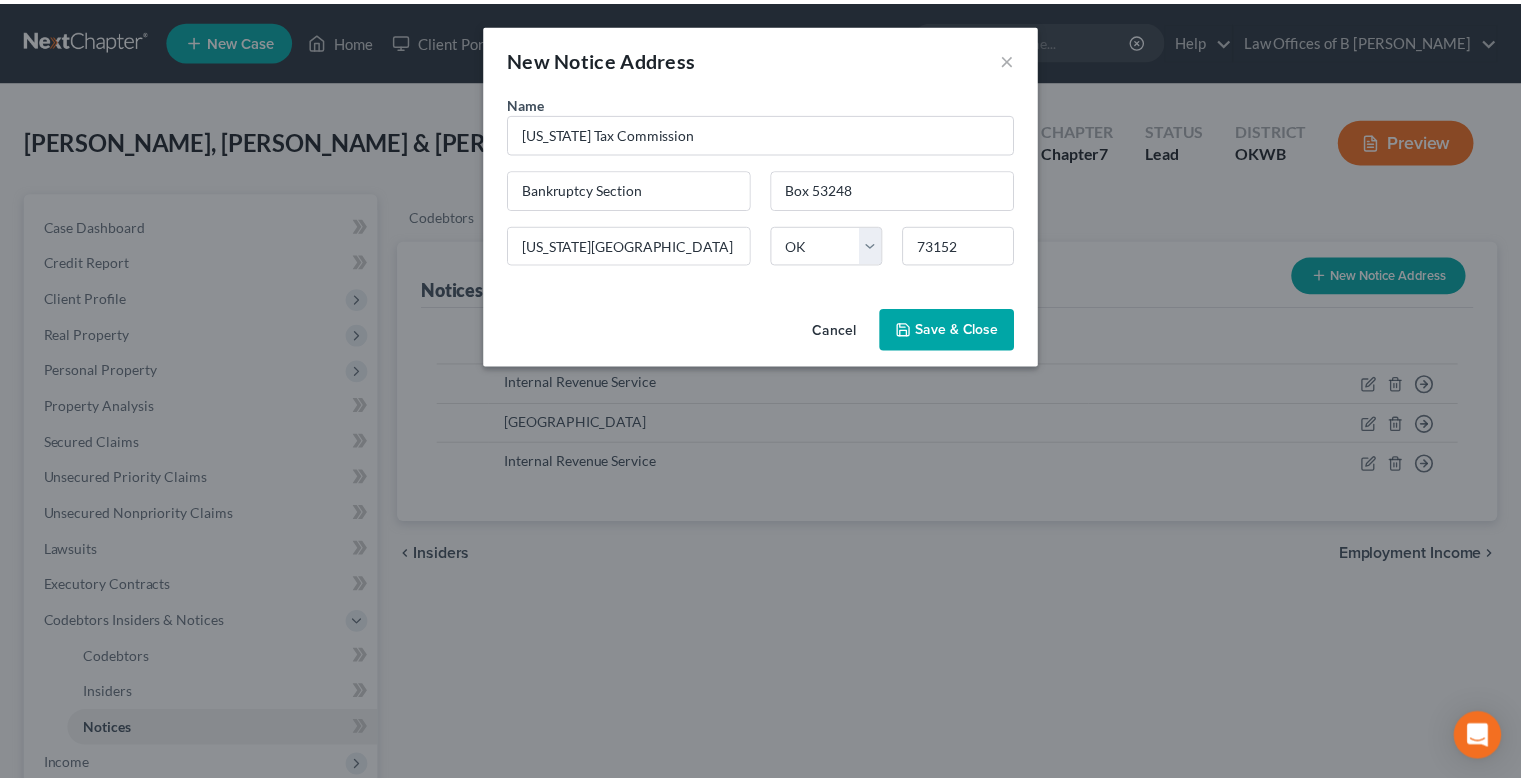 scroll, scrollTop: 0, scrollLeft: 0, axis: both 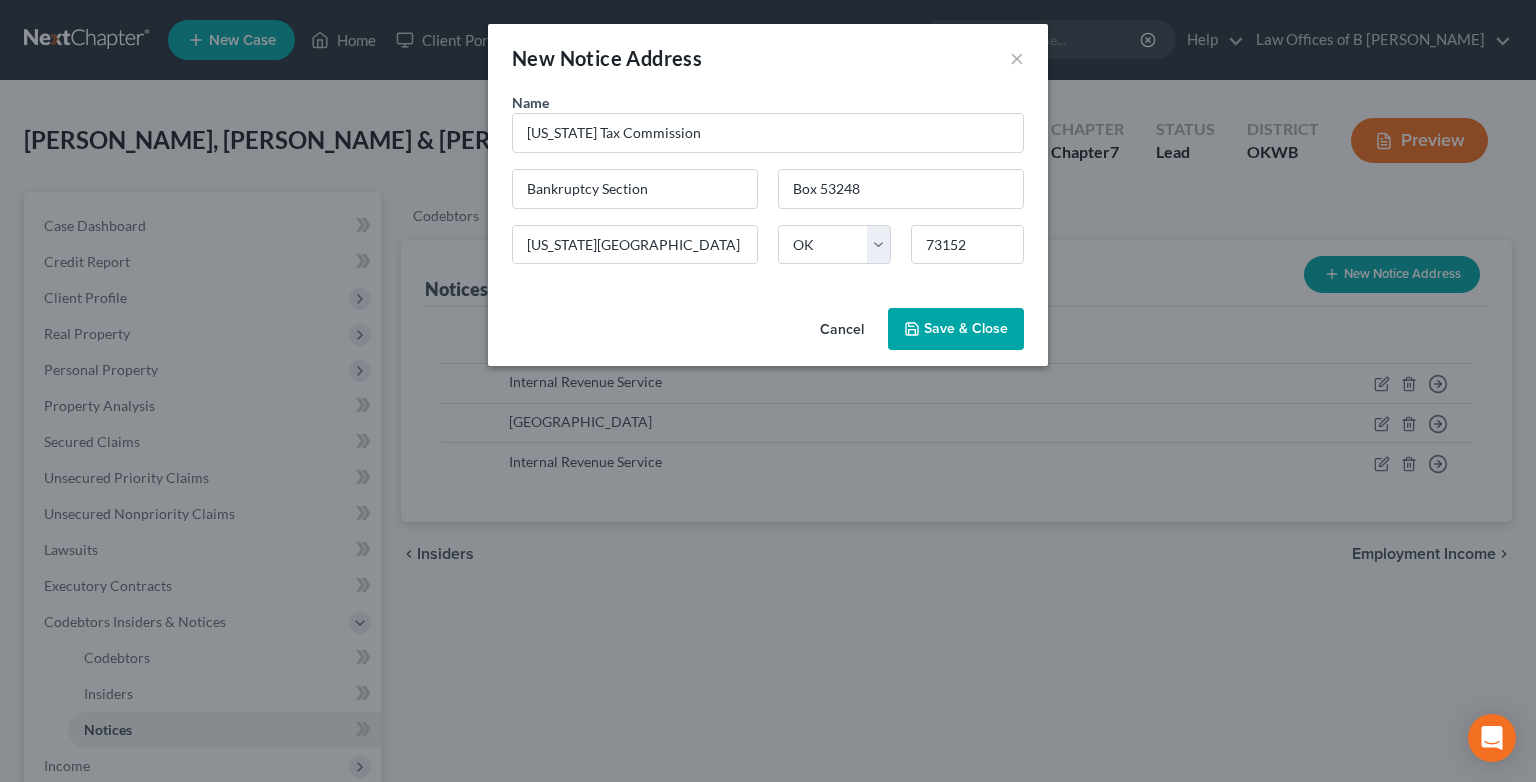 click on "Save & Close" at bounding box center (966, 328) 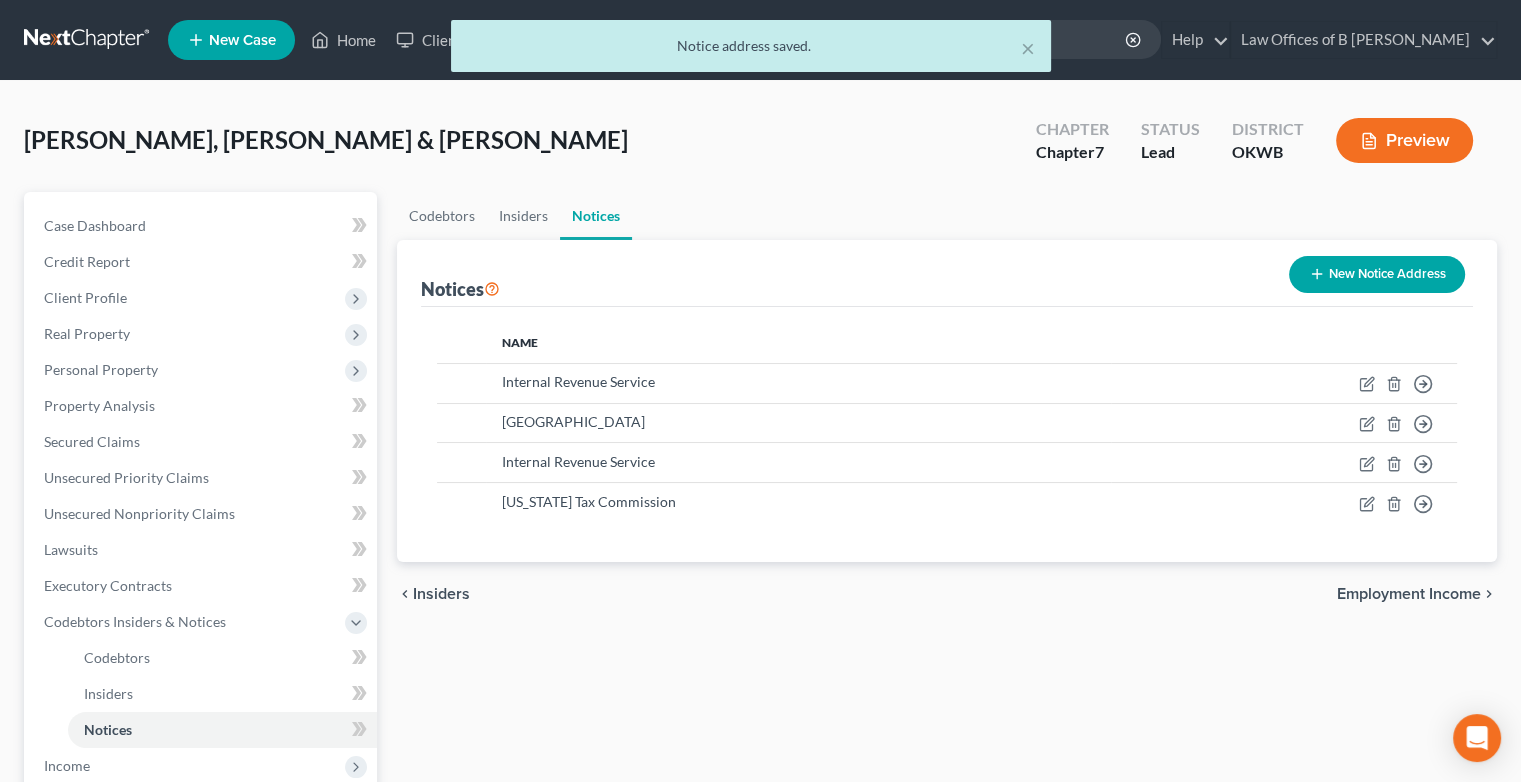 click on "Employment Income" at bounding box center (1409, 594) 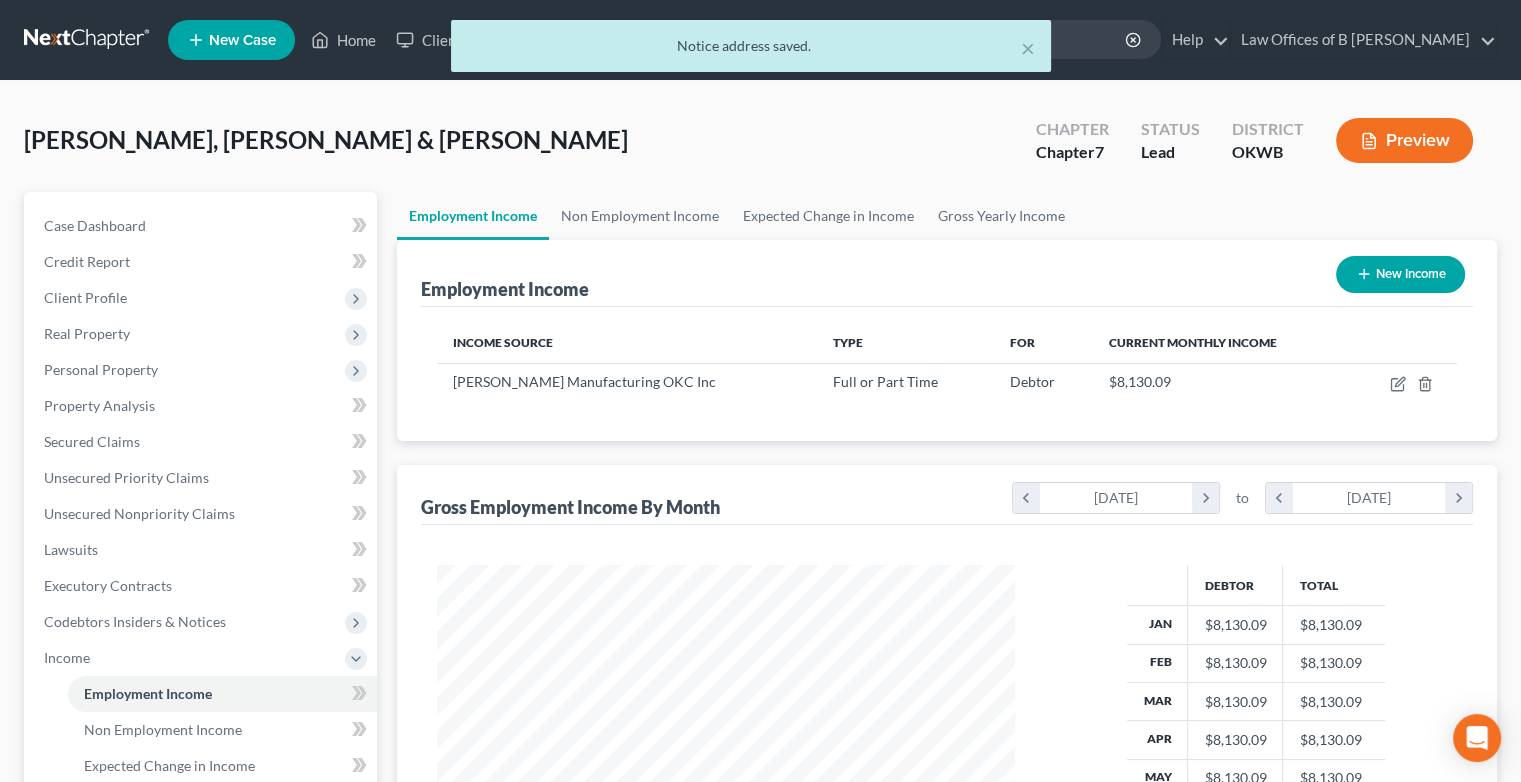 scroll, scrollTop: 999643, scrollLeft: 999381, axis: both 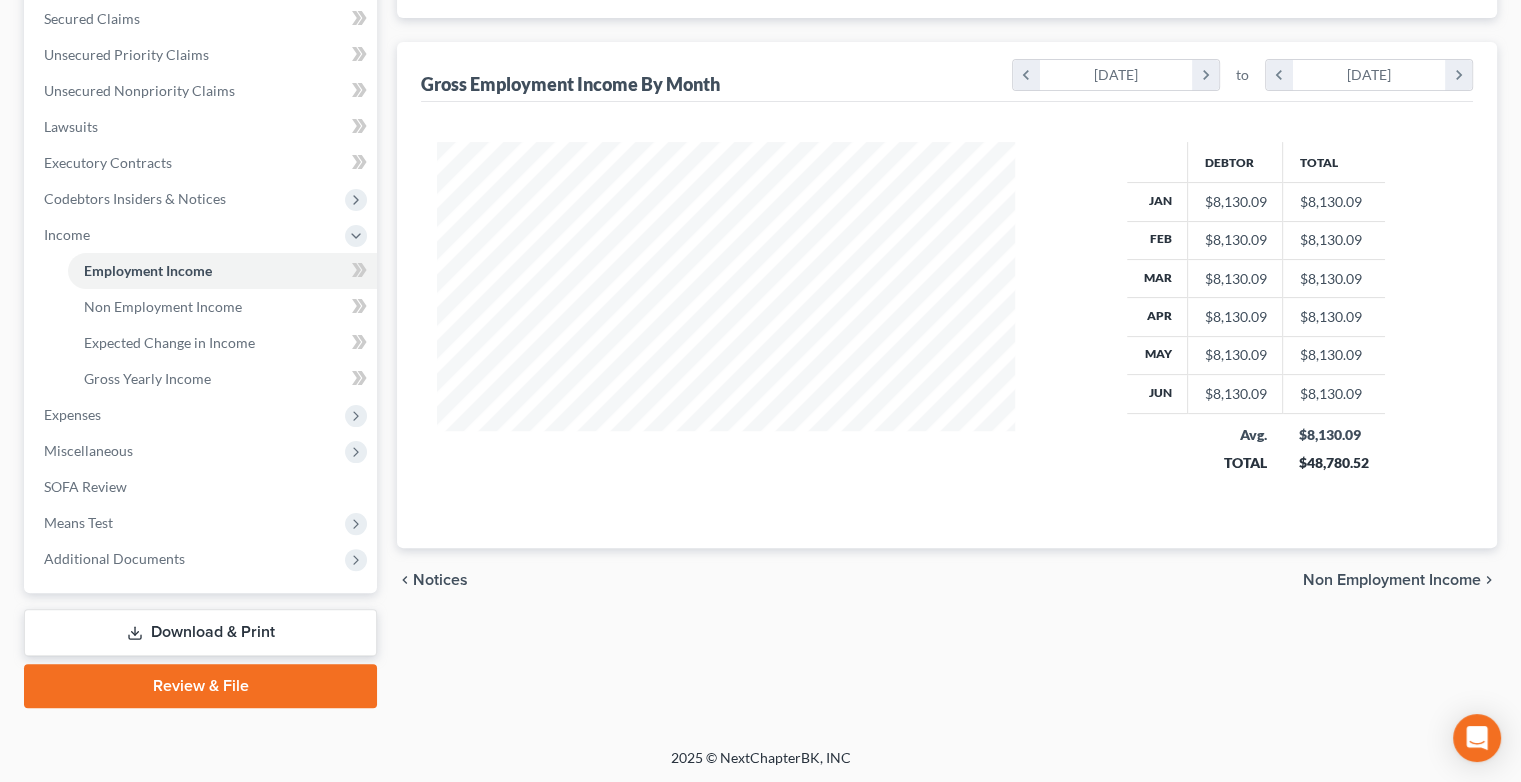 click on "Non Employment Income" at bounding box center (1392, 580) 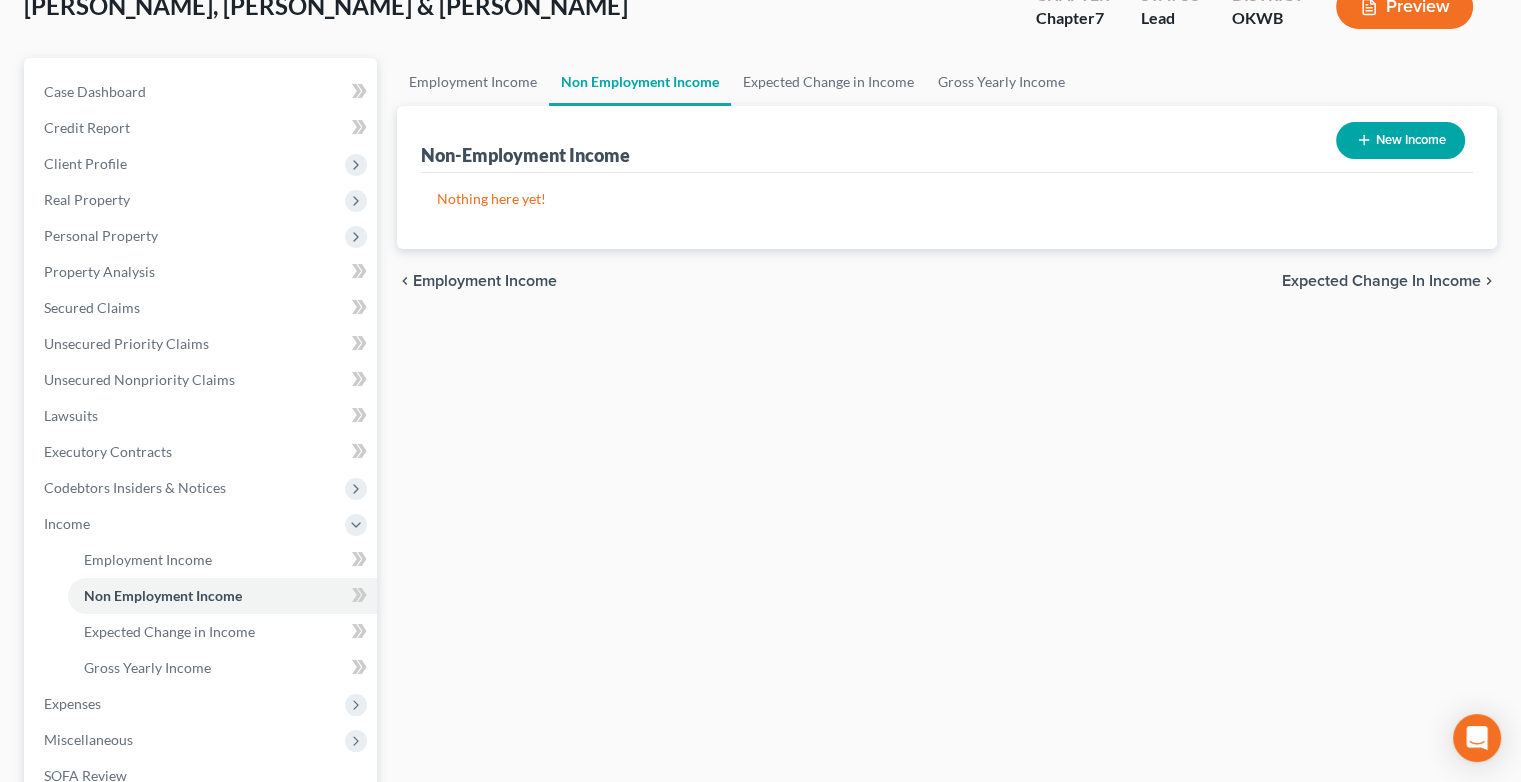 scroll, scrollTop: 0, scrollLeft: 0, axis: both 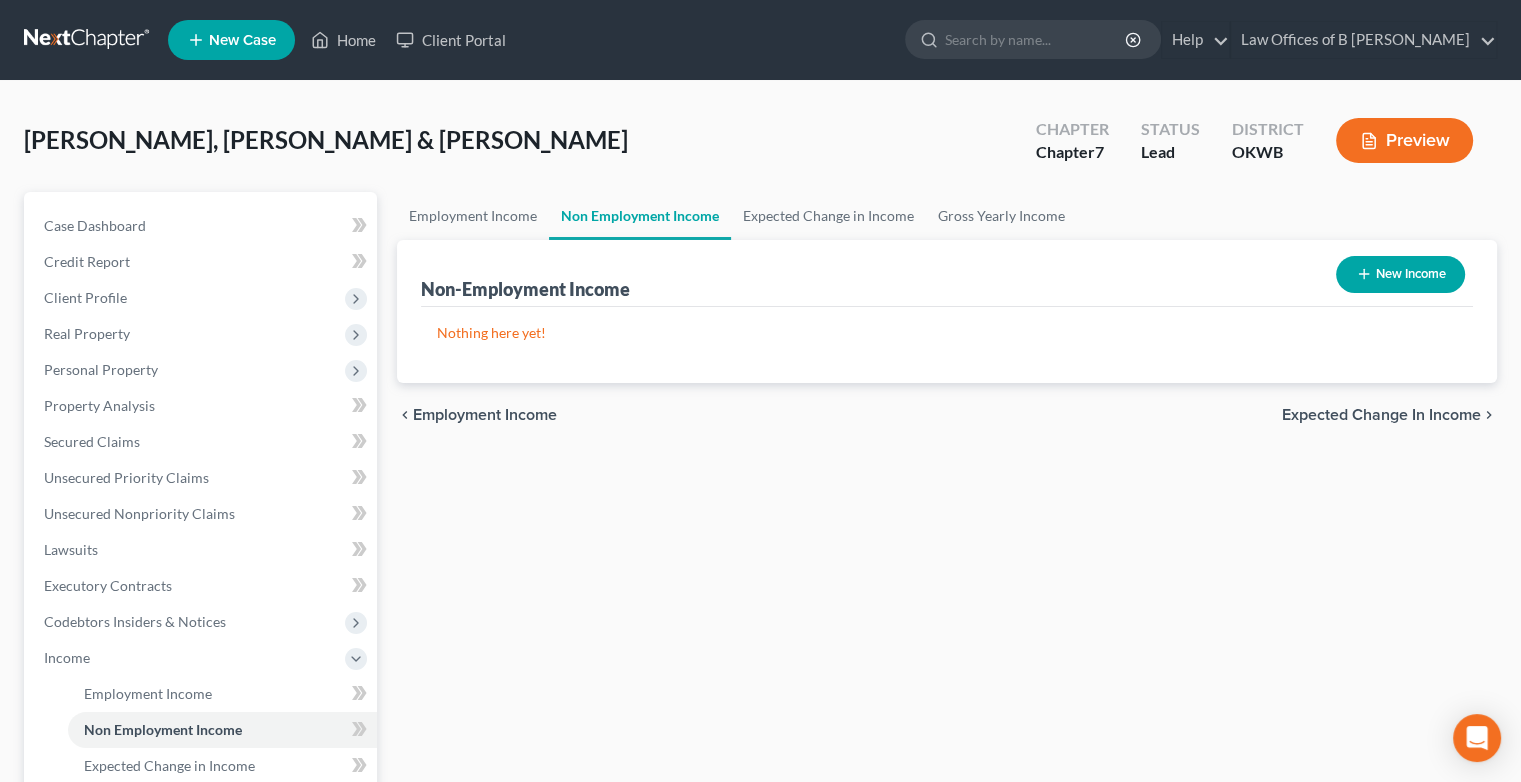 click on "Expected Change in Income" at bounding box center (1381, 415) 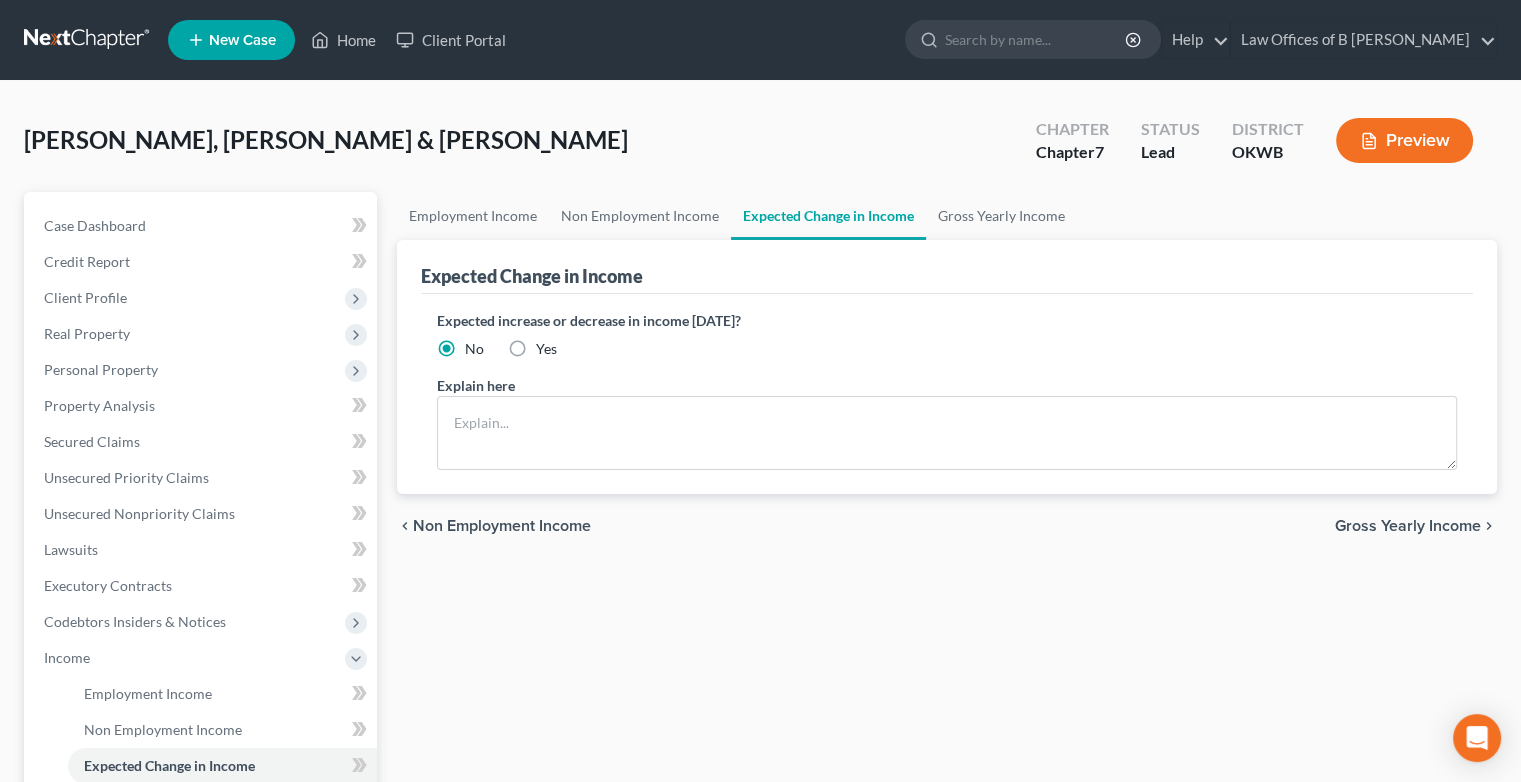 click on "Gross Yearly Income" at bounding box center [1408, 526] 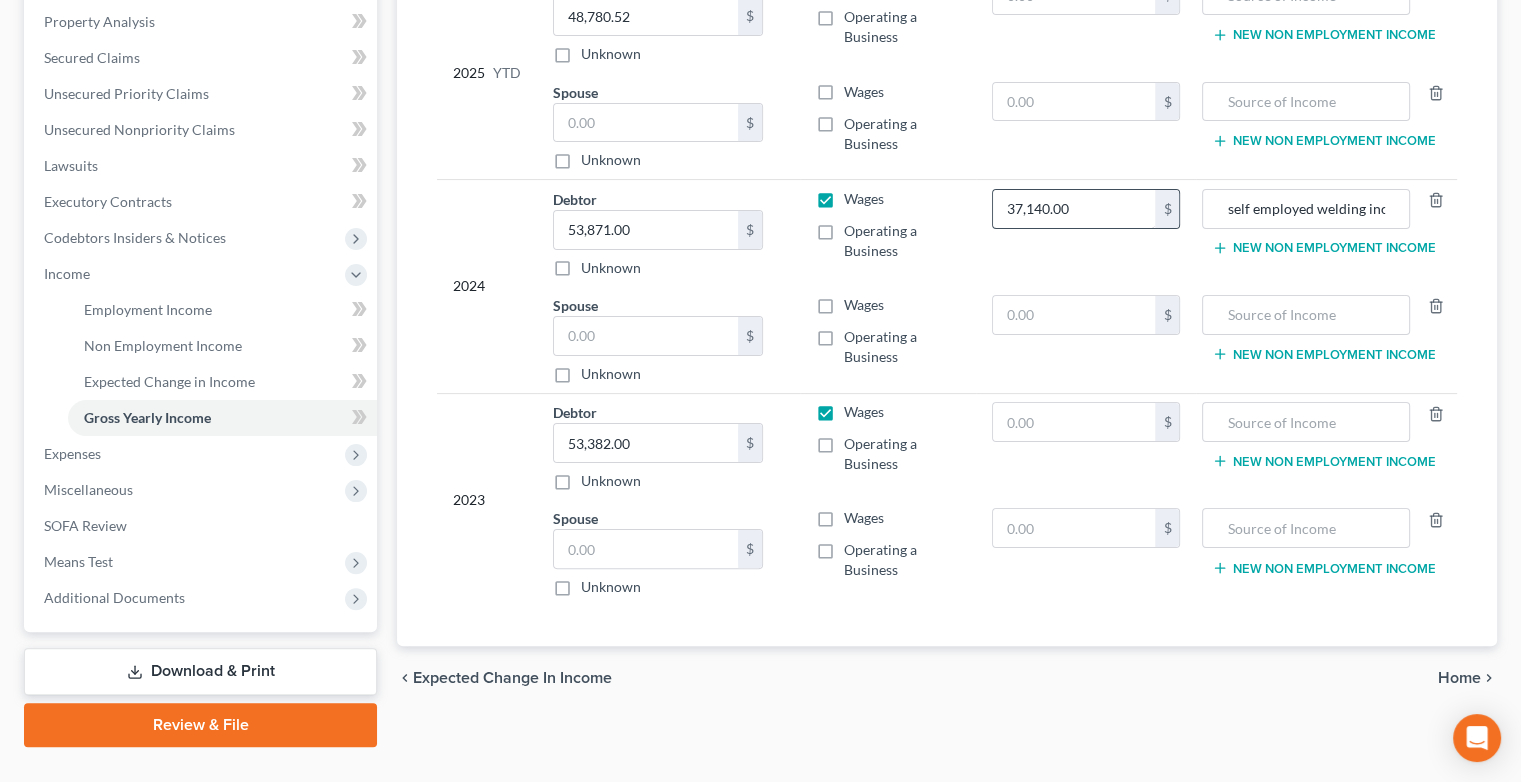 scroll, scrollTop: 386, scrollLeft: 0, axis: vertical 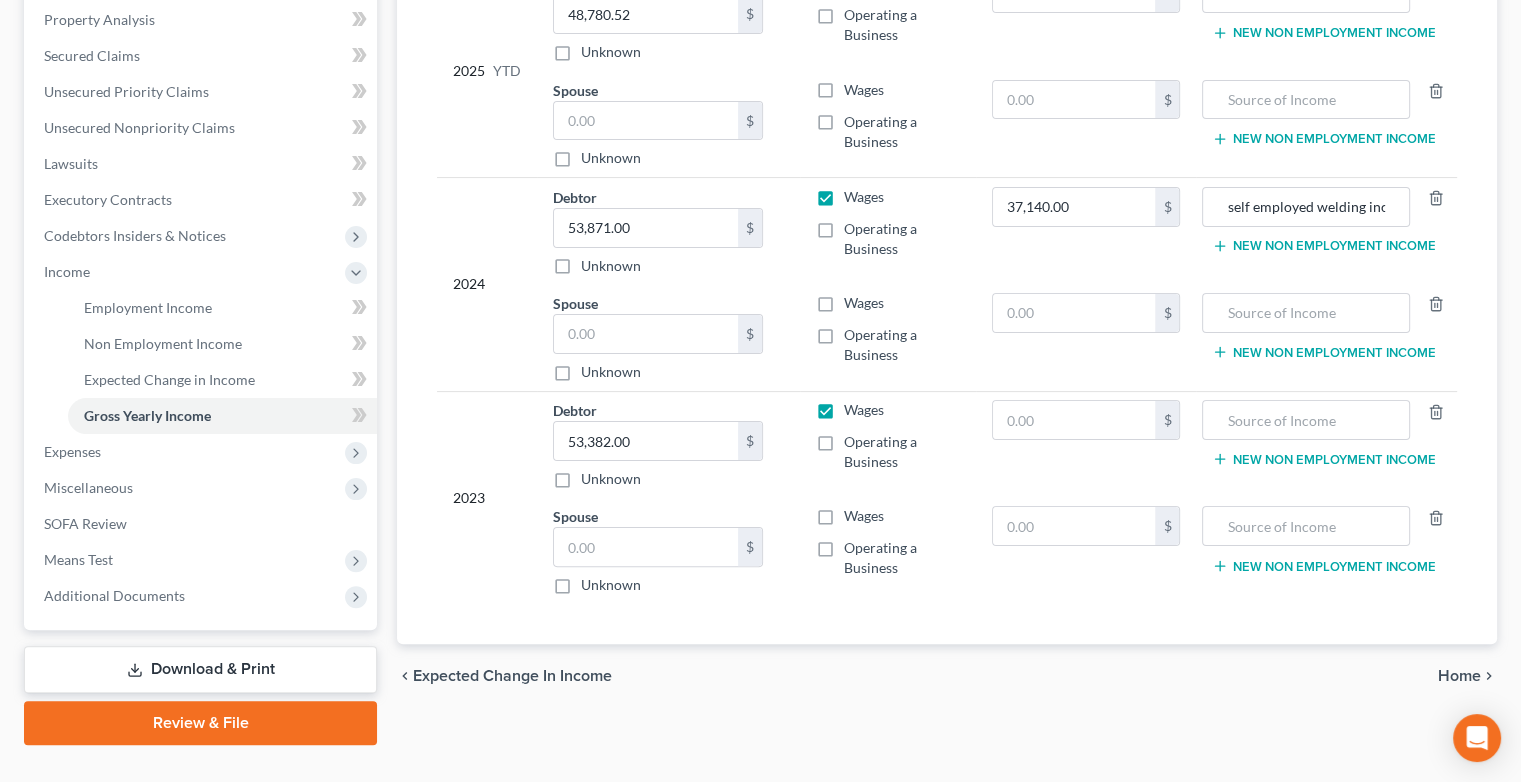 click on "Home" at bounding box center (1459, 676) 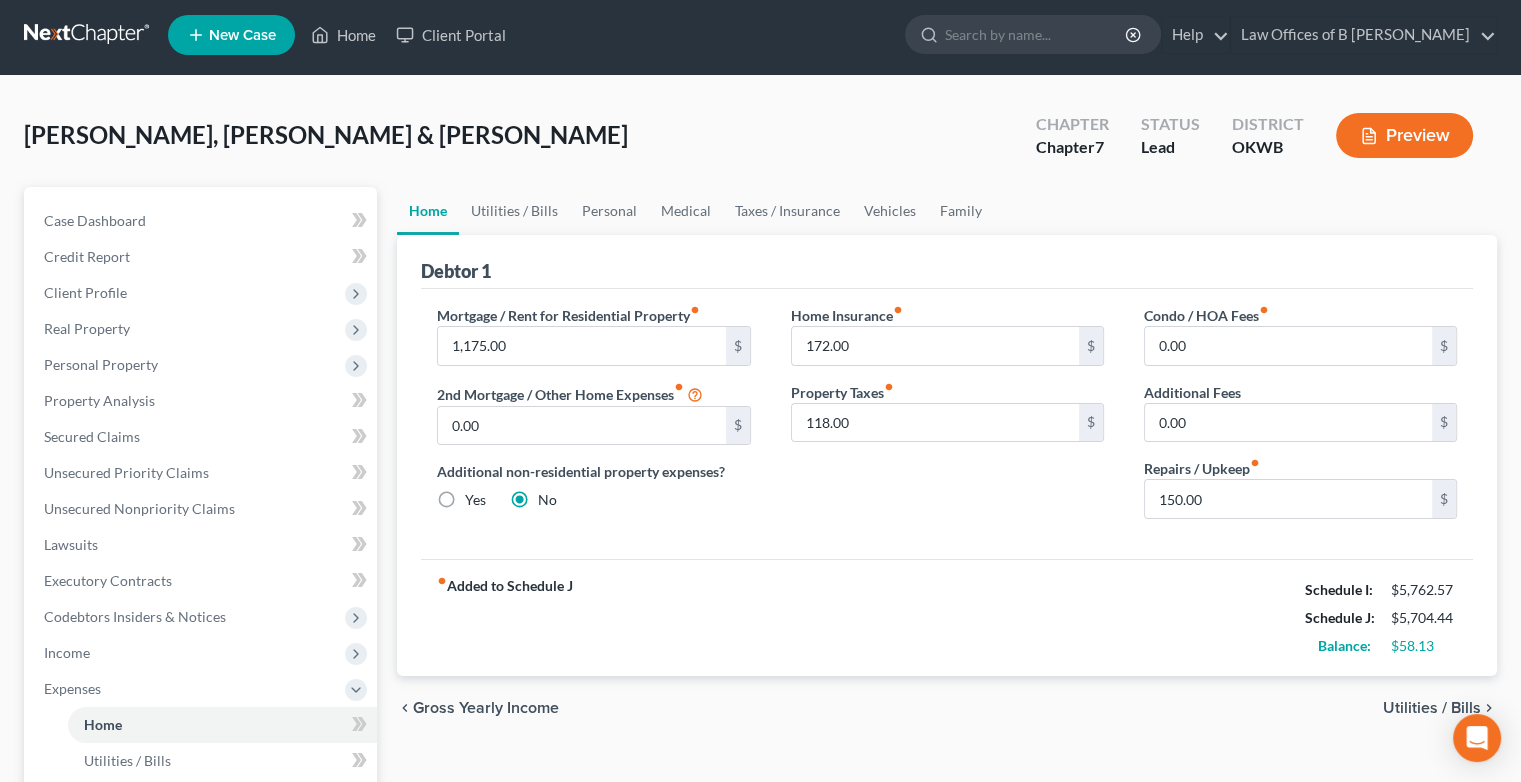 scroll, scrollTop: 0, scrollLeft: 0, axis: both 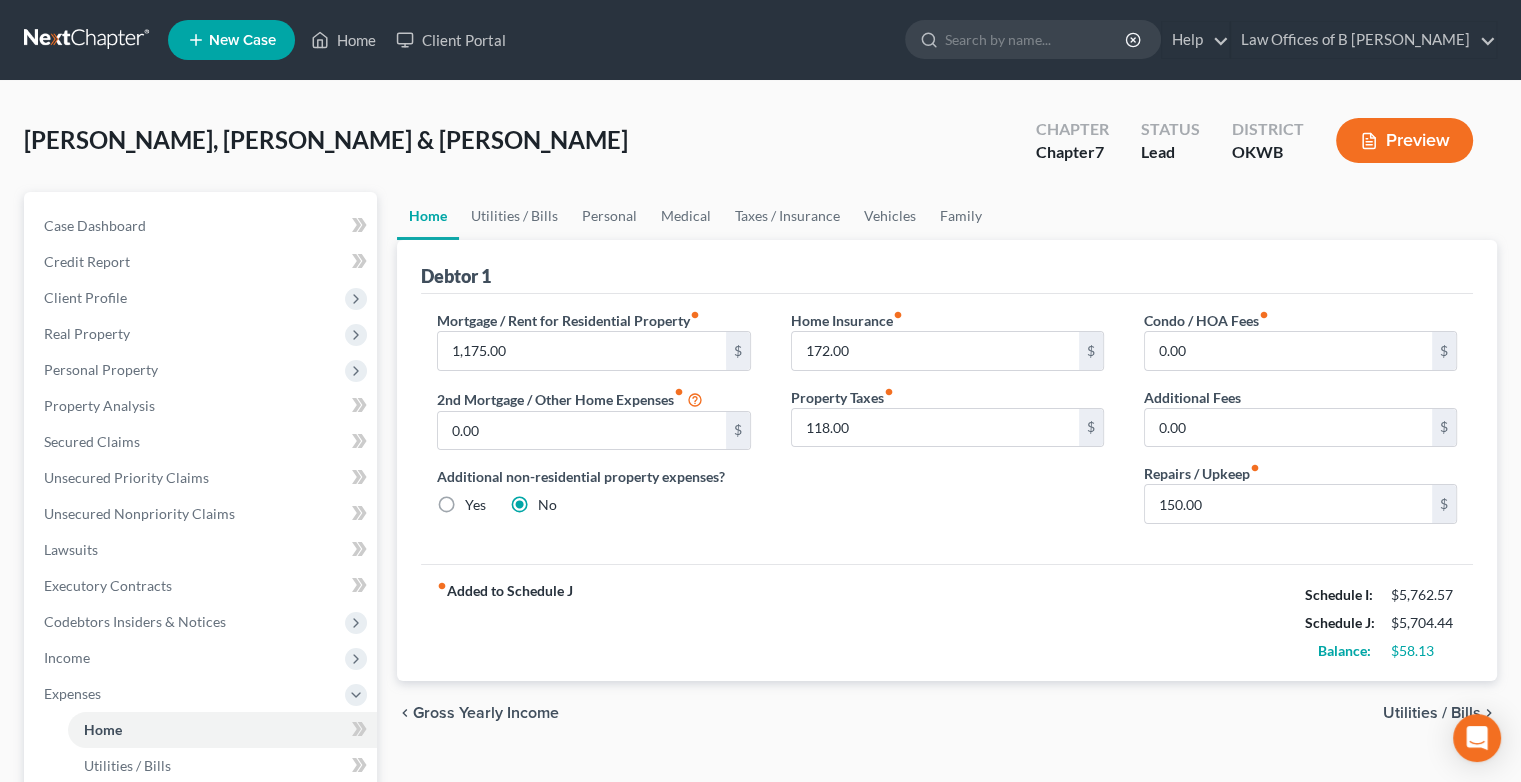 click on "Utilities / Bills" at bounding box center [1432, 713] 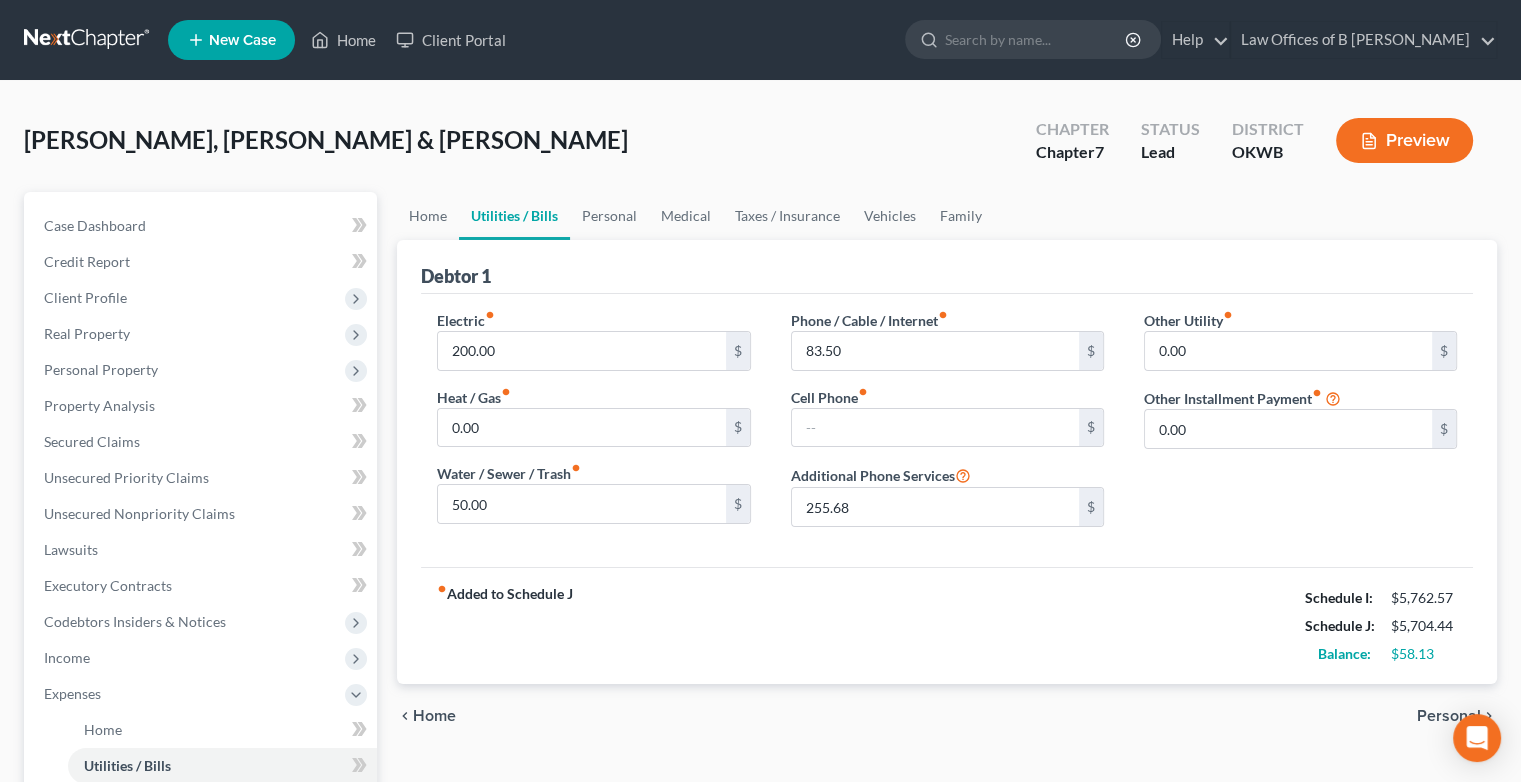 click on "Personal" at bounding box center (1449, 716) 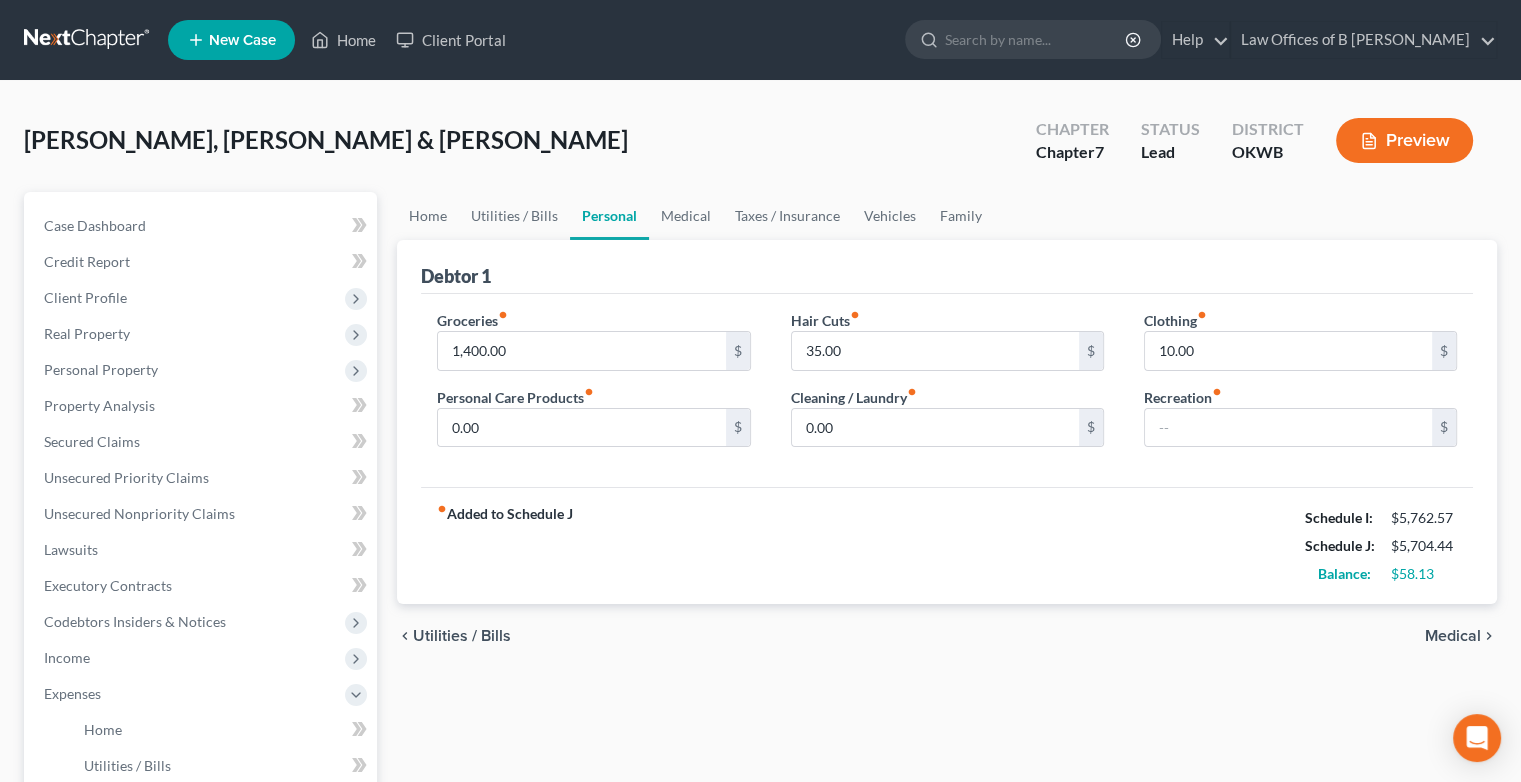 click on "Medical" at bounding box center [1453, 636] 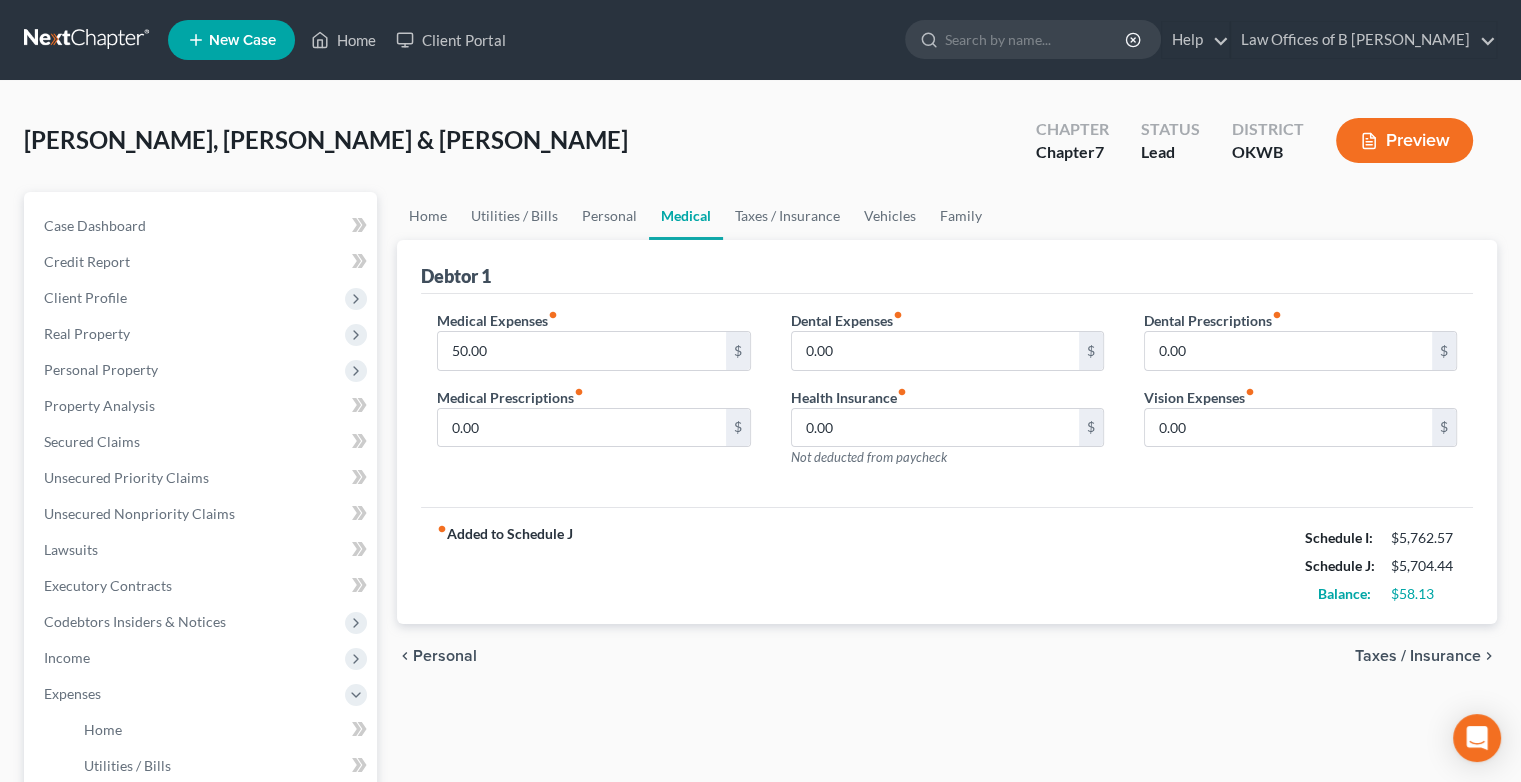 click on "Taxes / Insurance" at bounding box center (1418, 656) 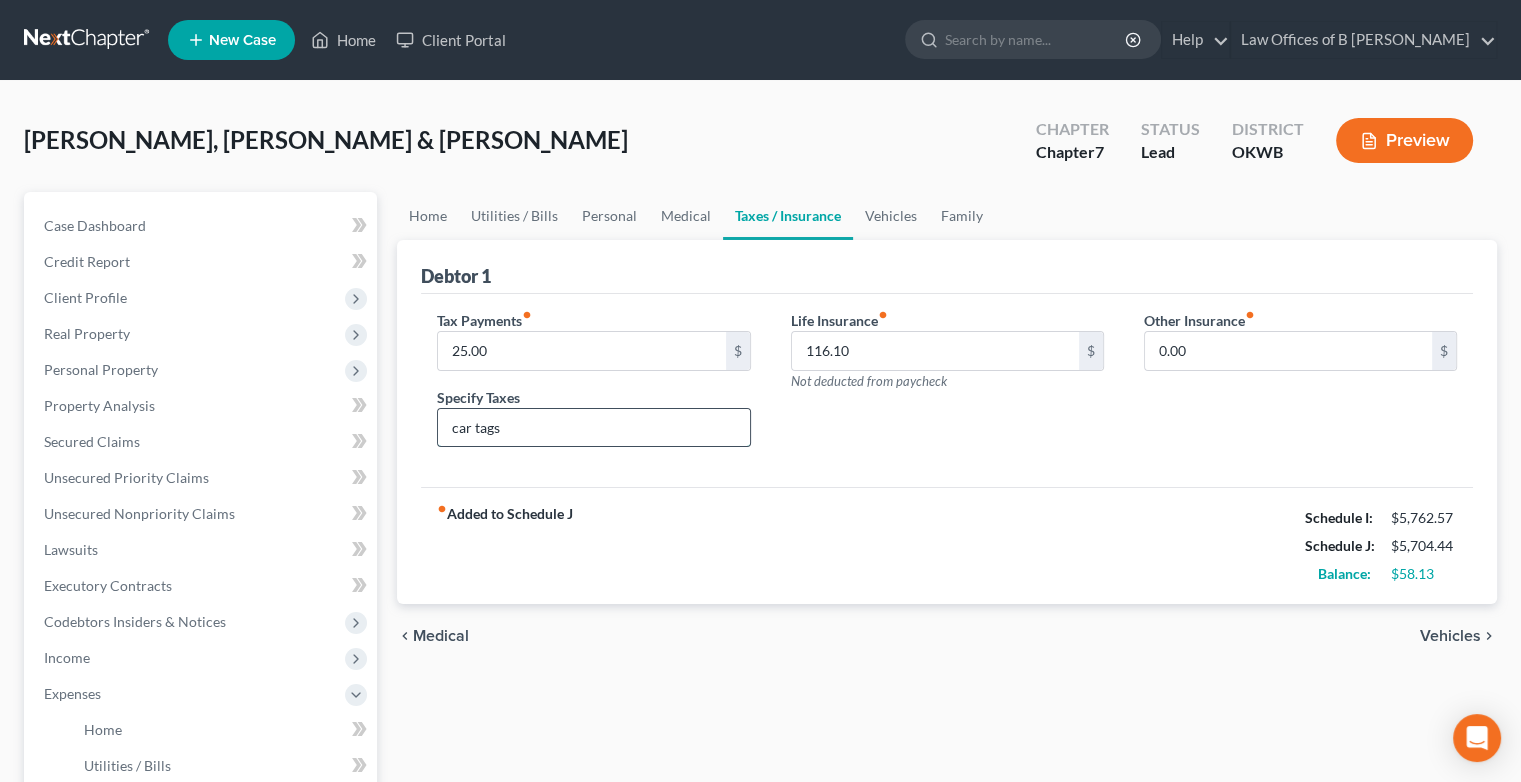 click on "car tags" at bounding box center (593, 428) 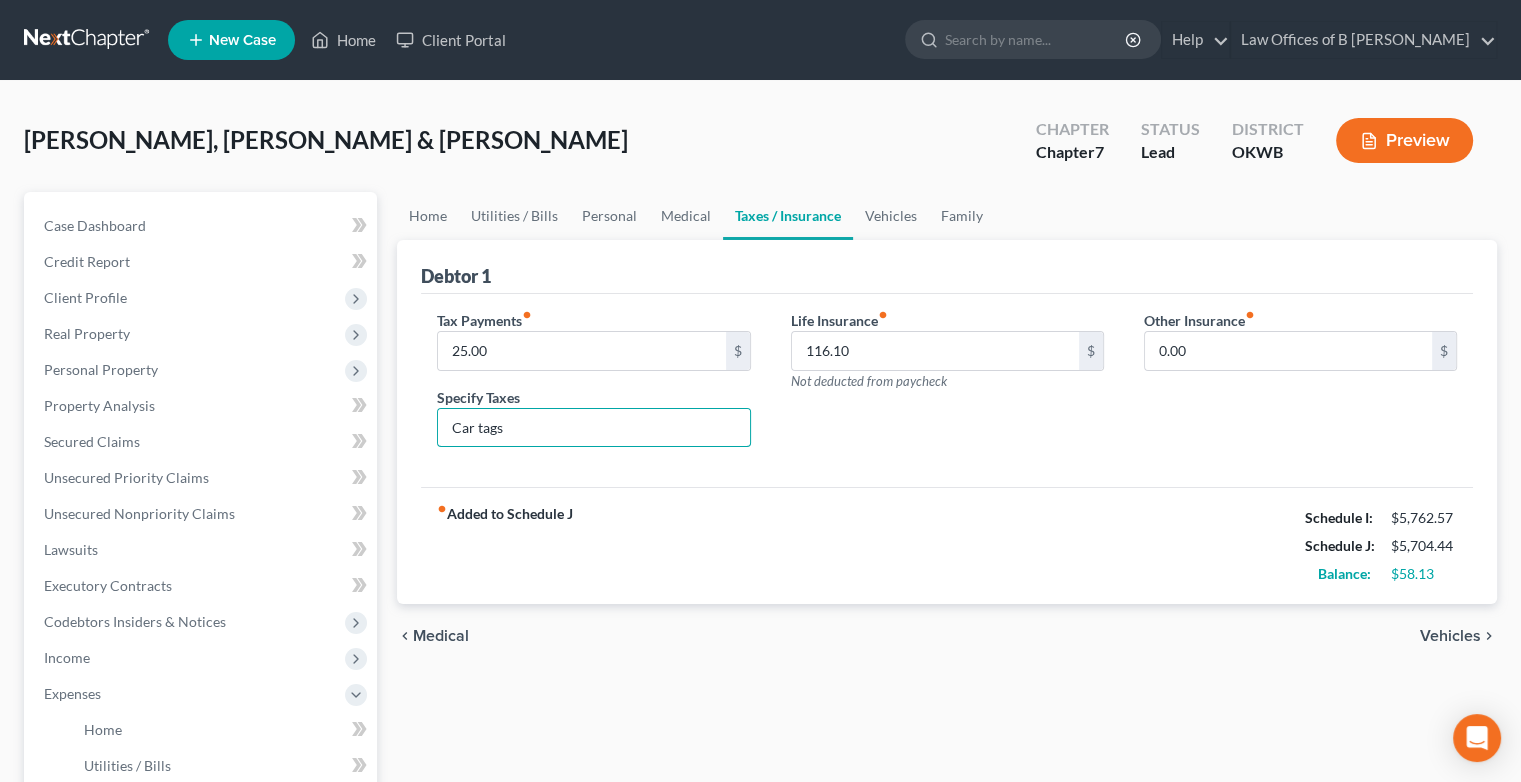 type on "Car tags" 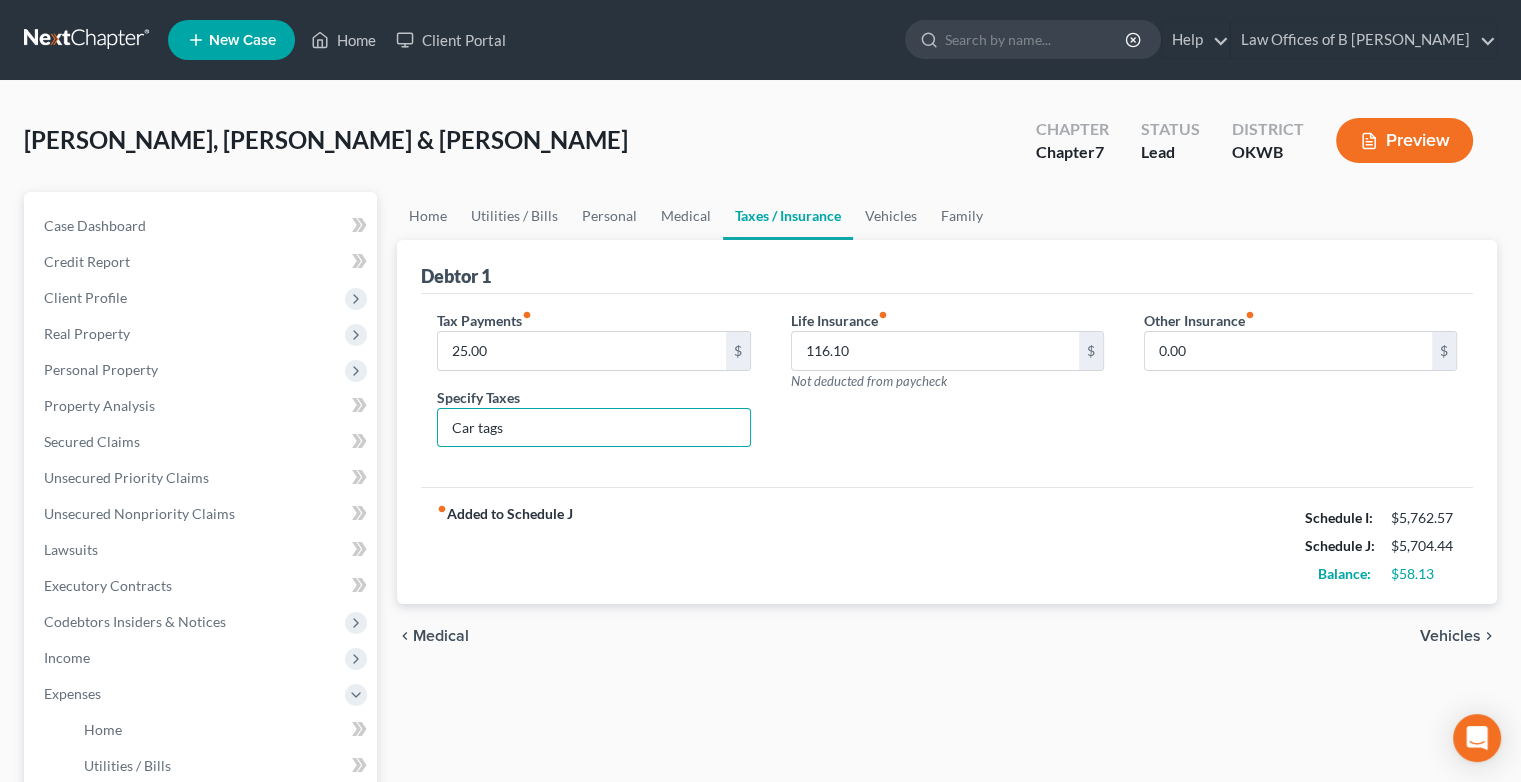 click on "Vehicles" at bounding box center [1450, 636] 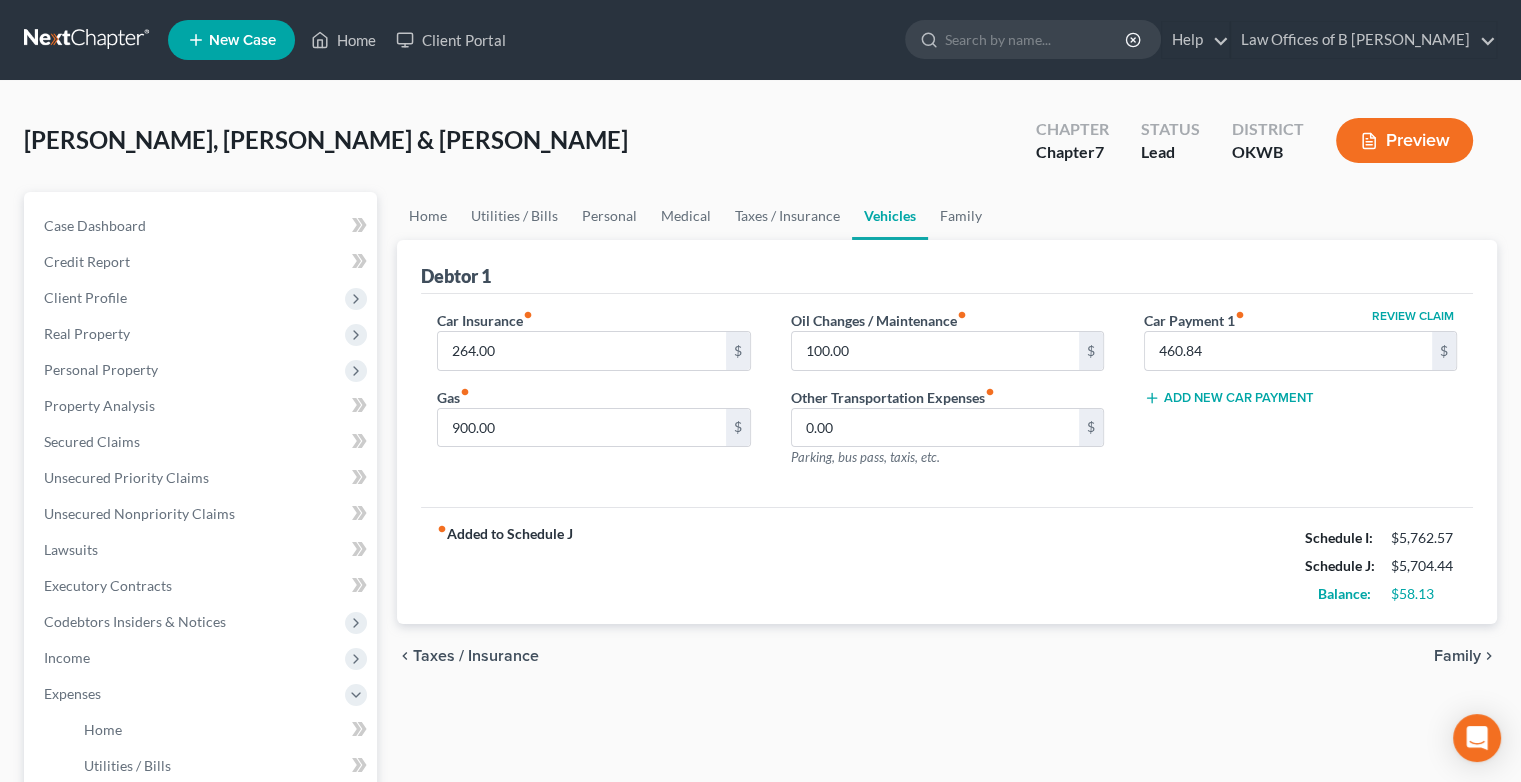 click on "Family" at bounding box center [1457, 656] 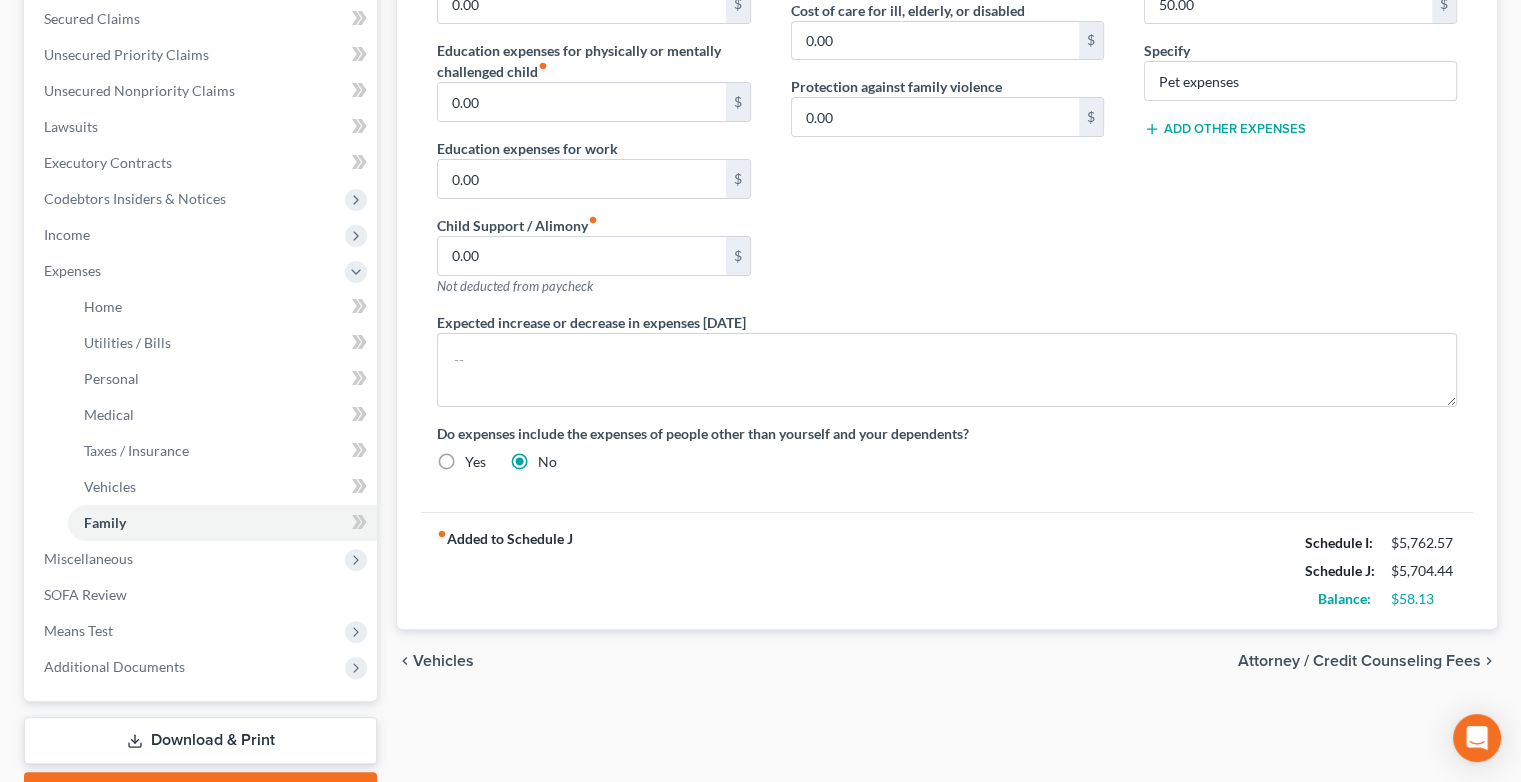 scroll, scrollTop: 424, scrollLeft: 0, axis: vertical 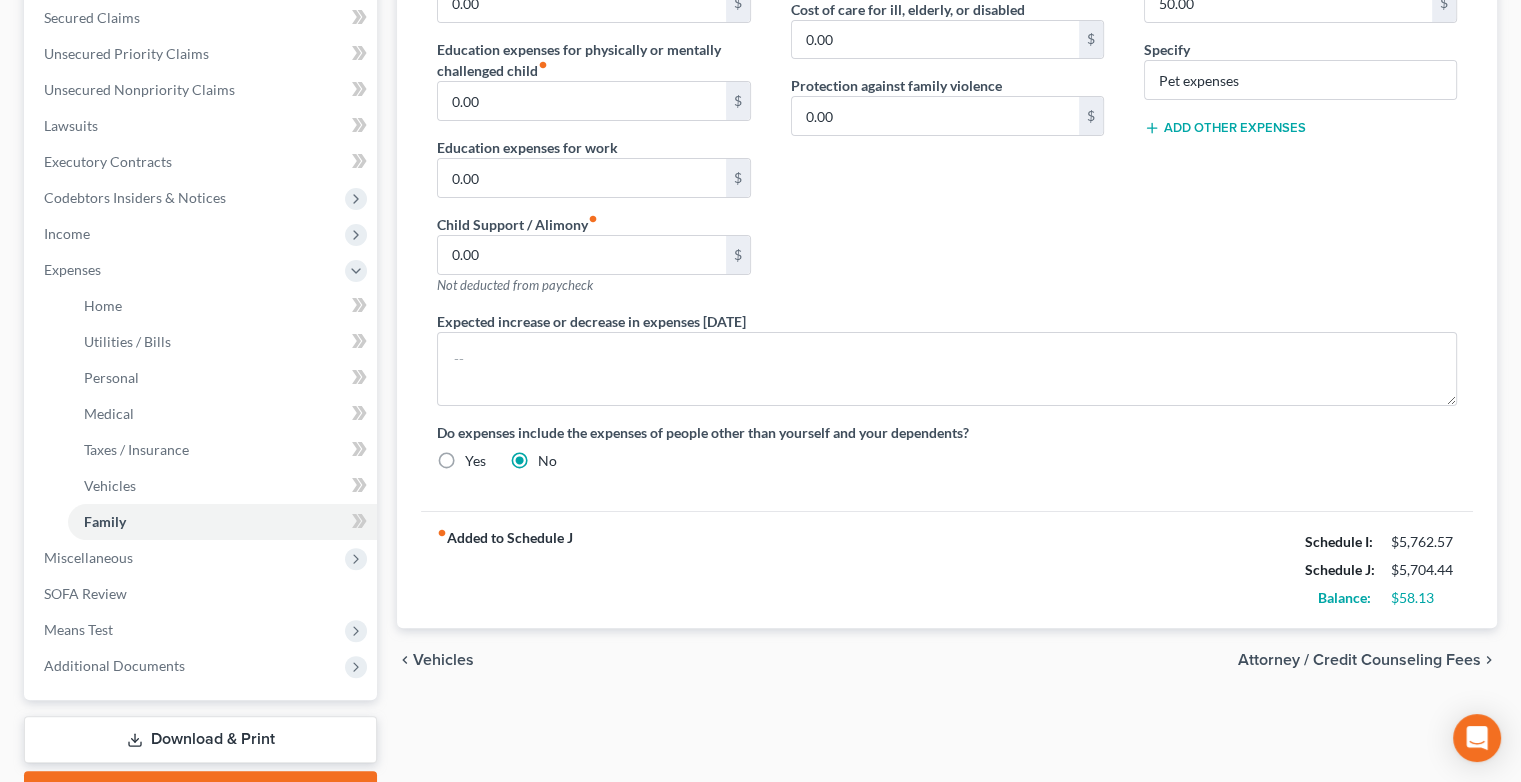 click on "Attorney / Credit Counseling Fees" at bounding box center [1359, 660] 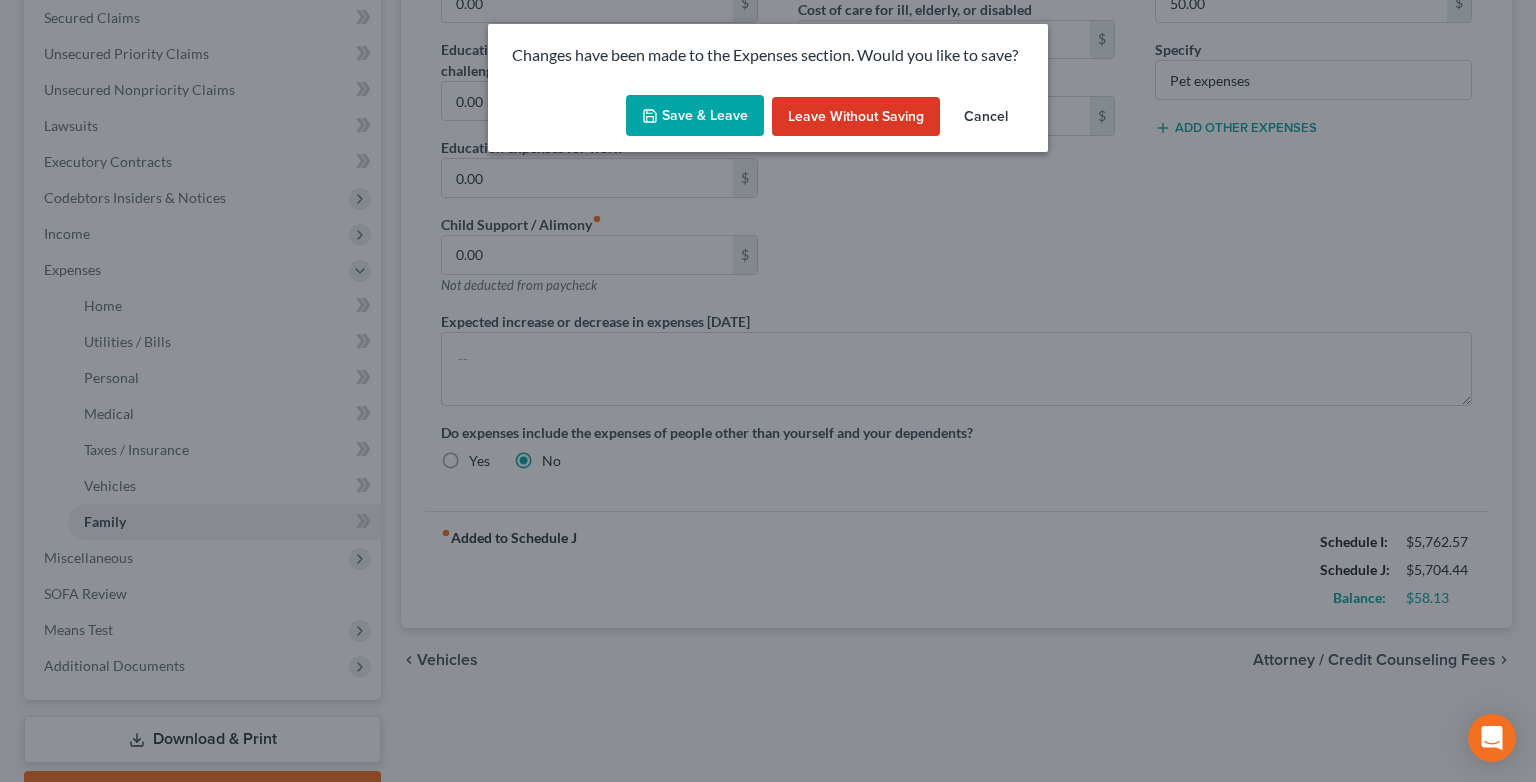 click on "Save & Leave" at bounding box center [695, 116] 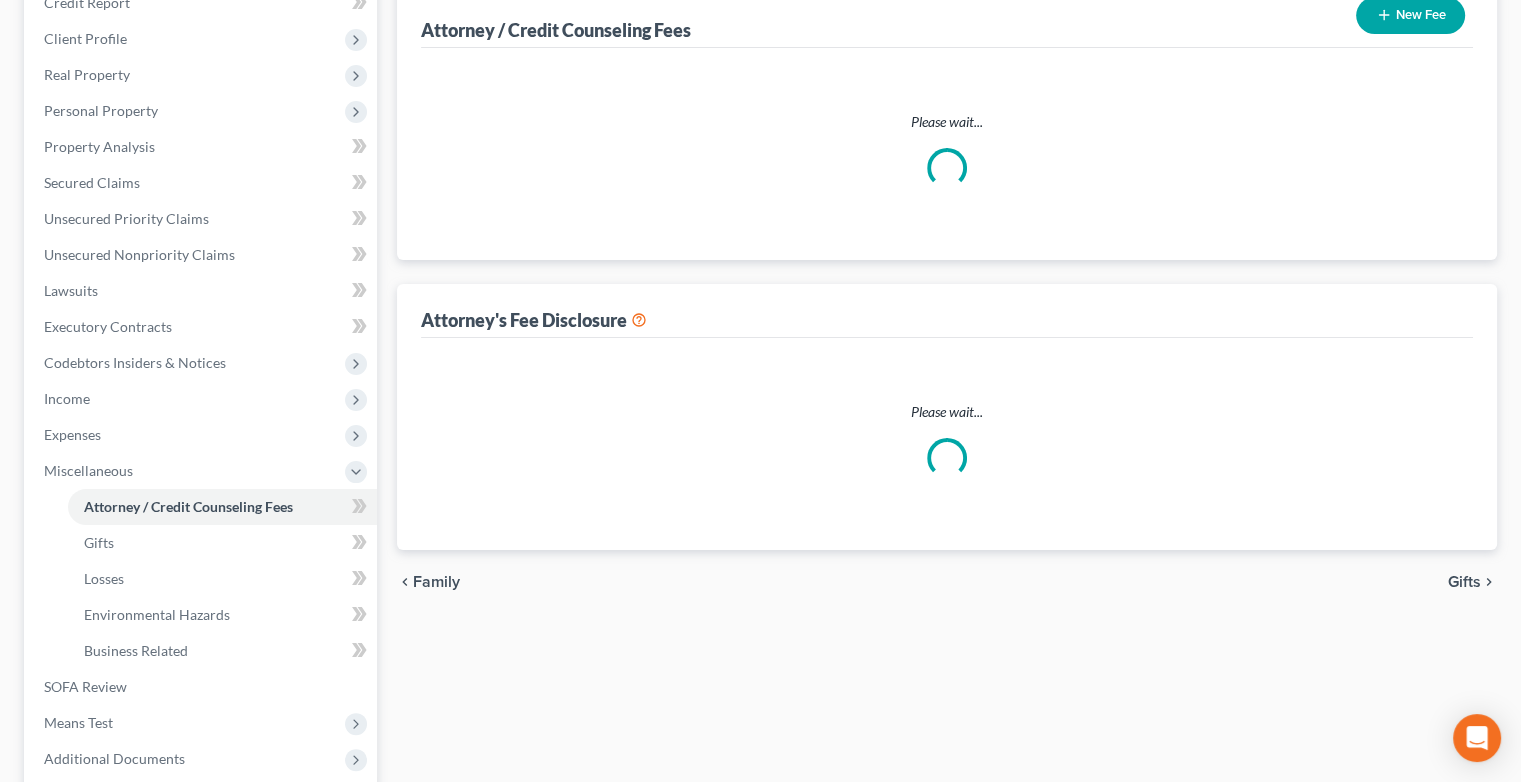 select on "0" 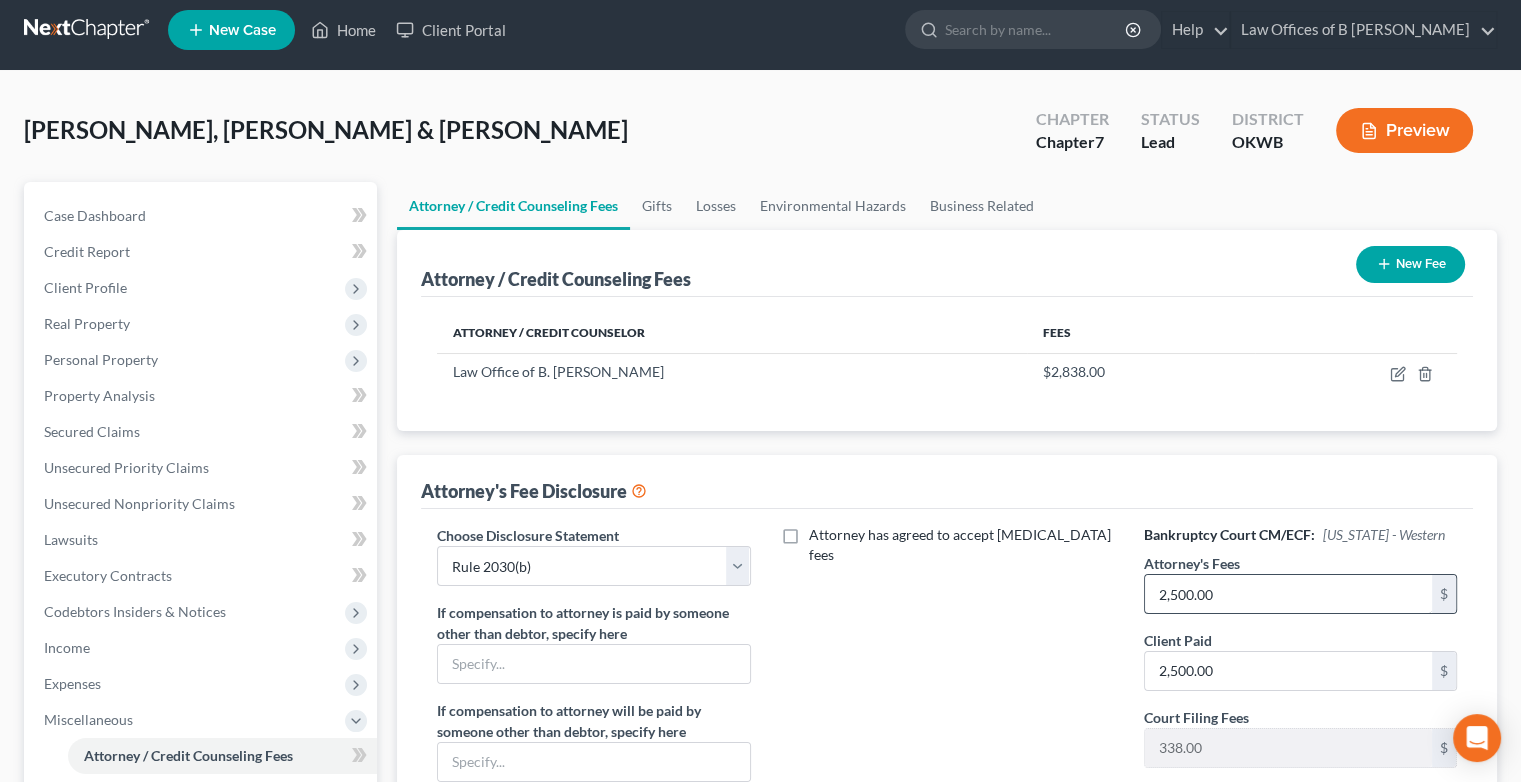scroll, scrollTop: 8, scrollLeft: 0, axis: vertical 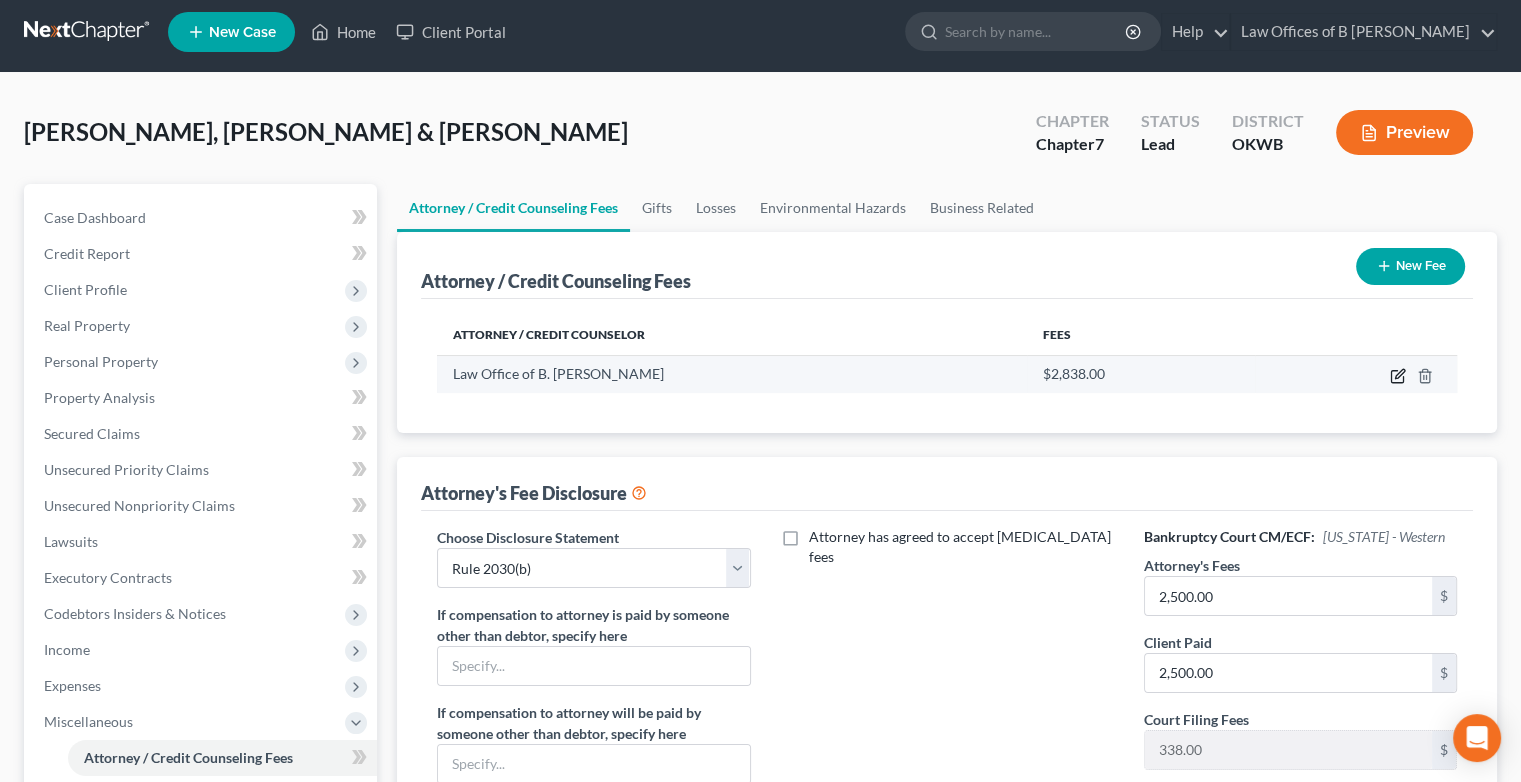 click 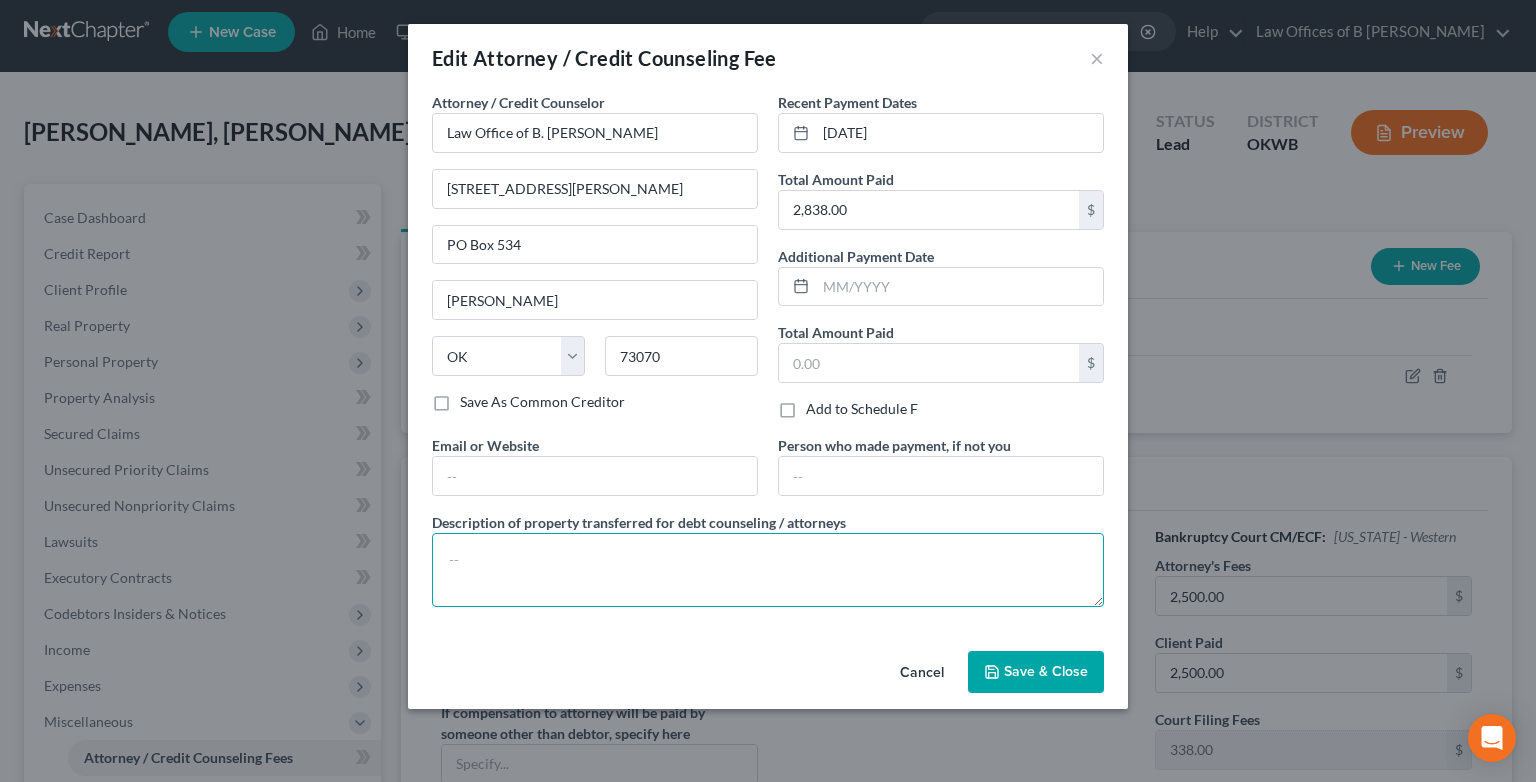 click at bounding box center [768, 570] 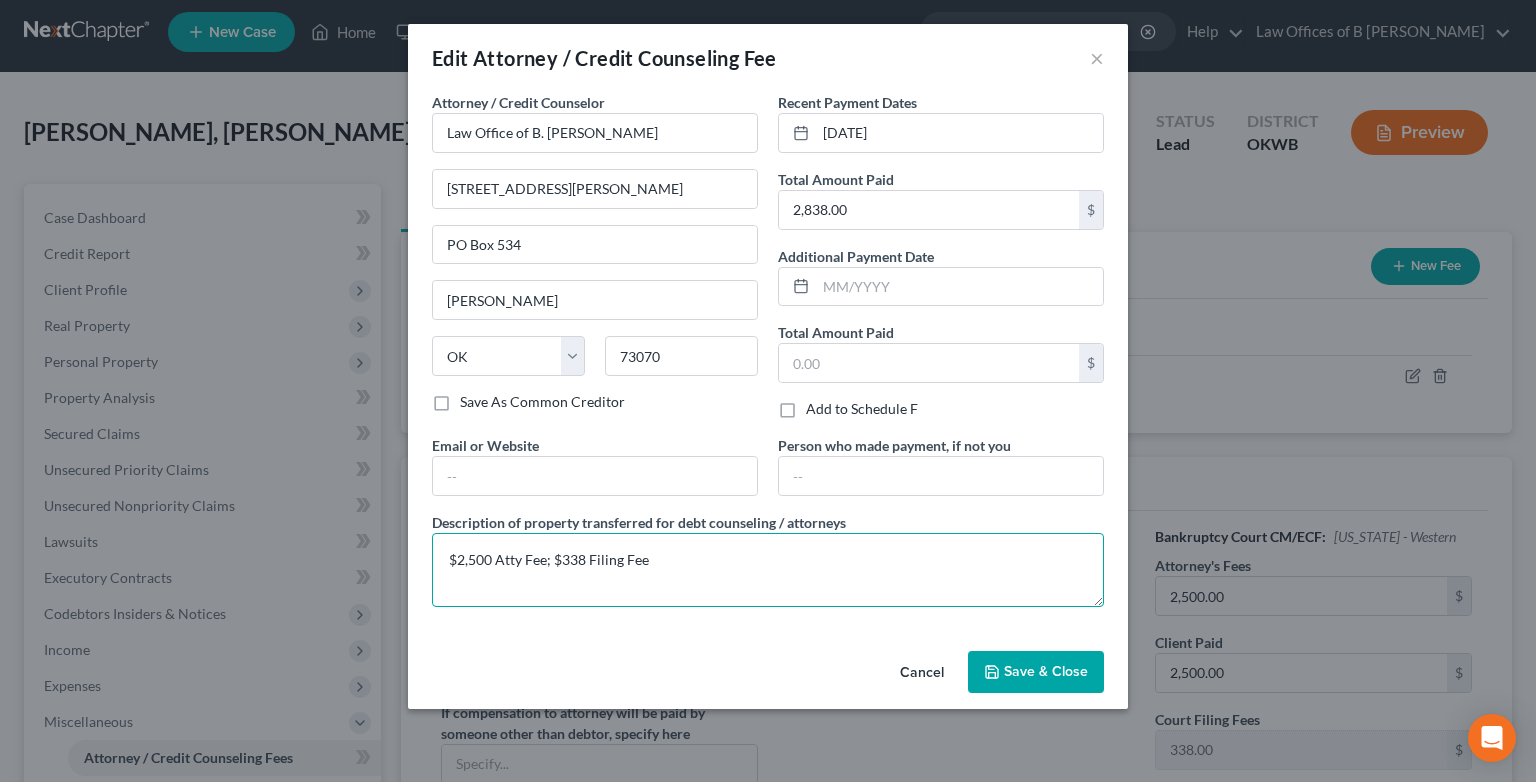type on "$2,500 Atty Fee; $338 Filing Fee" 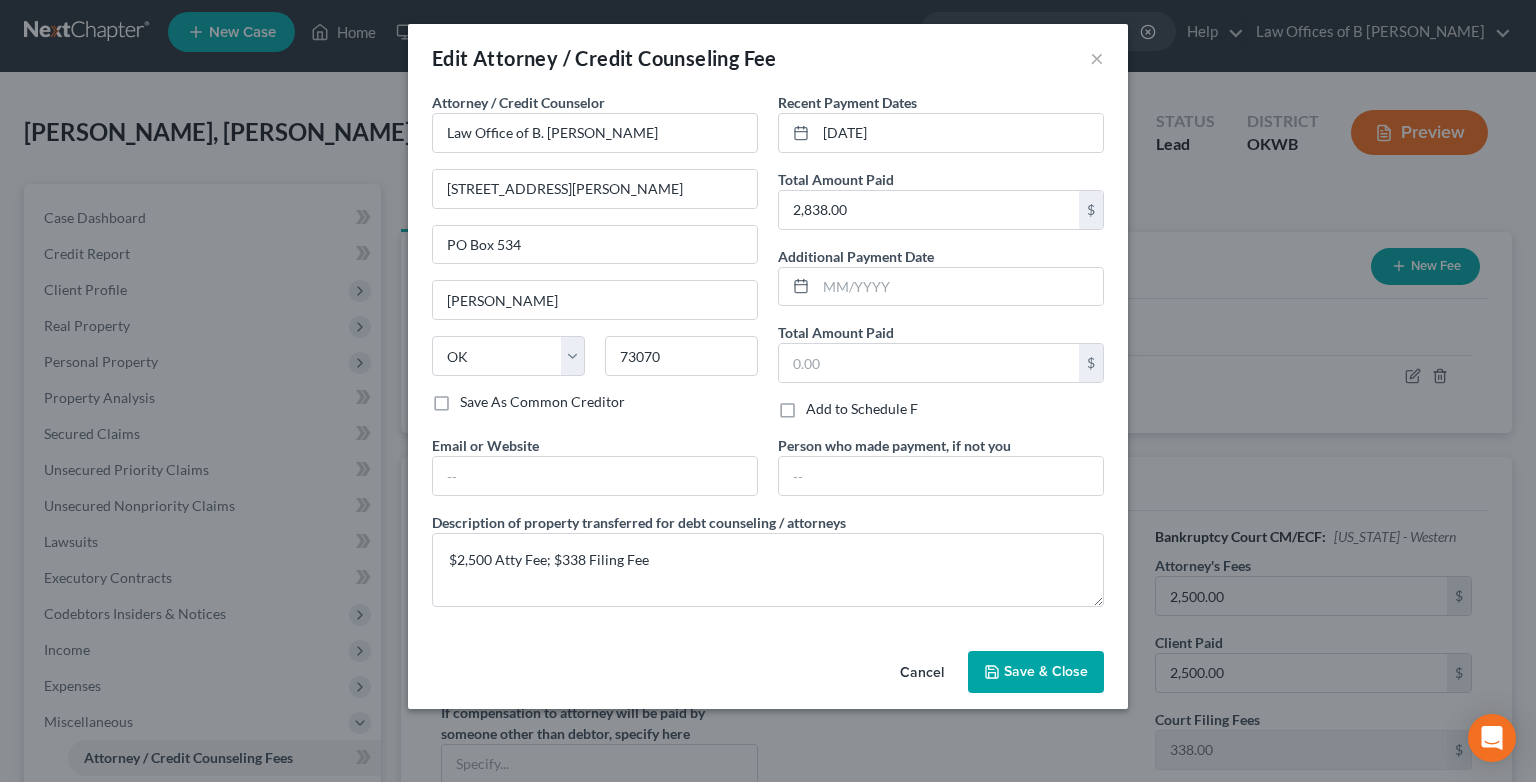 click on "Attorney / Credit Counselor *    Law Office of B. [PERSON_NAME]                      [STREET_ADDRESS][GEOGRAPHIC_DATA][PERSON_NAME][PERSON_NAME][US_STATE] [GEOGRAPHIC_DATA] CA CO [GEOGRAPHIC_DATA] DE DC [GEOGRAPHIC_DATA] [GEOGRAPHIC_DATA] GU HI ID [GEOGRAPHIC_DATA] IN [GEOGRAPHIC_DATA] [GEOGRAPHIC_DATA] [GEOGRAPHIC_DATA] [GEOGRAPHIC_DATA] MD [GEOGRAPHIC_DATA] [GEOGRAPHIC_DATA] [GEOGRAPHIC_DATA] [GEOGRAPHIC_DATA] [GEOGRAPHIC_DATA] MT [GEOGRAPHIC_DATA] [GEOGRAPHIC_DATA] [GEOGRAPHIC_DATA] [GEOGRAPHIC_DATA] [GEOGRAPHIC_DATA] [GEOGRAPHIC_DATA] [GEOGRAPHIC_DATA] [GEOGRAPHIC_DATA] [GEOGRAPHIC_DATA] [GEOGRAPHIC_DATA] OR [GEOGRAPHIC_DATA] PR [GEOGRAPHIC_DATA] SC SD [GEOGRAPHIC_DATA] [GEOGRAPHIC_DATA] [GEOGRAPHIC_DATA] VI [GEOGRAPHIC_DATA] [GEOGRAPHIC_DATA] [GEOGRAPHIC_DATA] WV [GEOGRAPHIC_DATA] WY 73070 Save As Common Creditor Recent Payment Dates         [DATE] Total Amount Paid 2,838.00 $ Additional Payment Date         Total Amount Paid $ Add to Schedule F Email or Website Person who made payment, if not you Description of property transferred for debt counseling / attorneys $2,500 Atty Fee; $338 Filing Fee" at bounding box center (768, 367) 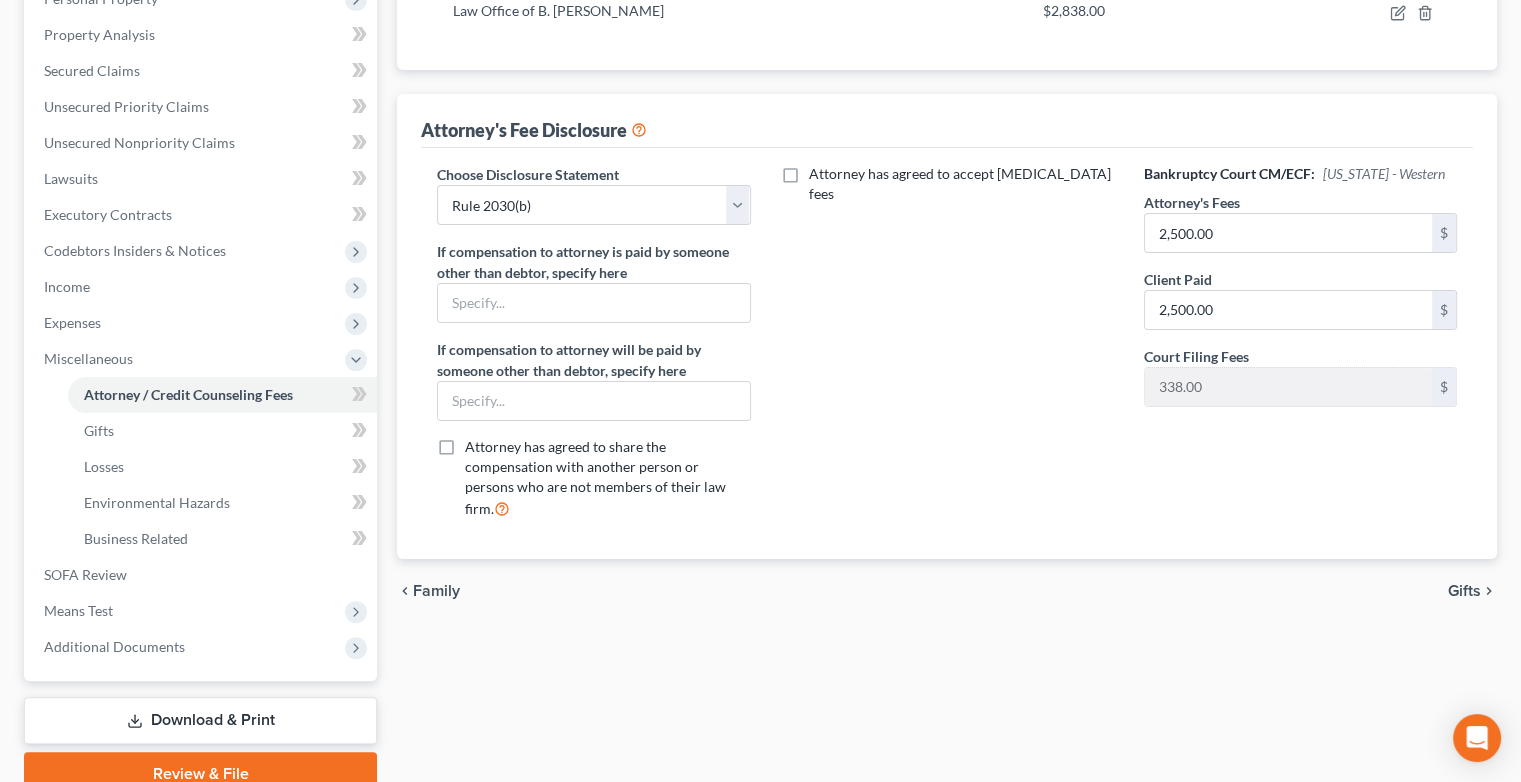 scroll, scrollTop: 379, scrollLeft: 0, axis: vertical 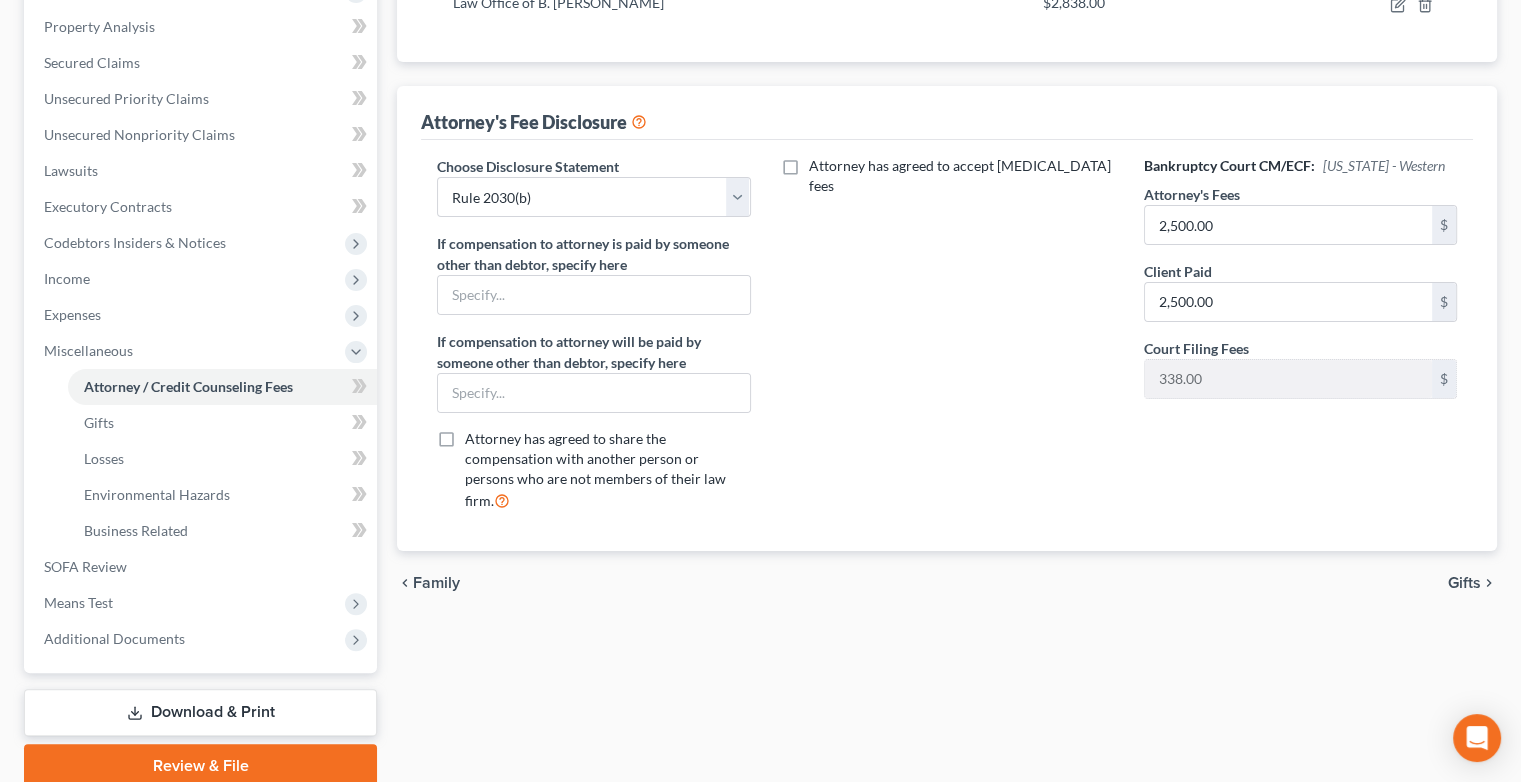 click on "Gifts" at bounding box center (1464, 583) 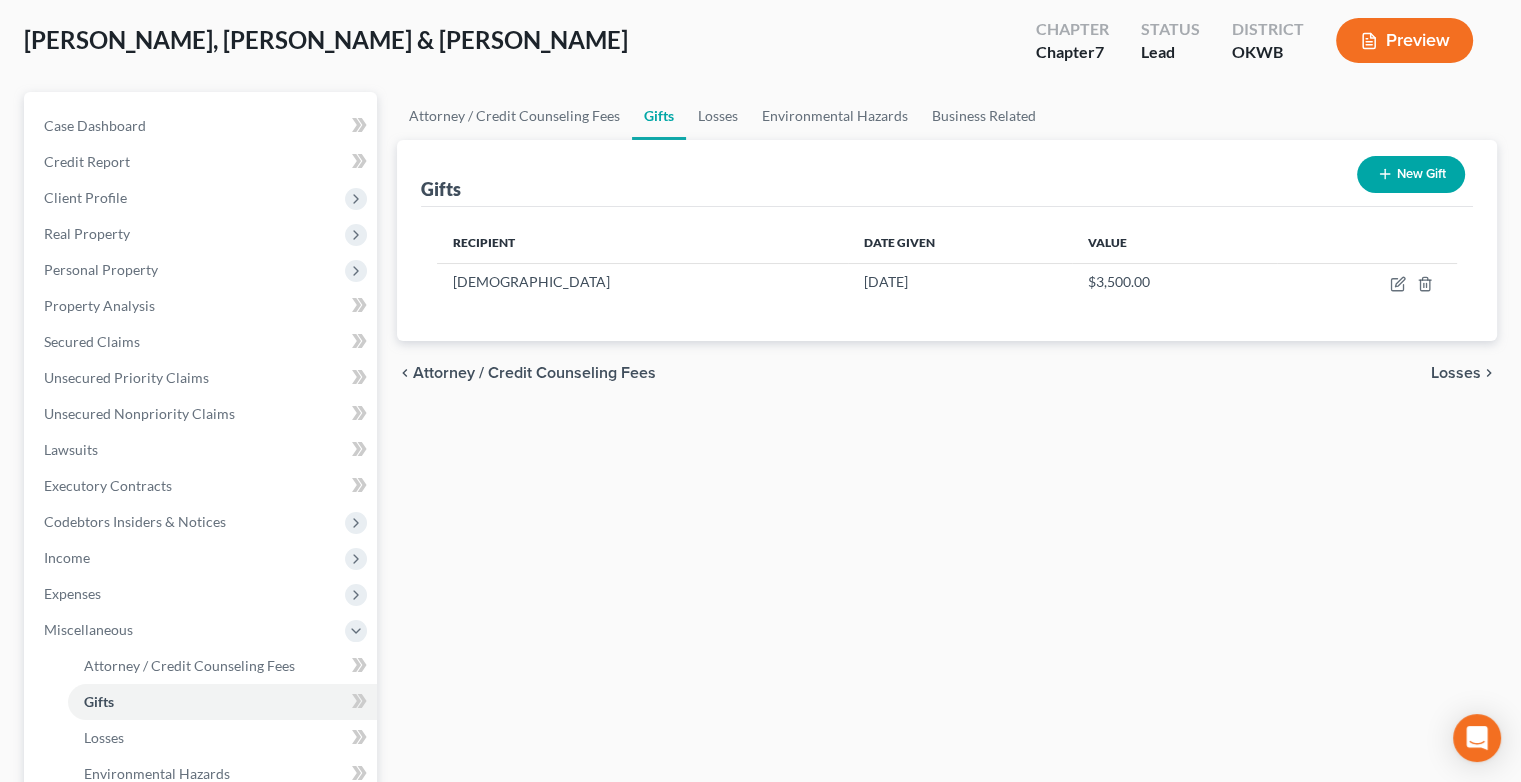 scroll, scrollTop: 0, scrollLeft: 0, axis: both 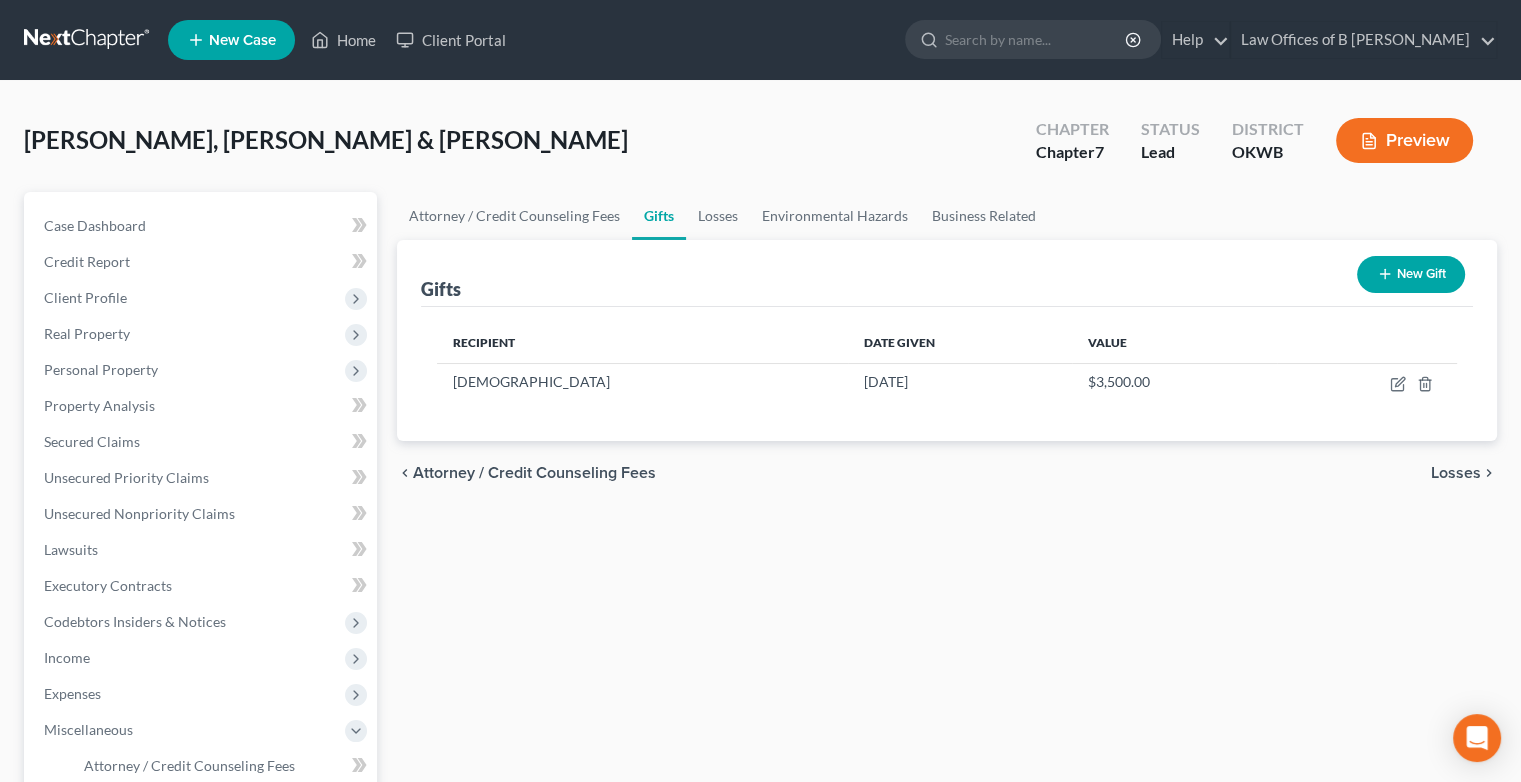 click on "Losses" at bounding box center [1456, 473] 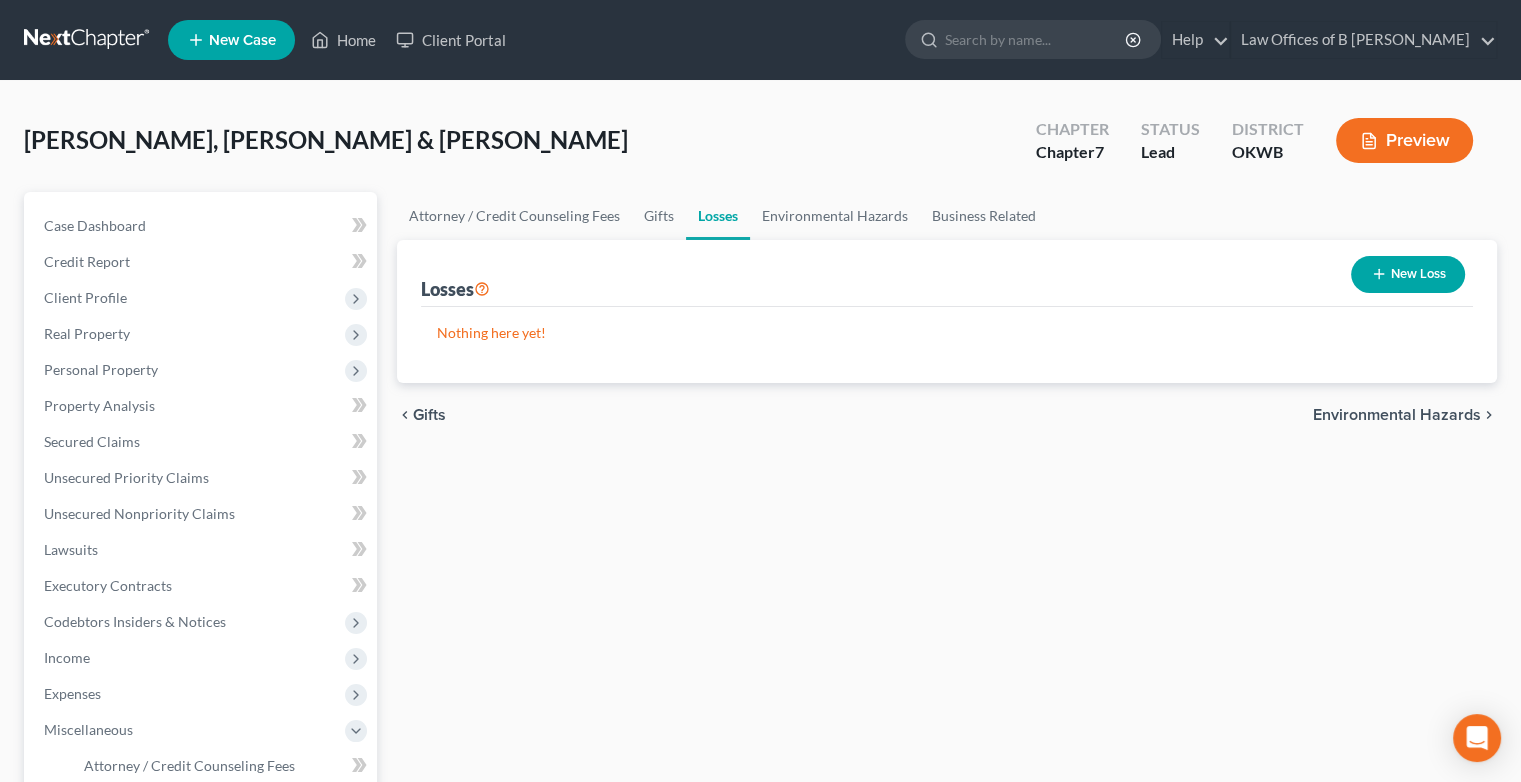 click on "Environmental Hazards" at bounding box center [1397, 415] 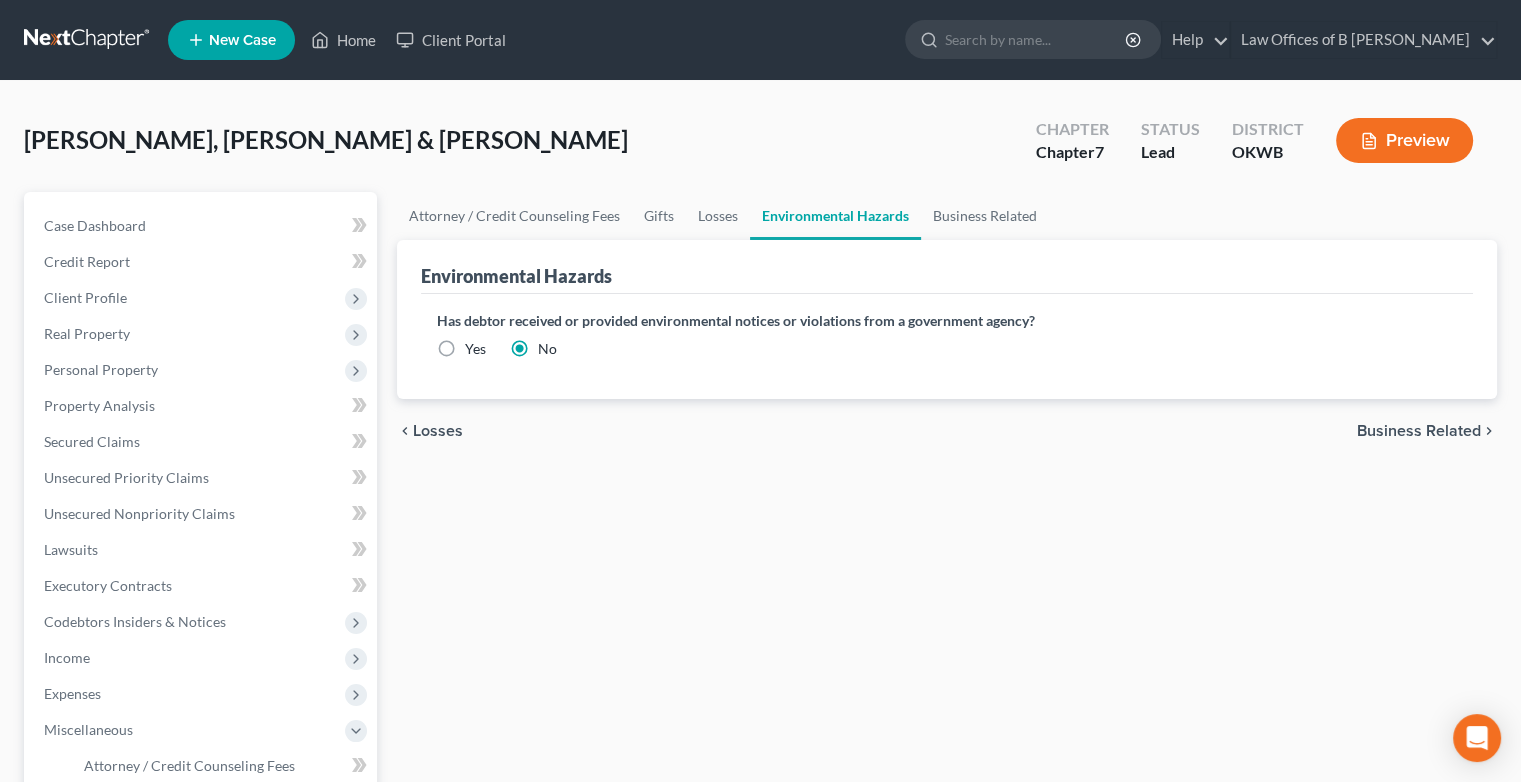 click on "Business Related" at bounding box center (1419, 431) 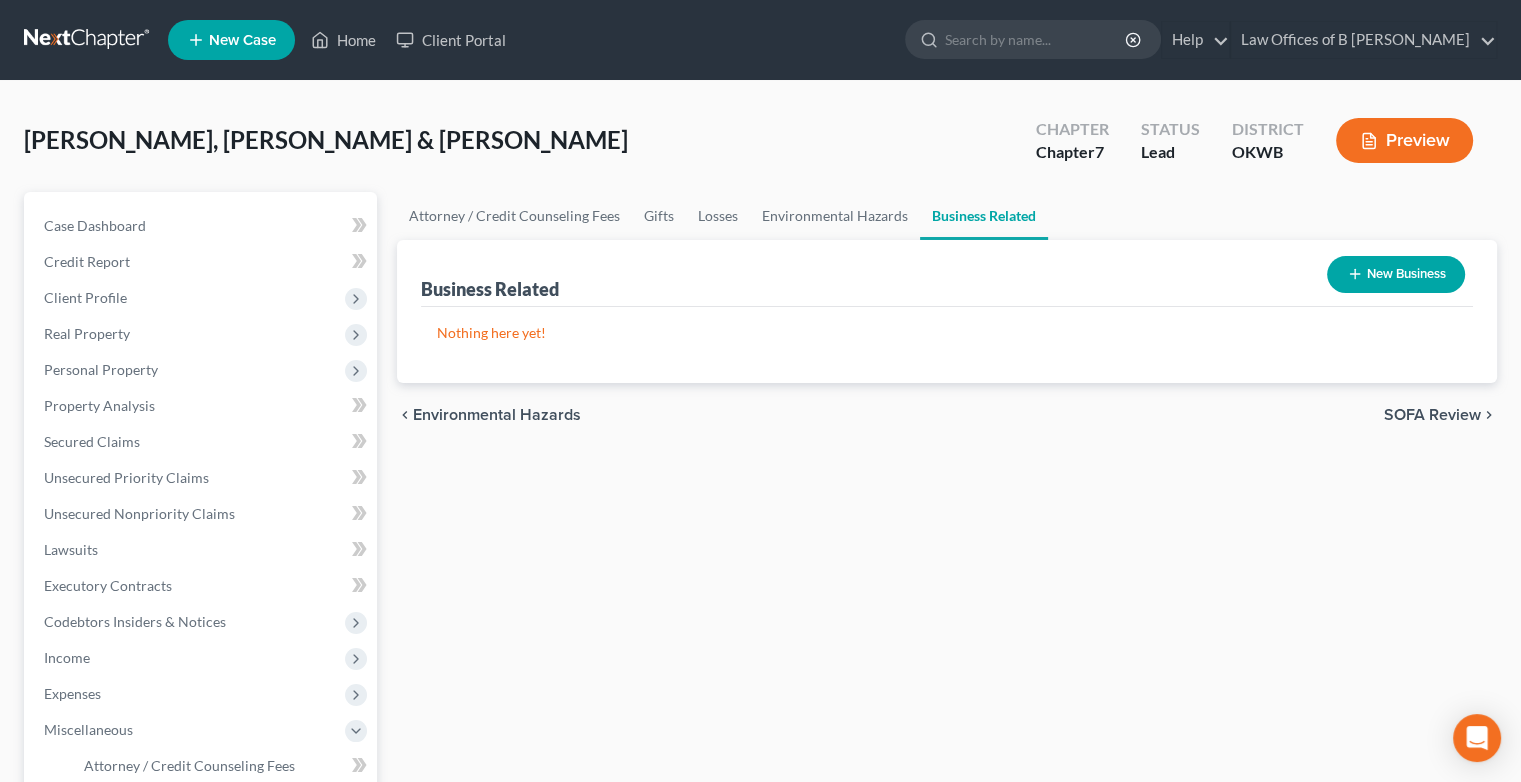 click on "SOFA Review" at bounding box center [1432, 415] 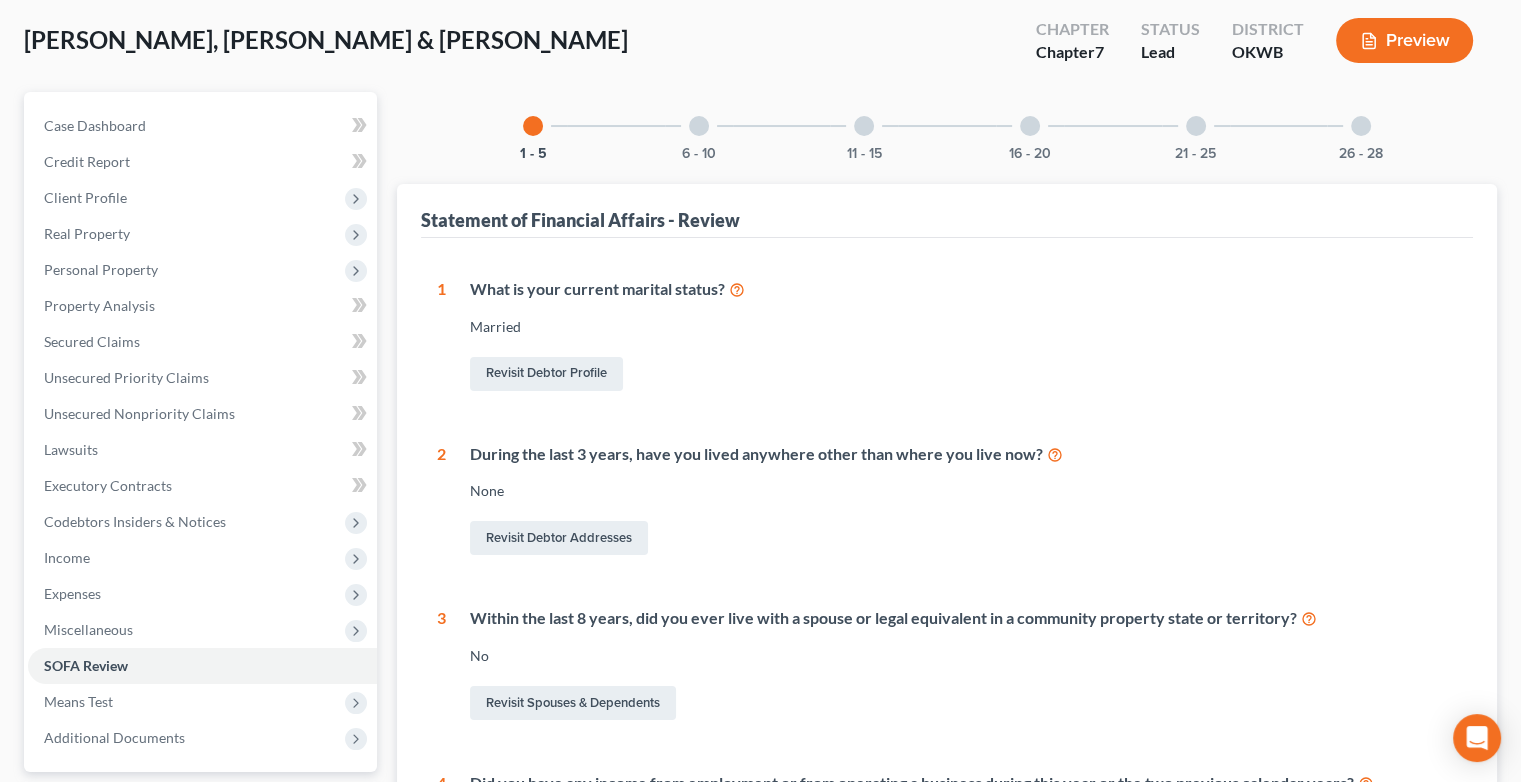 scroll, scrollTop: 0, scrollLeft: 0, axis: both 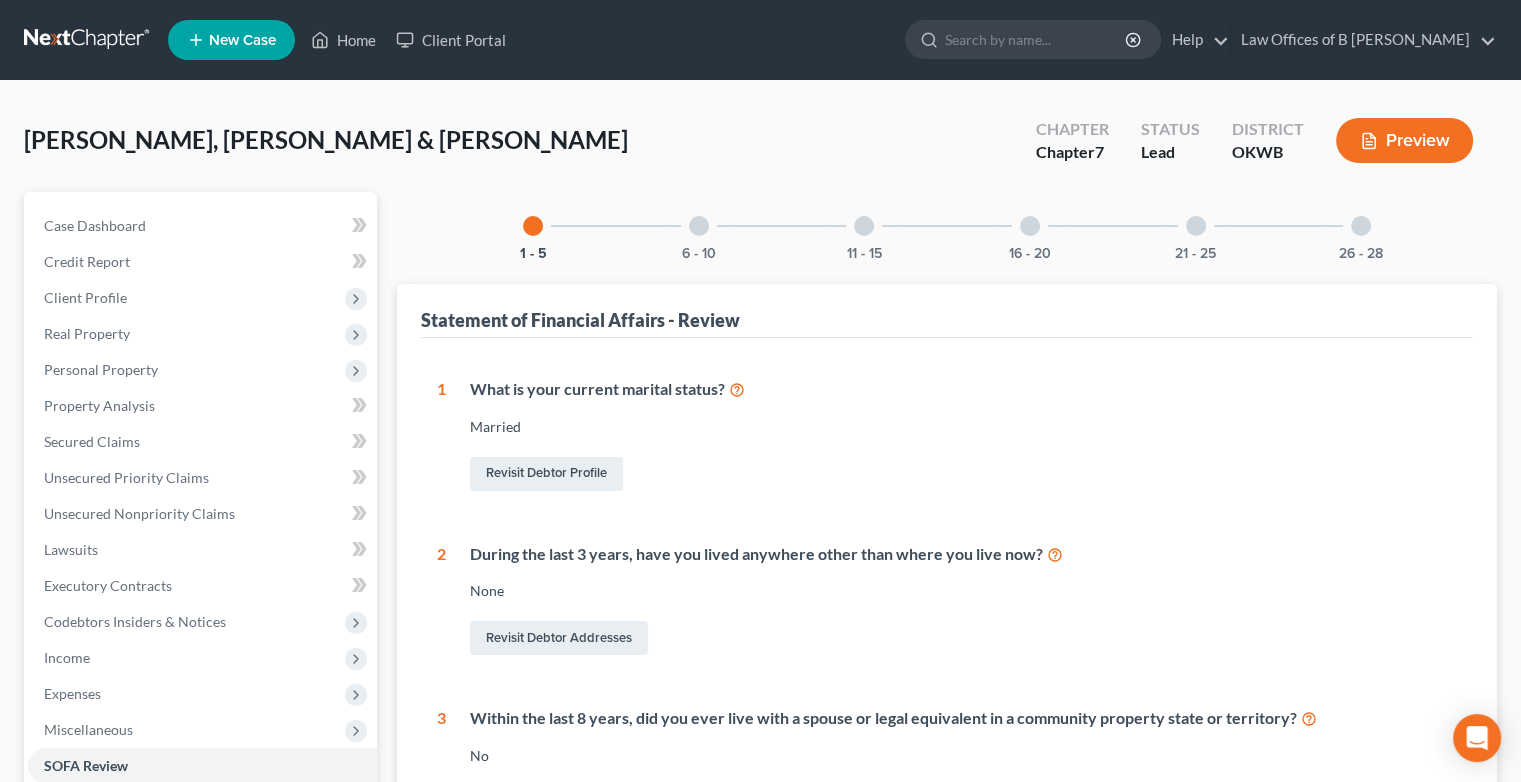 click at bounding box center (699, 226) 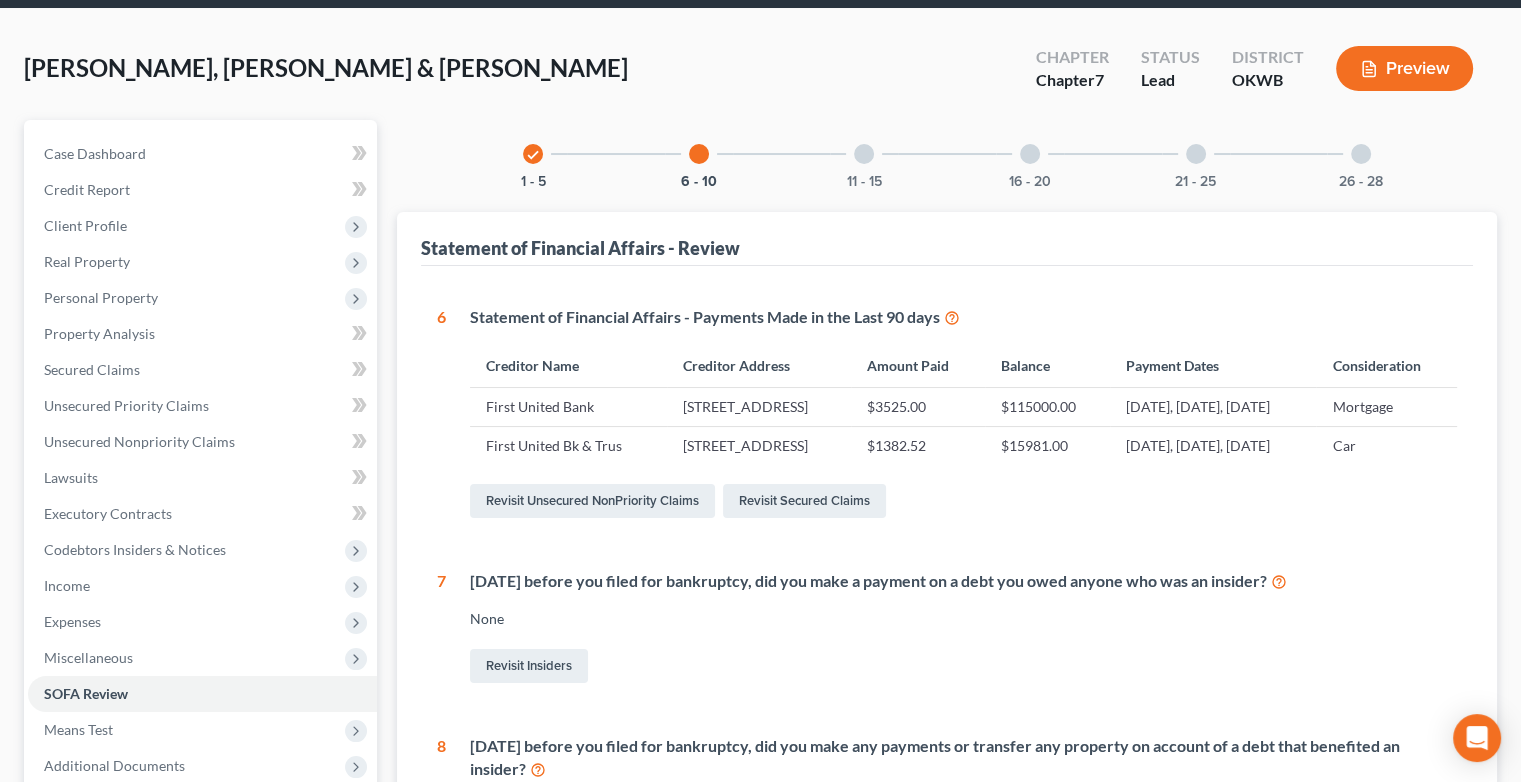 scroll, scrollTop: 16, scrollLeft: 0, axis: vertical 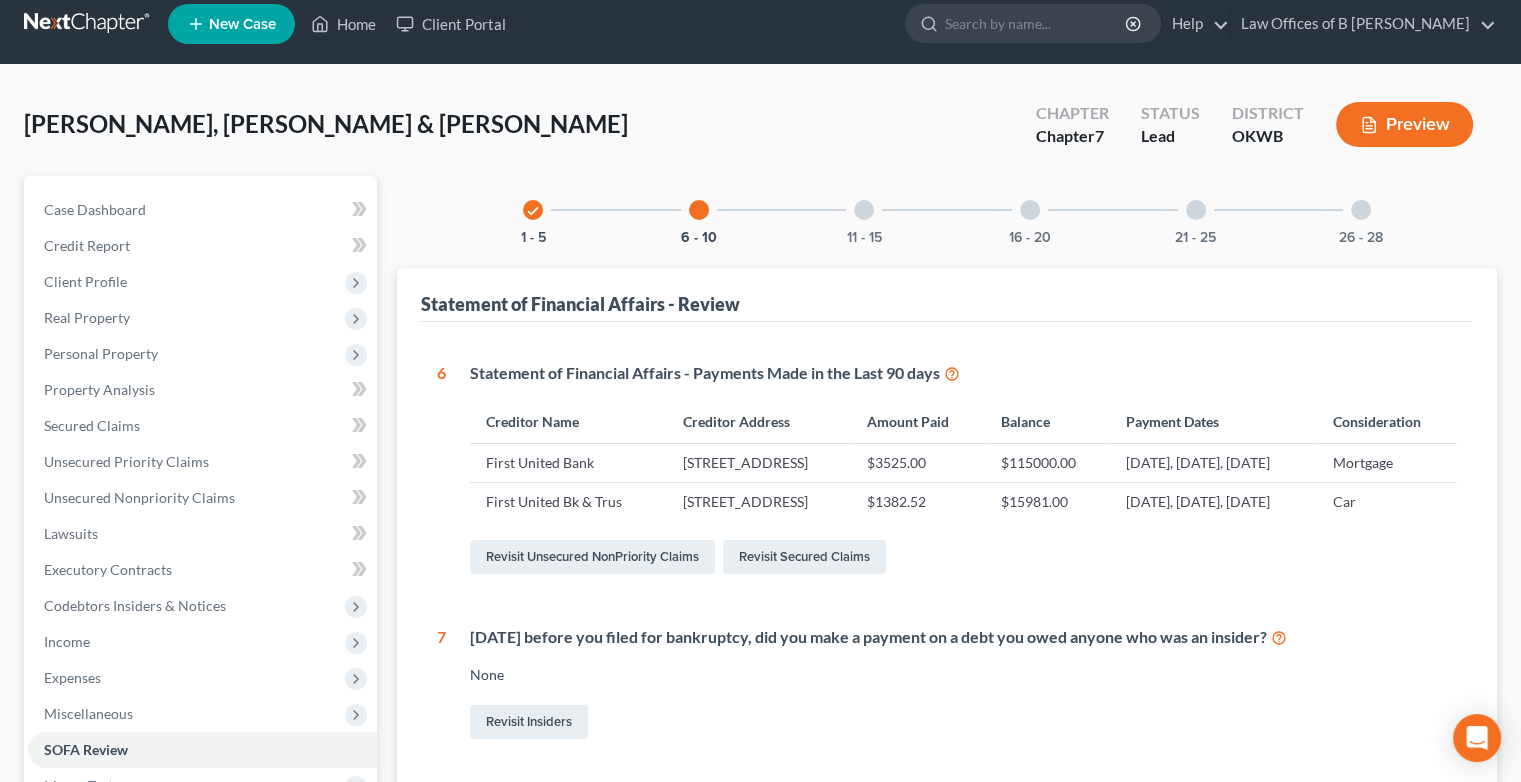 click at bounding box center (864, 210) 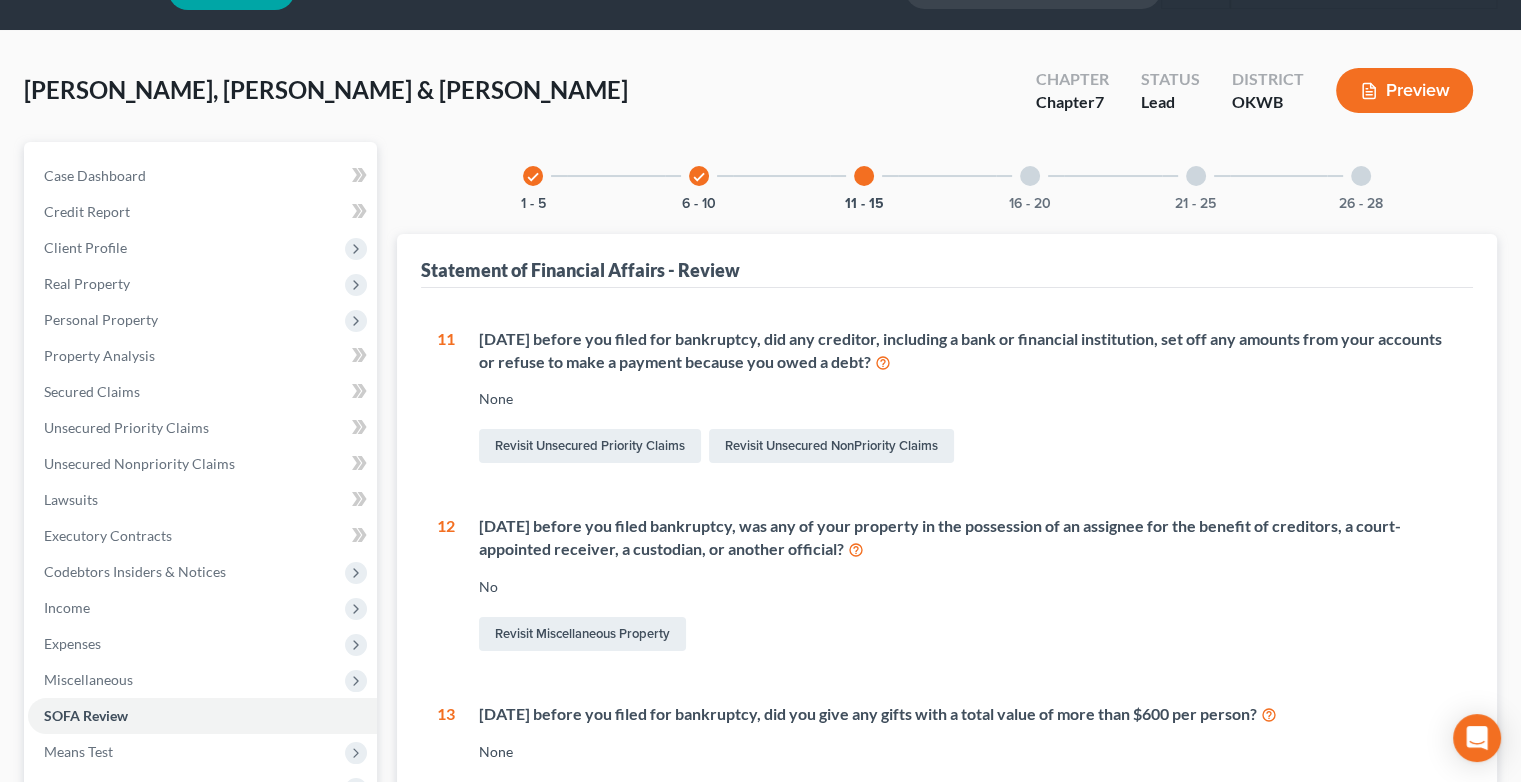 scroll, scrollTop: 0, scrollLeft: 0, axis: both 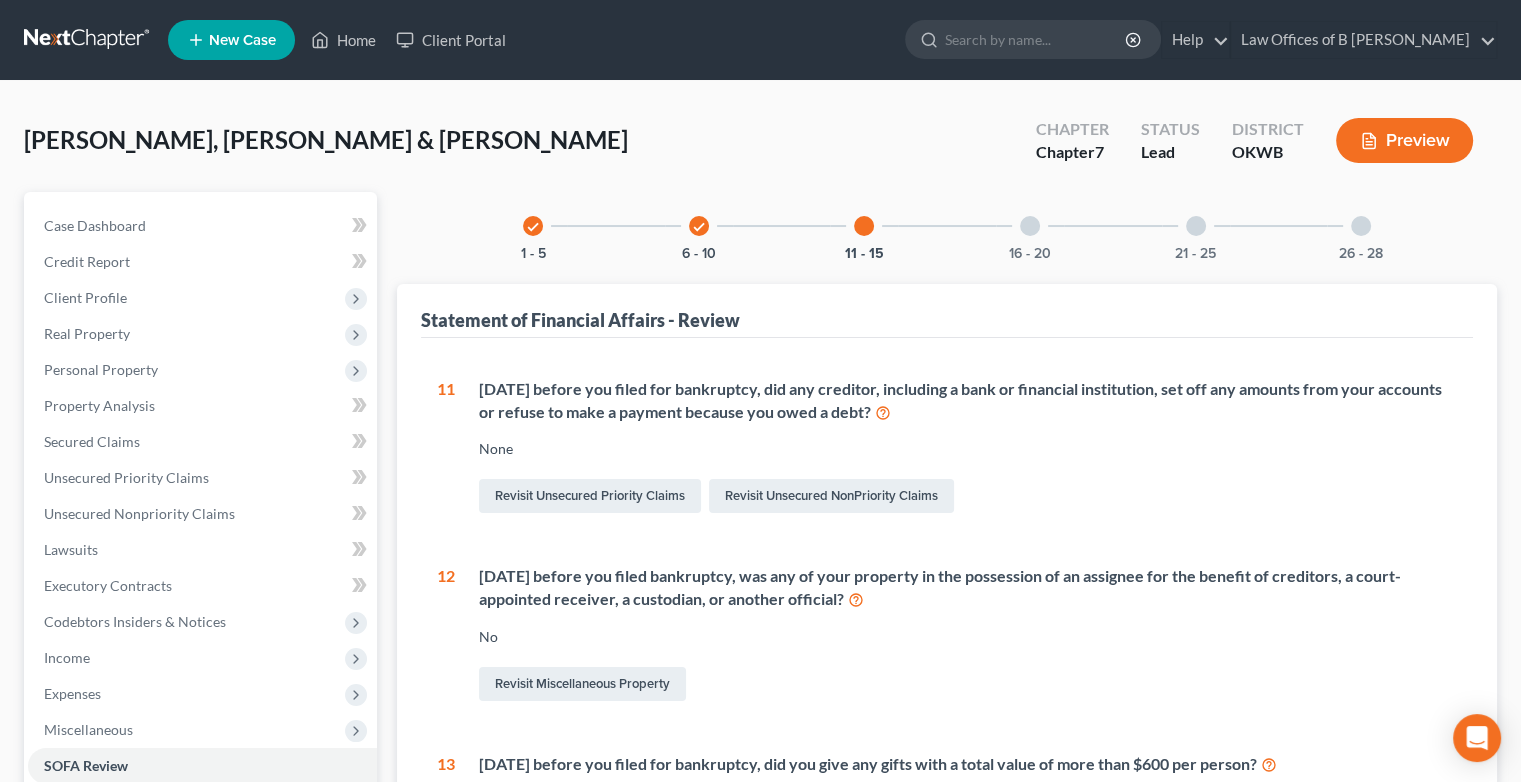 click at bounding box center [1030, 226] 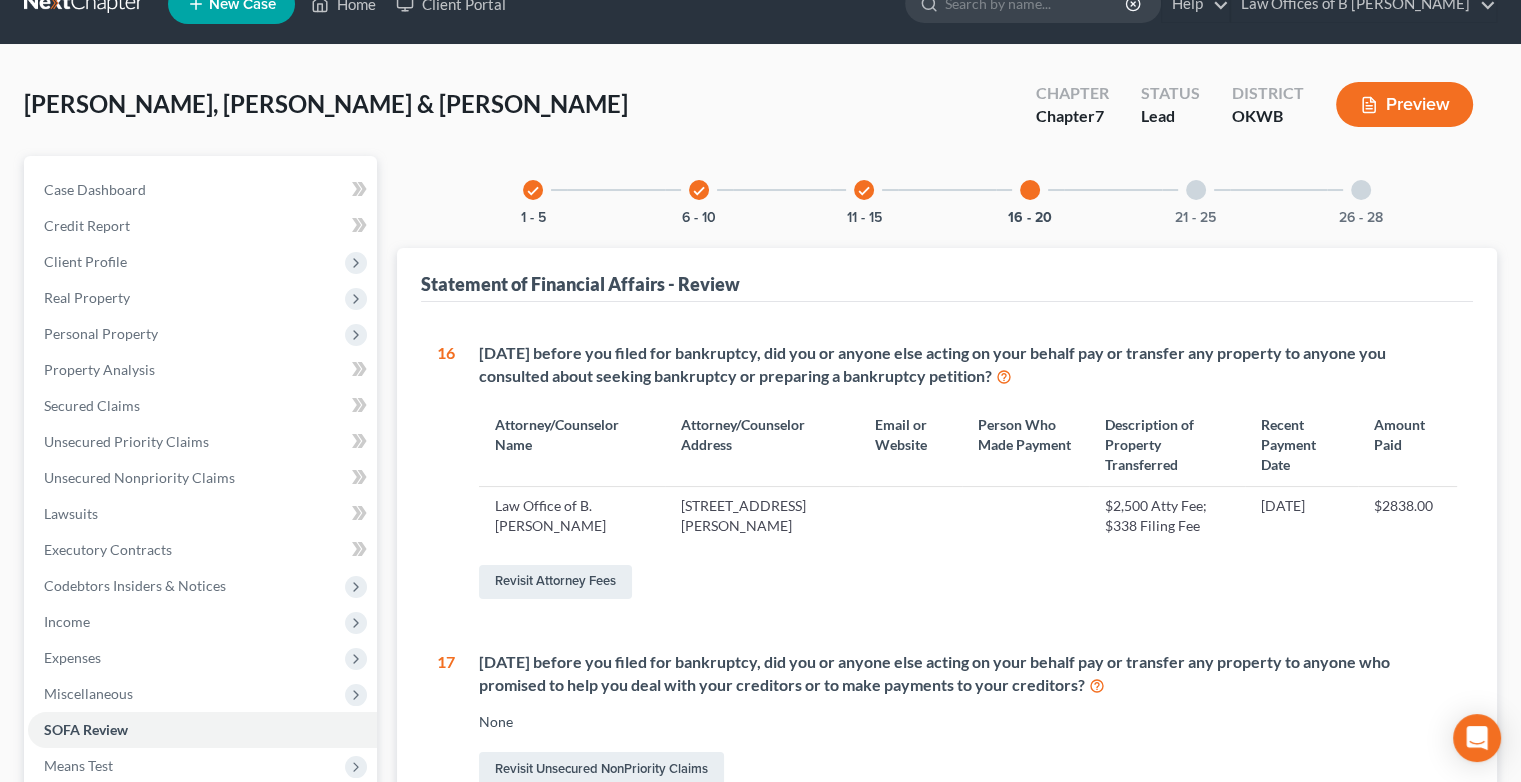 scroll, scrollTop: 24, scrollLeft: 0, axis: vertical 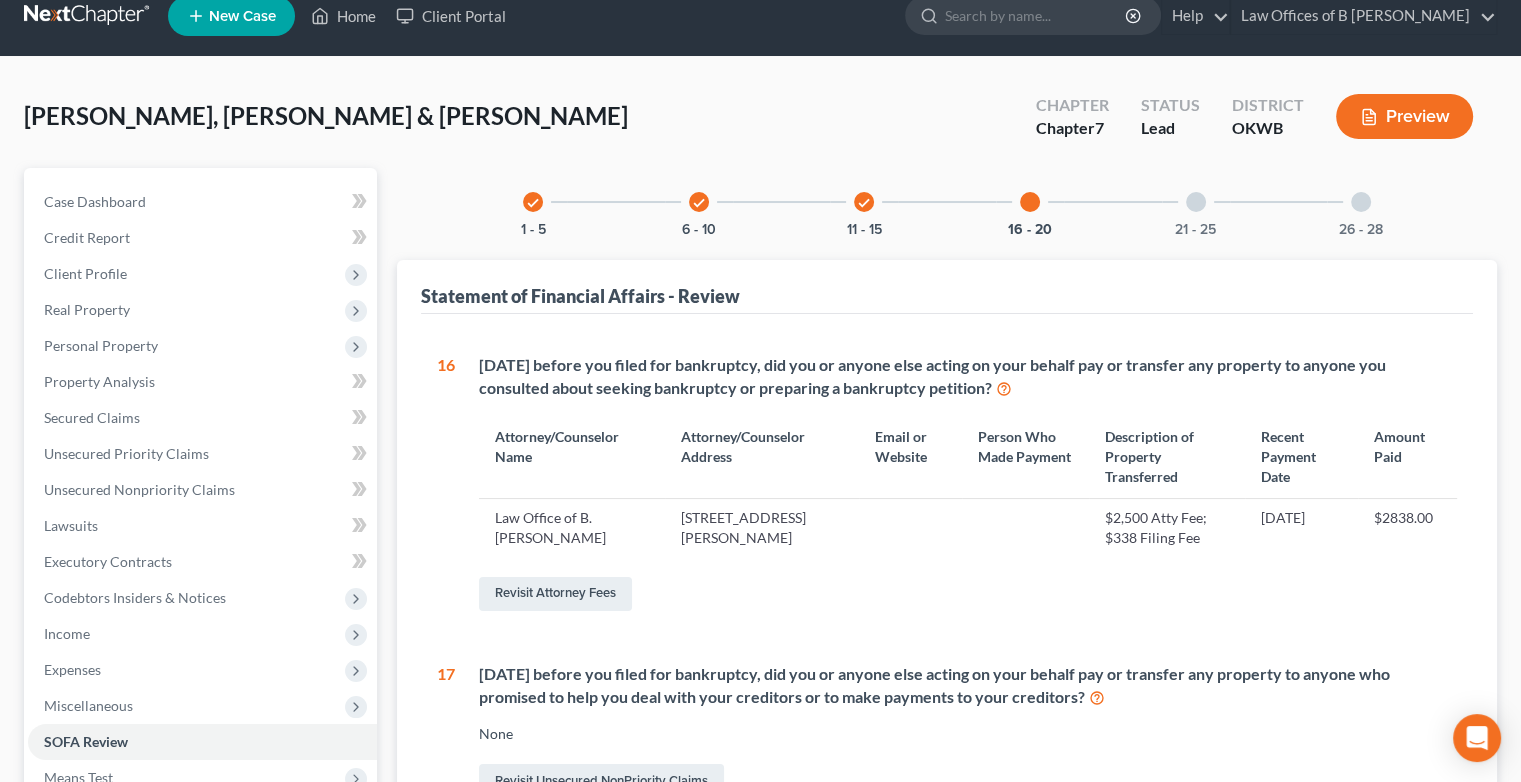 click at bounding box center [1196, 202] 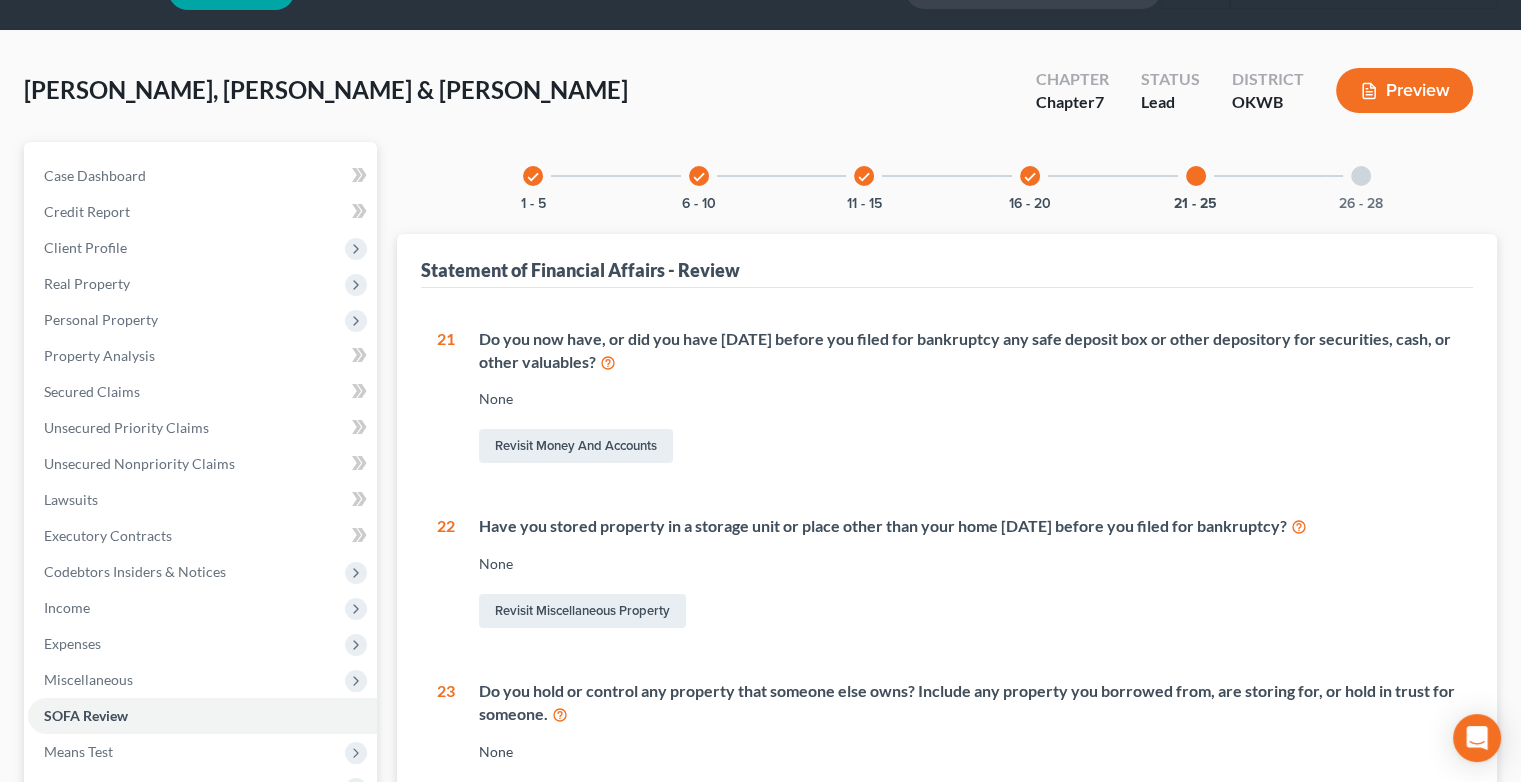 scroll, scrollTop: 24, scrollLeft: 0, axis: vertical 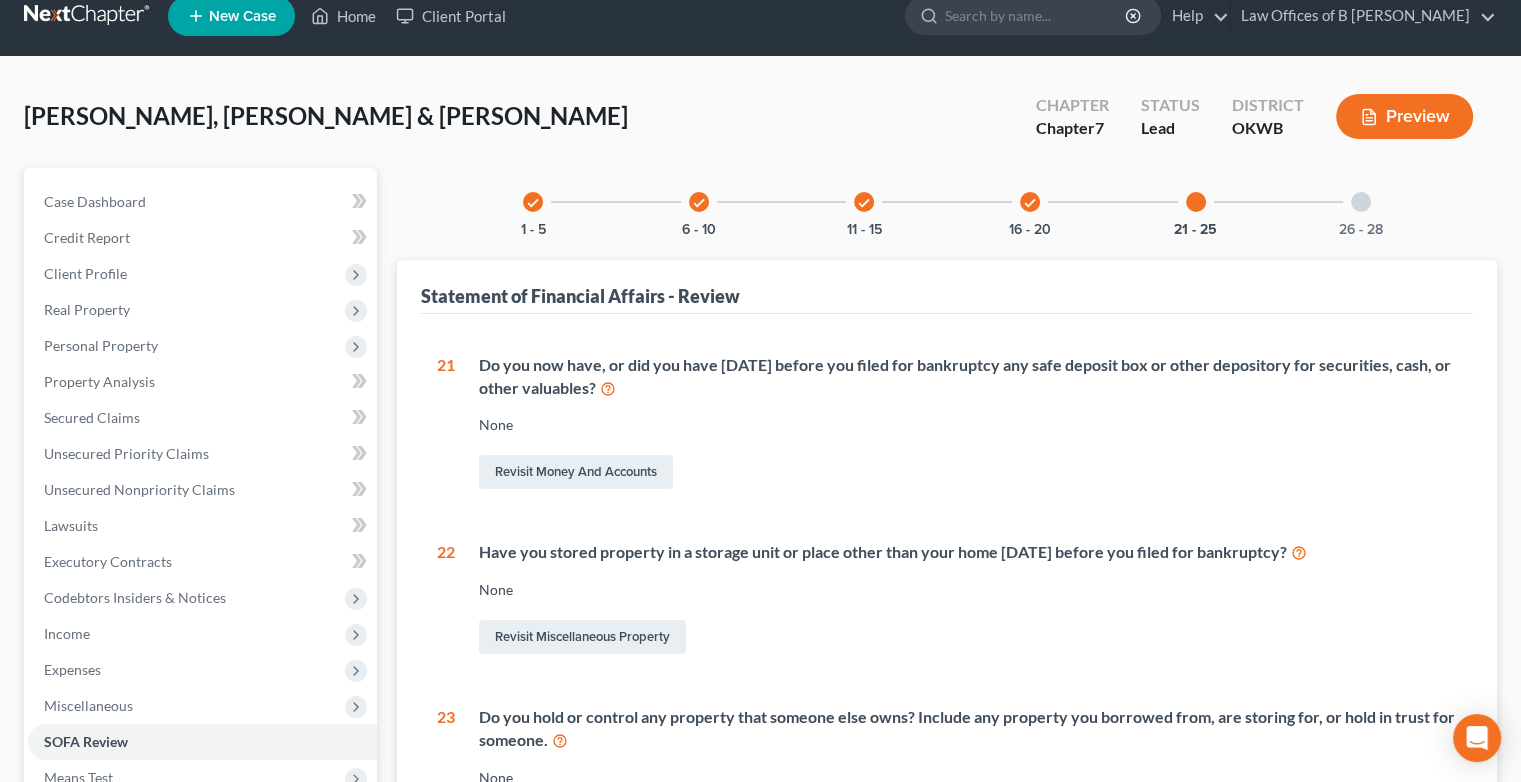 click at bounding box center [1361, 202] 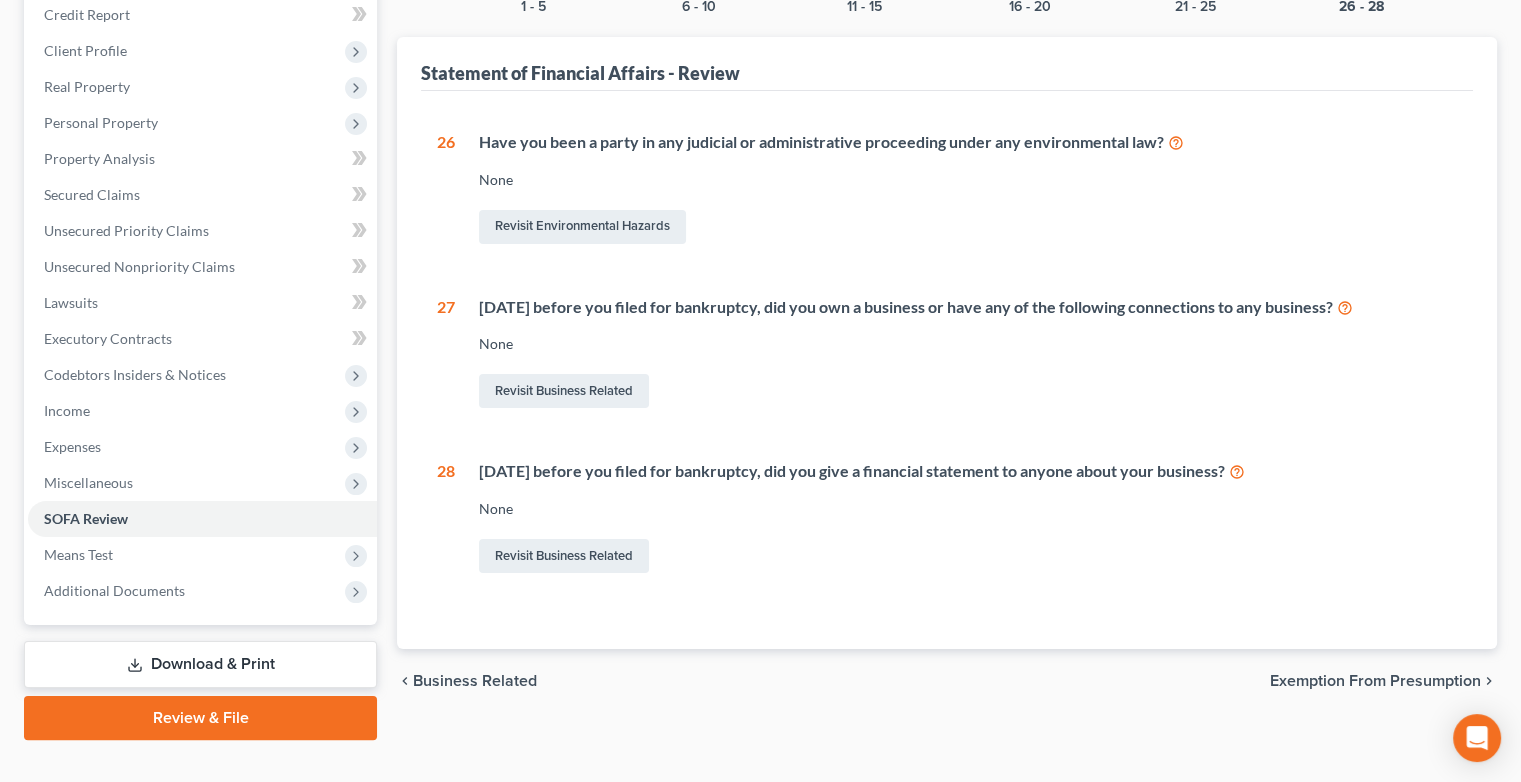 scroll, scrollTop: 236, scrollLeft: 0, axis: vertical 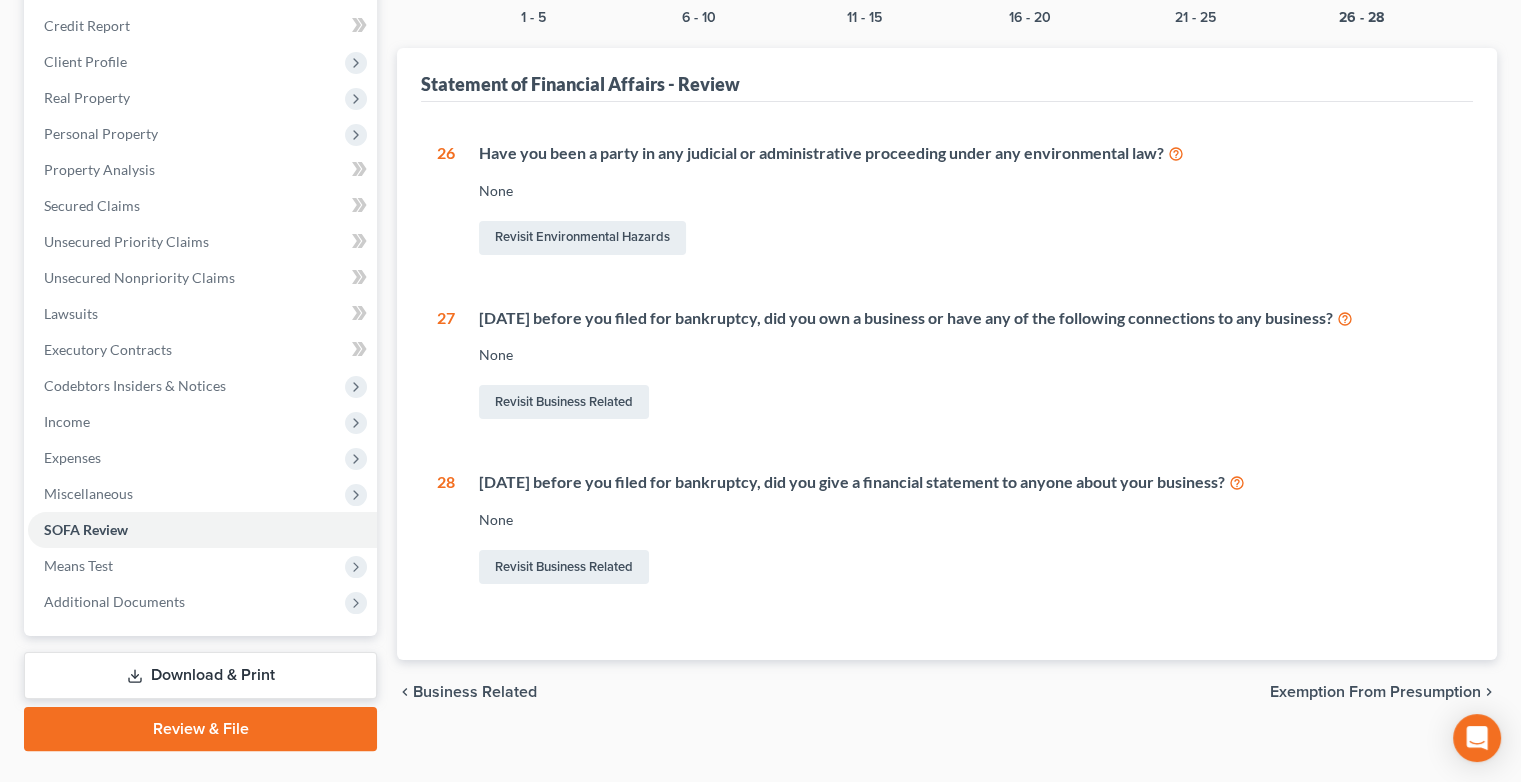 click on "Exemption from Presumption" at bounding box center [1375, 692] 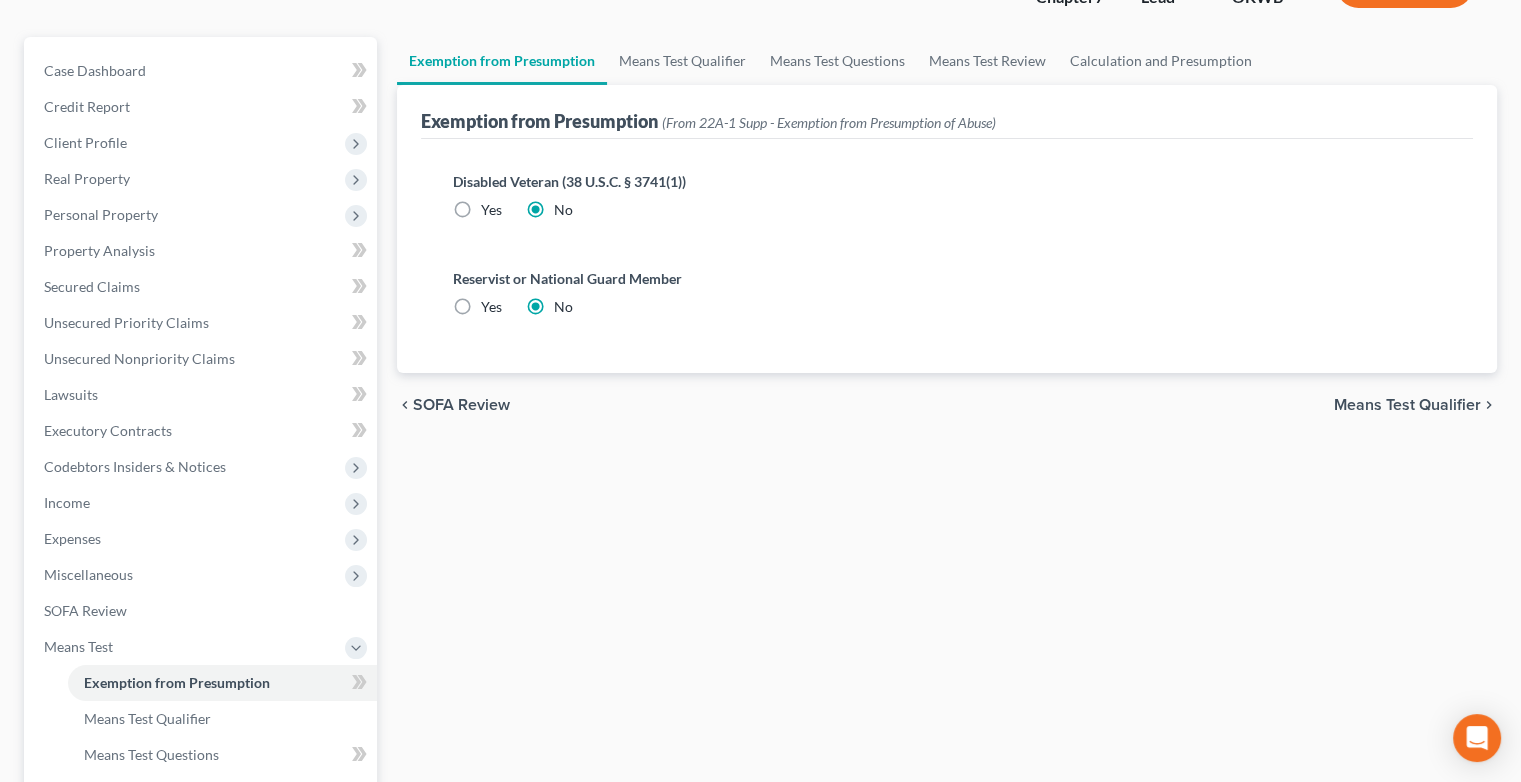 scroll, scrollTop: 0, scrollLeft: 0, axis: both 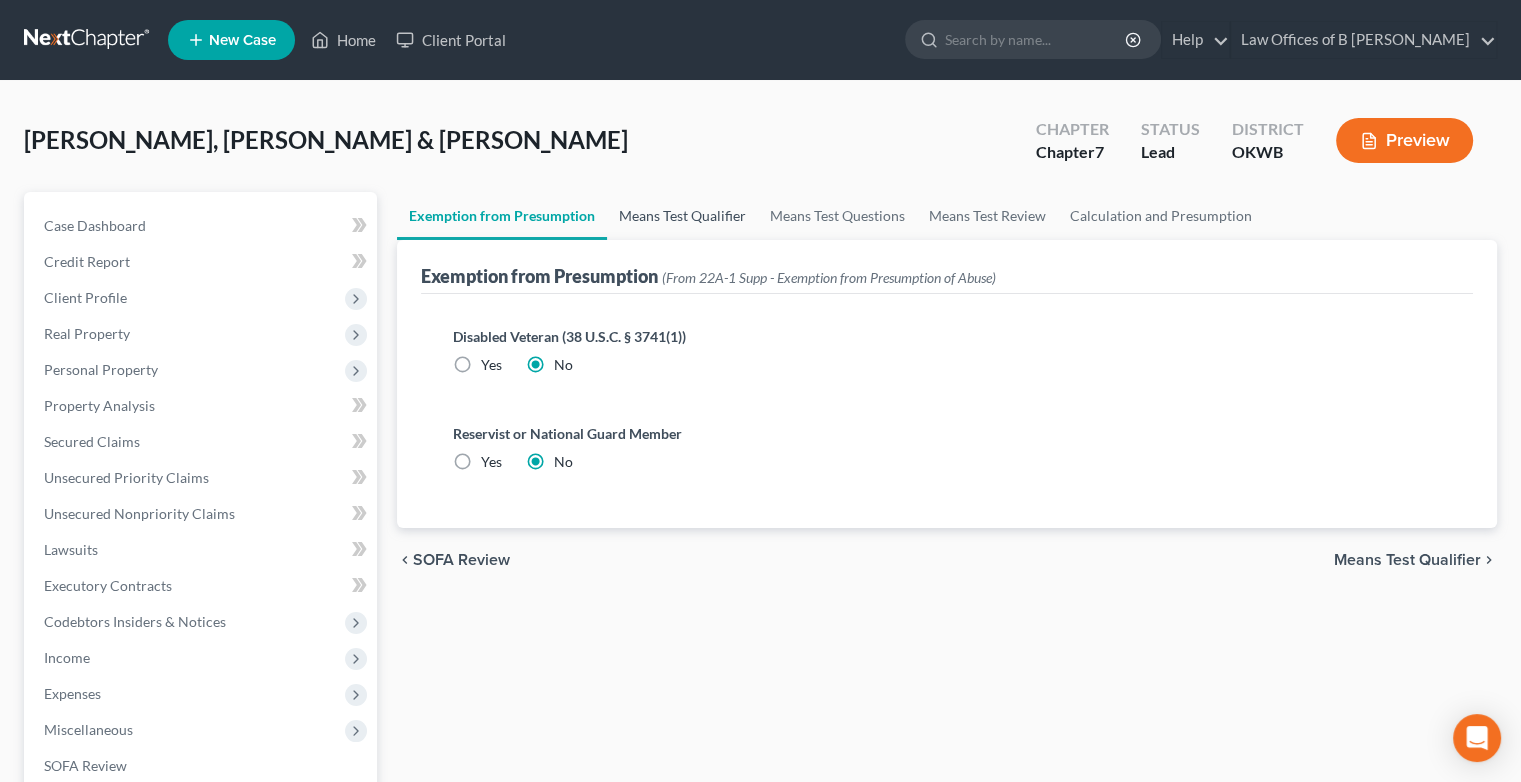 click on "Means Test Qualifier" at bounding box center [682, 216] 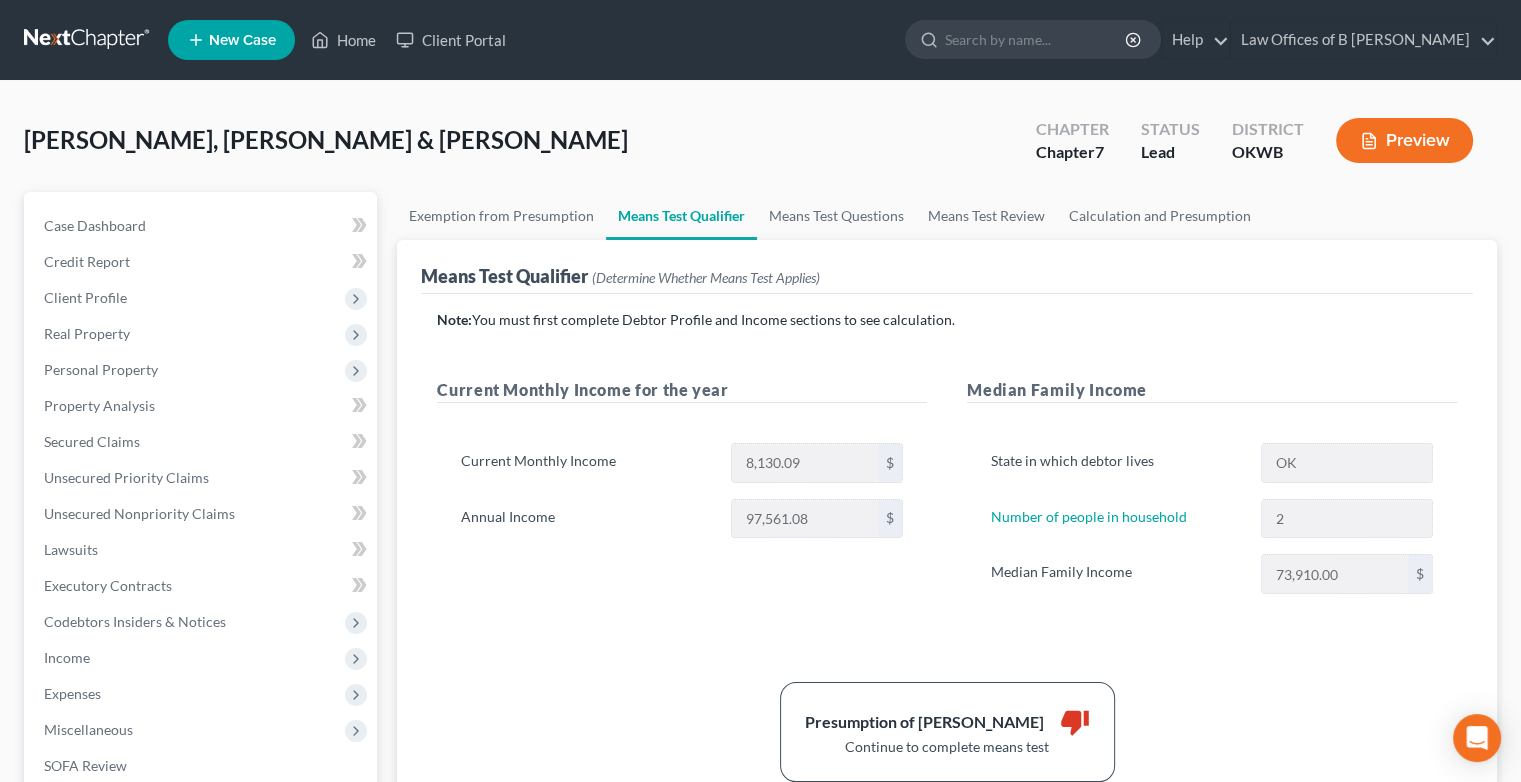 scroll, scrollTop: 0, scrollLeft: 0, axis: both 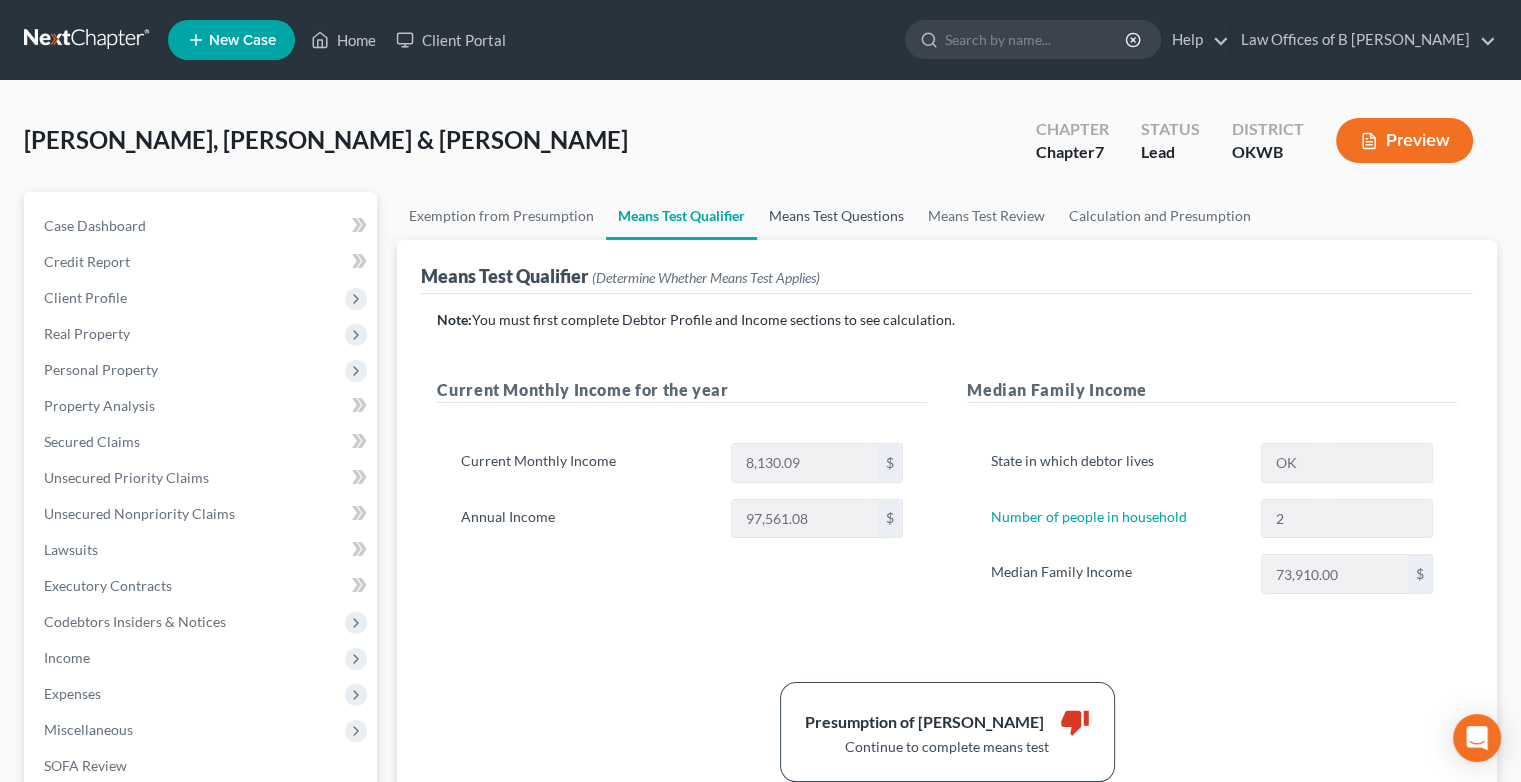 click on "Means Test Questions" at bounding box center (836, 216) 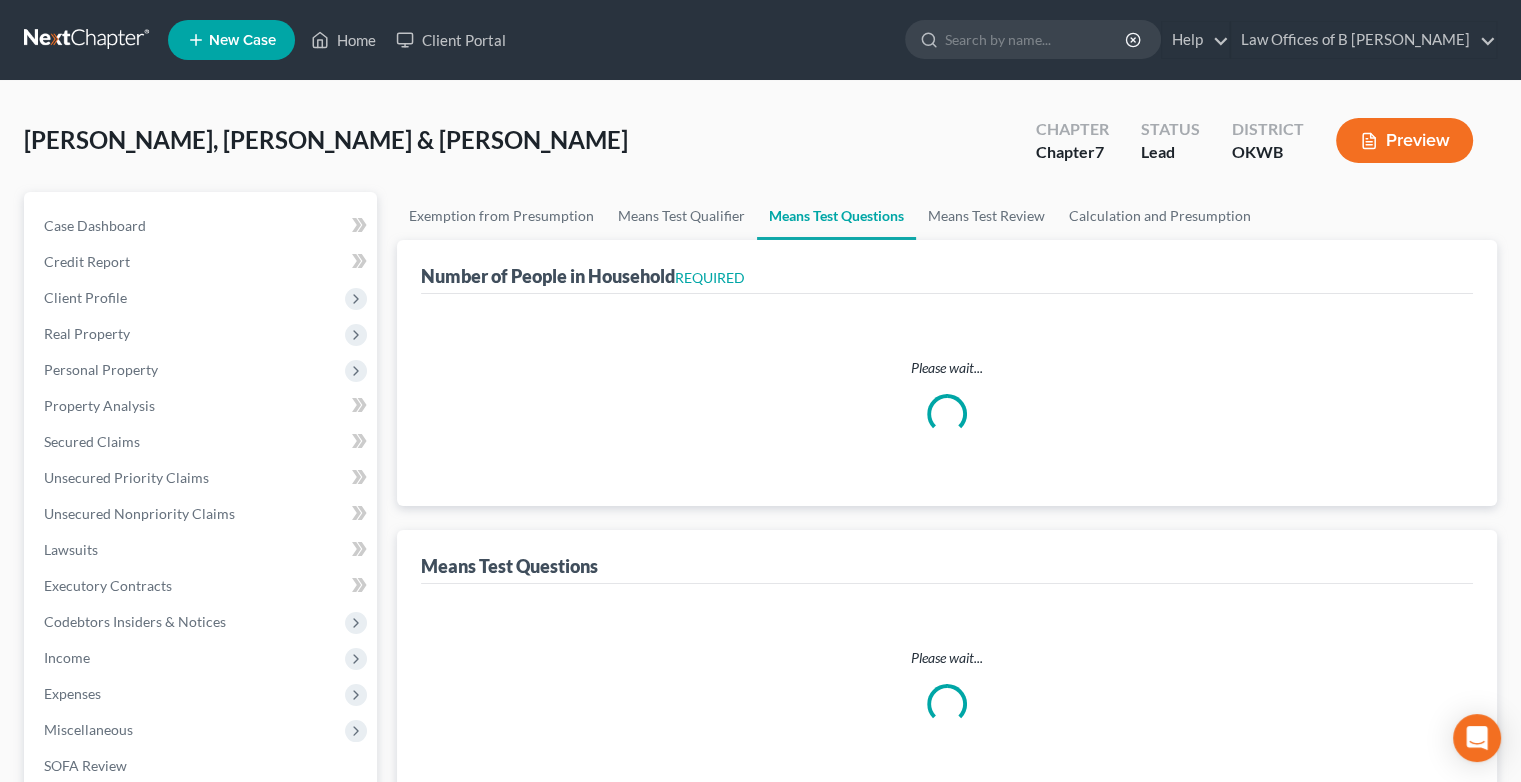 select on "1" 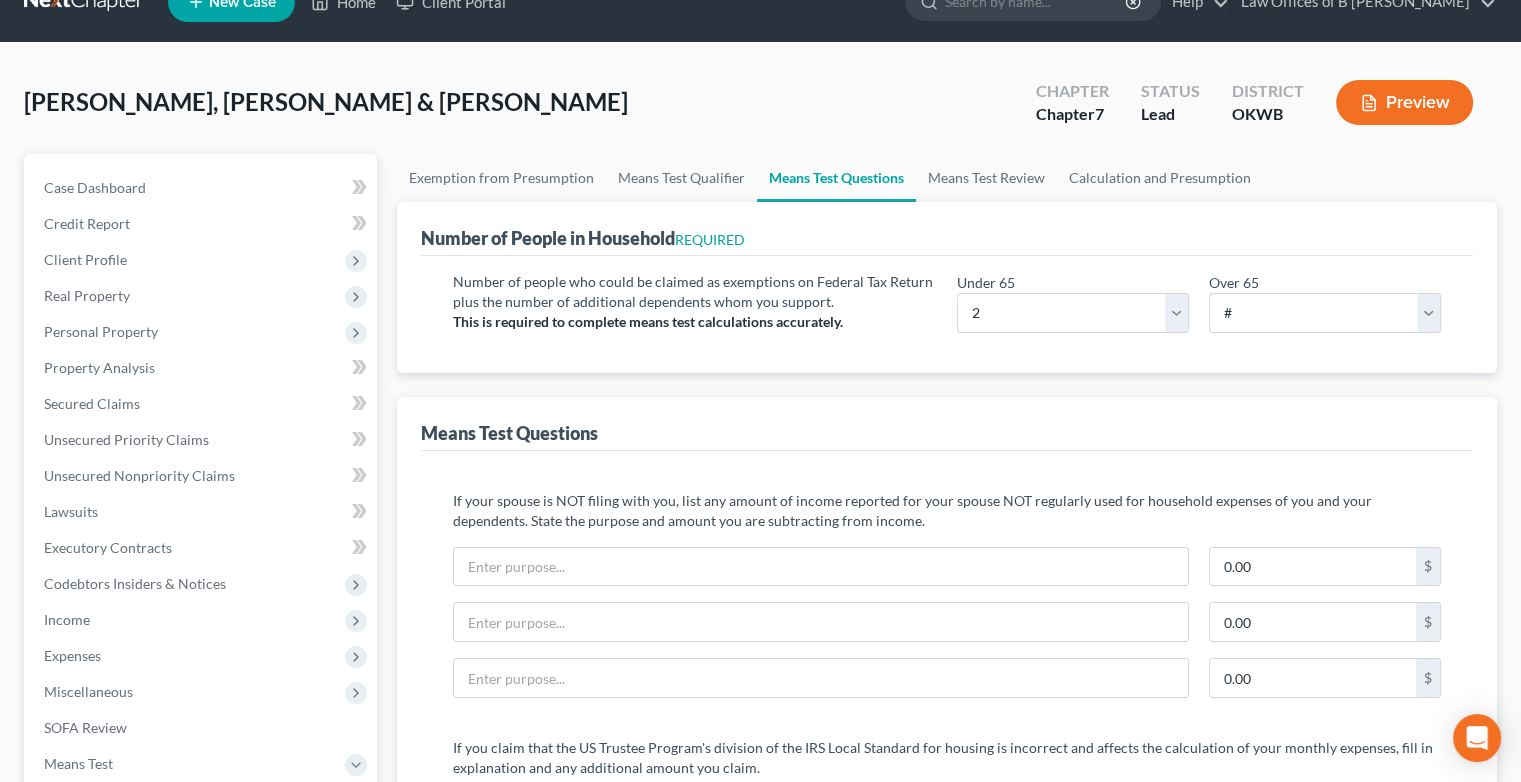 scroll, scrollTop: 0, scrollLeft: 0, axis: both 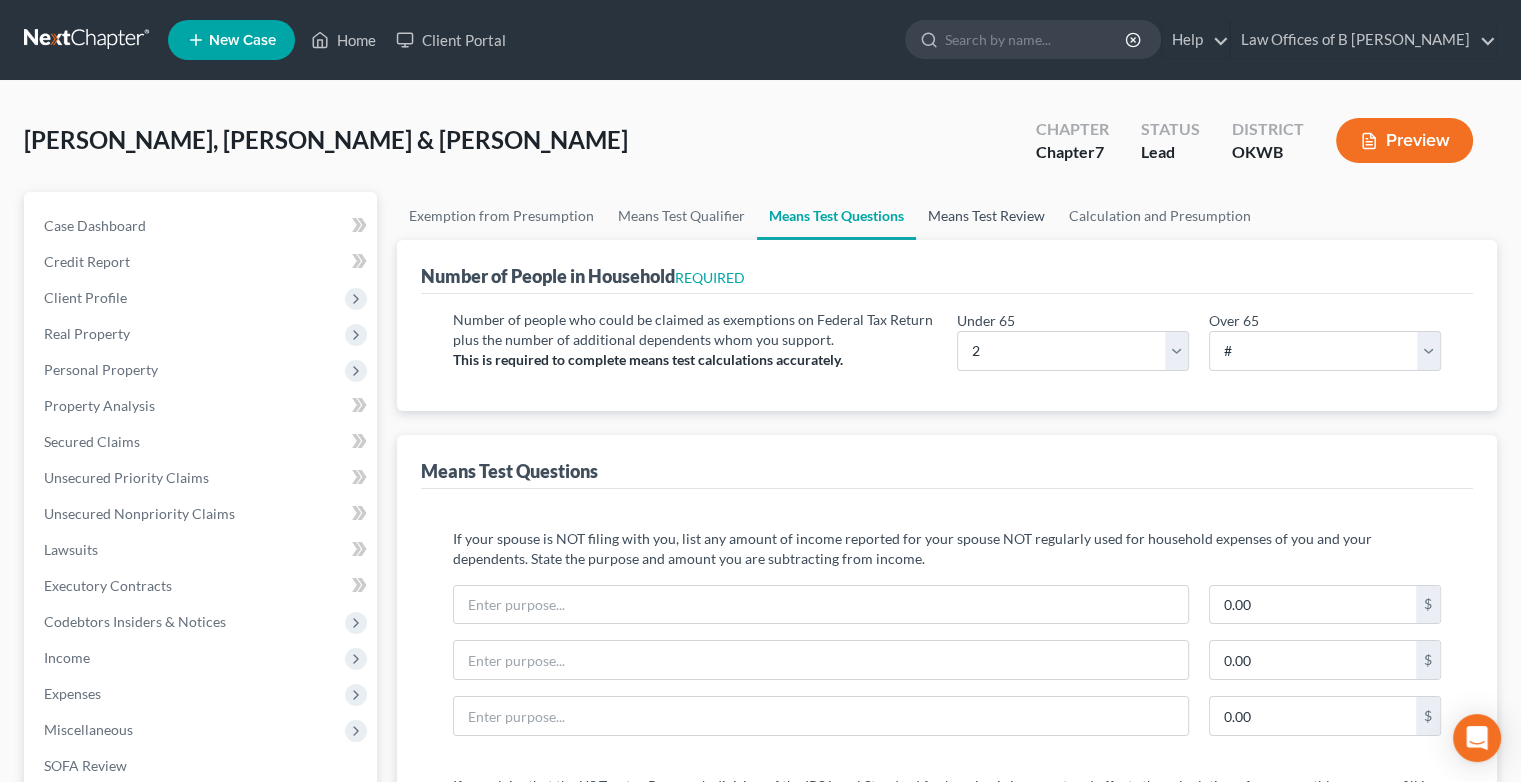 click on "Means Test Review" at bounding box center (986, 216) 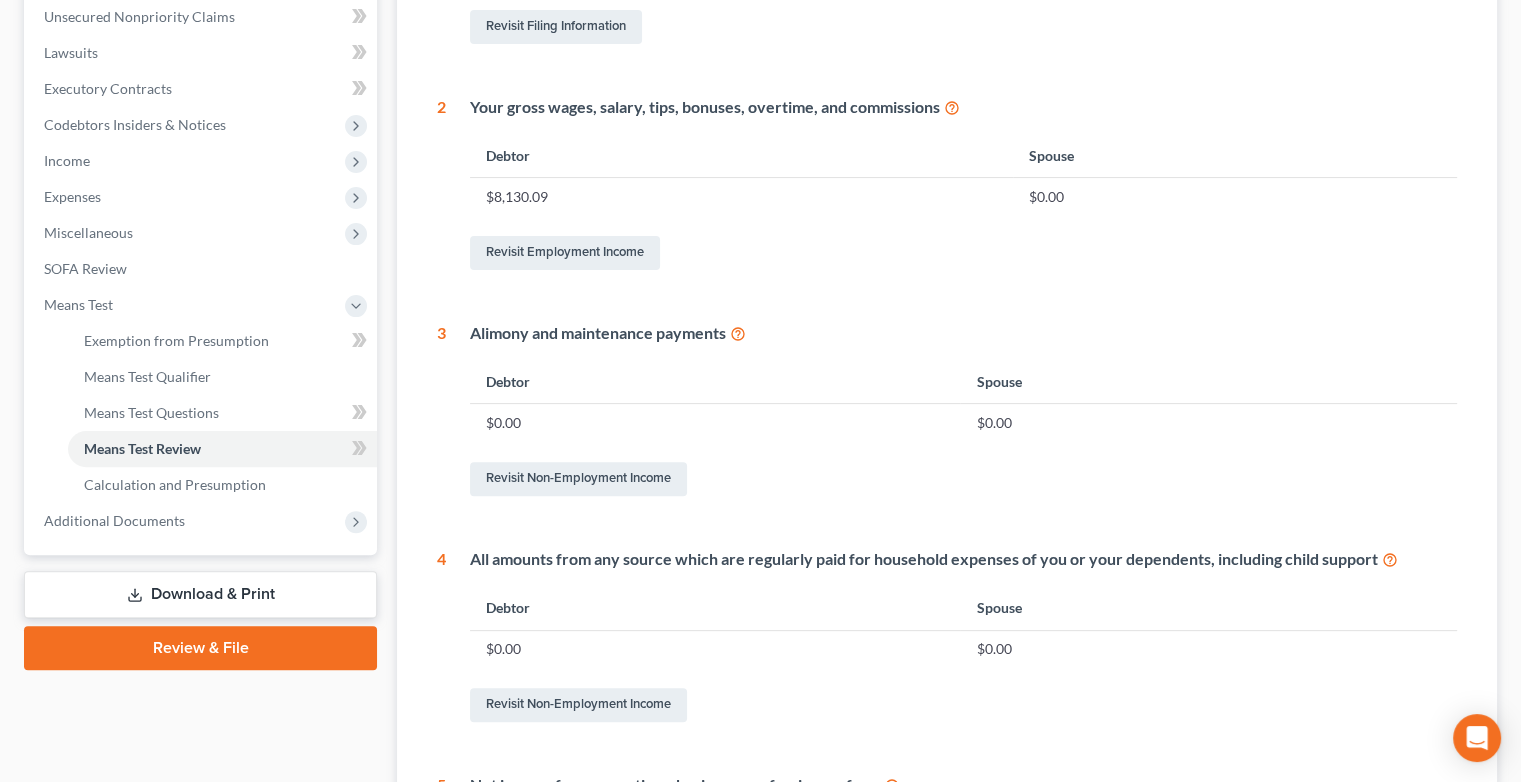 scroll, scrollTop: 0, scrollLeft: 0, axis: both 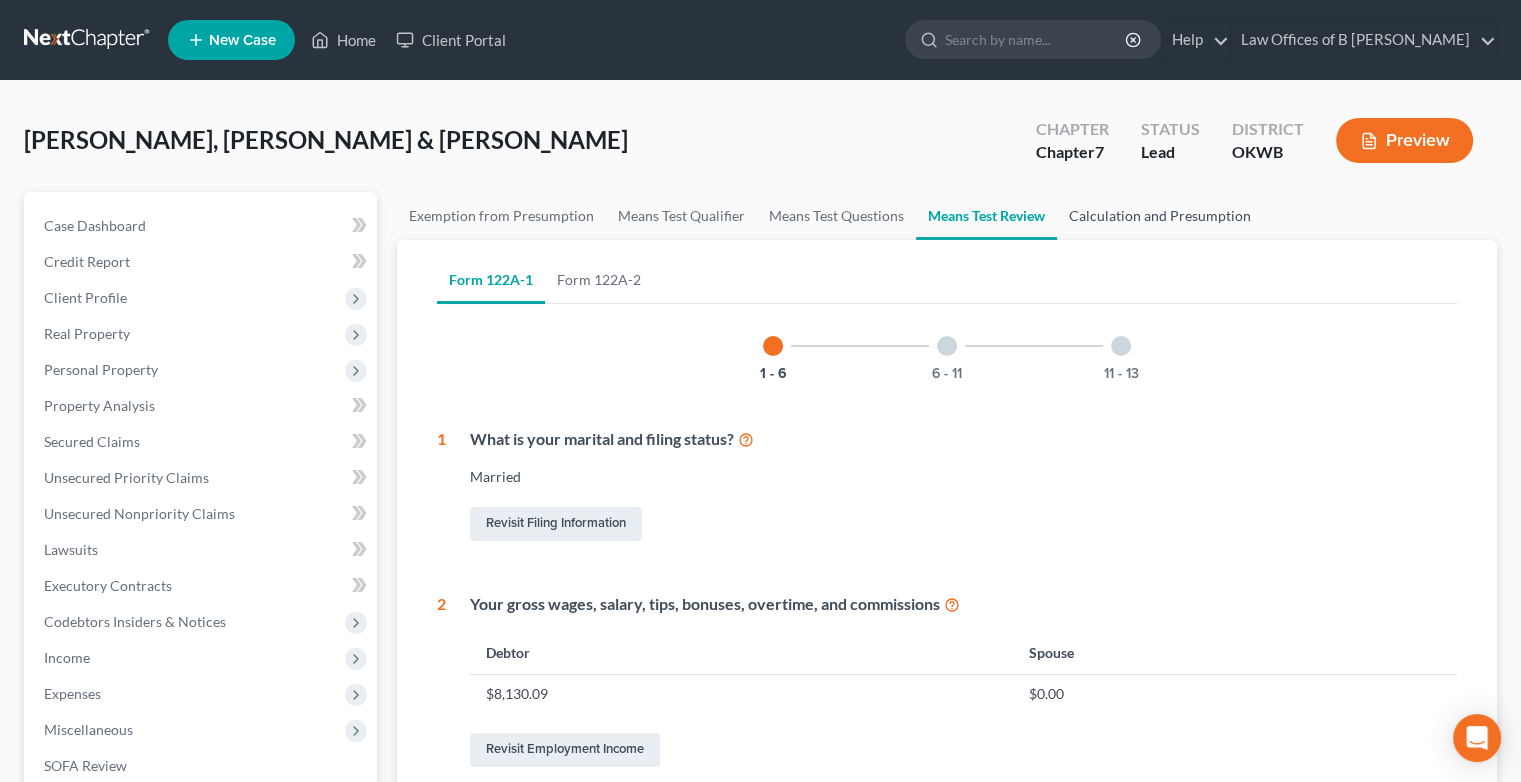 click on "Calculation and Presumption" at bounding box center [1160, 216] 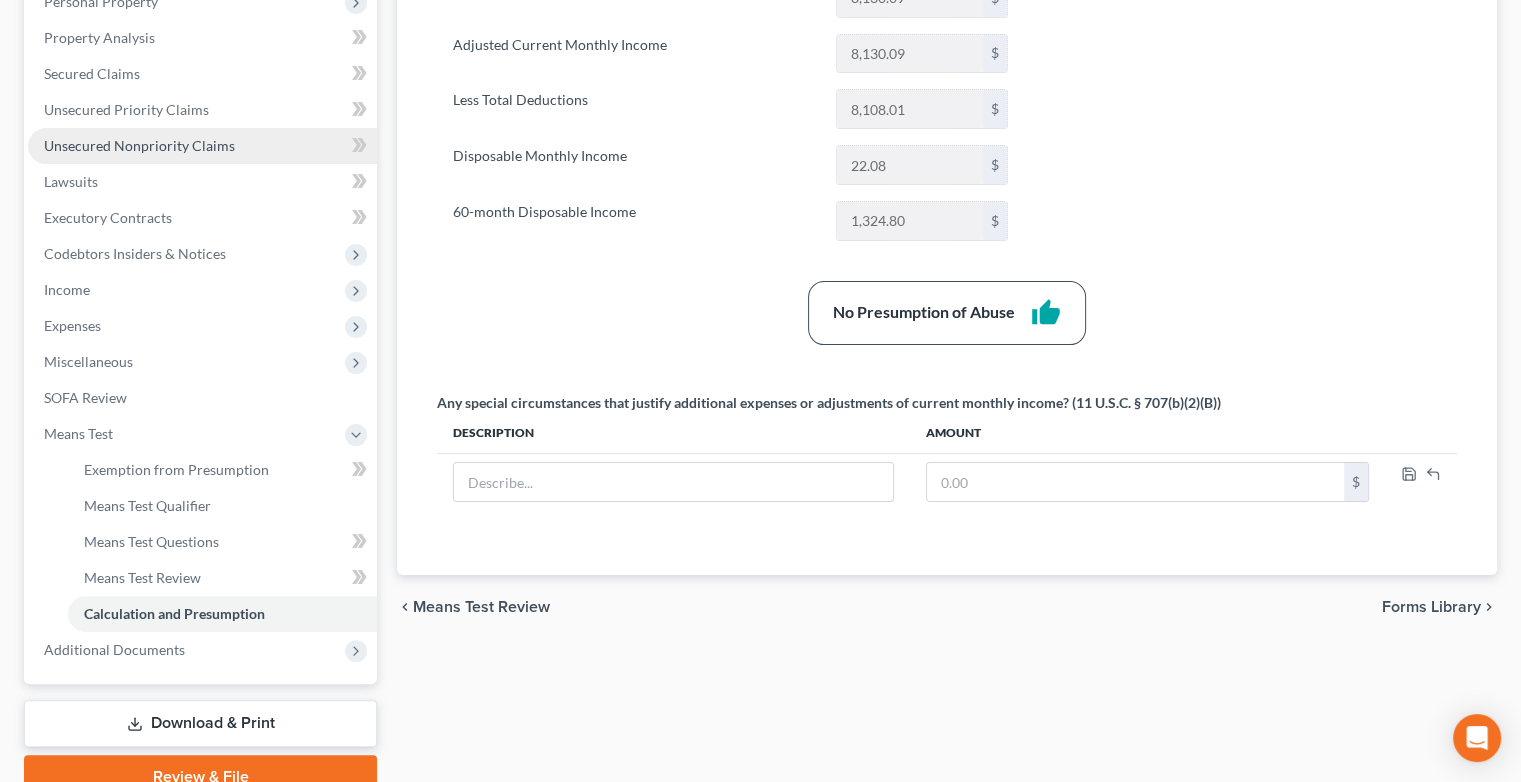 scroll, scrollTop: 459, scrollLeft: 0, axis: vertical 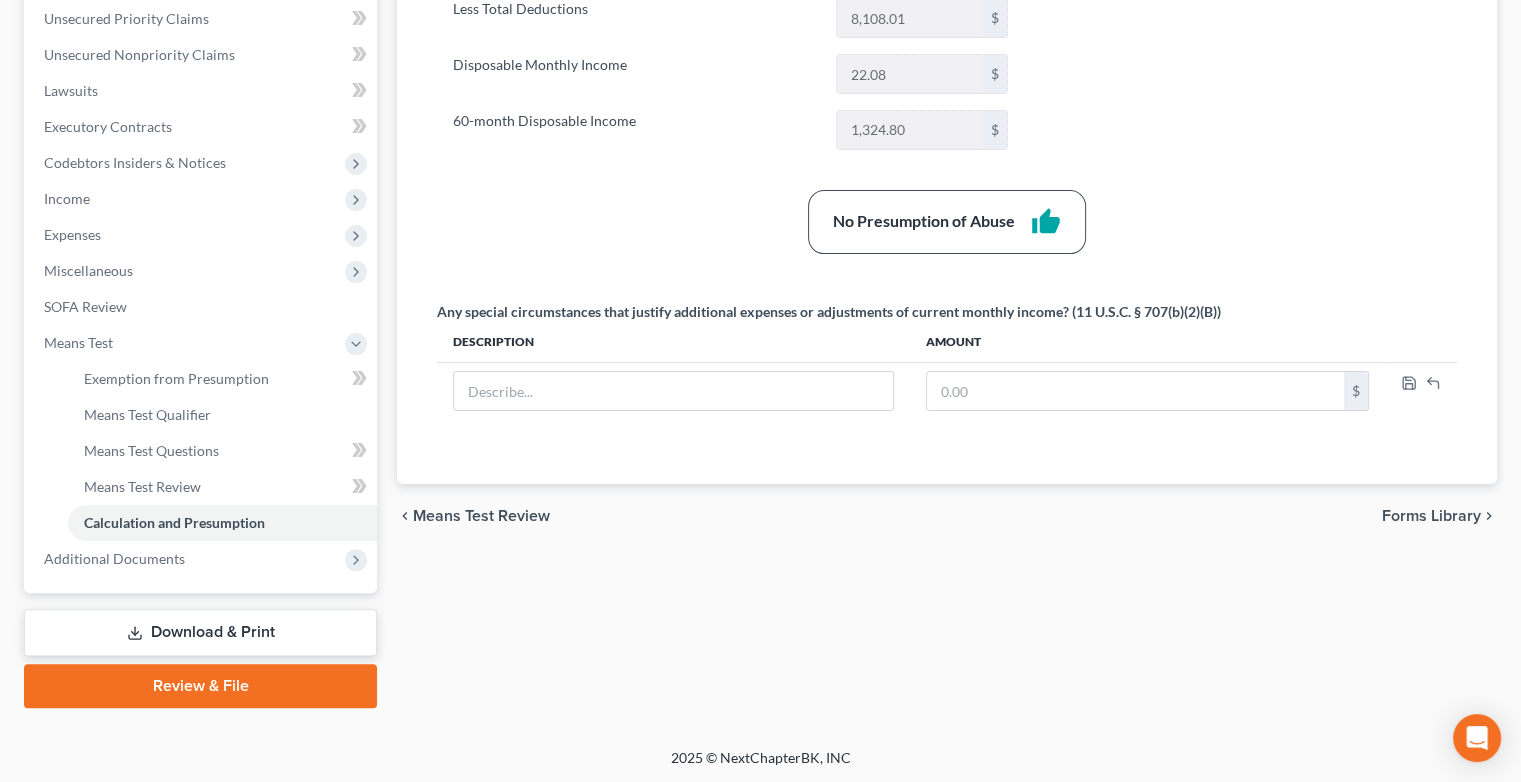 click on "Review & File" at bounding box center [200, 686] 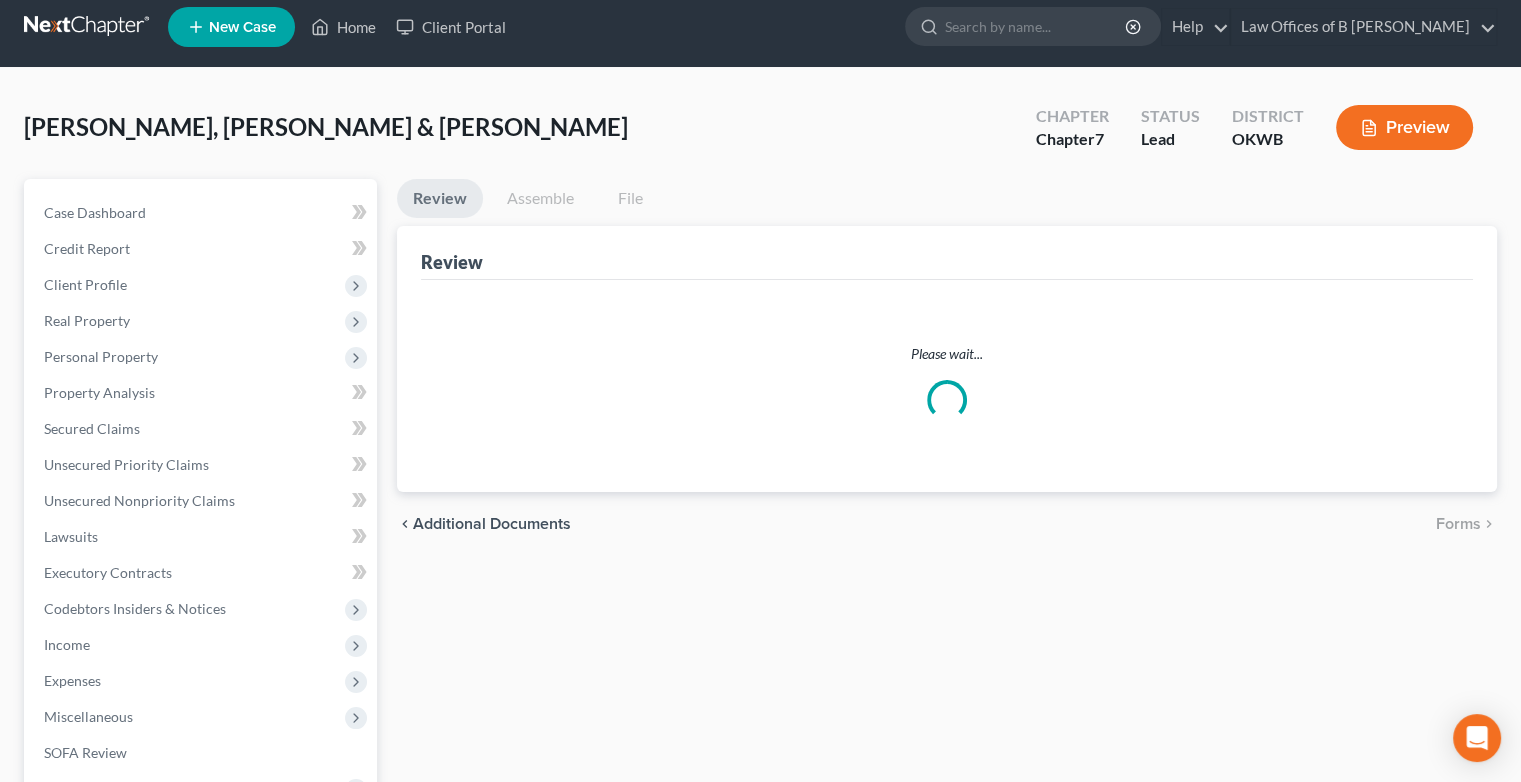 scroll, scrollTop: 0, scrollLeft: 0, axis: both 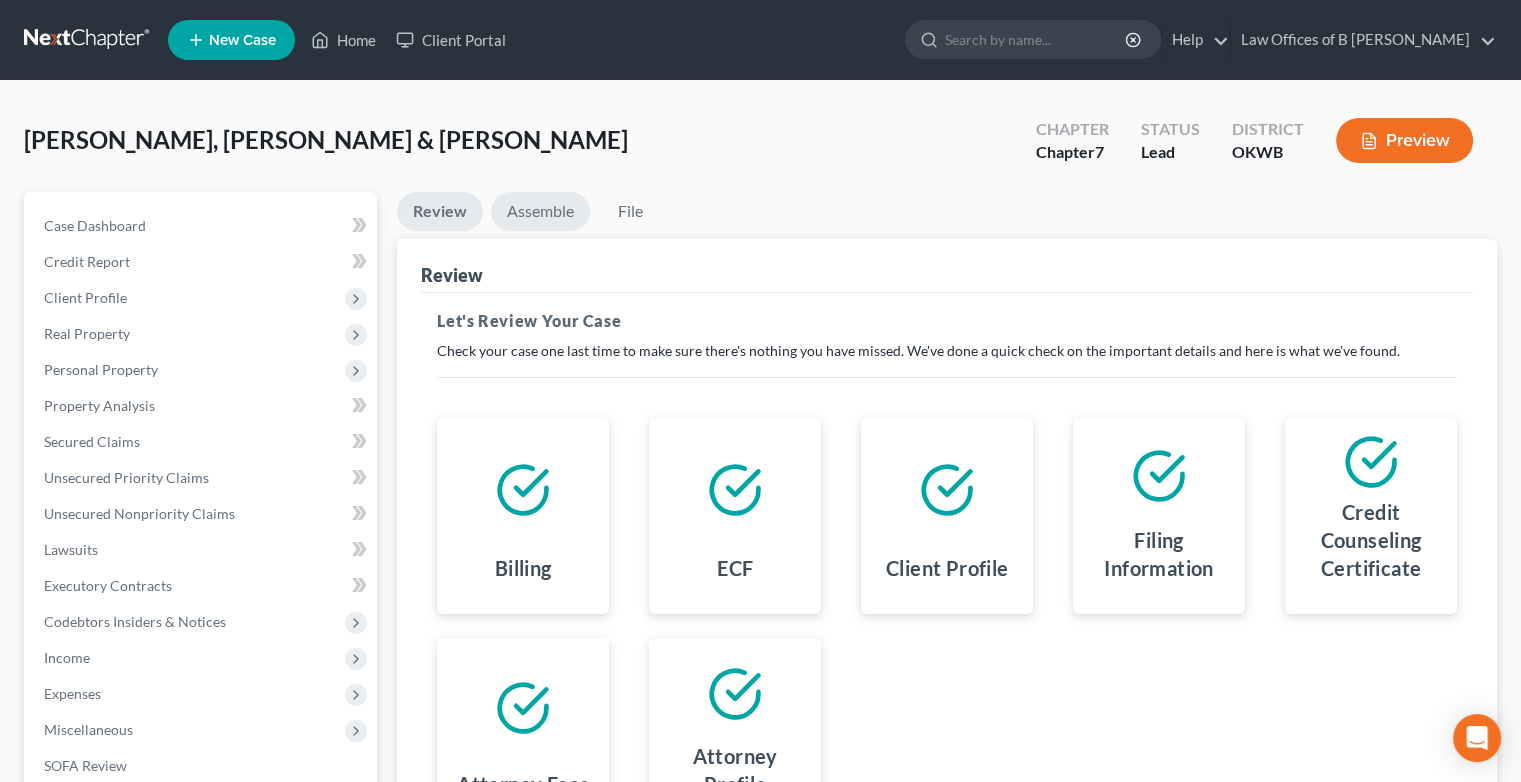 click on "Assemble" at bounding box center (540, 211) 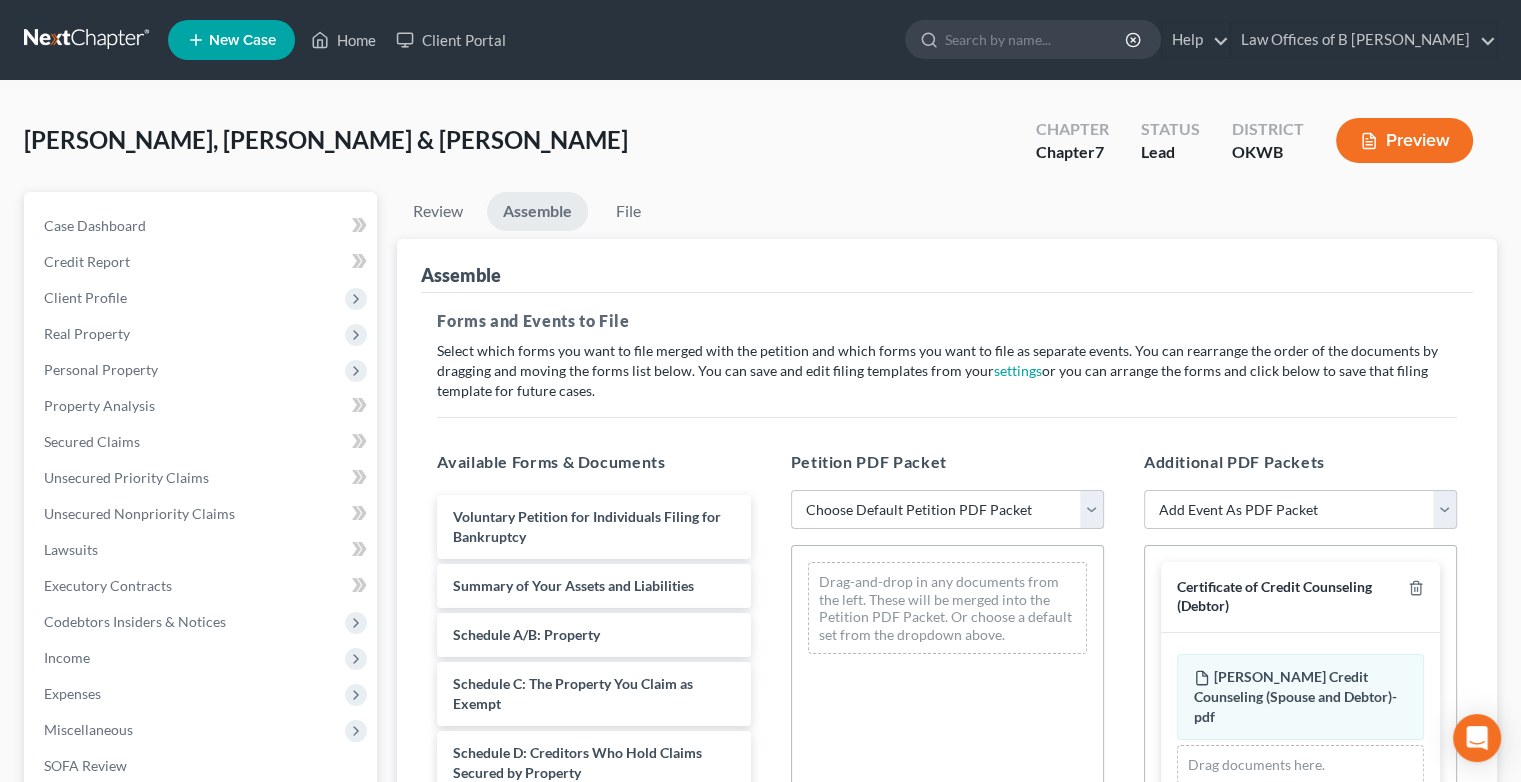click on "Choose Default Petition PDF Packet Complete Bankruptcy Petition (all forms and schedules) Emergency Filing (Voluntary Petition and Creditor List Only)" at bounding box center (947, 510) 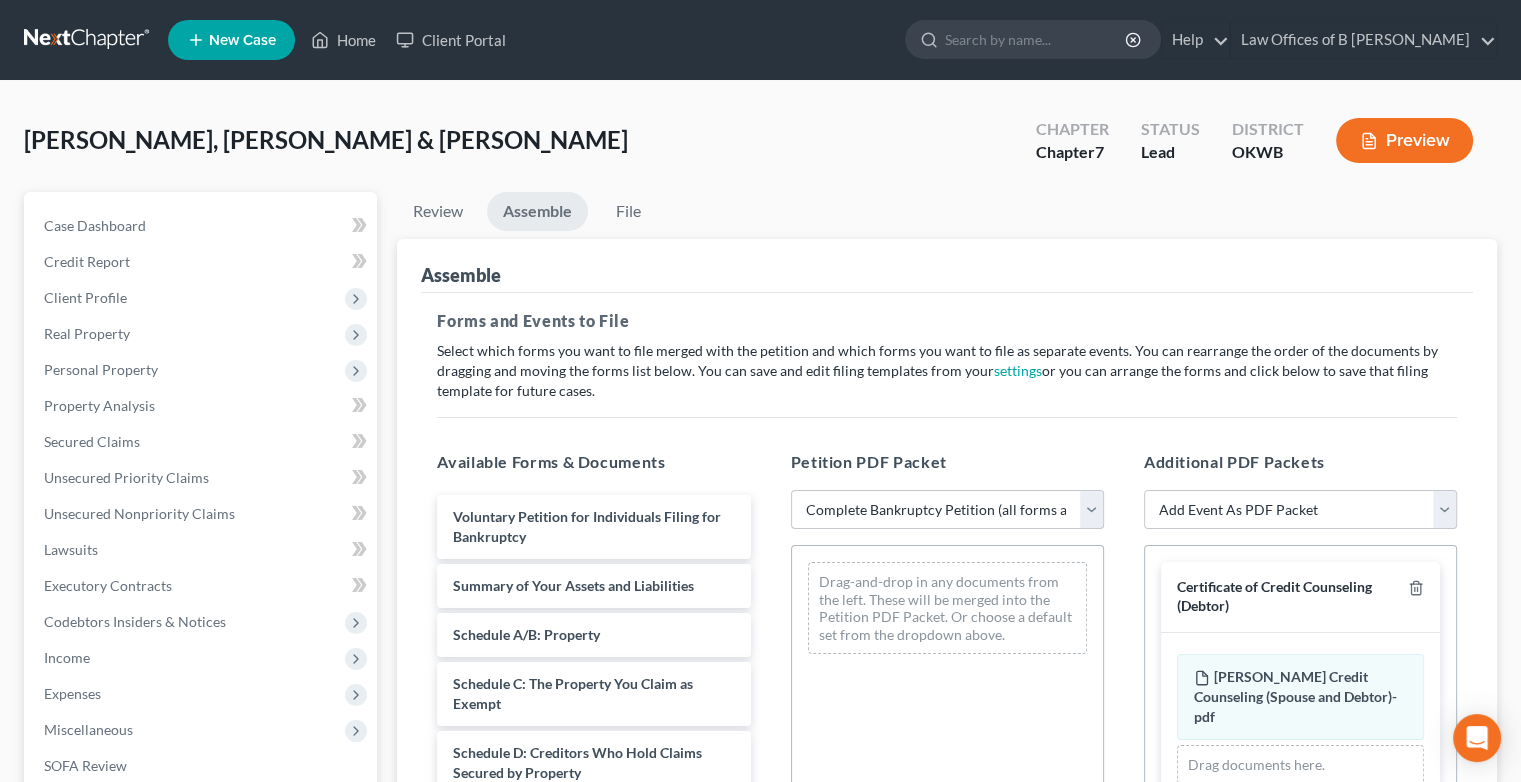 click on "Choose Default Petition PDF Packet Complete Bankruptcy Petition (all forms and schedules) Emergency Filing (Voluntary Petition and Creditor List Only)" at bounding box center [947, 510] 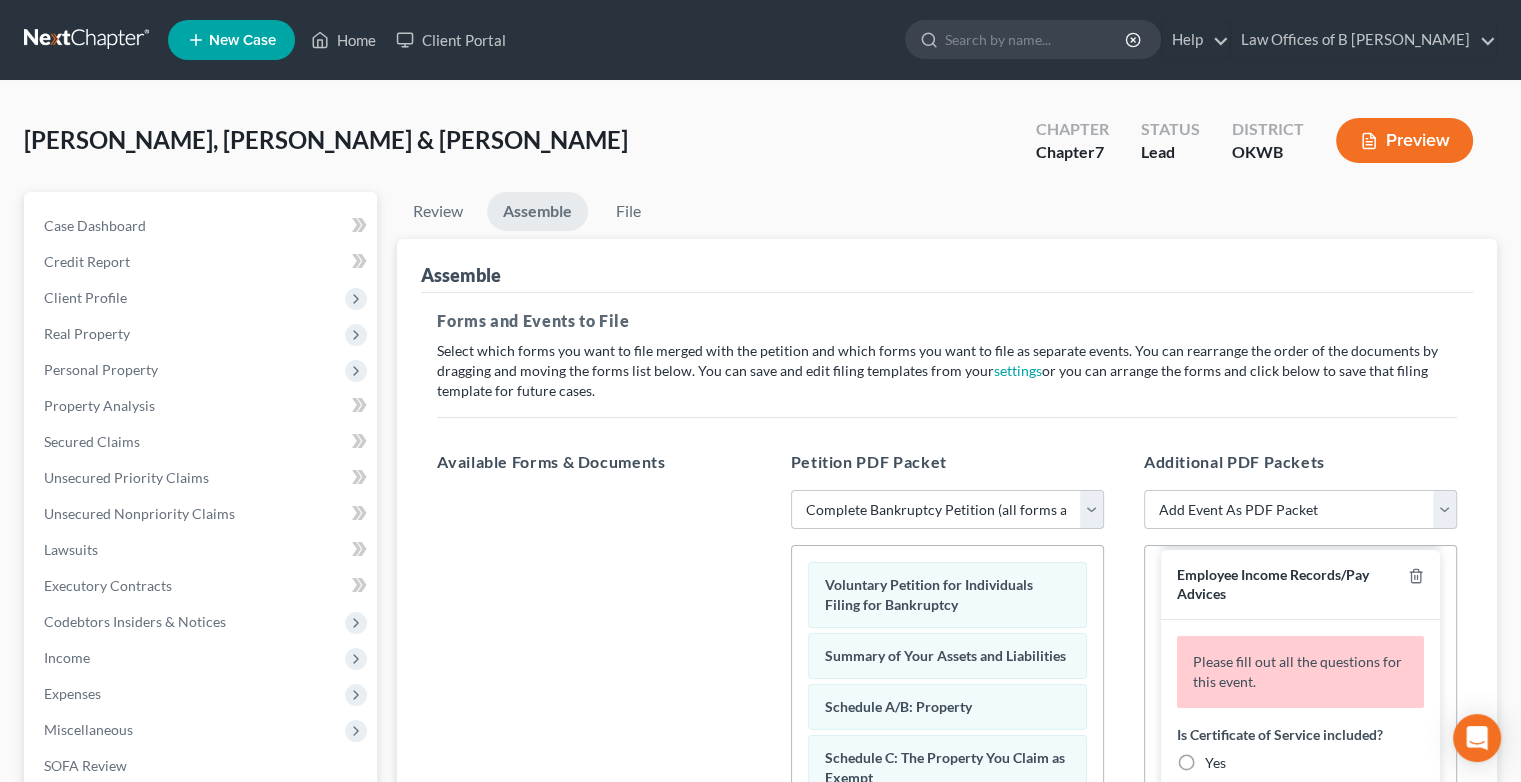 scroll, scrollTop: 534, scrollLeft: 0, axis: vertical 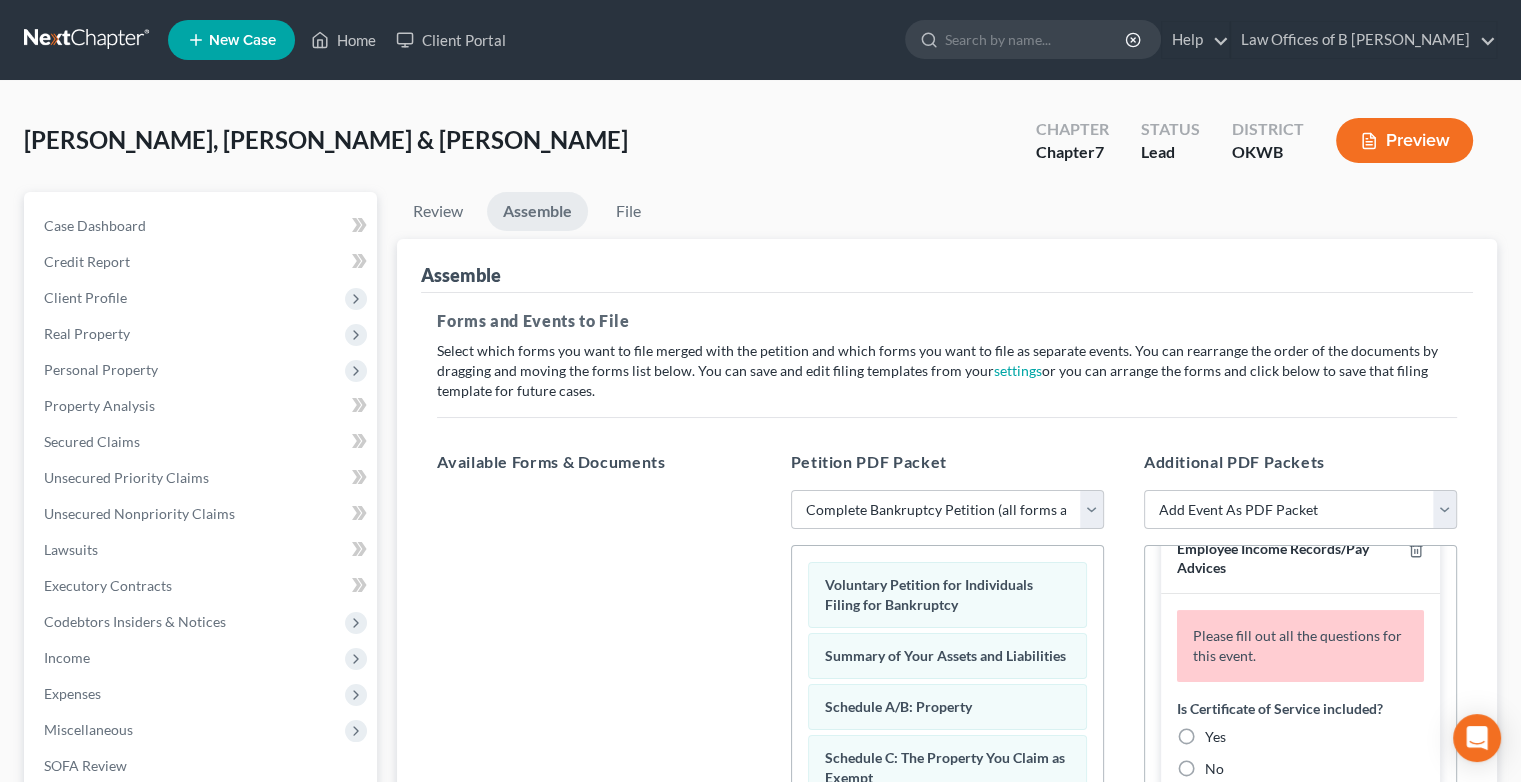 click on "No" at bounding box center (1214, 769) 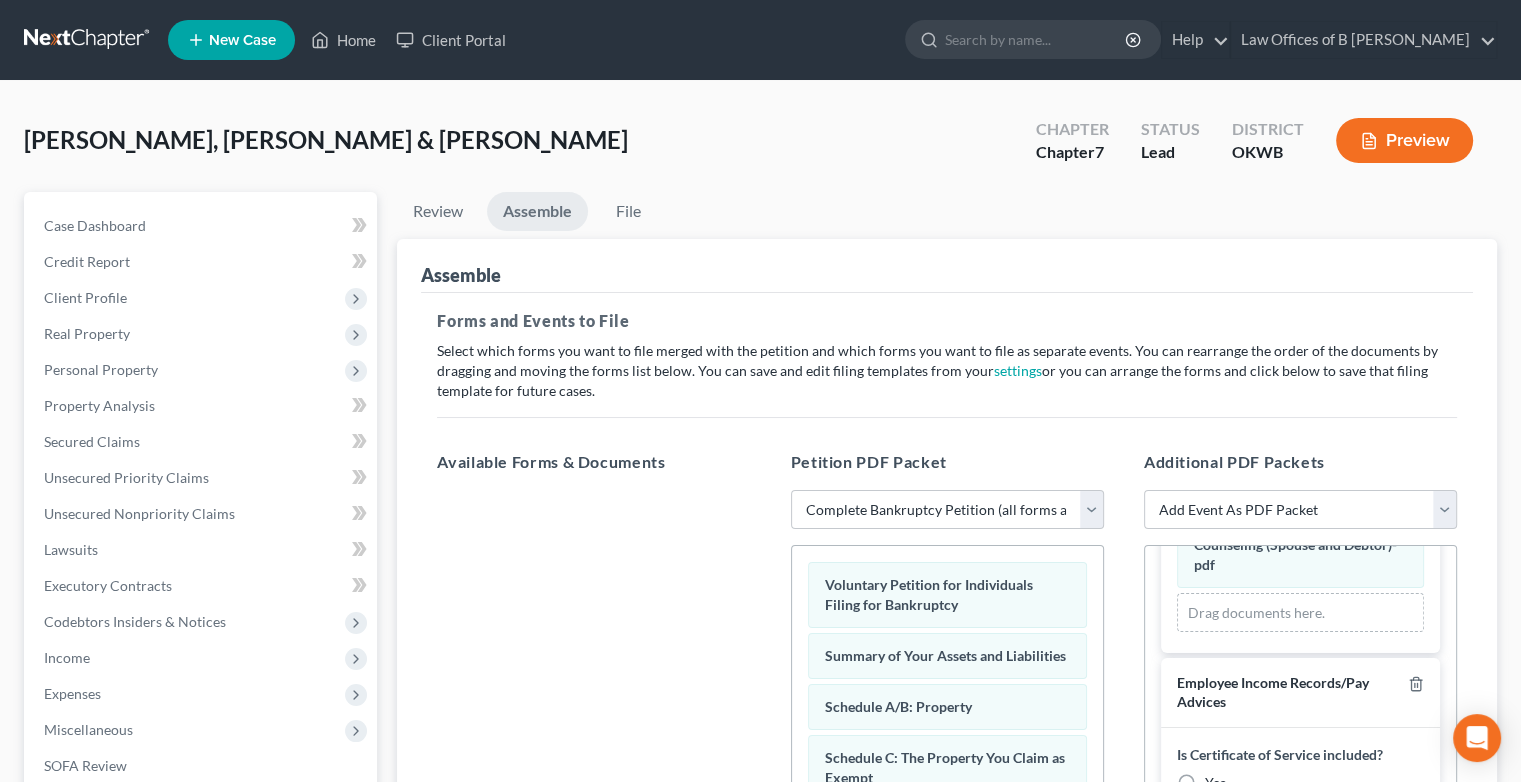 scroll, scrollTop: 446, scrollLeft: 0, axis: vertical 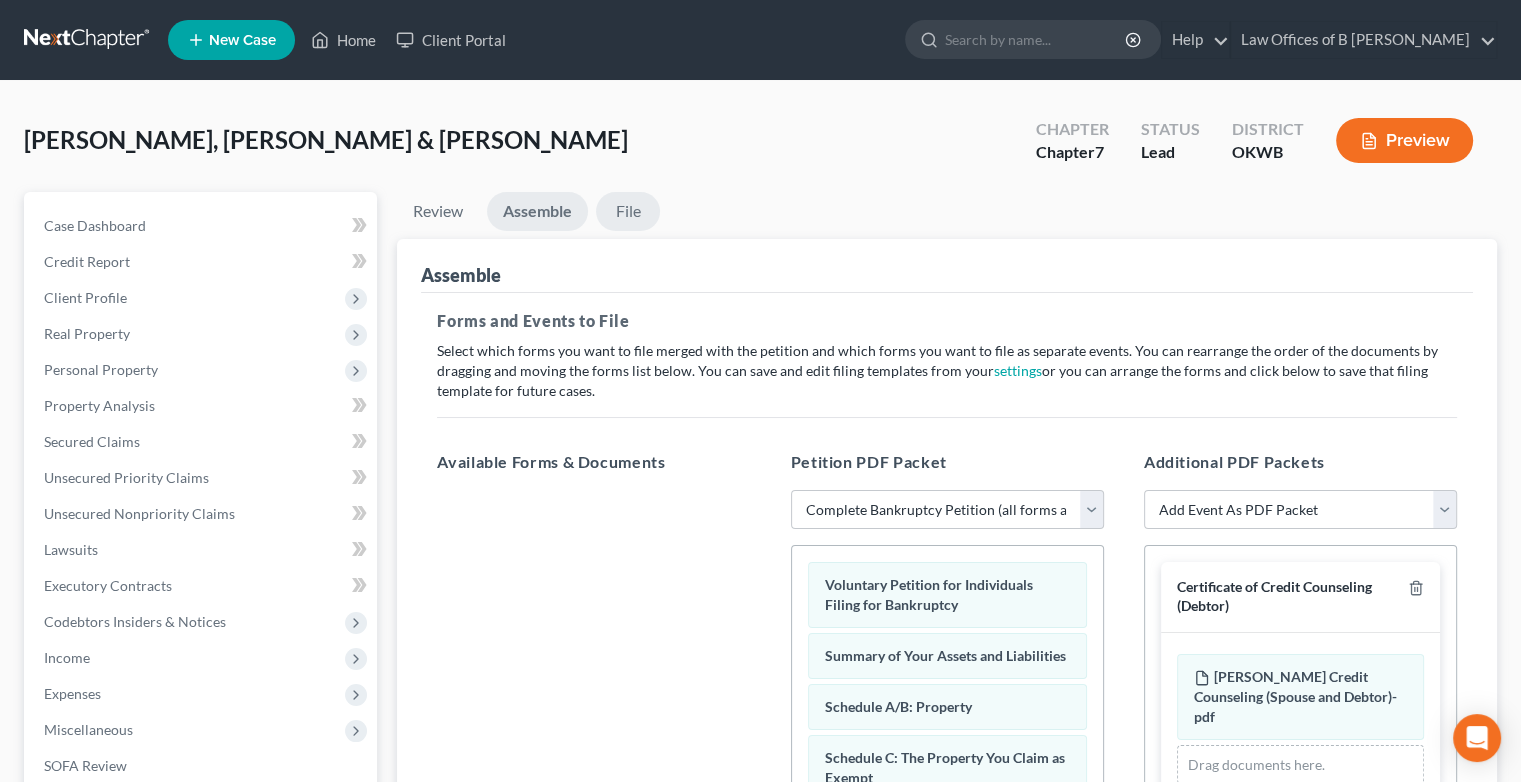 click on "File" at bounding box center [628, 211] 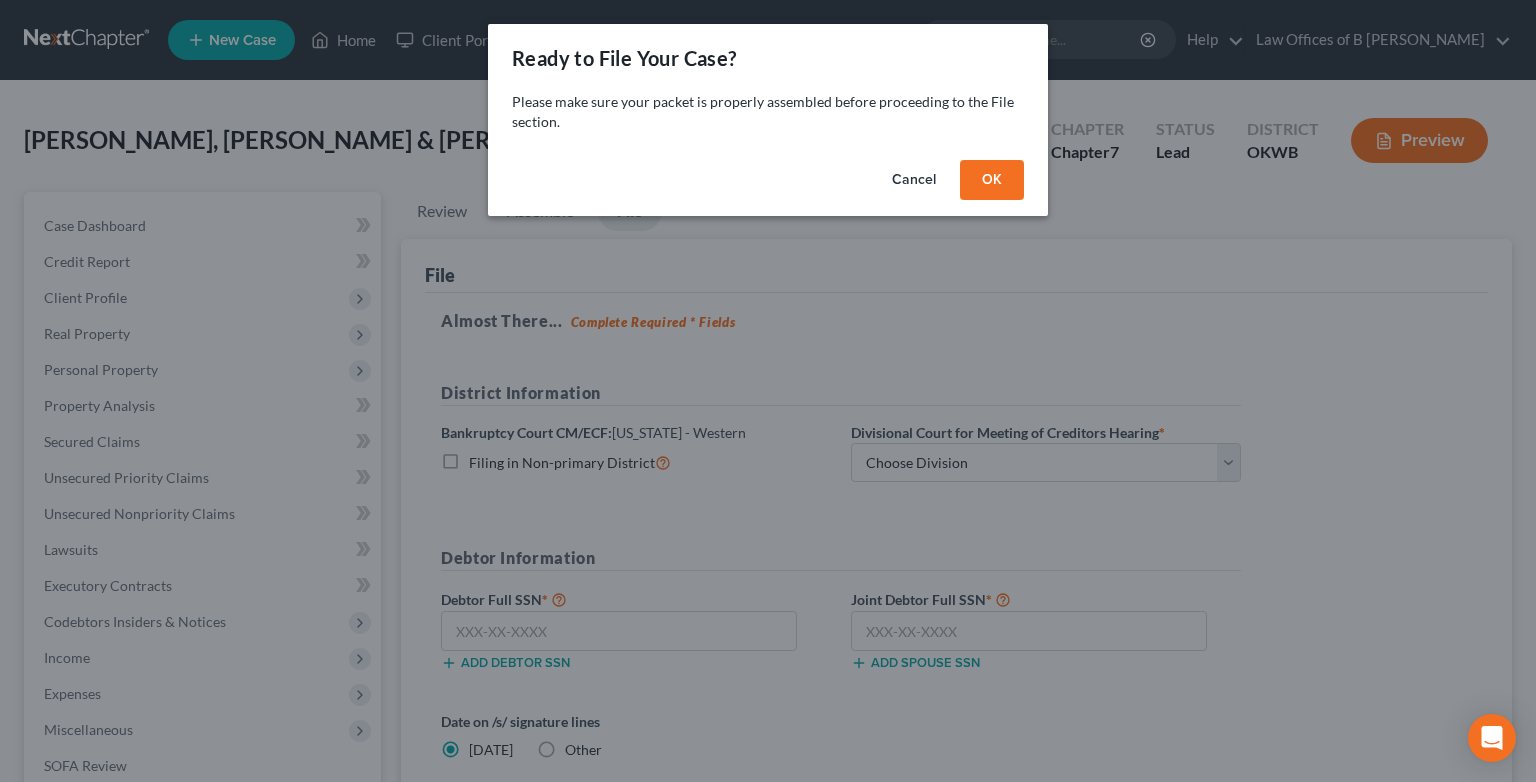 click on "OK" at bounding box center [992, 180] 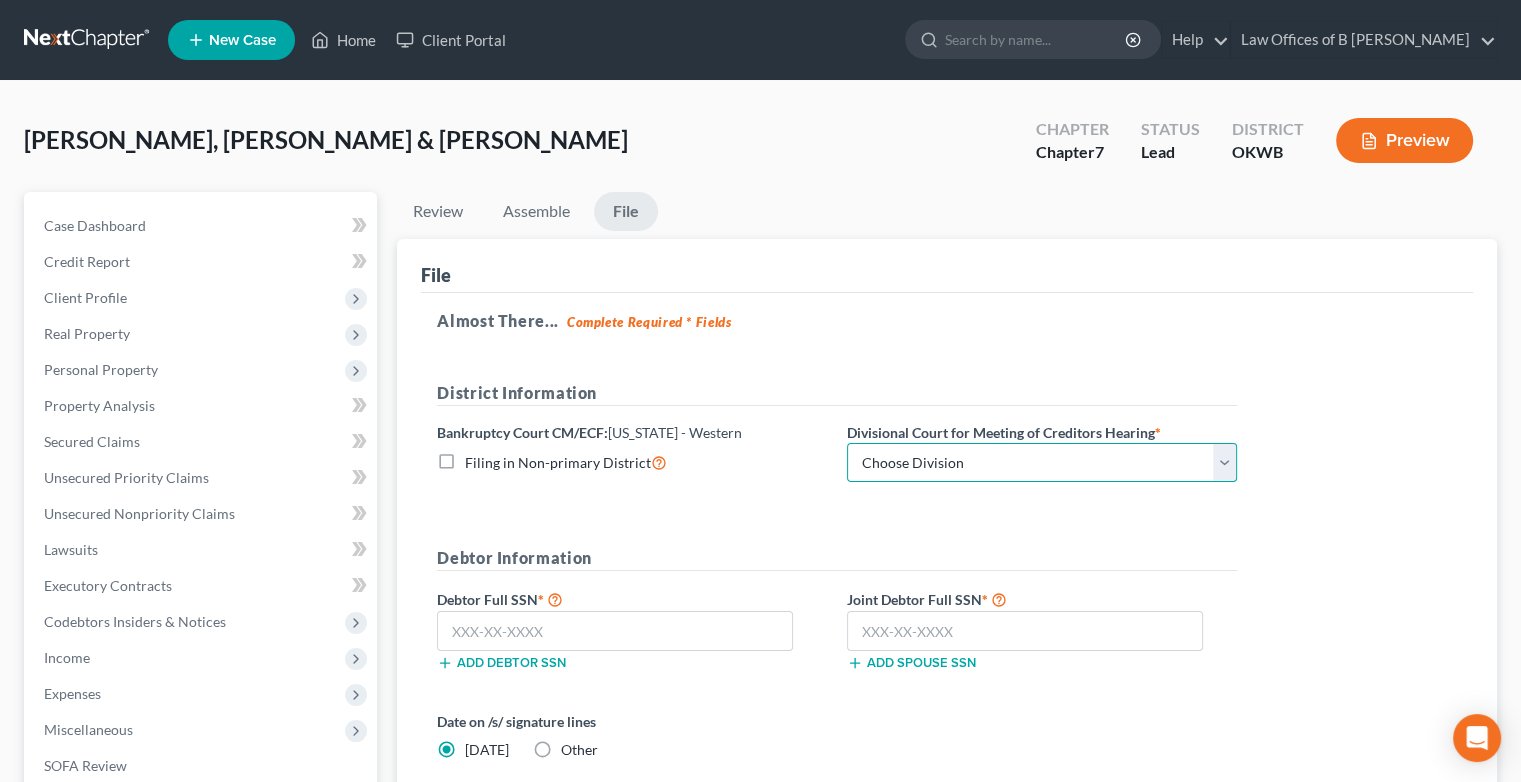 click on "Choose Division [US_STATE][GEOGRAPHIC_DATA]" at bounding box center [1042, 463] 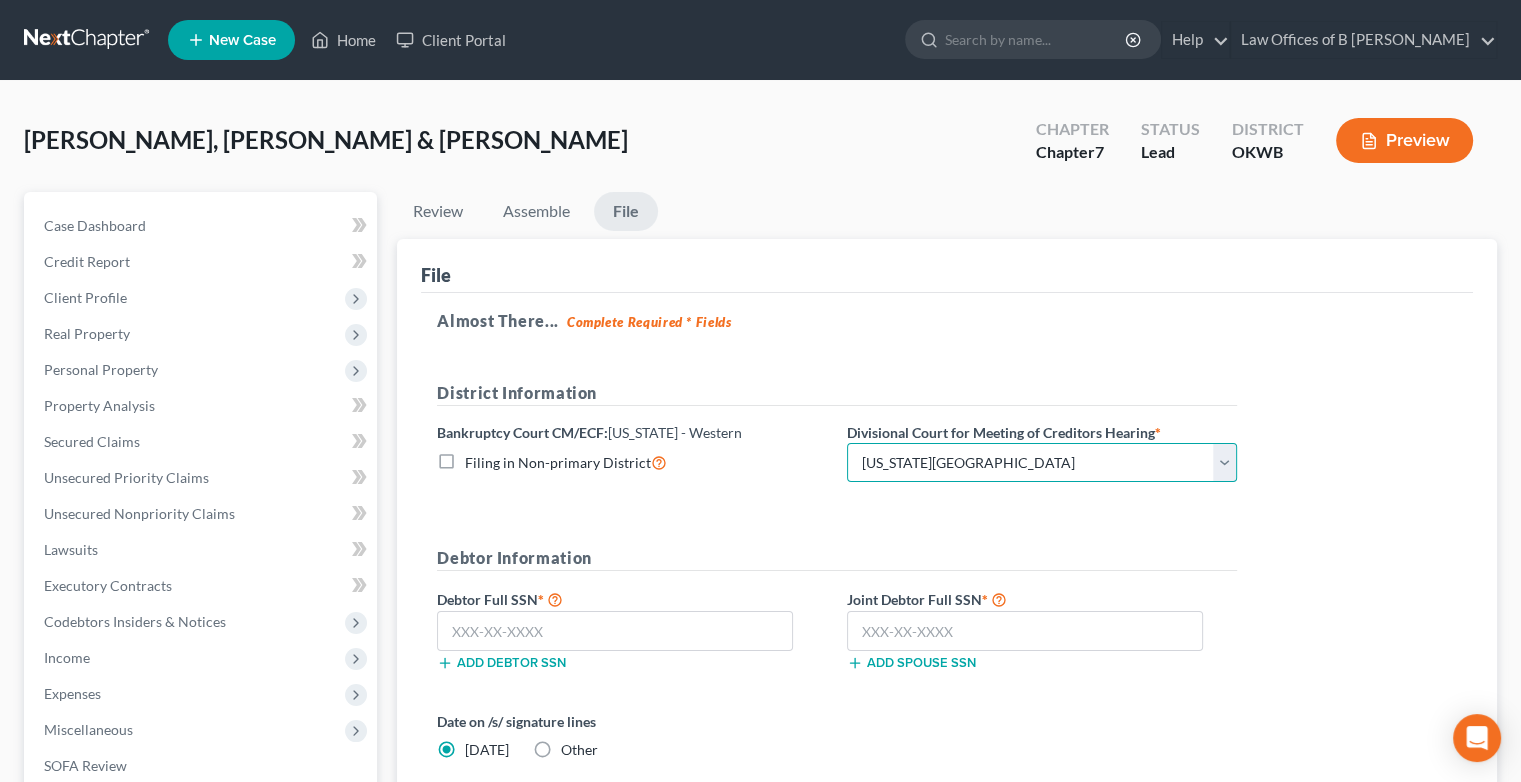 click on "Choose Division [US_STATE][GEOGRAPHIC_DATA]" at bounding box center (1042, 463) 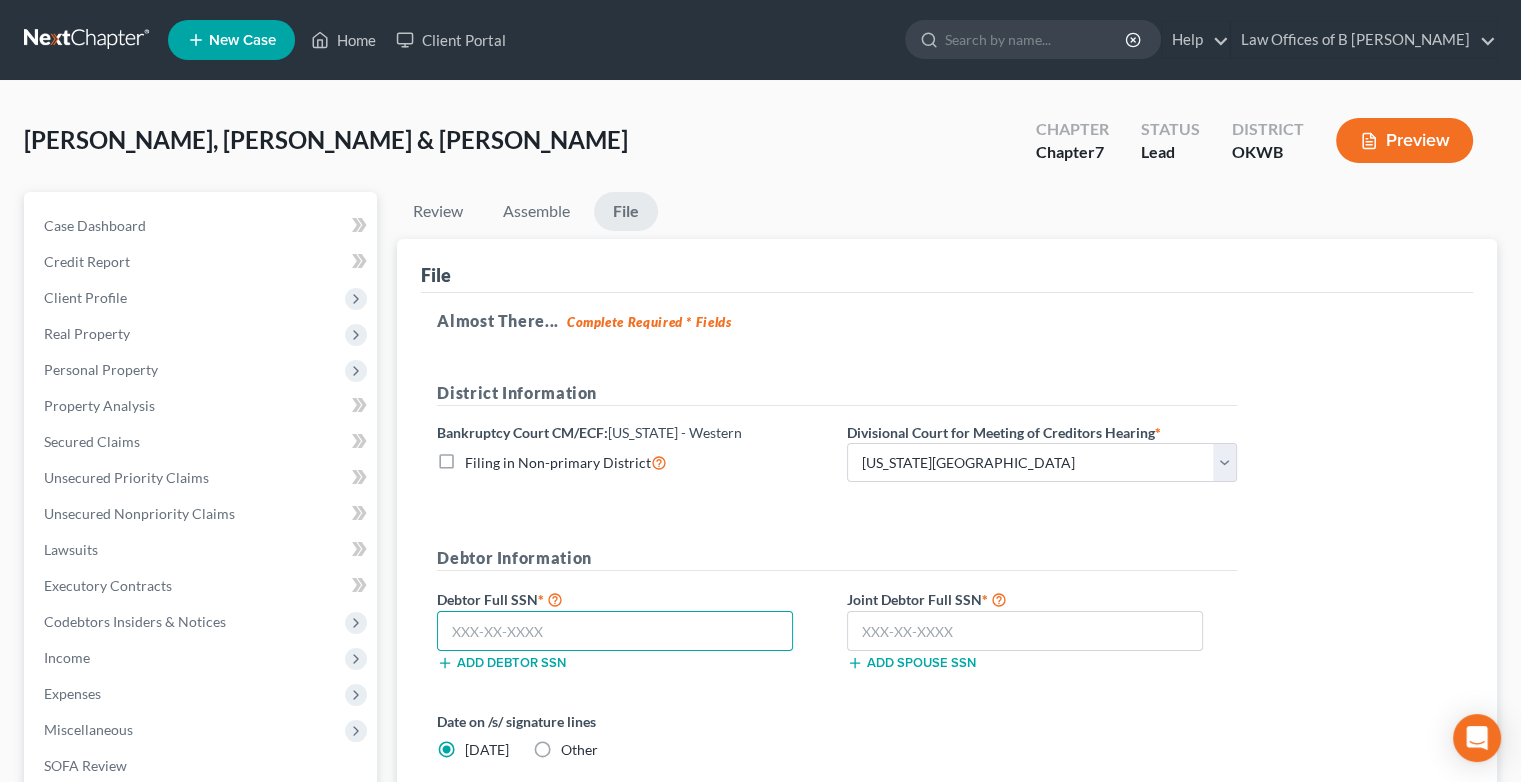 click at bounding box center (615, 631) 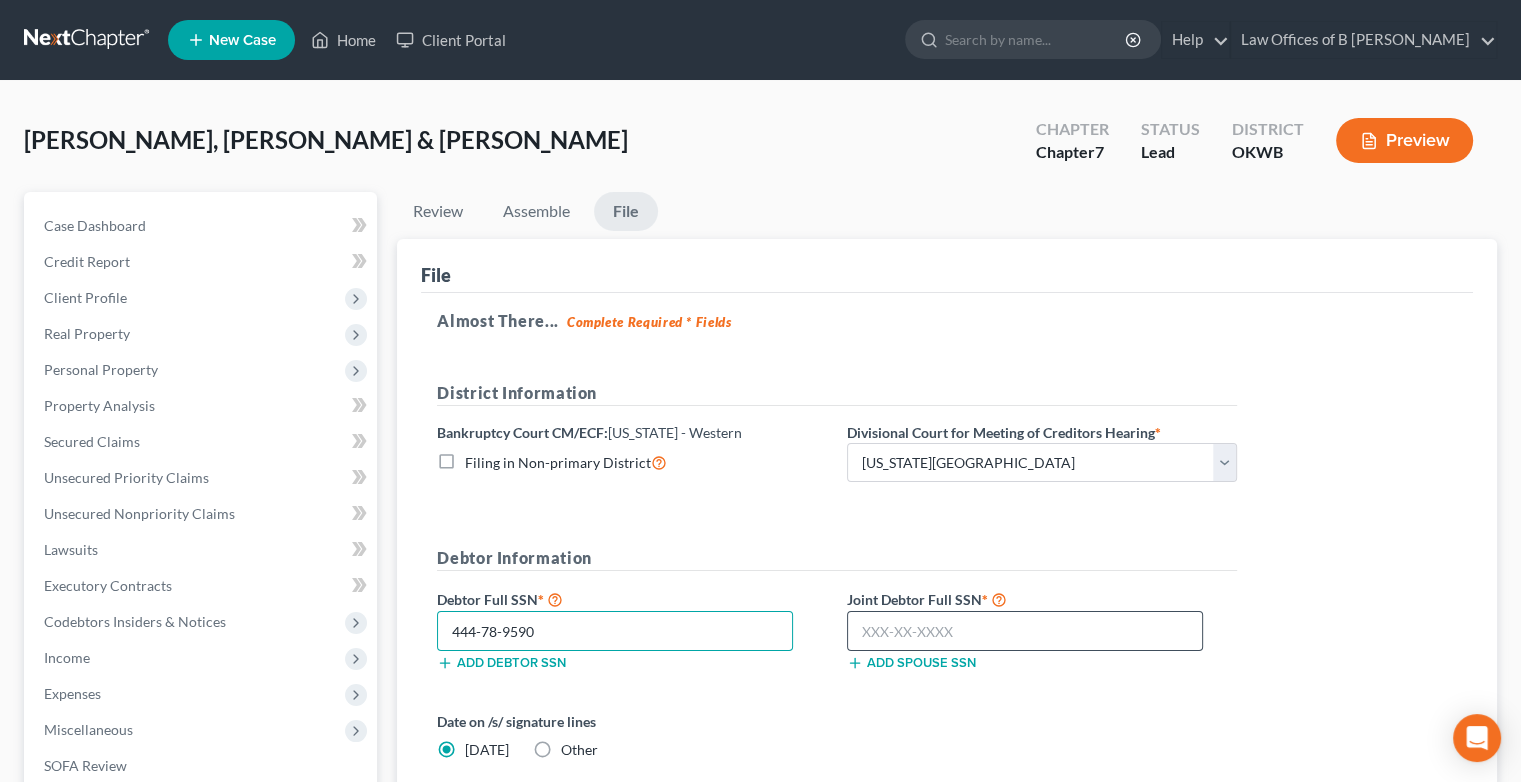 type on "444-78-9590" 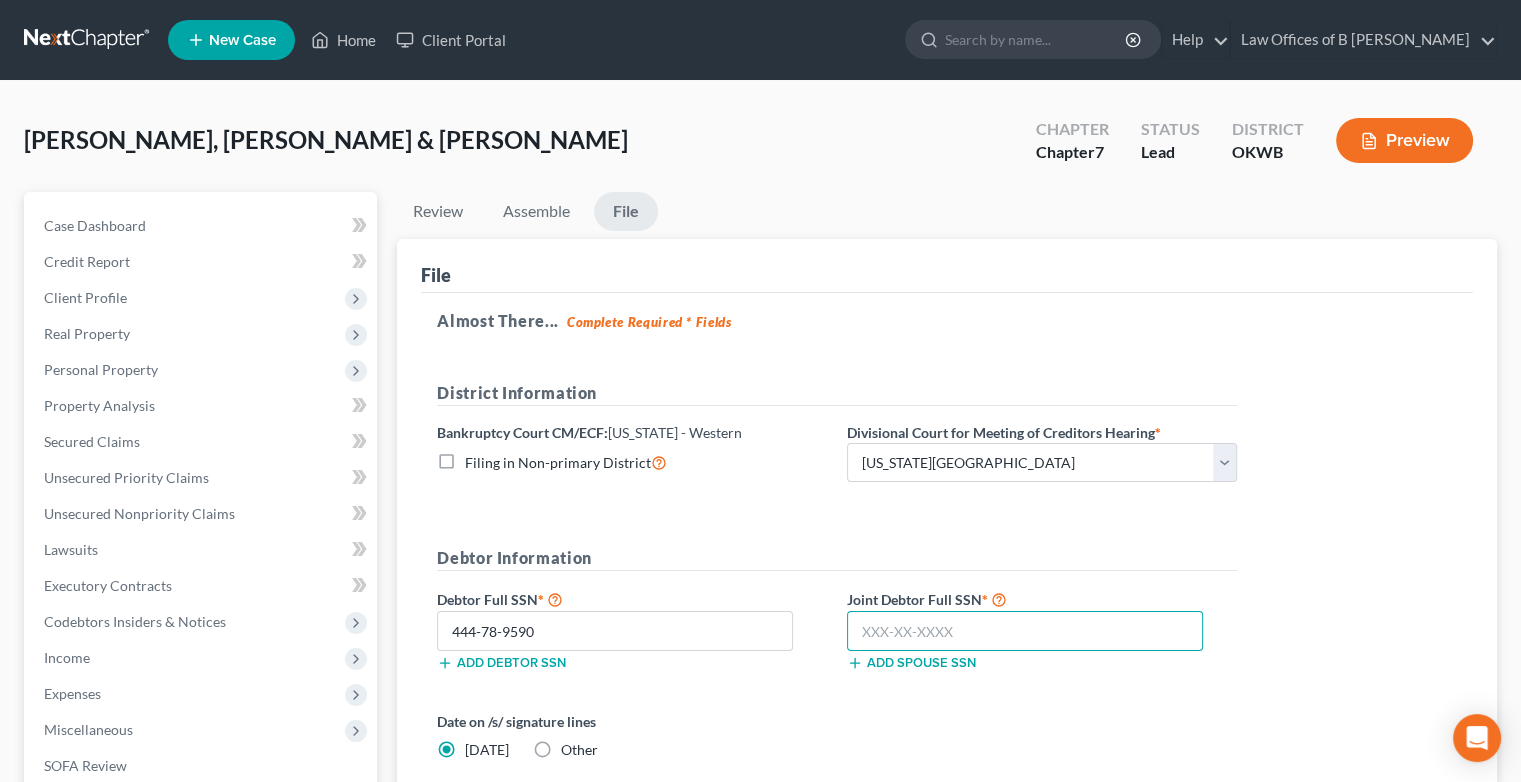 click at bounding box center (1025, 631) 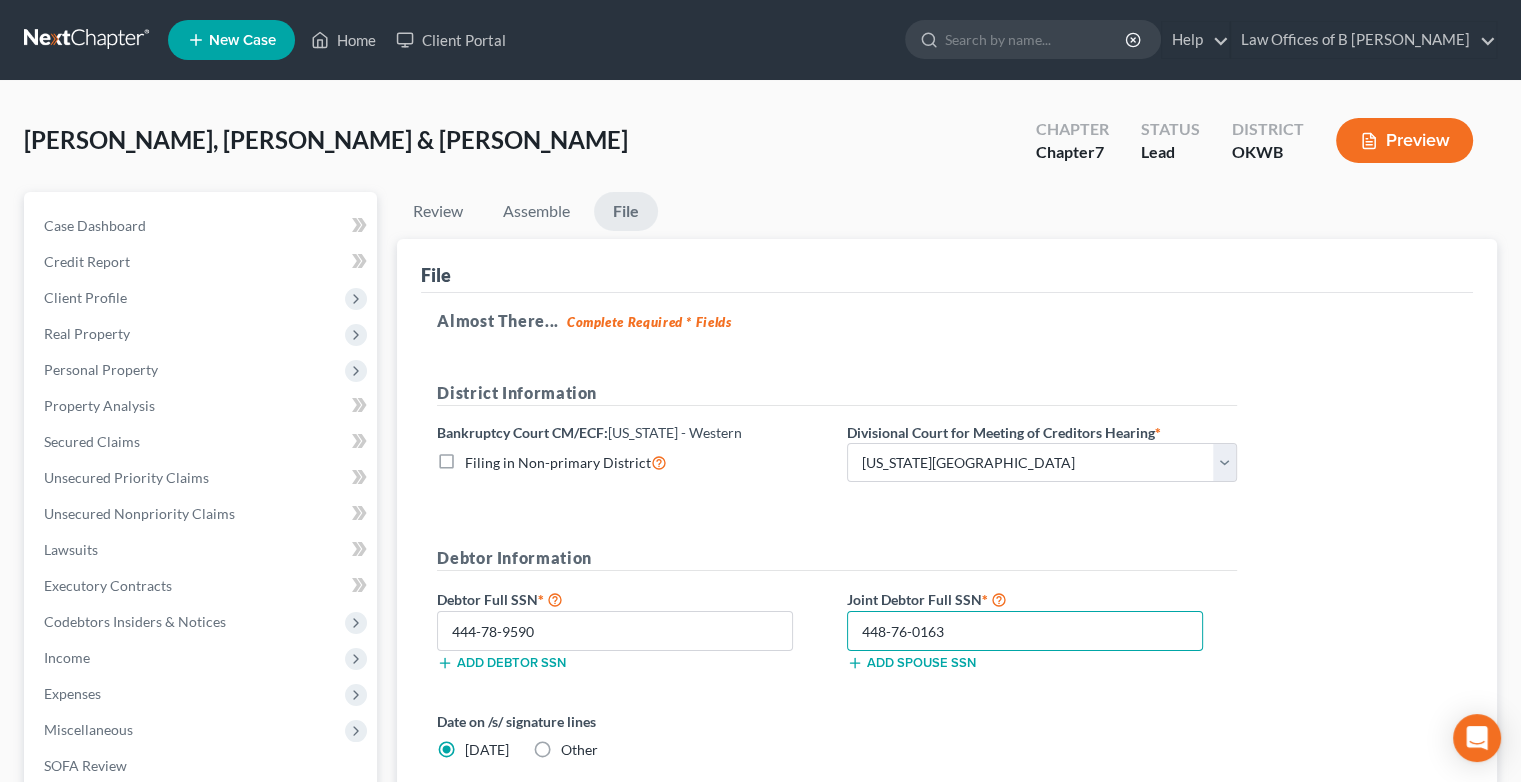 type on "448-76-0163" 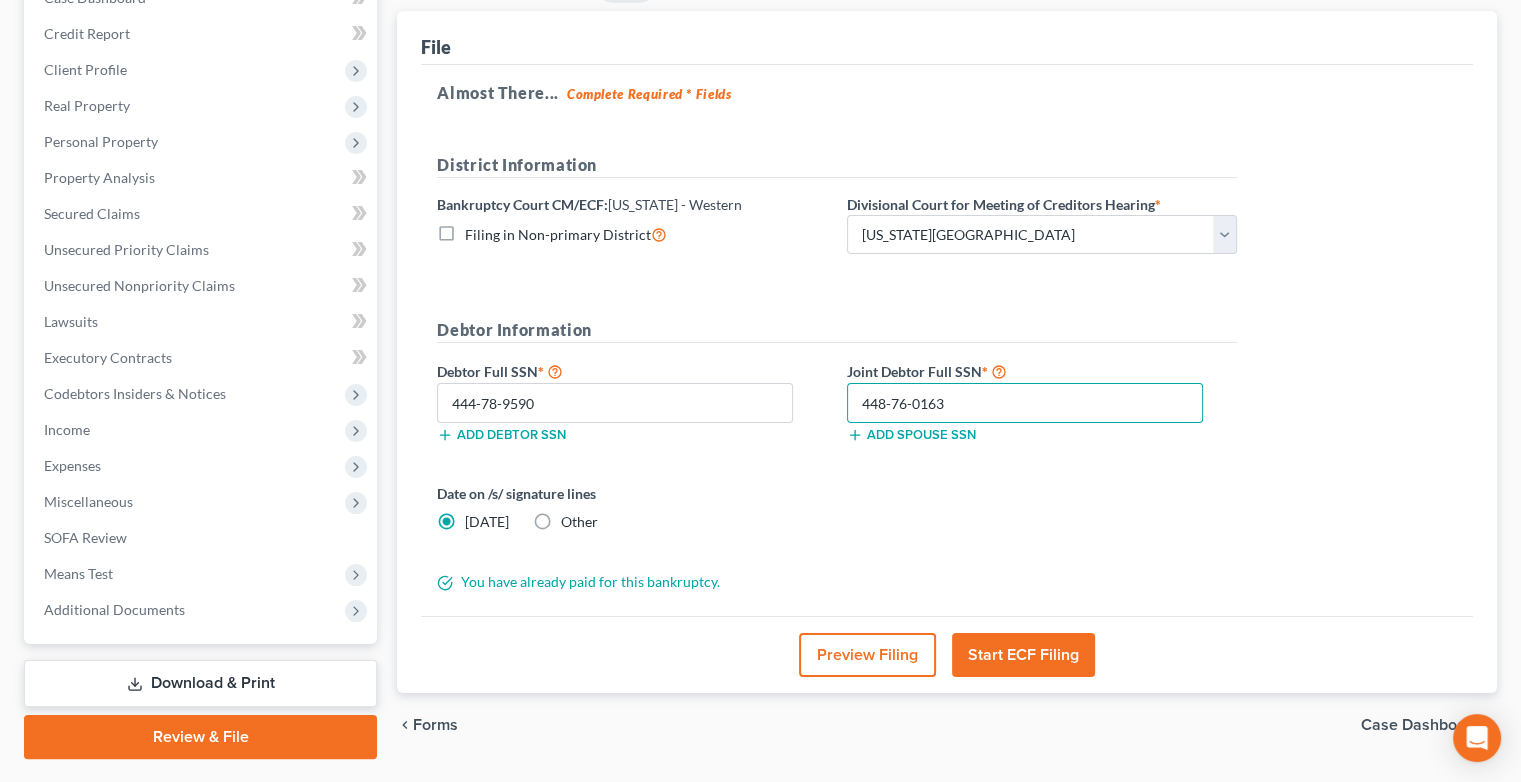 scroll, scrollTop: 279, scrollLeft: 0, axis: vertical 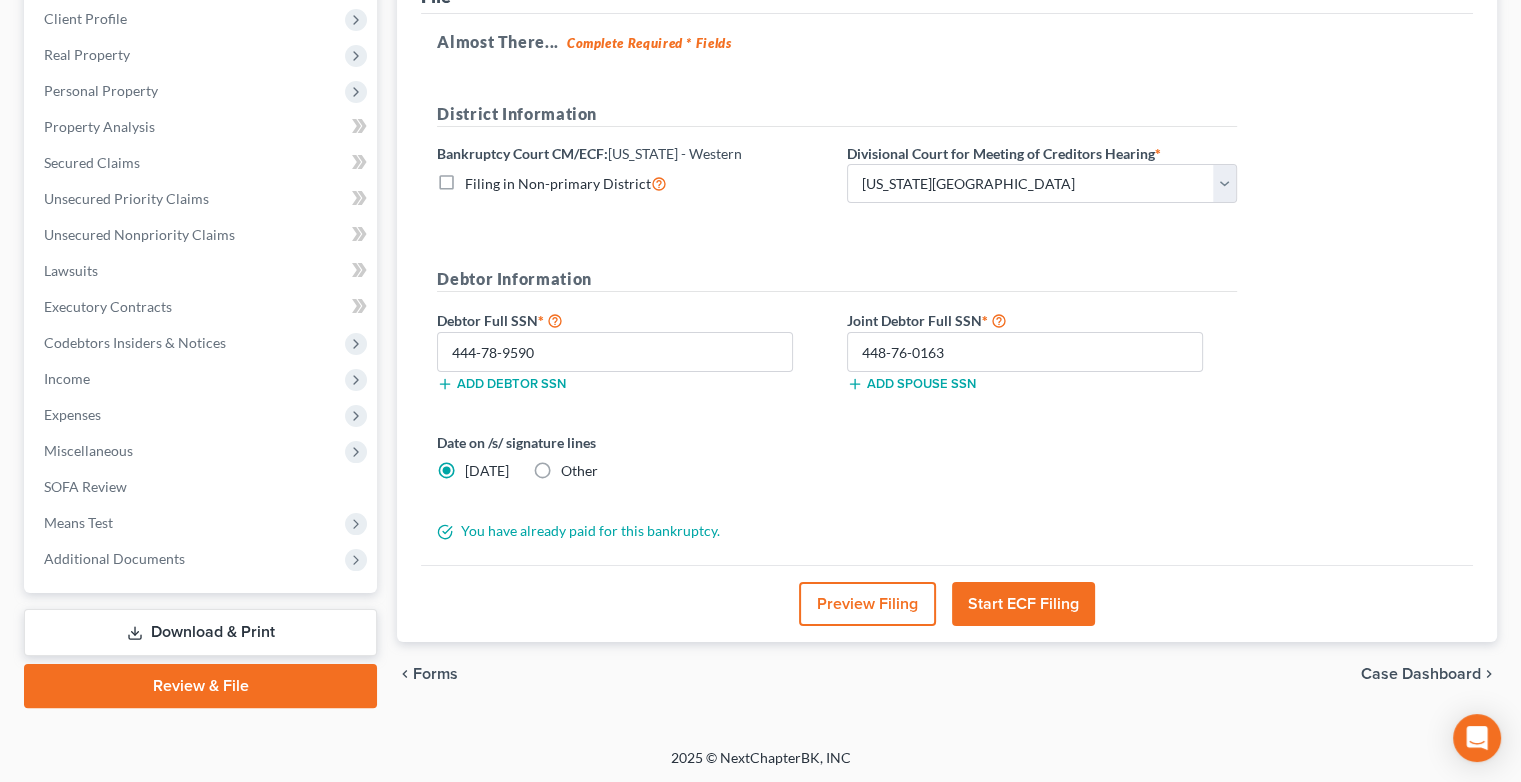 click on "Start ECF Filing" at bounding box center (1023, 604) 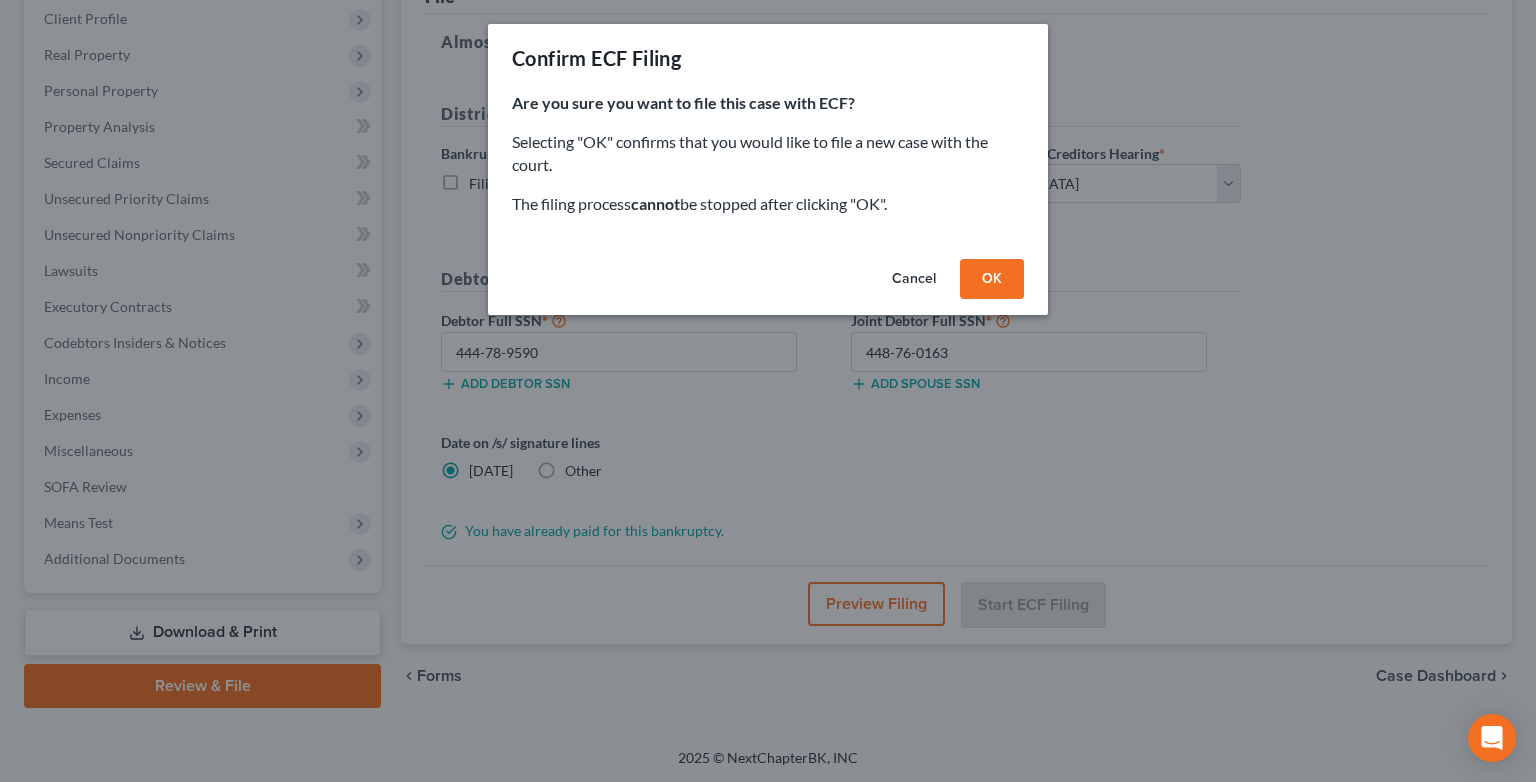 click on "OK" at bounding box center [992, 279] 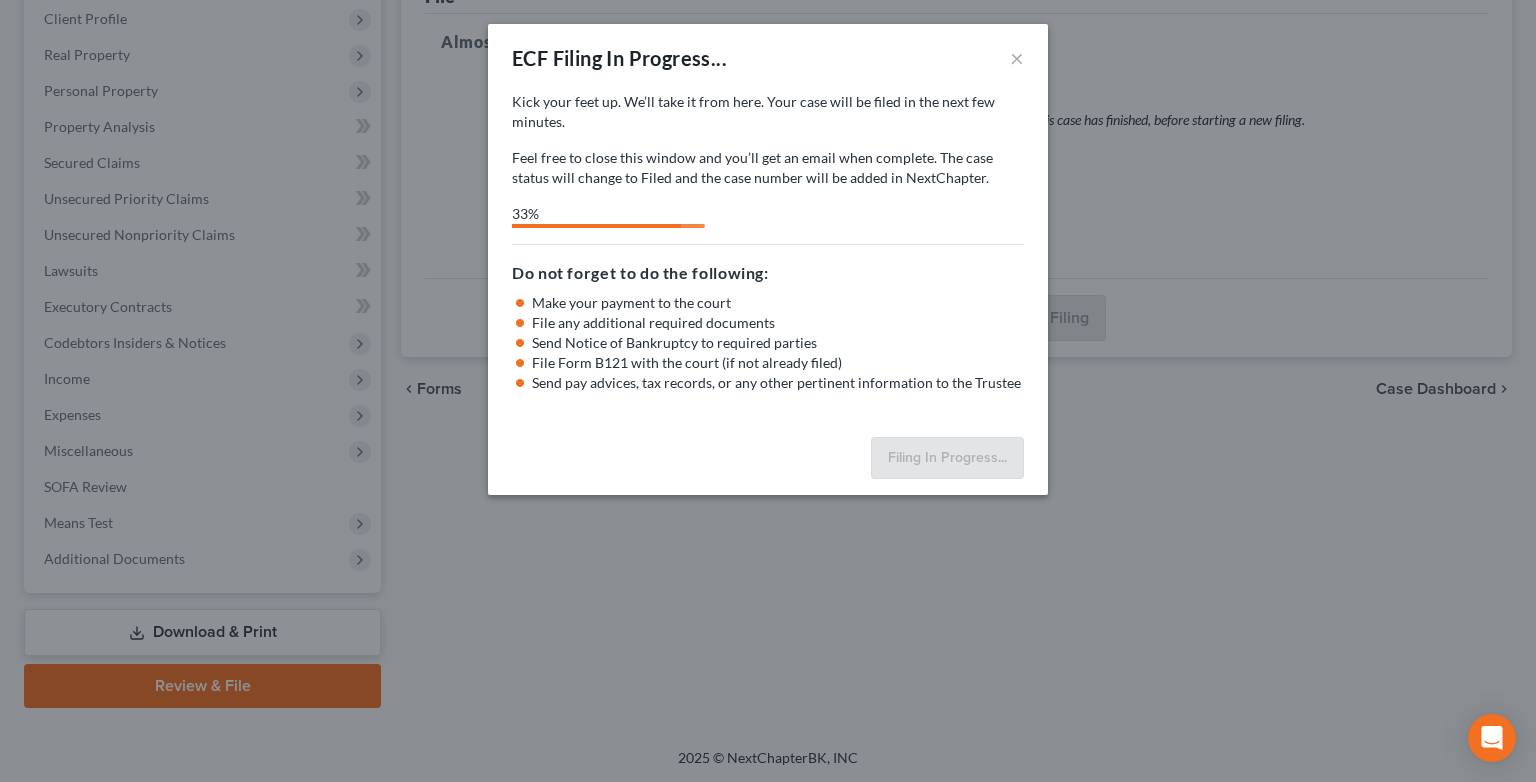 select on "0" 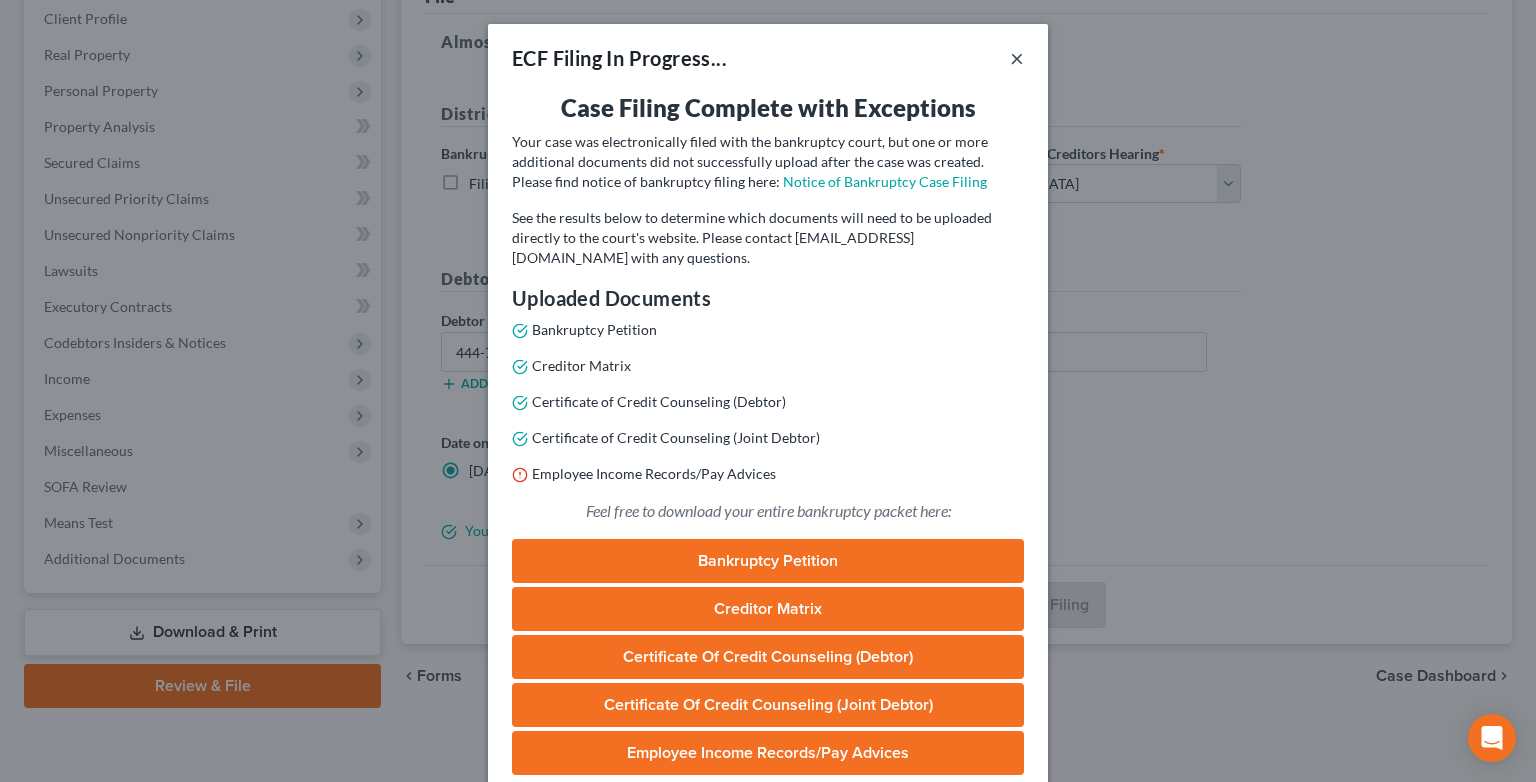 click on "×" at bounding box center [1017, 58] 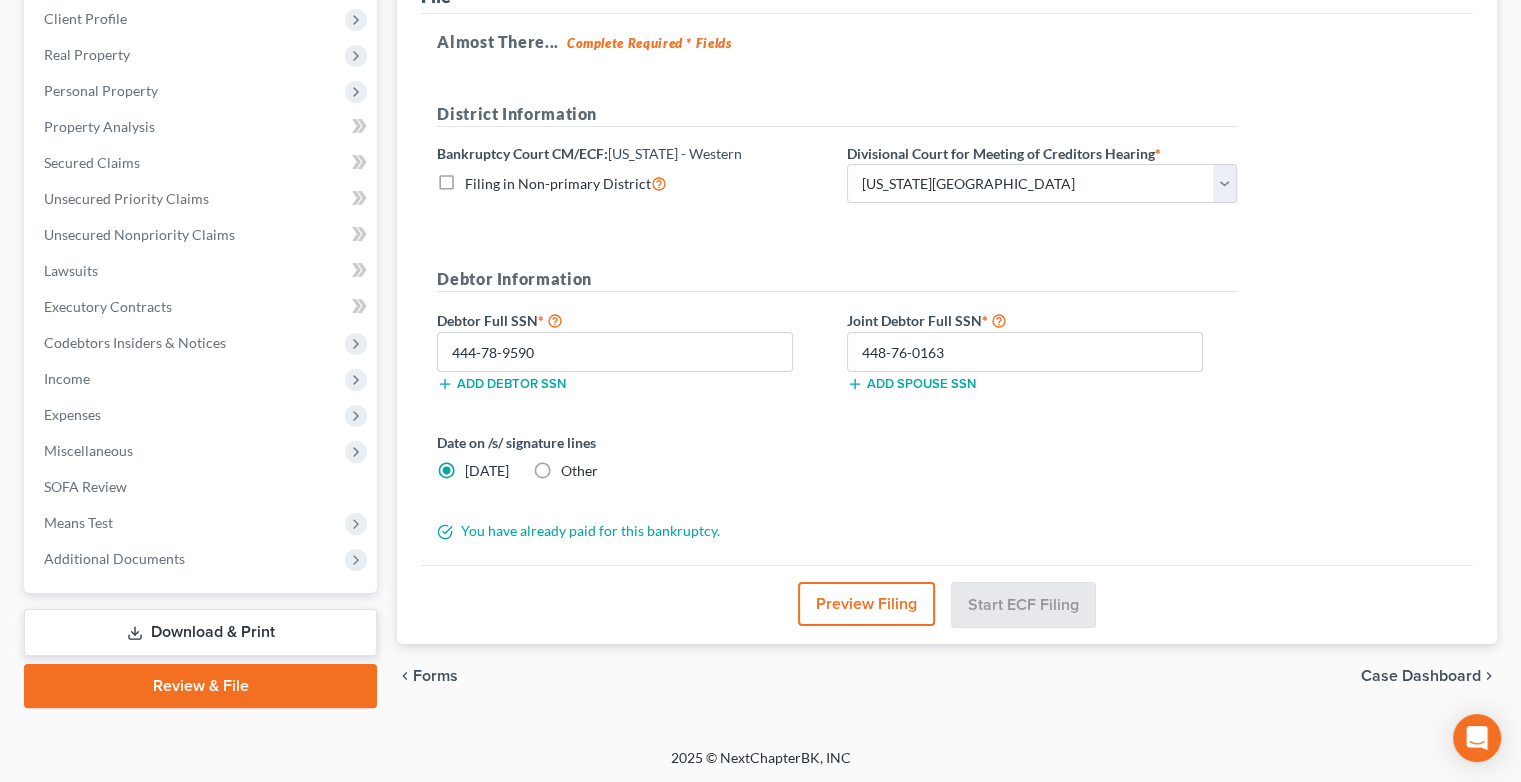 scroll, scrollTop: 0, scrollLeft: 0, axis: both 